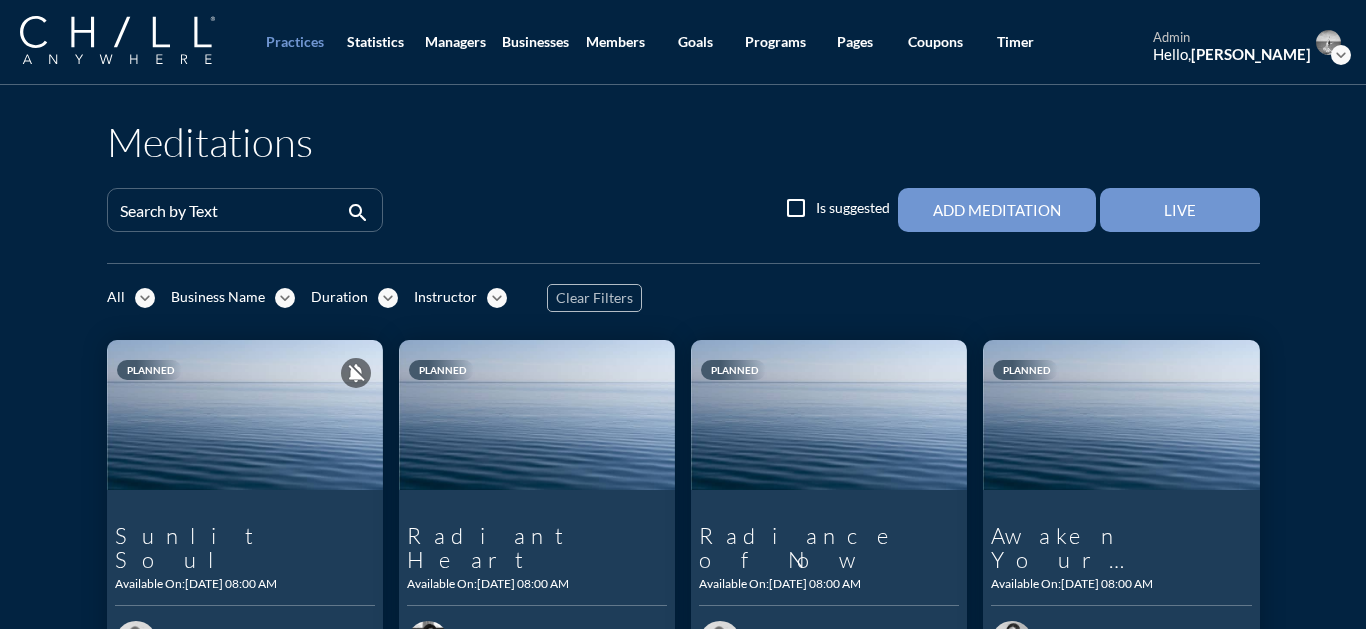 scroll, scrollTop: 0, scrollLeft: 0, axis: both 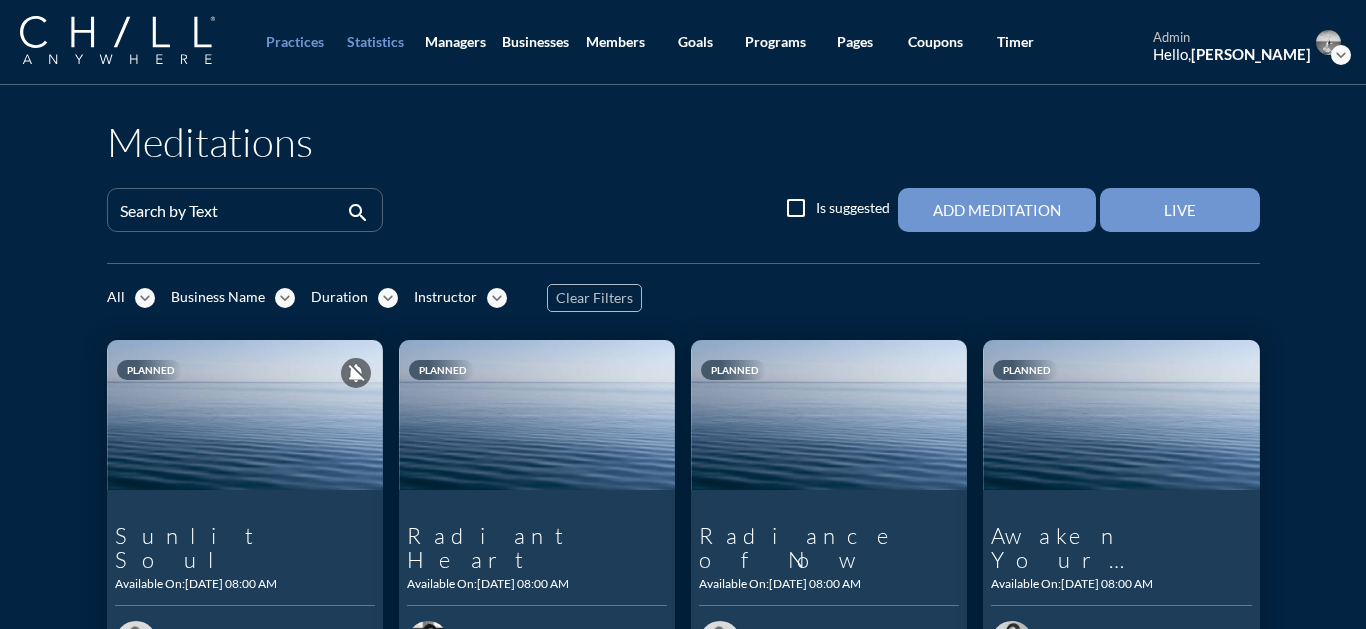 click on "Statistics" at bounding box center [375, 42] 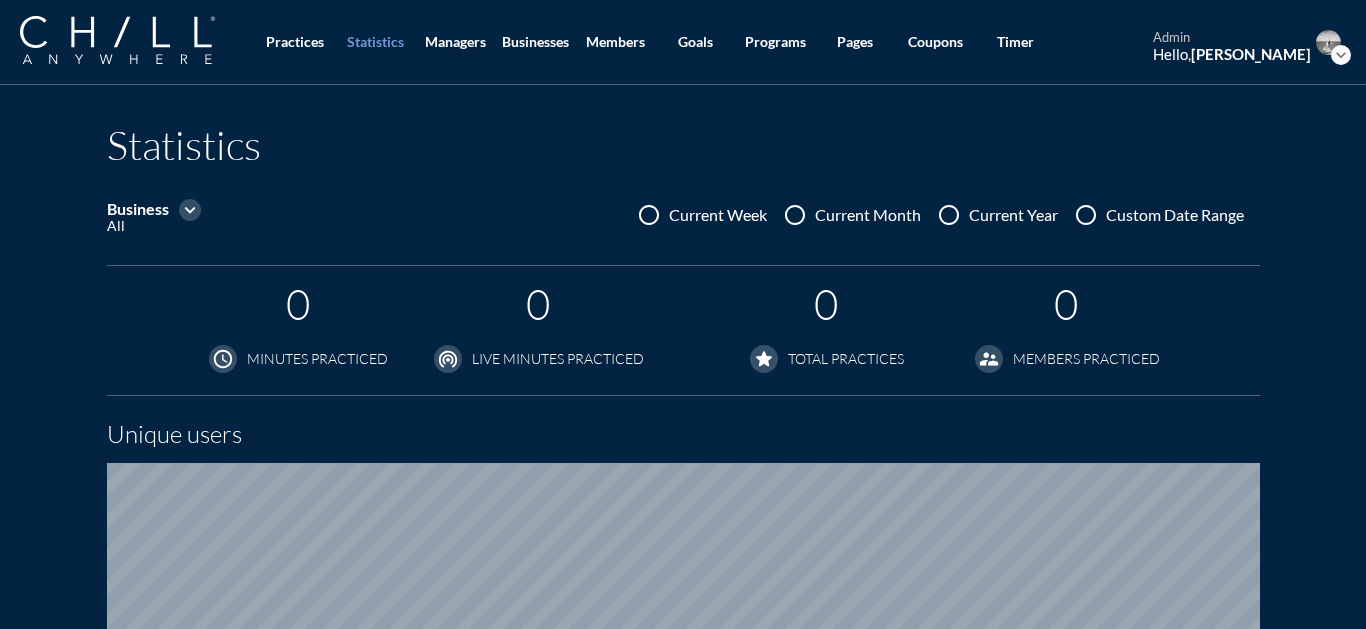 scroll, scrollTop: 998724, scrollLeft: 998634, axis: both 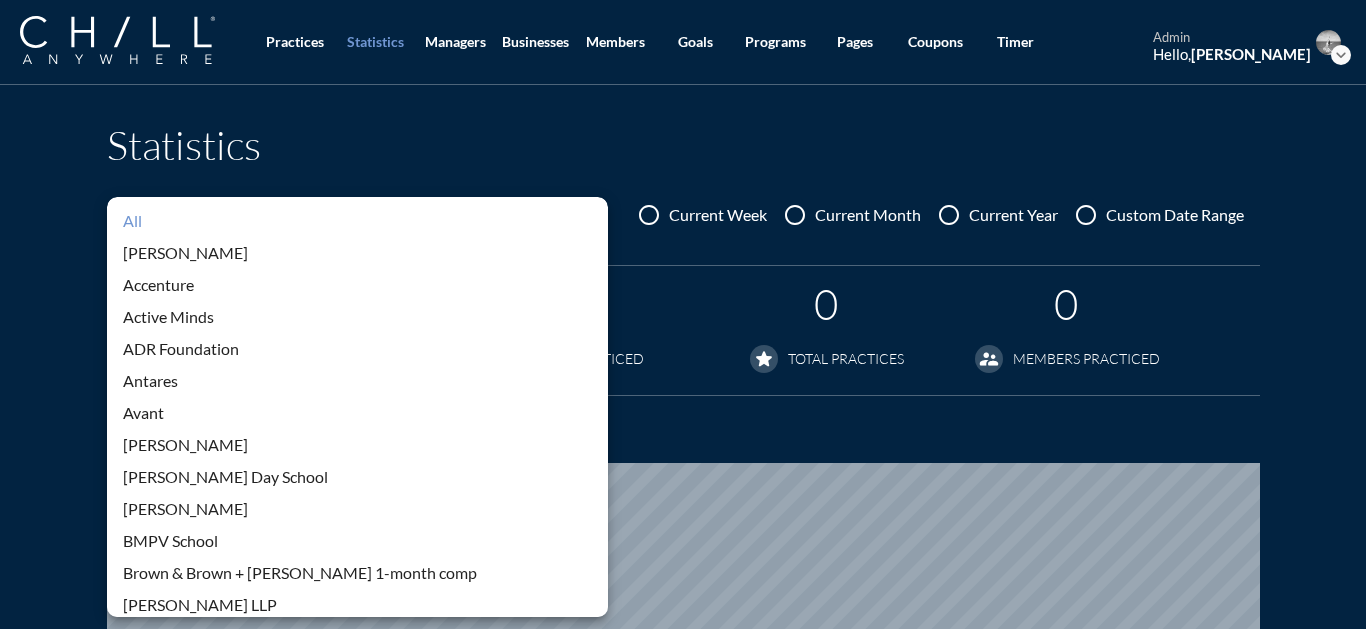 click on "[PERSON_NAME]" at bounding box center (357, 445) 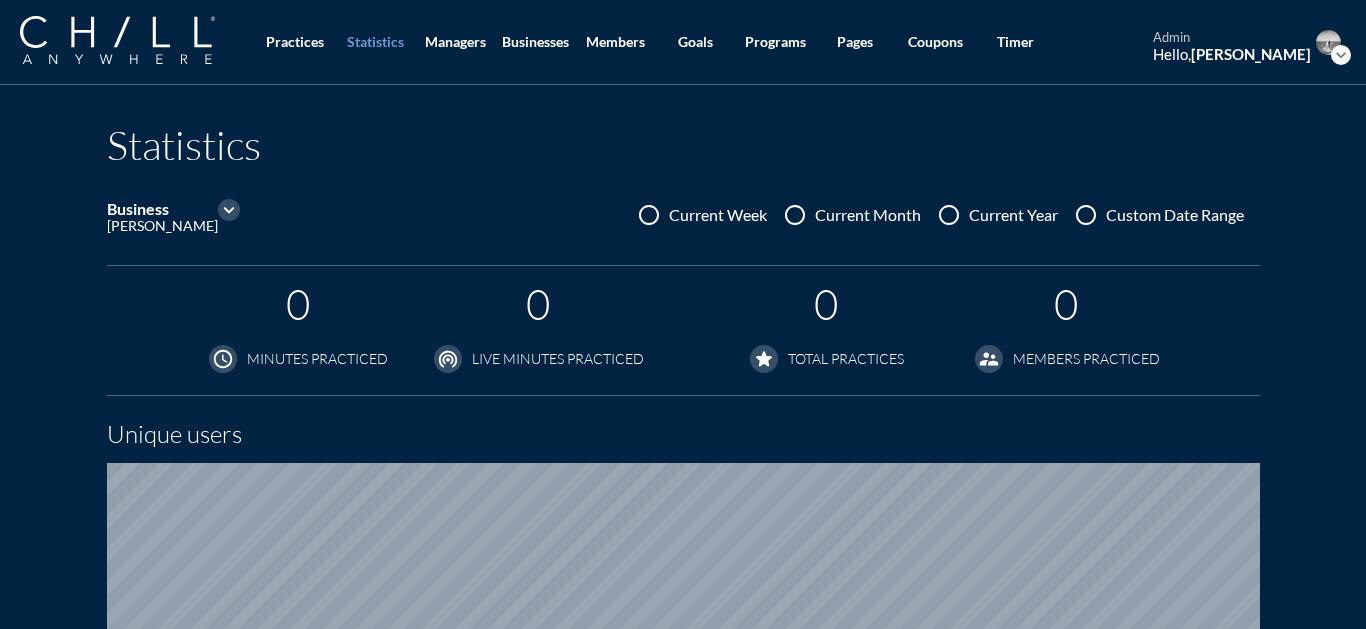 click at bounding box center (1086, 215) 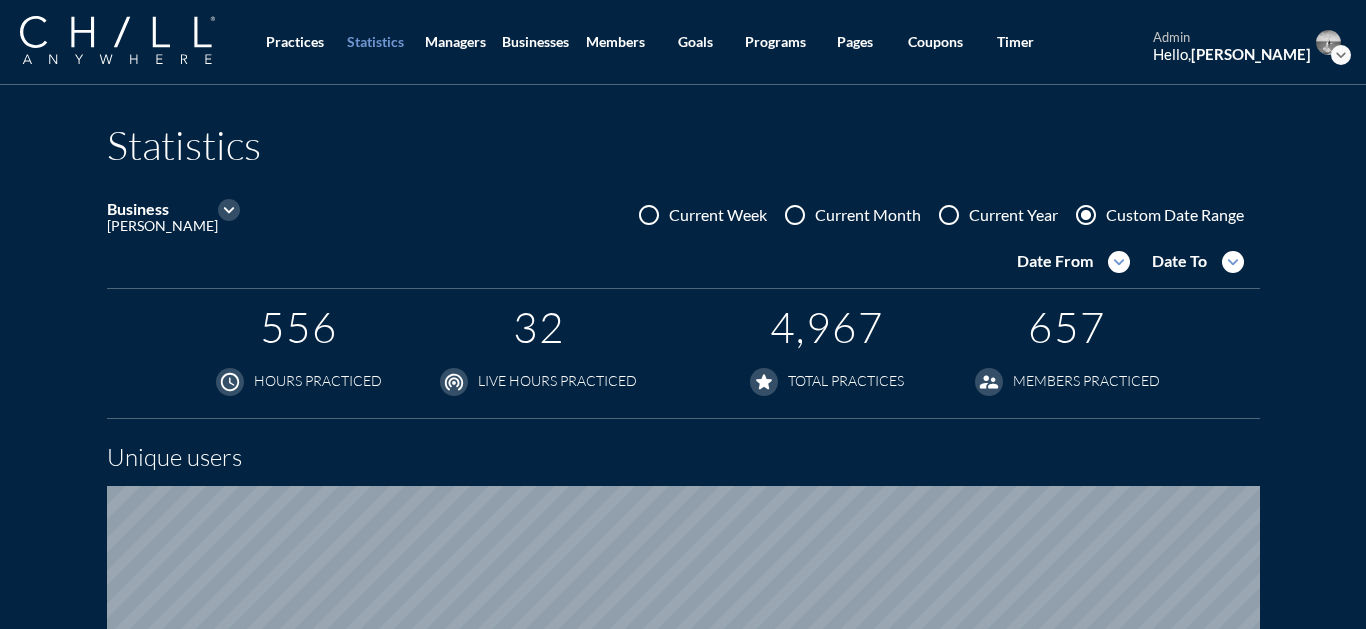 scroll, scrollTop: 998702, scrollLeft: 998634, axis: both 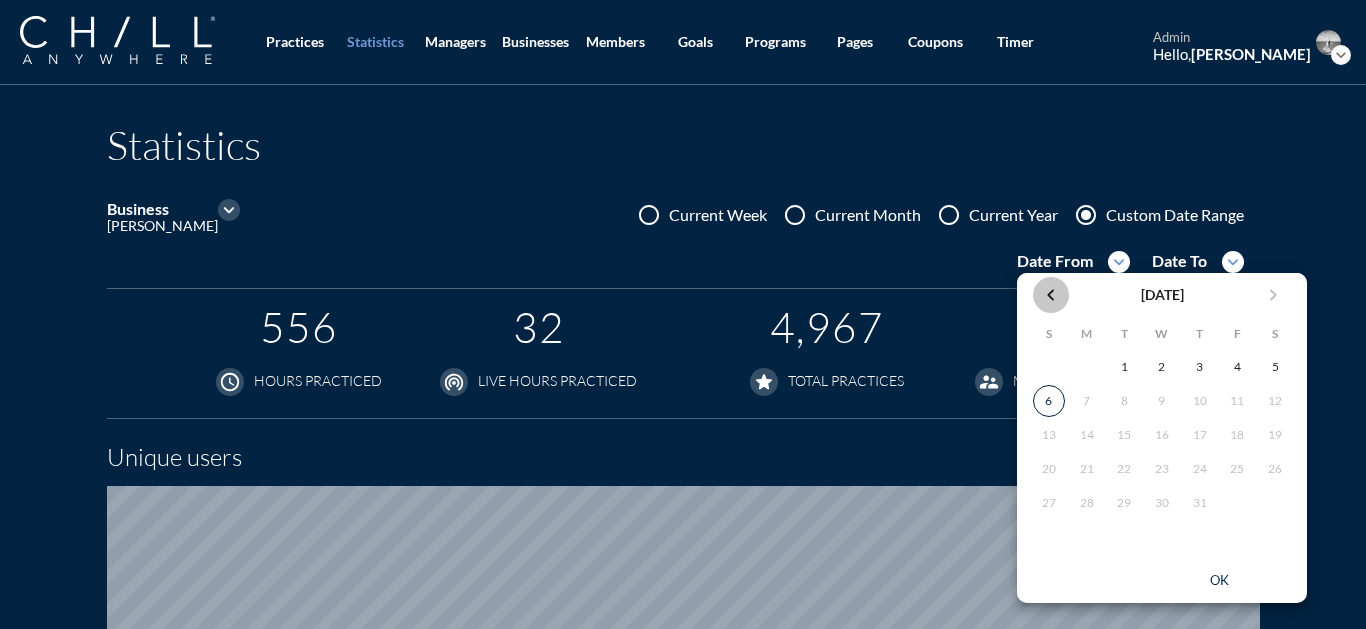click on "chevron_left" at bounding box center (1051, 295) 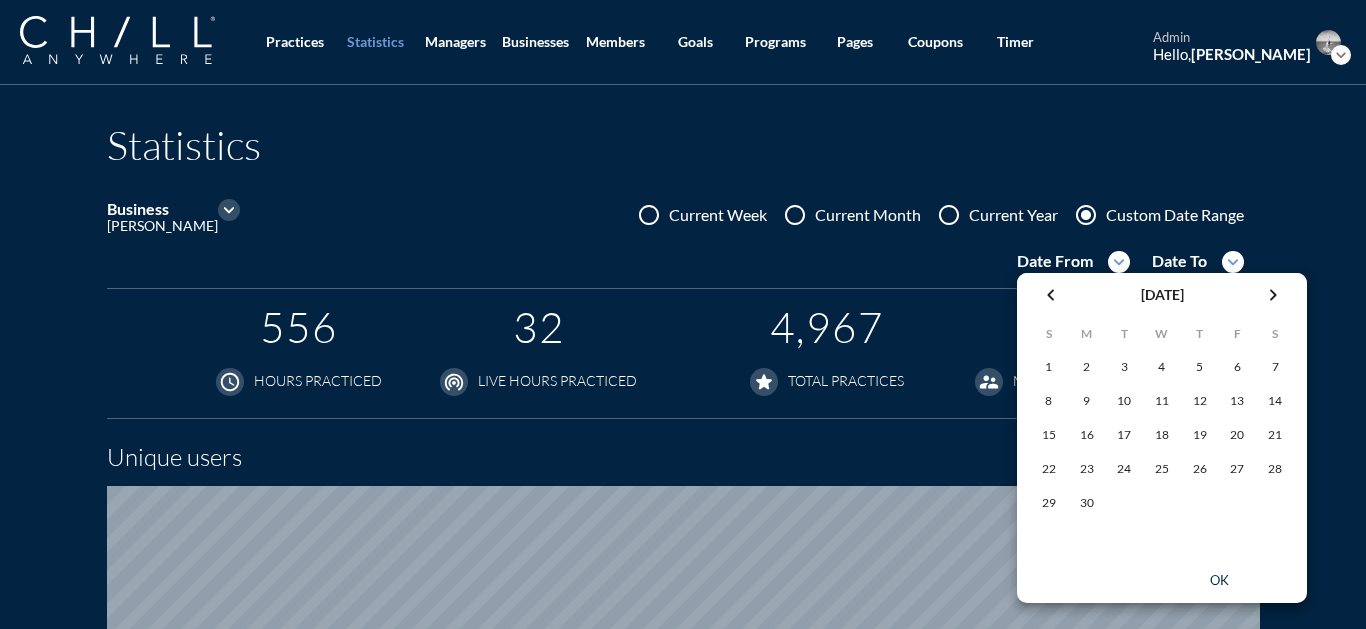click on "1" at bounding box center (1049, 367) 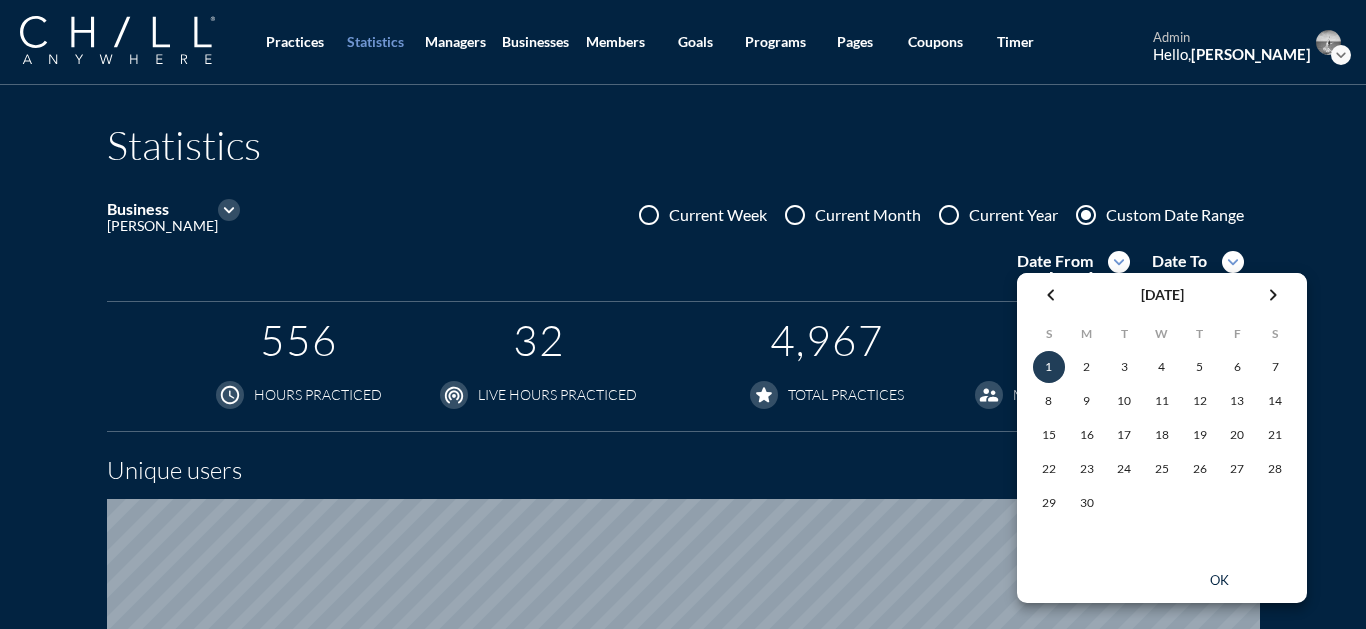 click on "ok" at bounding box center (1219, 581) 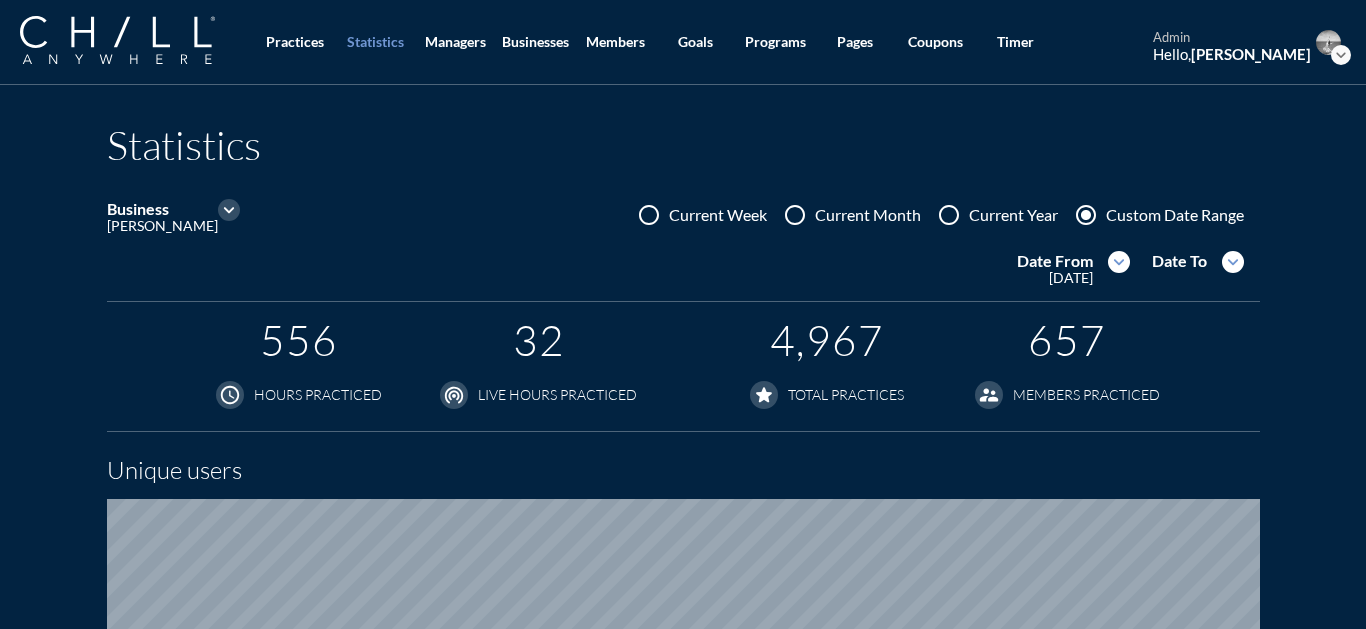 click on "expand_more" at bounding box center (1233, 262) 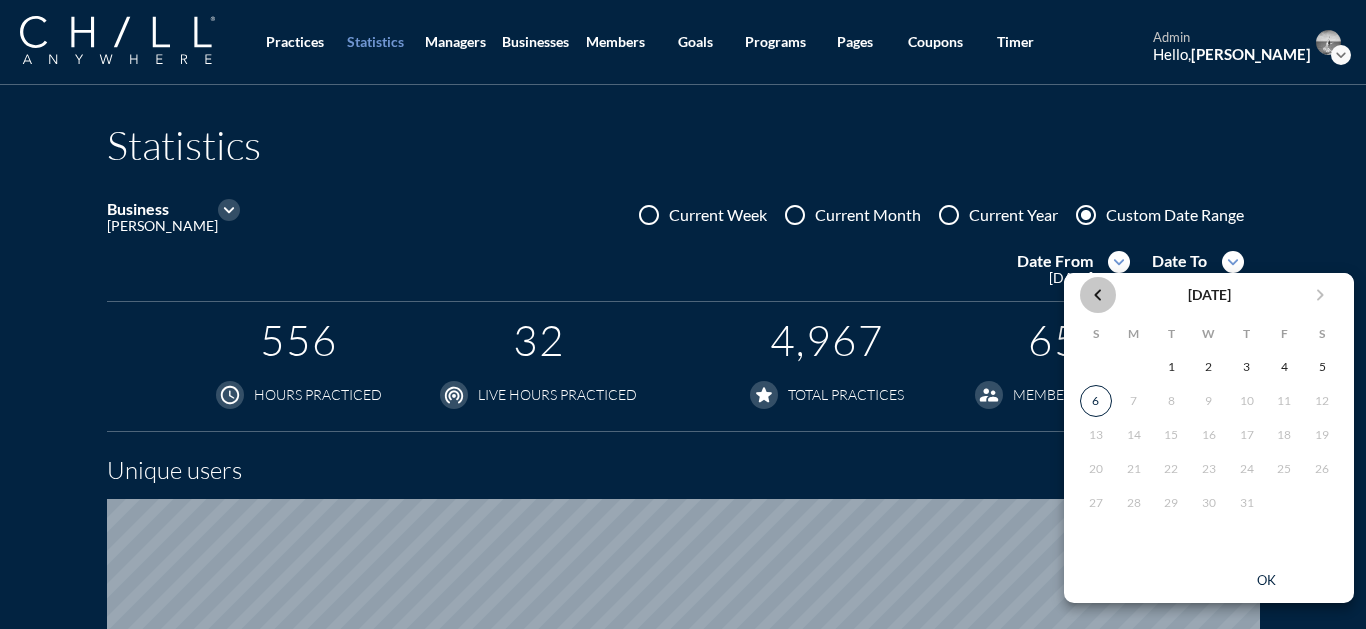 click on "chevron_left" at bounding box center [1098, 295] 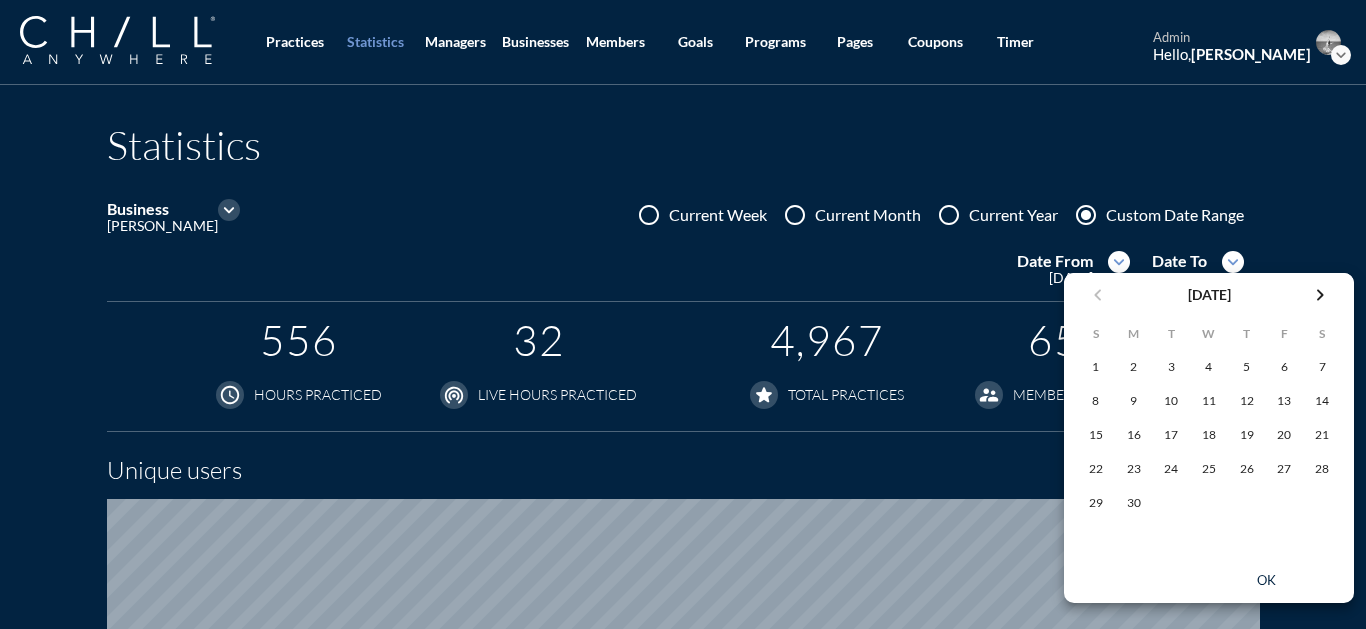 click on "30" at bounding box center (1134, 503) 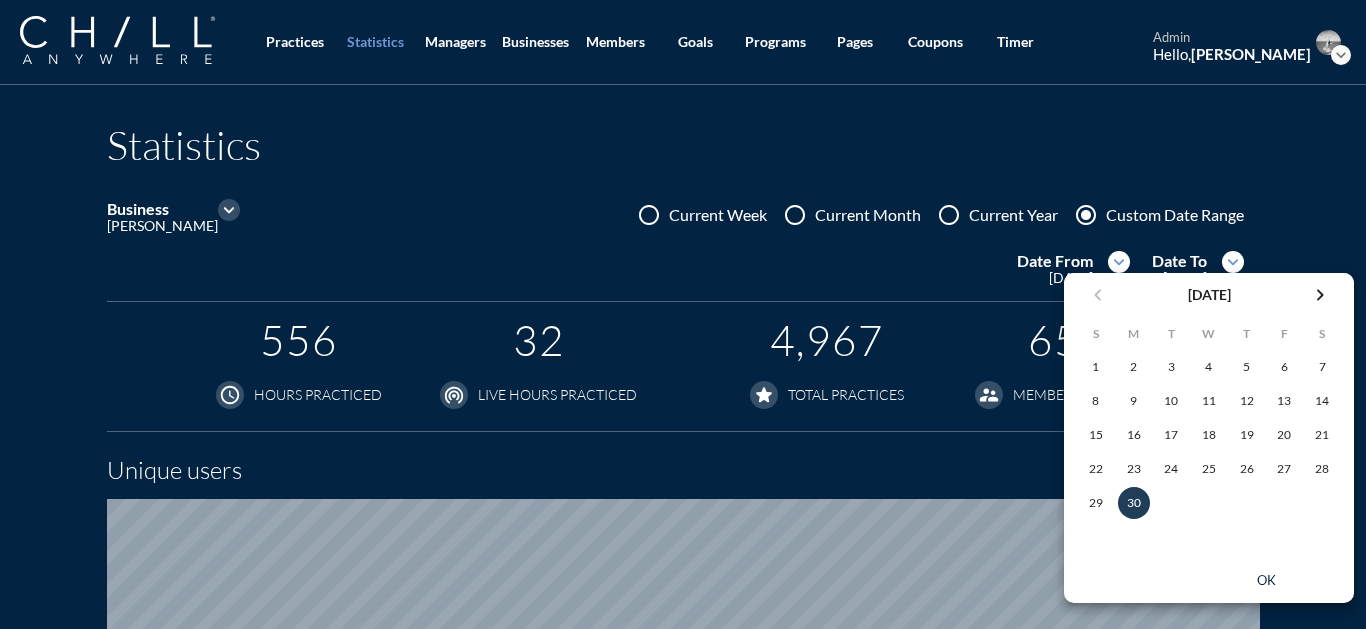 click on "ok" at bounding box center [1266, 581] 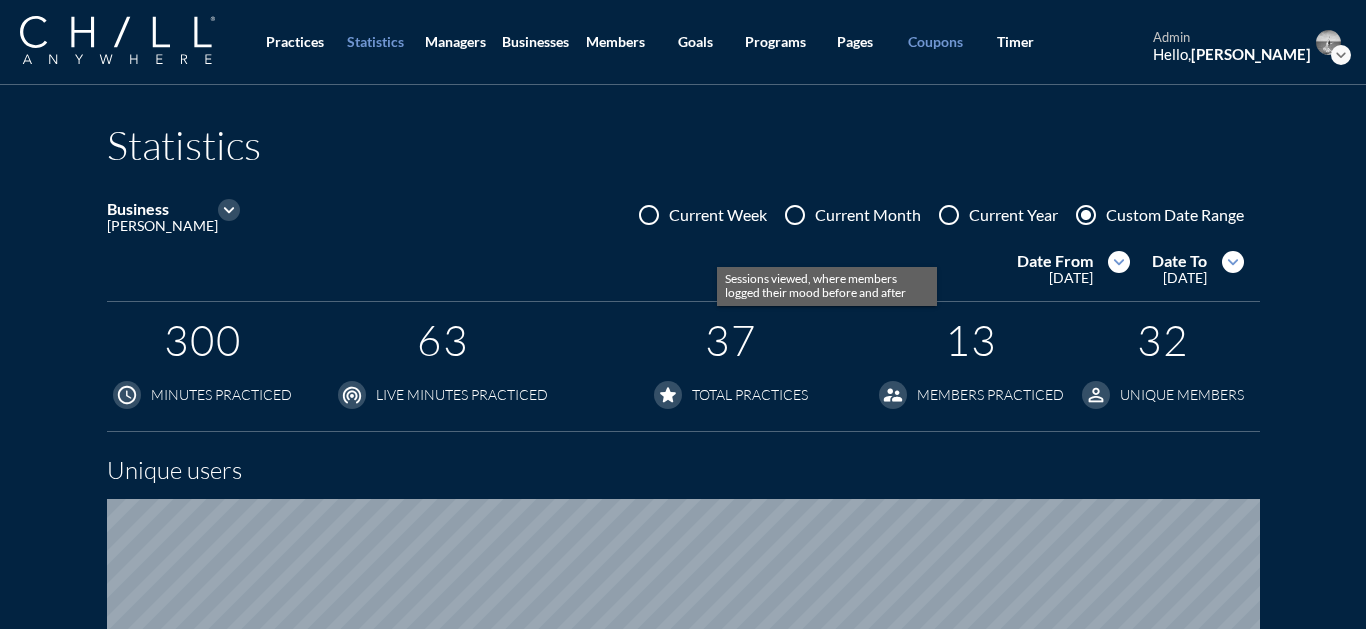 scroll, scrollTop: 998688, scrollLeft: 998634, axis: both 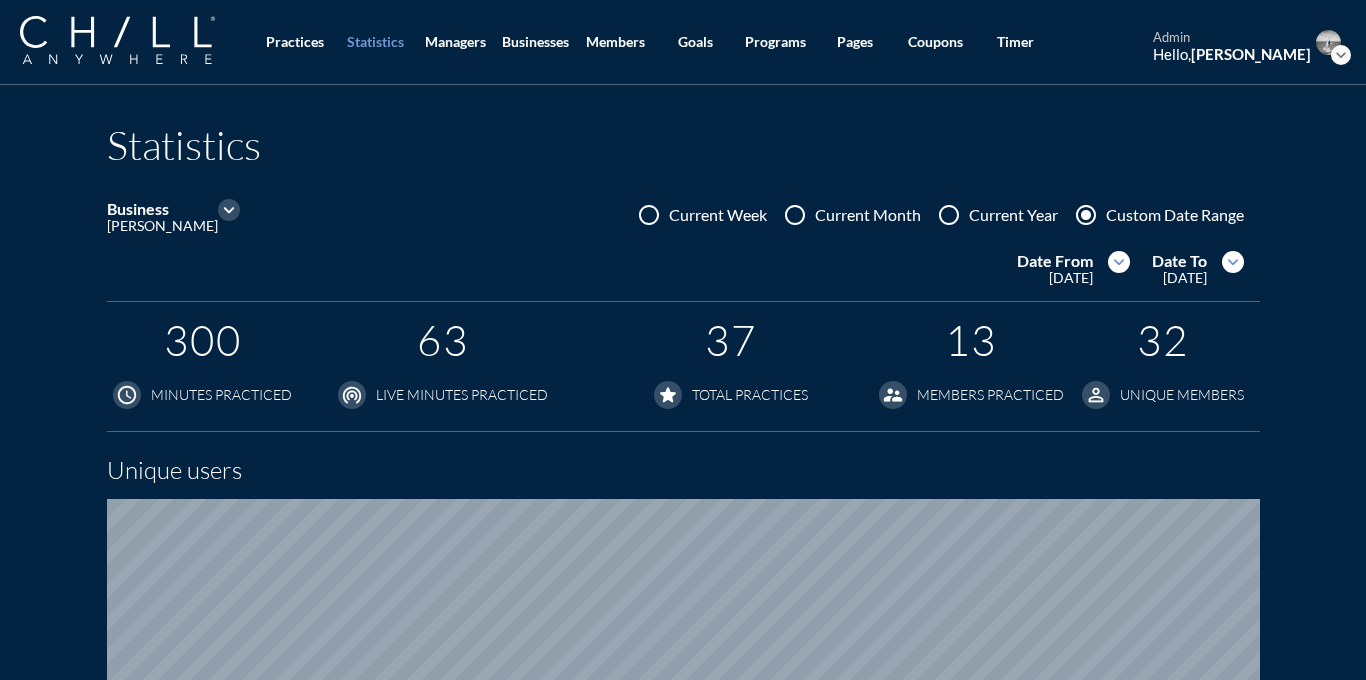 click on "expand_more" at bounding box center [229, 210] 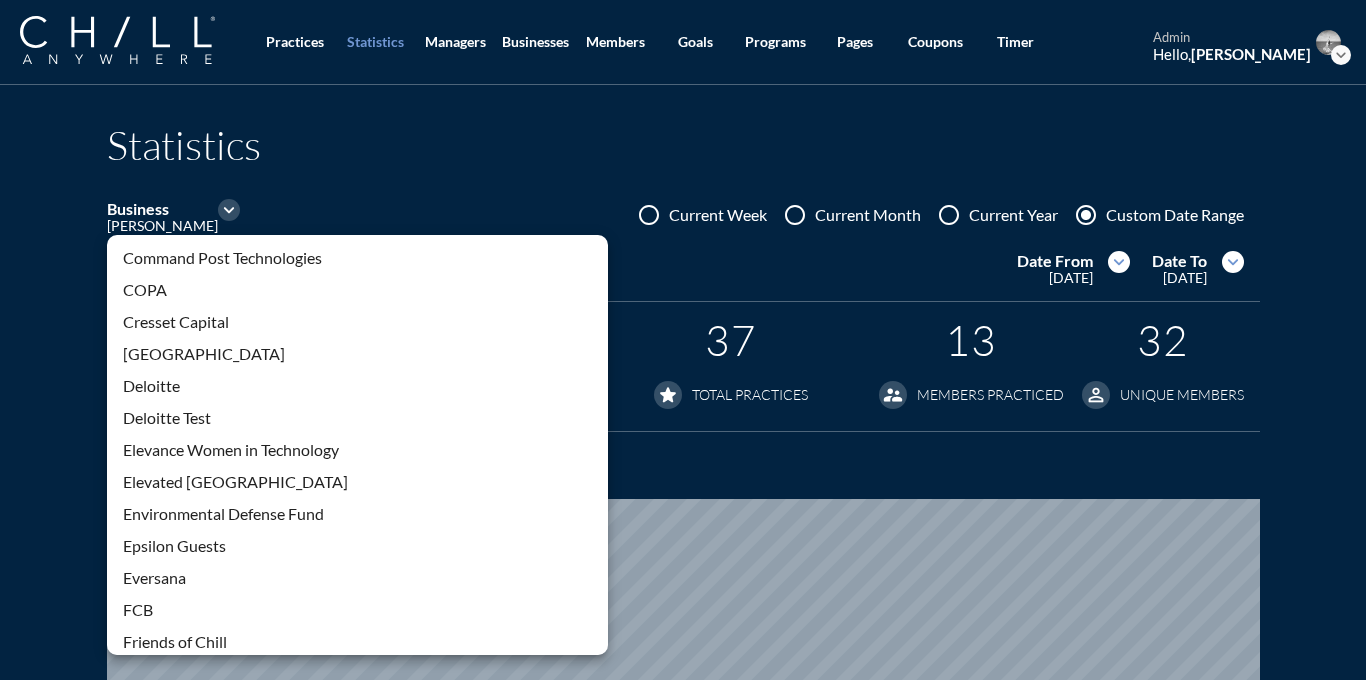 scroll, scrollTop: 1244, scrollLeft: 0, axis: vertical 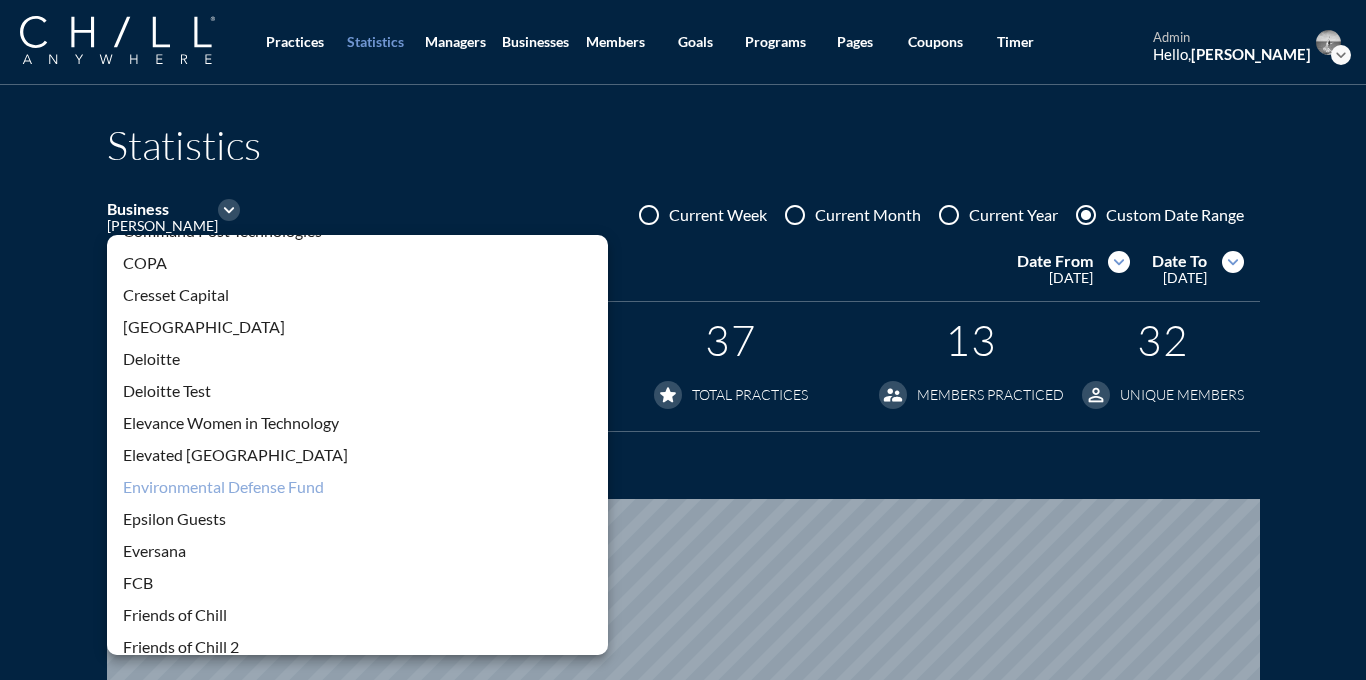click on "Environmental Defense Fund" at bounding box center [357, 487] 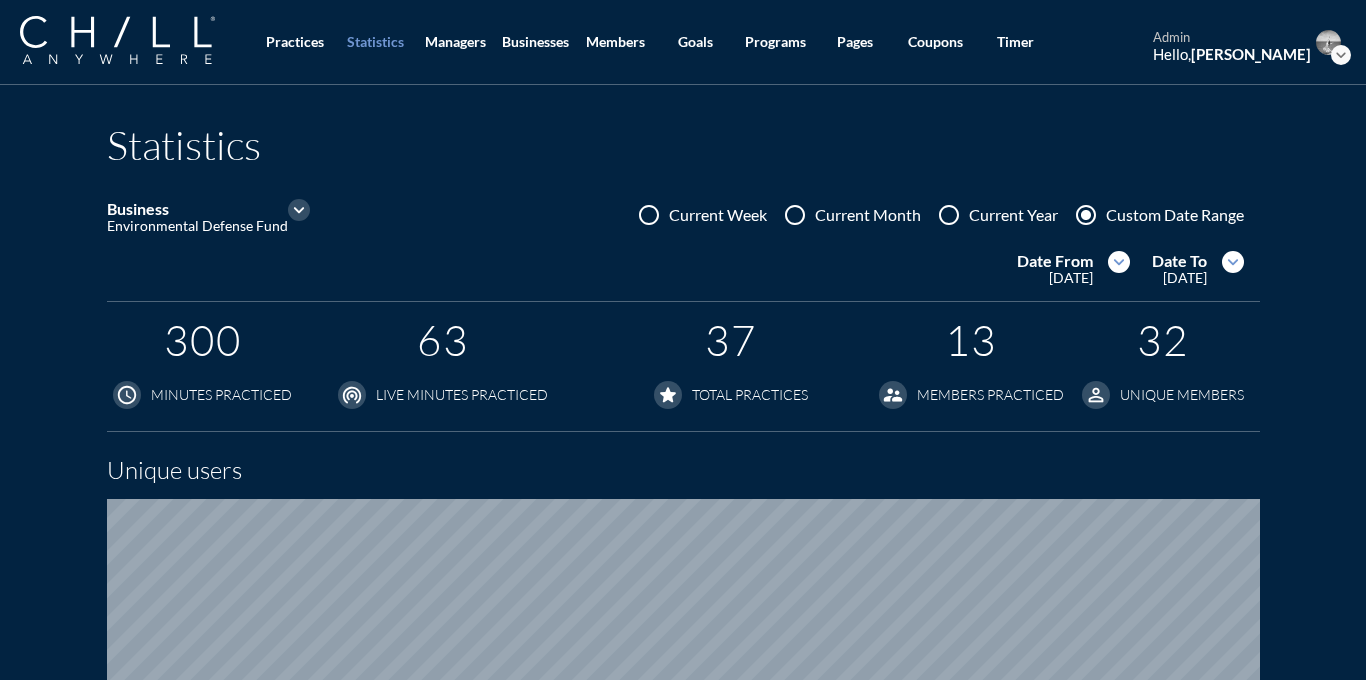 scroll, scrollTop: 0, scrollLeft: 0, axis: both 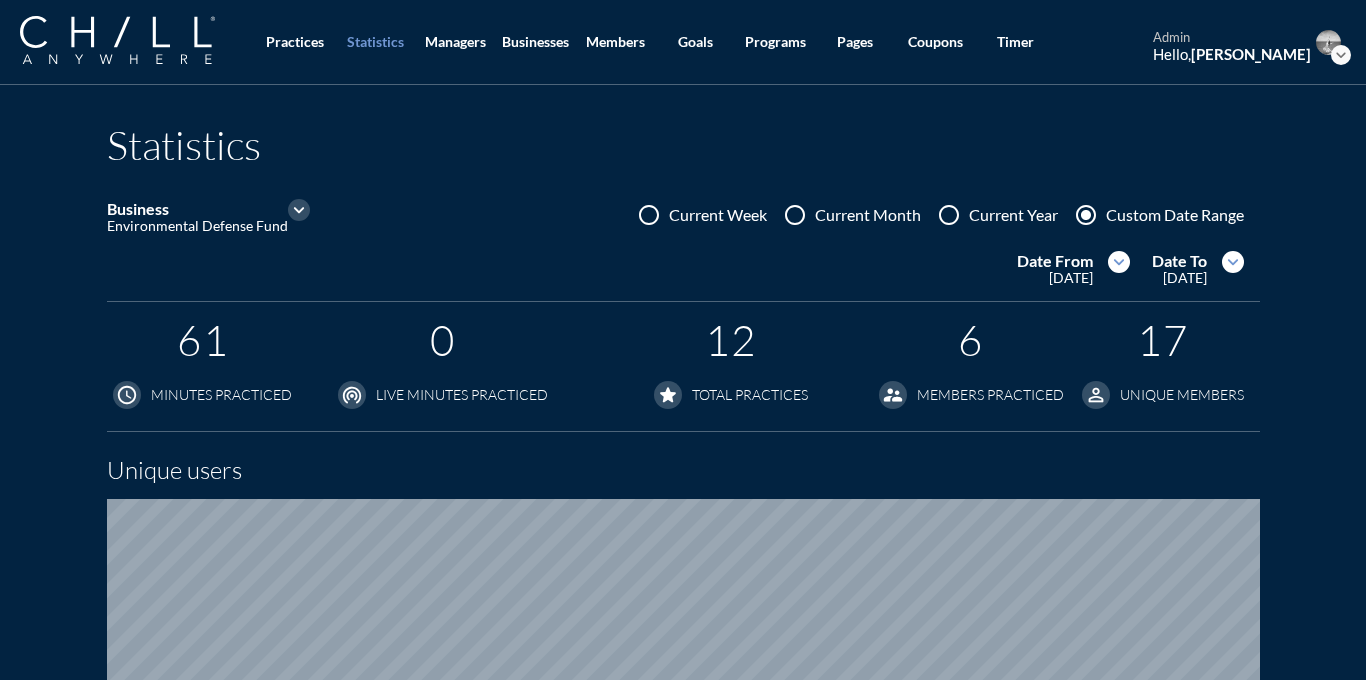 click on "expand_more" at bounding box center (299, 210) 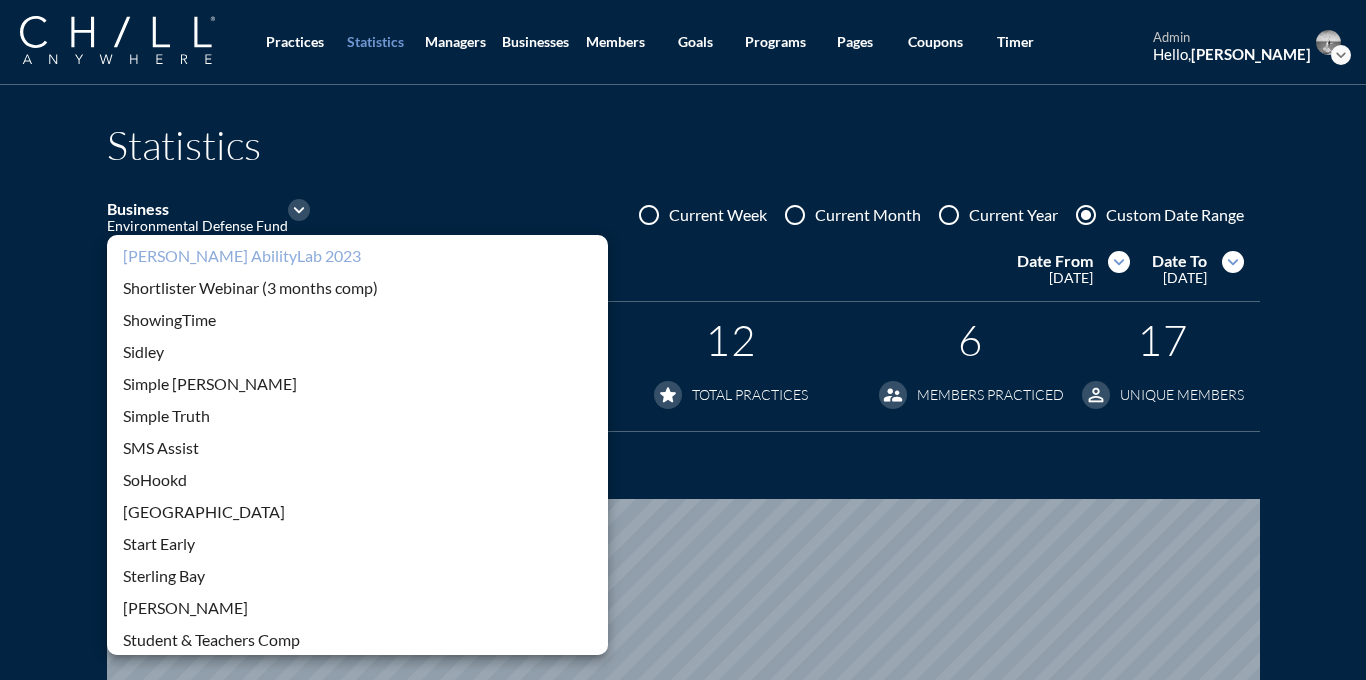 scroll, scrollTop: 3667, scrollLeft: 0, axis: vertical 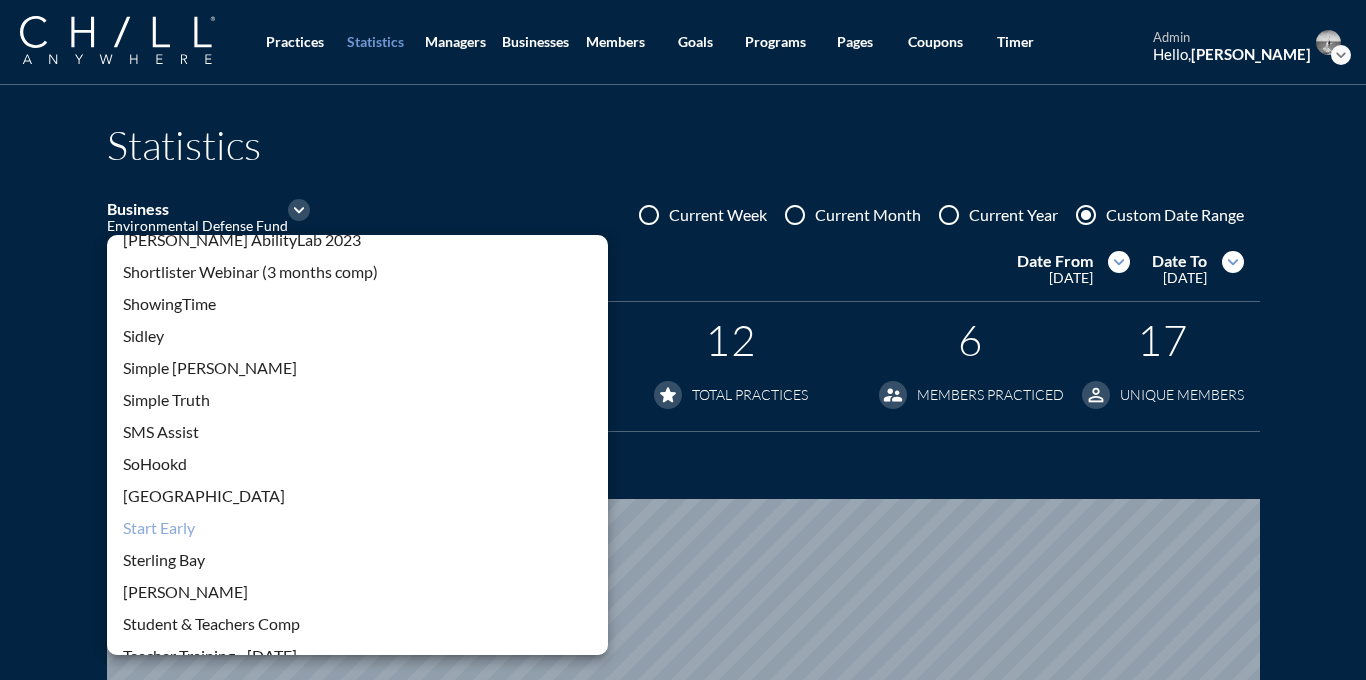 click on "Start Early" at bounding box center [357, 528] 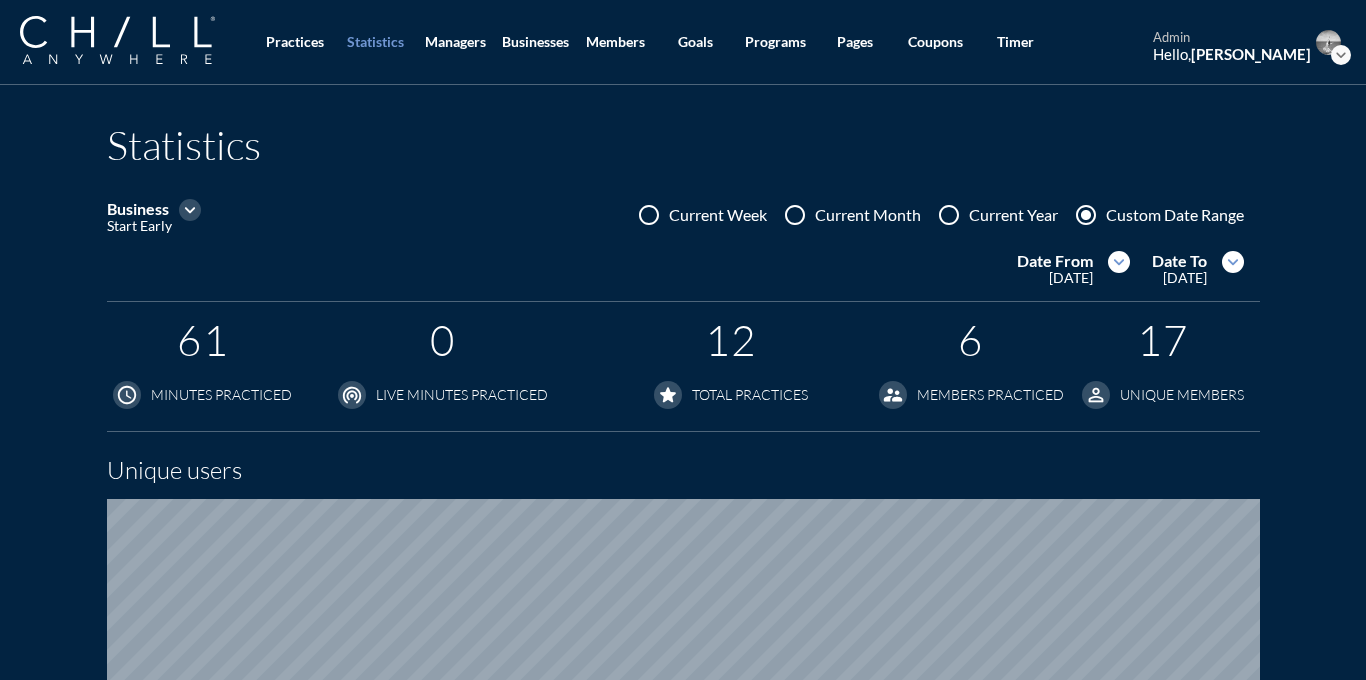 scroll, scrollTop: 0, scrollLeft: 0, axis: both 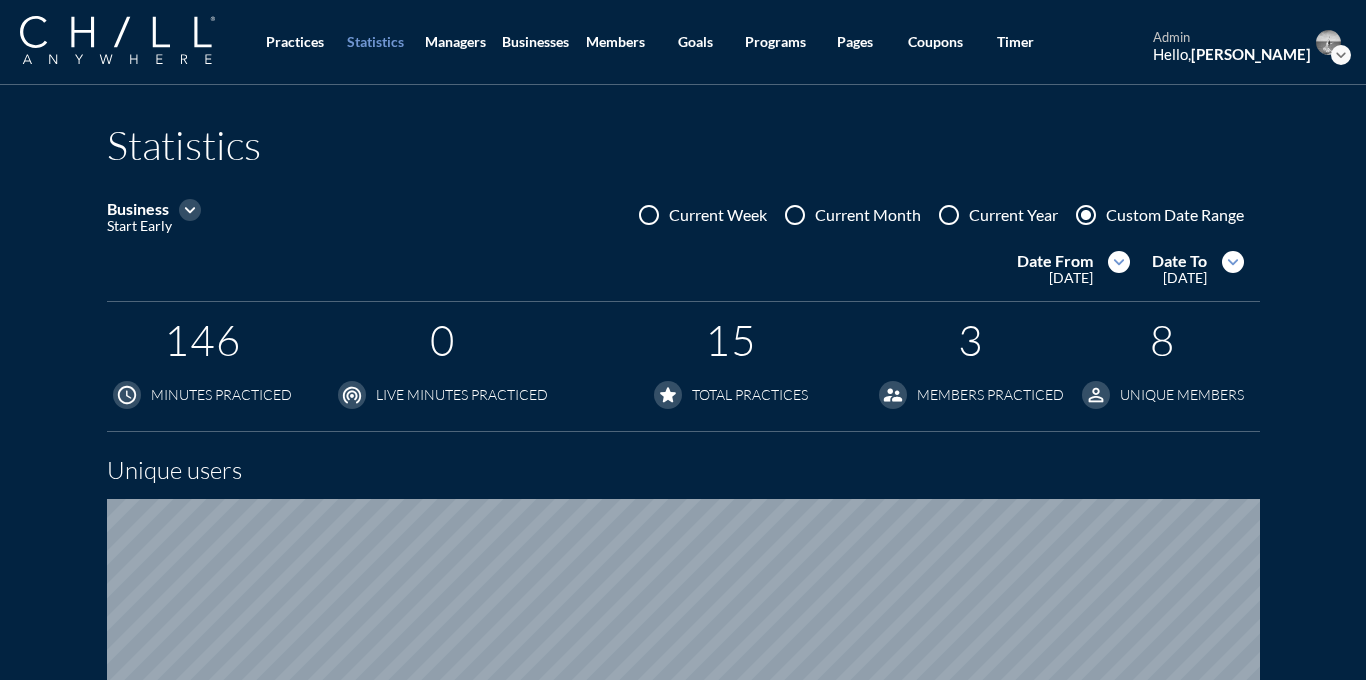 click on "expand_more" at bounding box center (1341, 55) 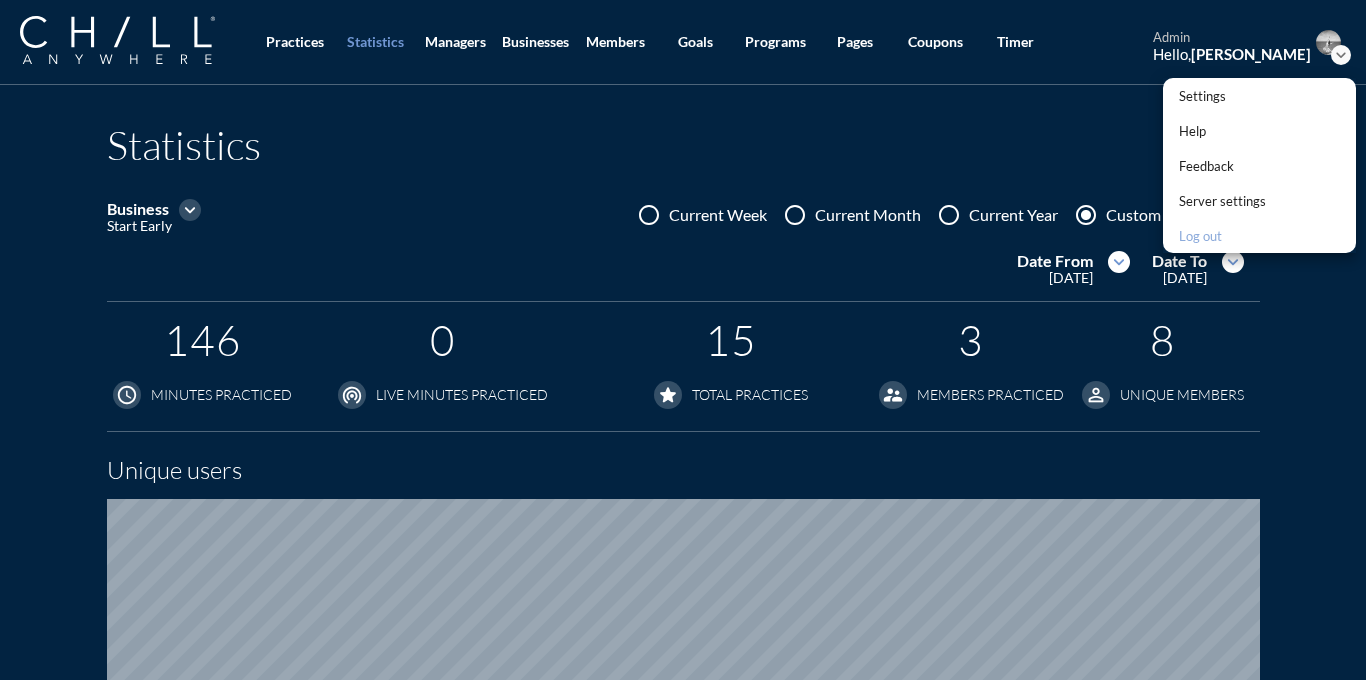 click on "Log out" at bounding box center (1222, 236) 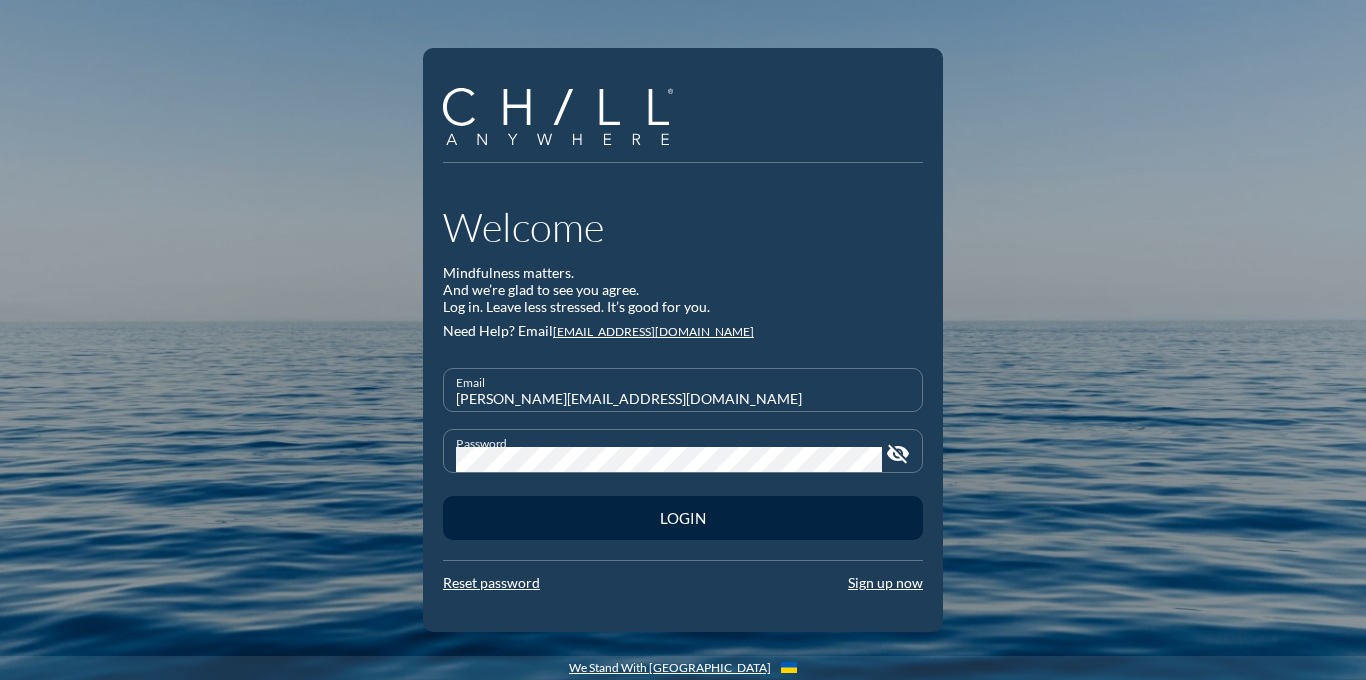 click on "[PERSON_NAME][EMAIL_ADDRESS][DOMAIN_NAME]" at bounding box center (683, 398) 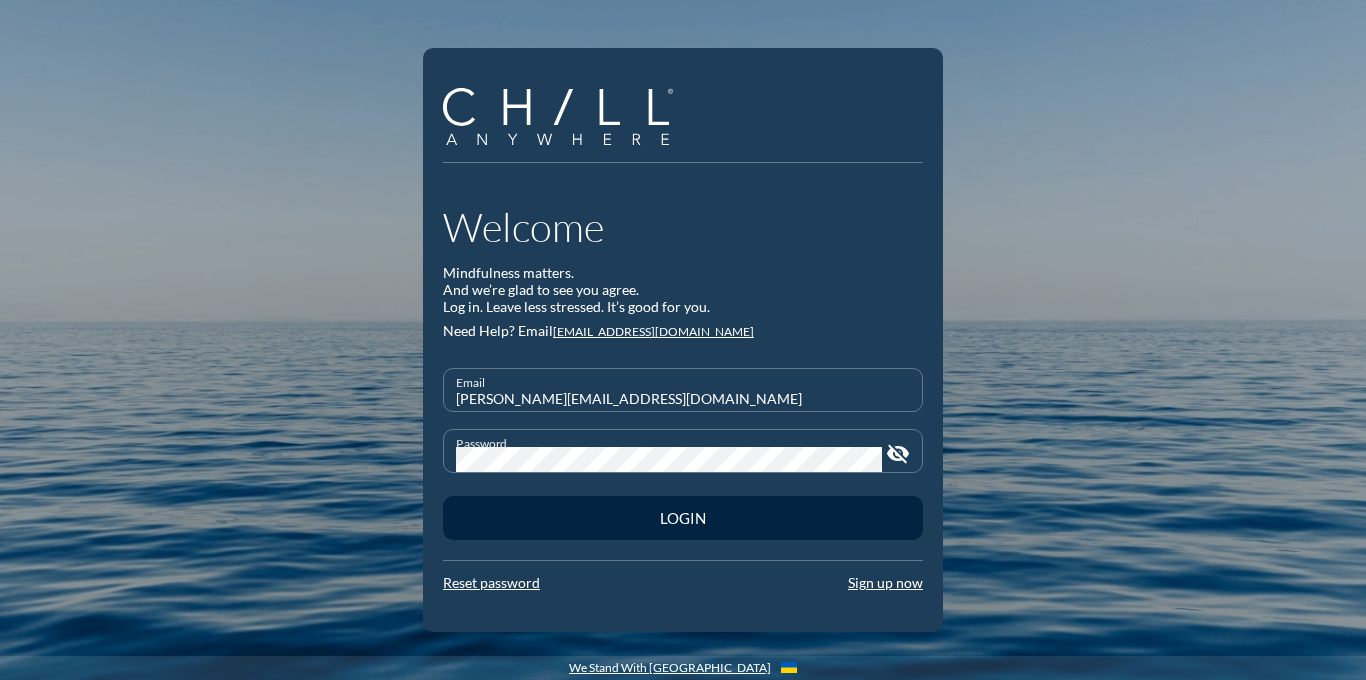 type on "[EMAIL_ADDRESS][DOMAIN_NAME]" 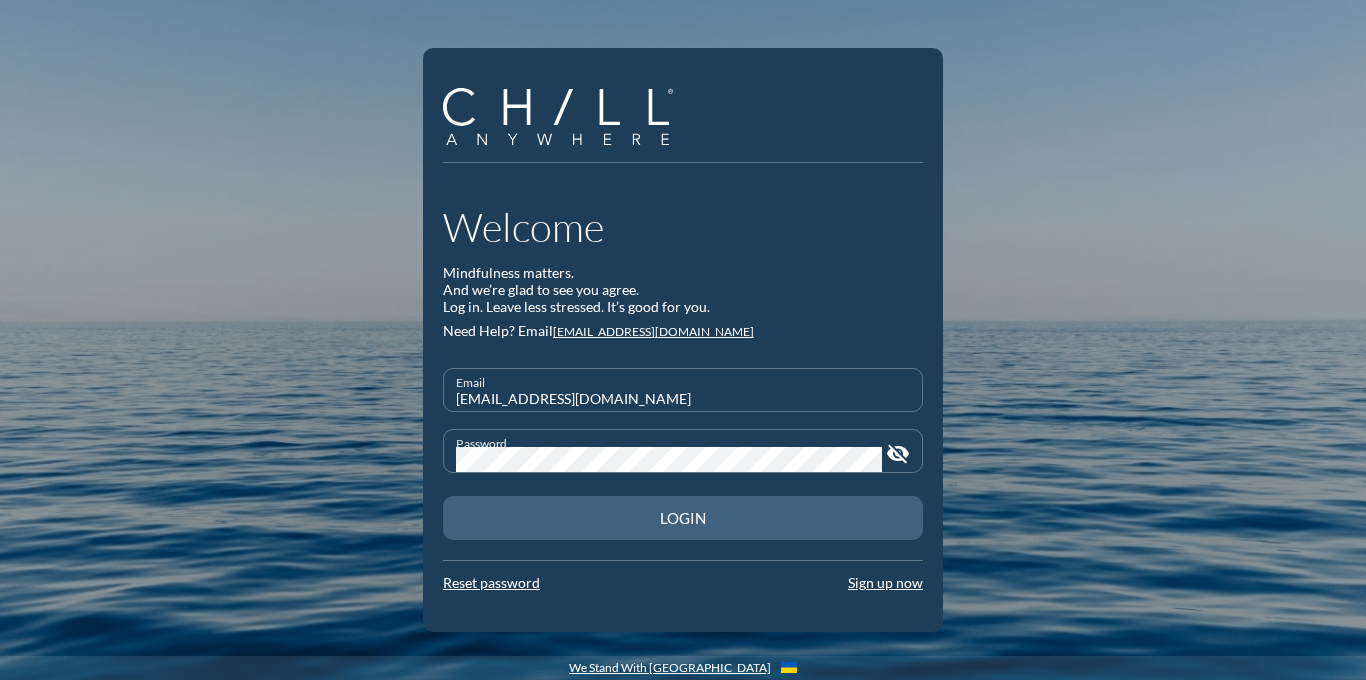 click on "Login" at bounding box center [683, 518] 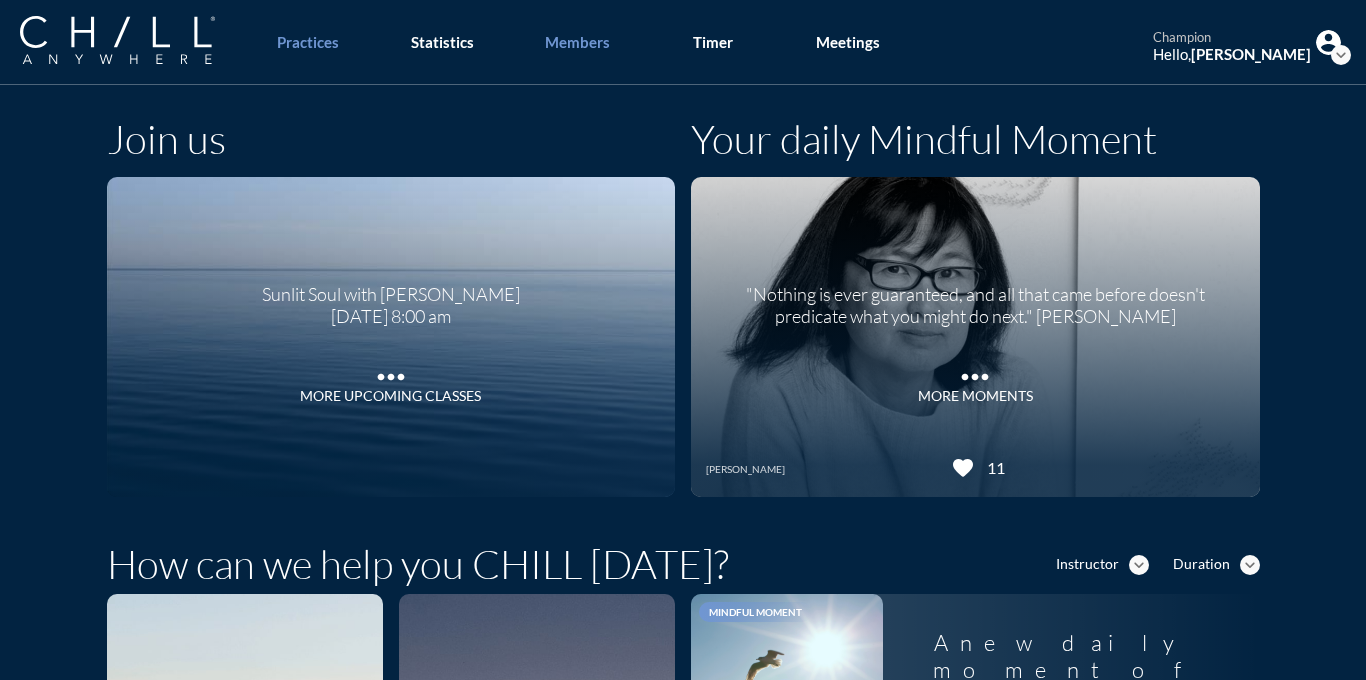 click on "Members" at bounding box center (577, 42) 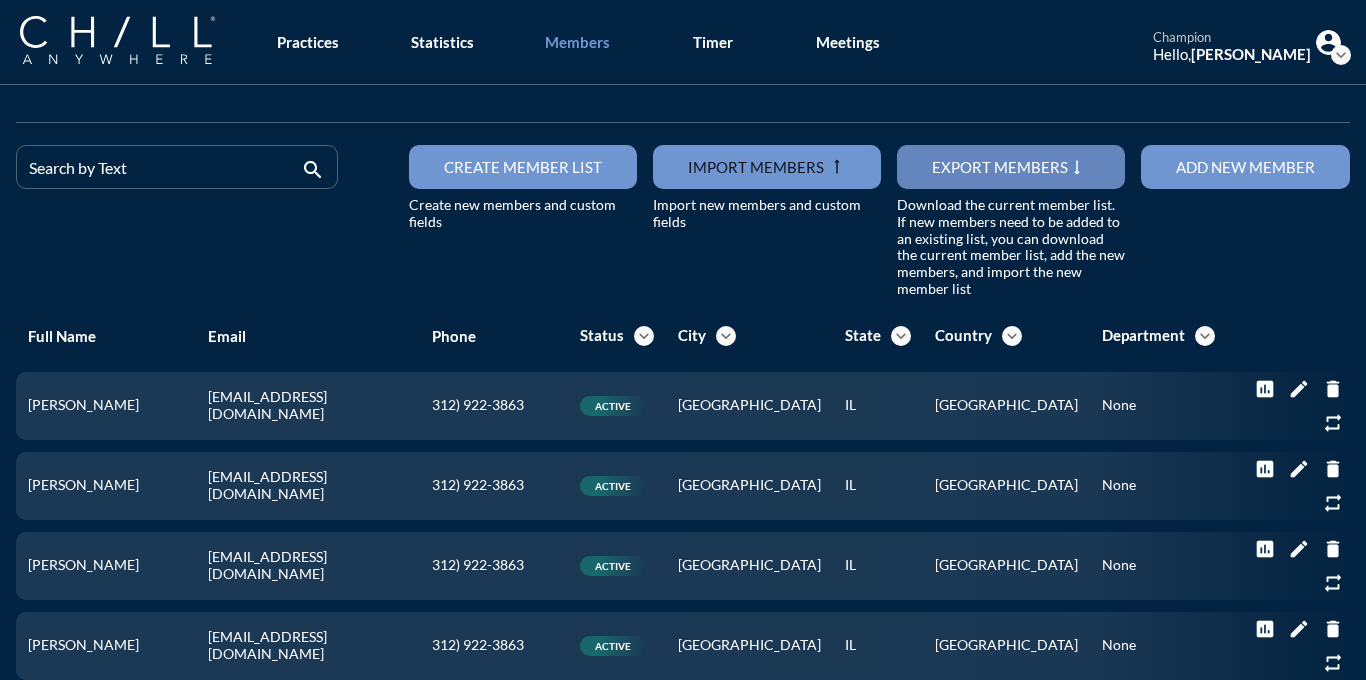 click on "export members" at bounding box center (1000, 167) 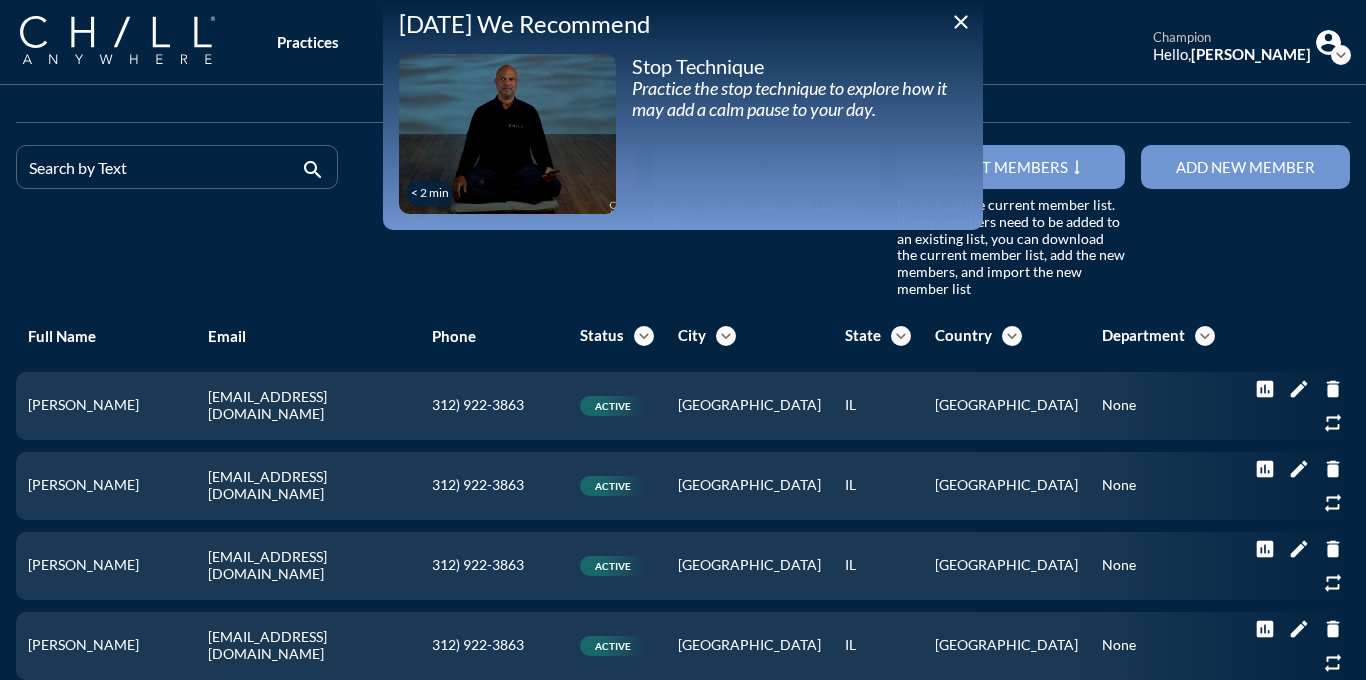 click on "close" at bounding box center (961, 22) 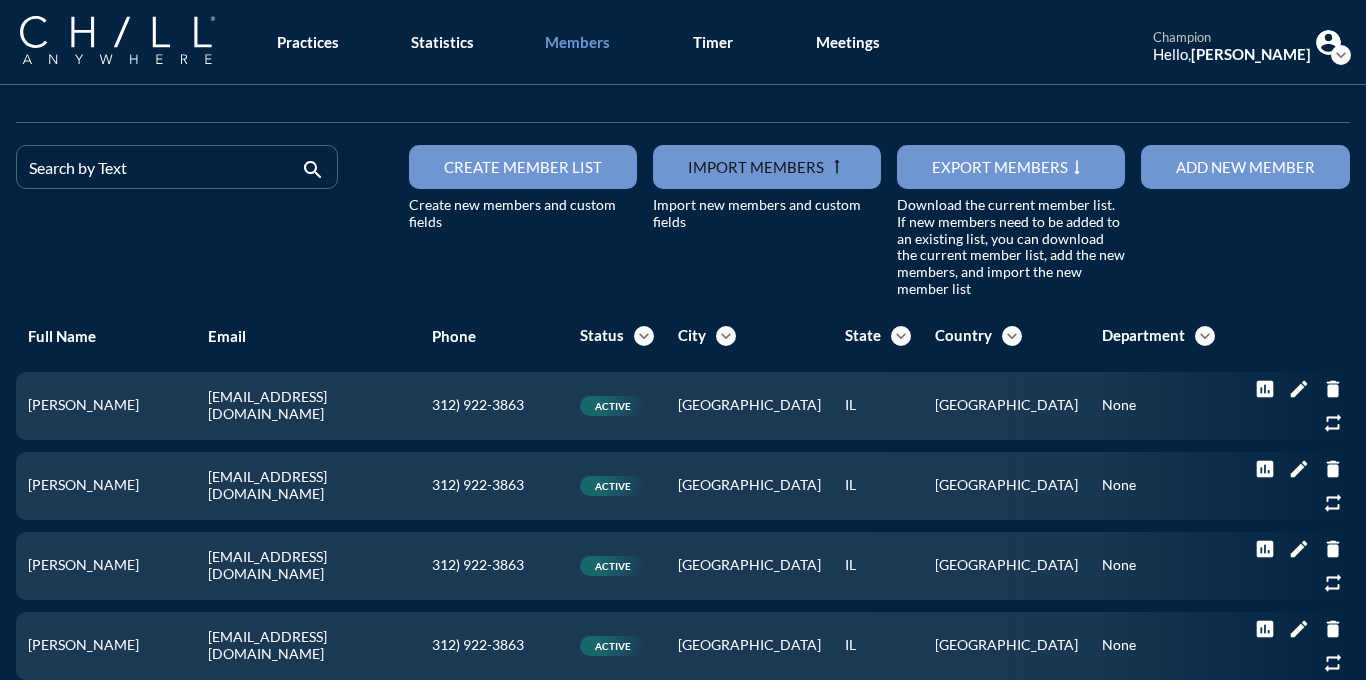 click on "expand_more" at bounding box center [1341, 55] 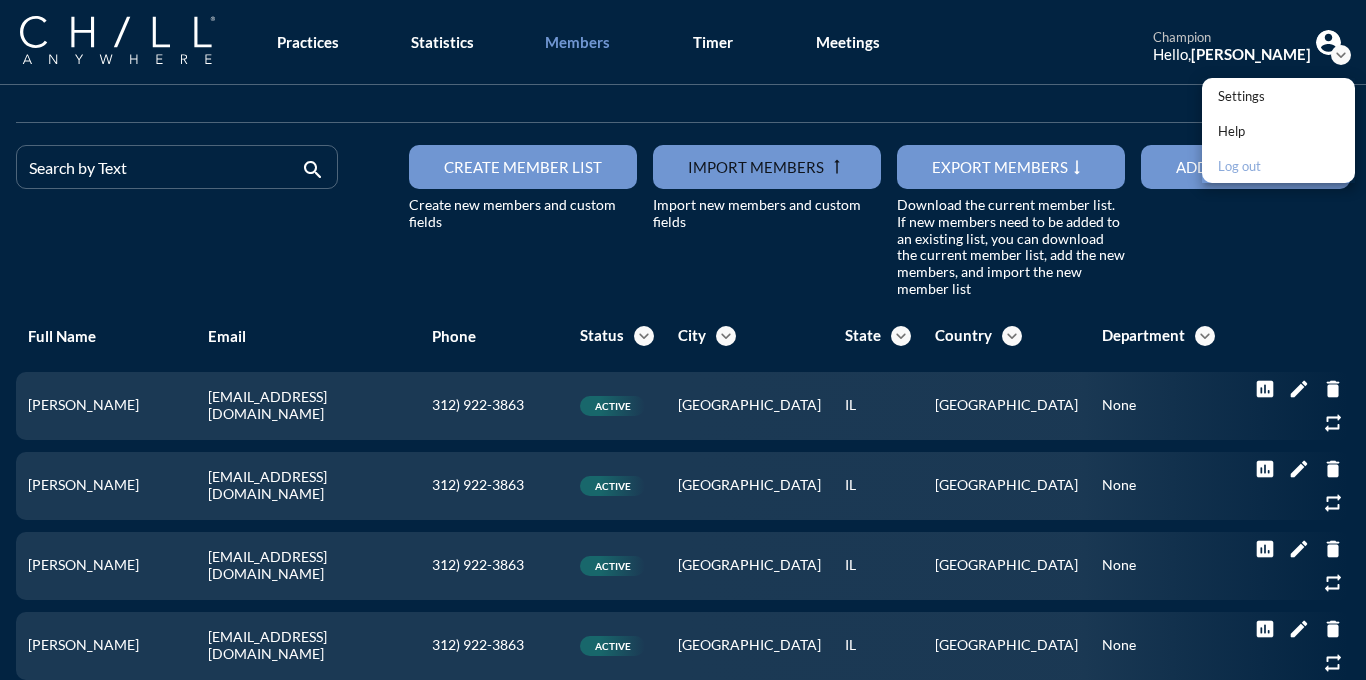 click on "Log out" at bounding box center (1241, 166) 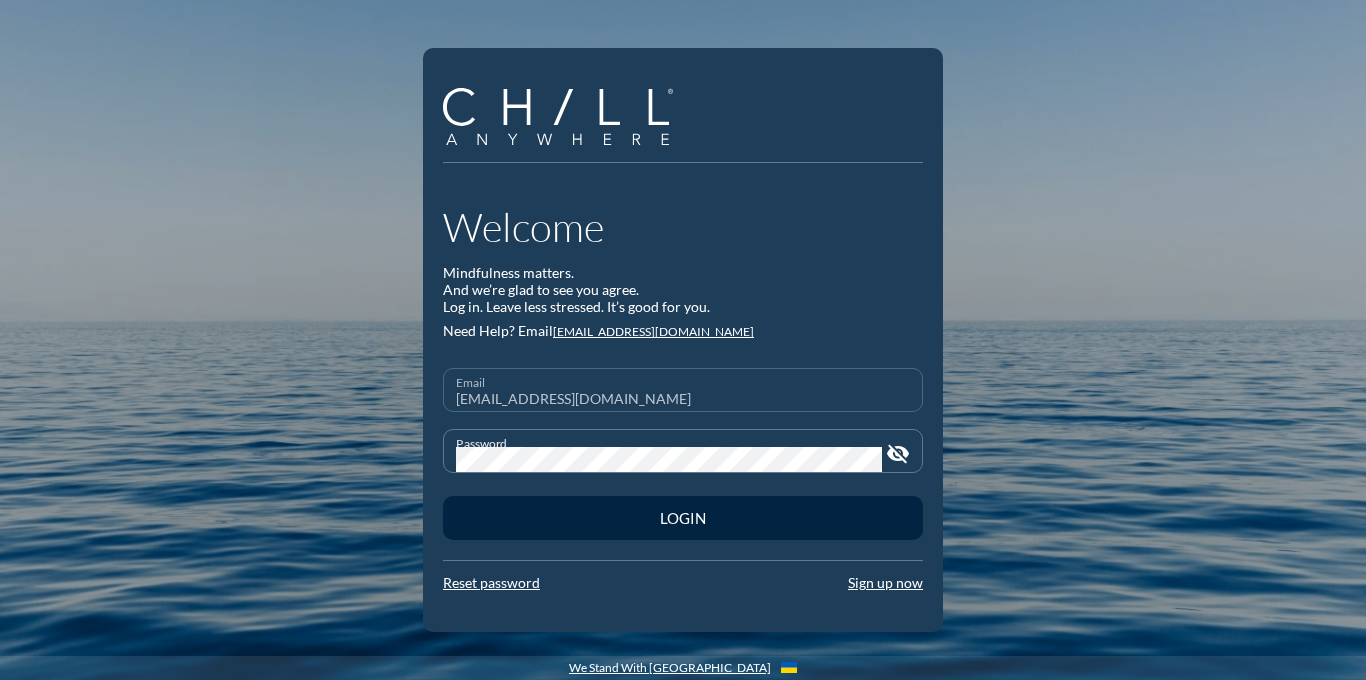 click on "Email [EMAIL_ADDRESS][DOMAIN_NAME]" at bounding box center [683, 390] 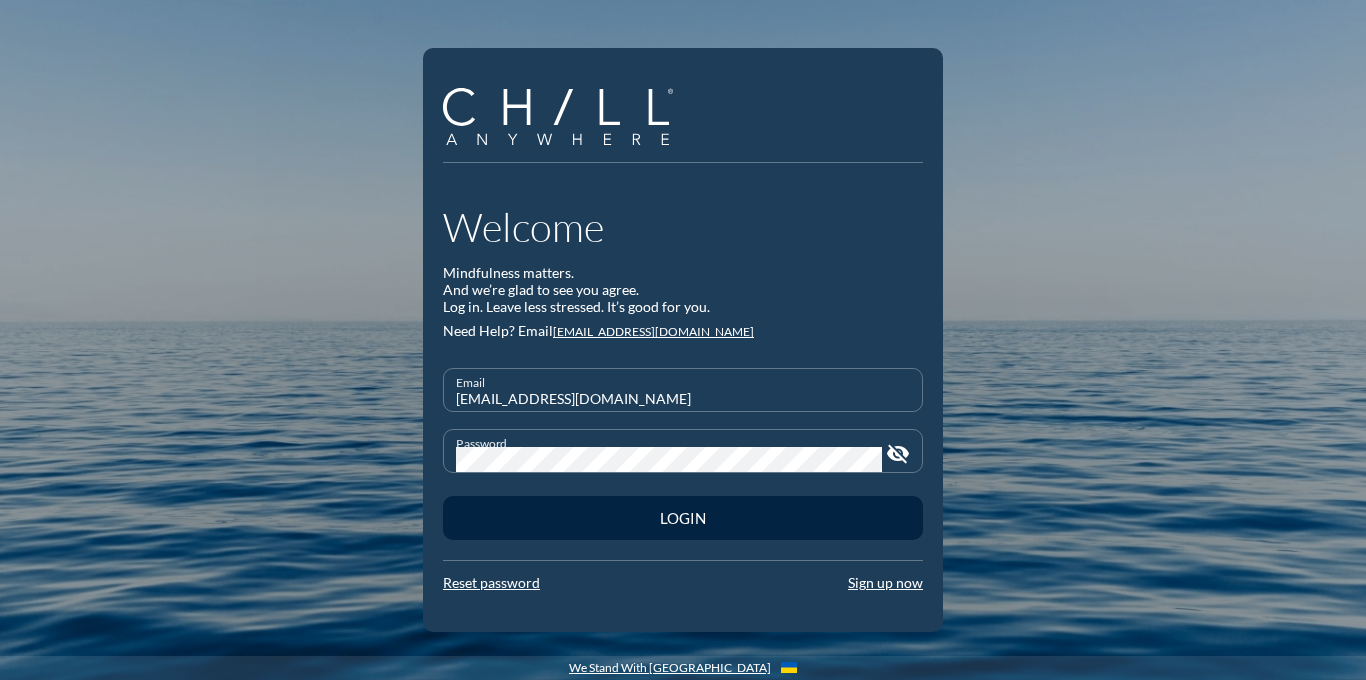type on "[PERSON_NAME][EMAIL_ADDRESS][DOMAIN_NAME]" 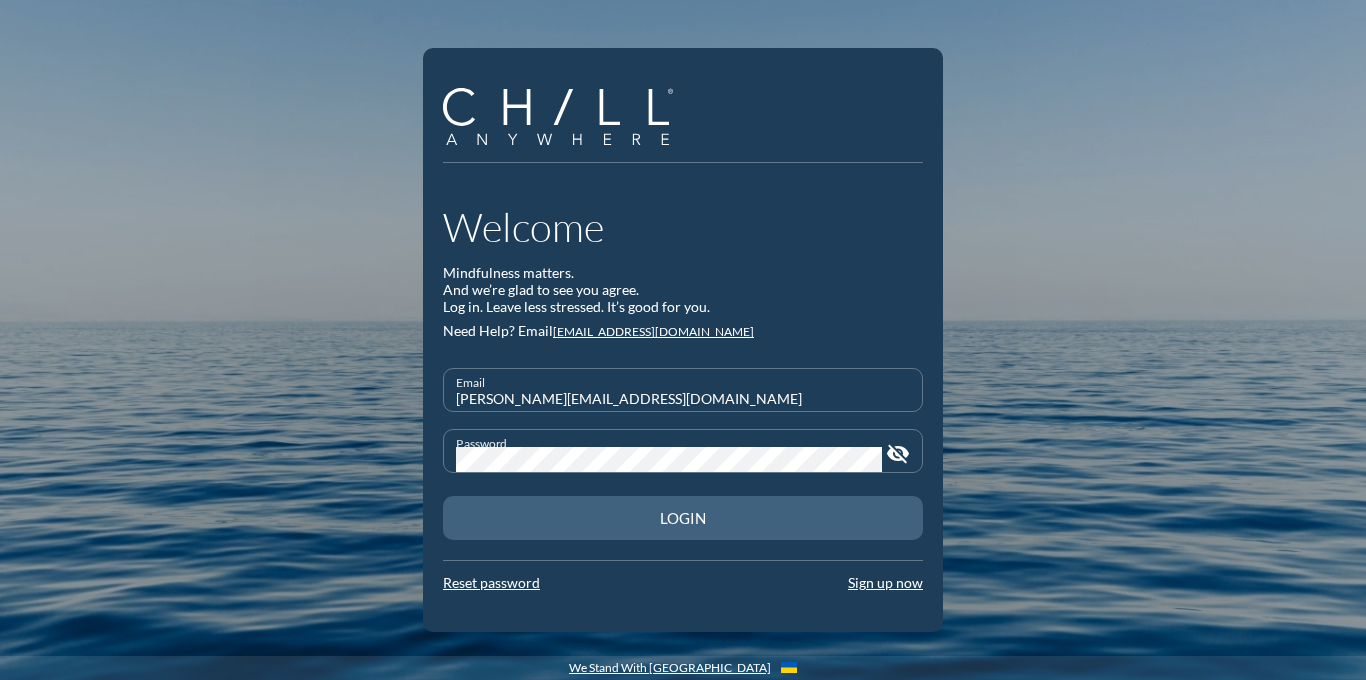 click on "Login" at bounding box center (683, 518) 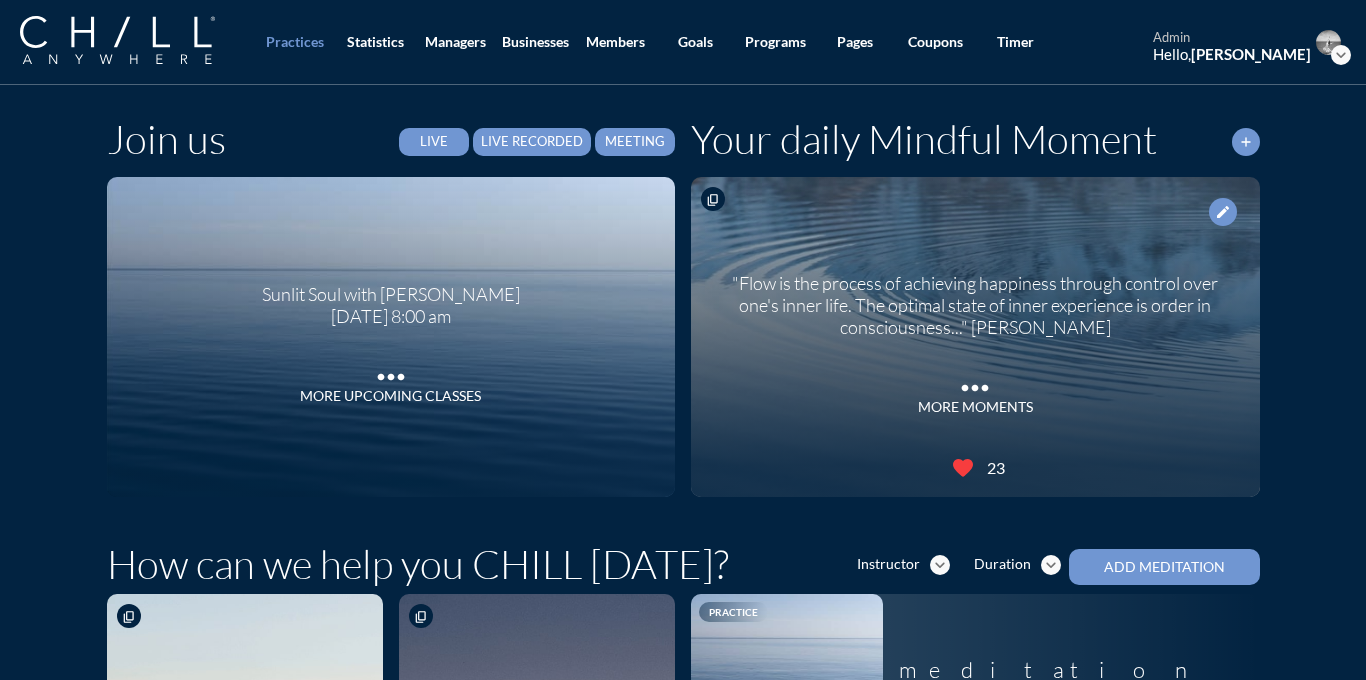 click on "expand_more" at bounding box center [1341, 55] 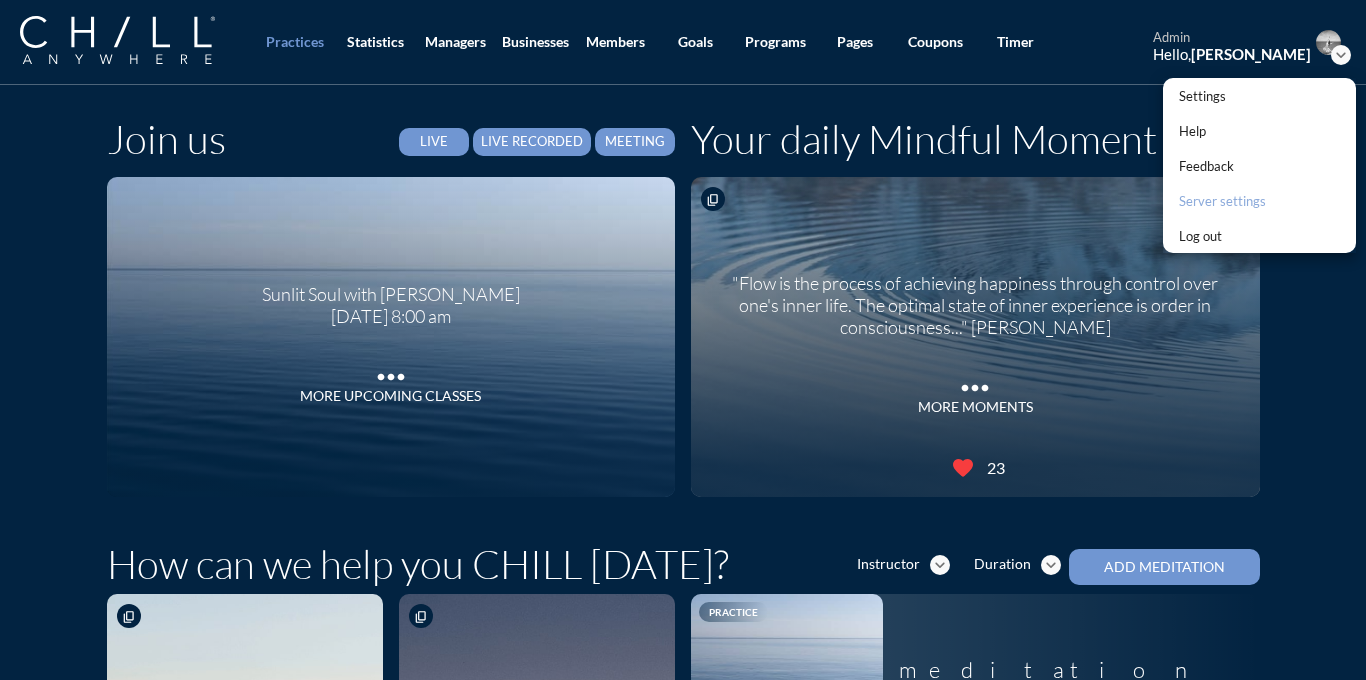 click on "Server settings" at bounding box center (1222, 201) 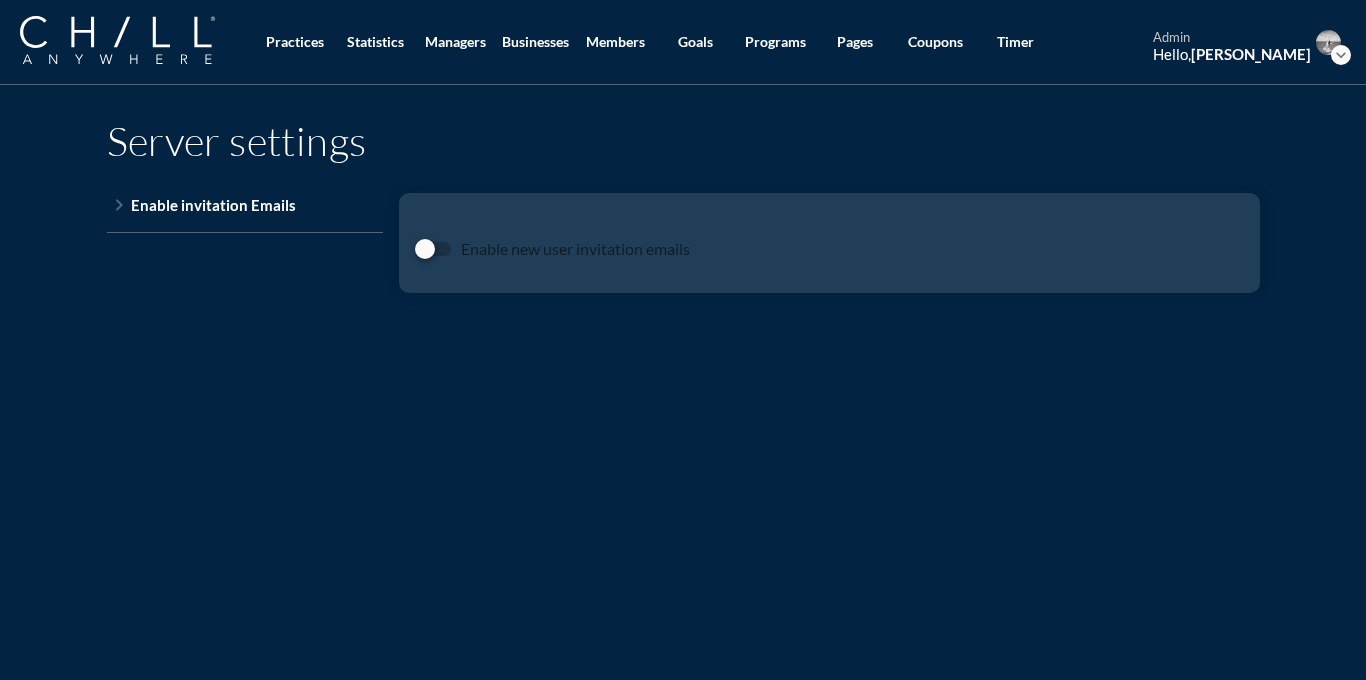 click on "expand_more" at bounding box center (1341, 55) 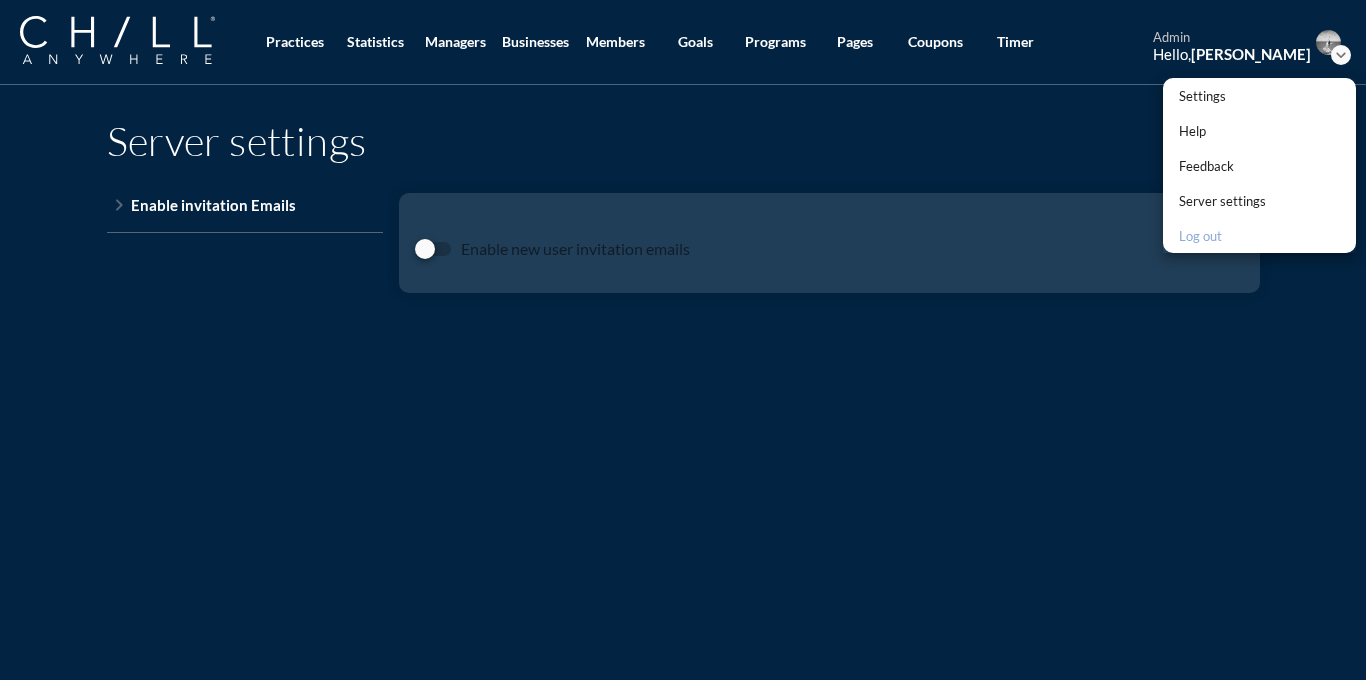 click on "Log out" at bounding box center (1222, 236) 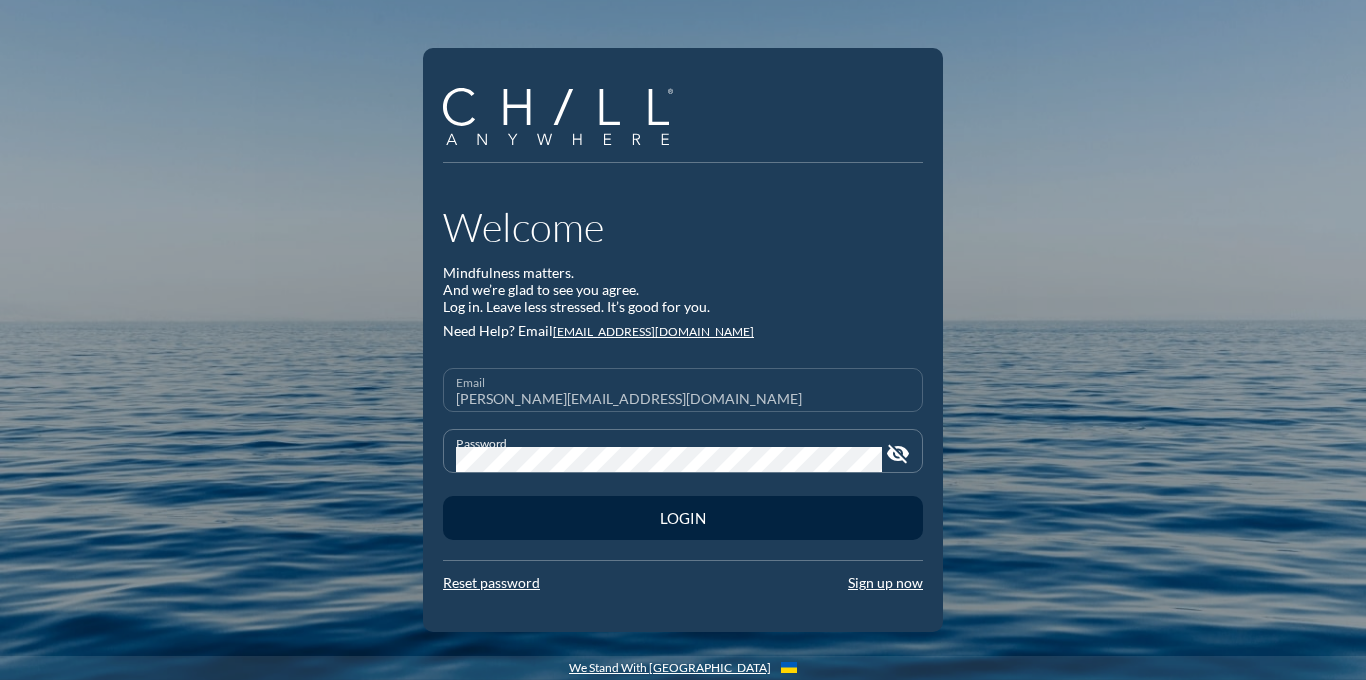 click on "Email [PERSON_NAME][EMAIL_ADDRESS][DOMAIN_NAME]" at bounding box center [683, 390] 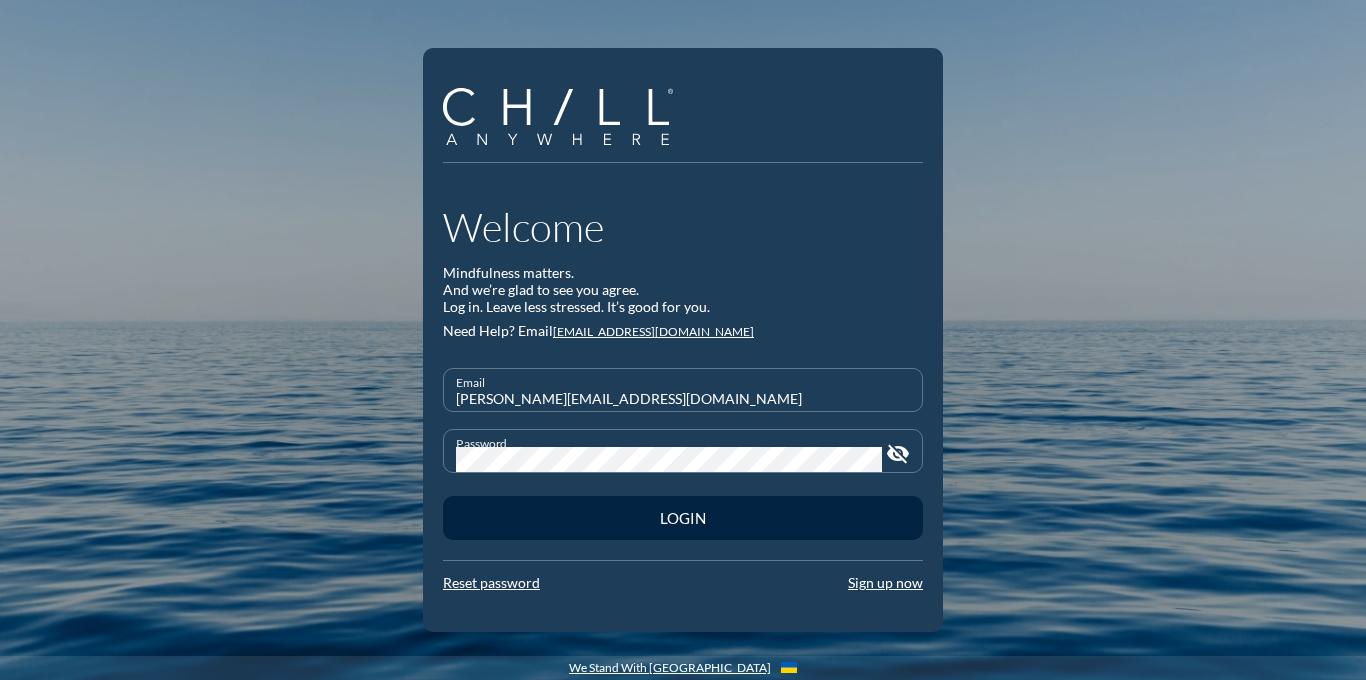type on "[EMAIL_ADDRESS][DOMAIN_NAME]" 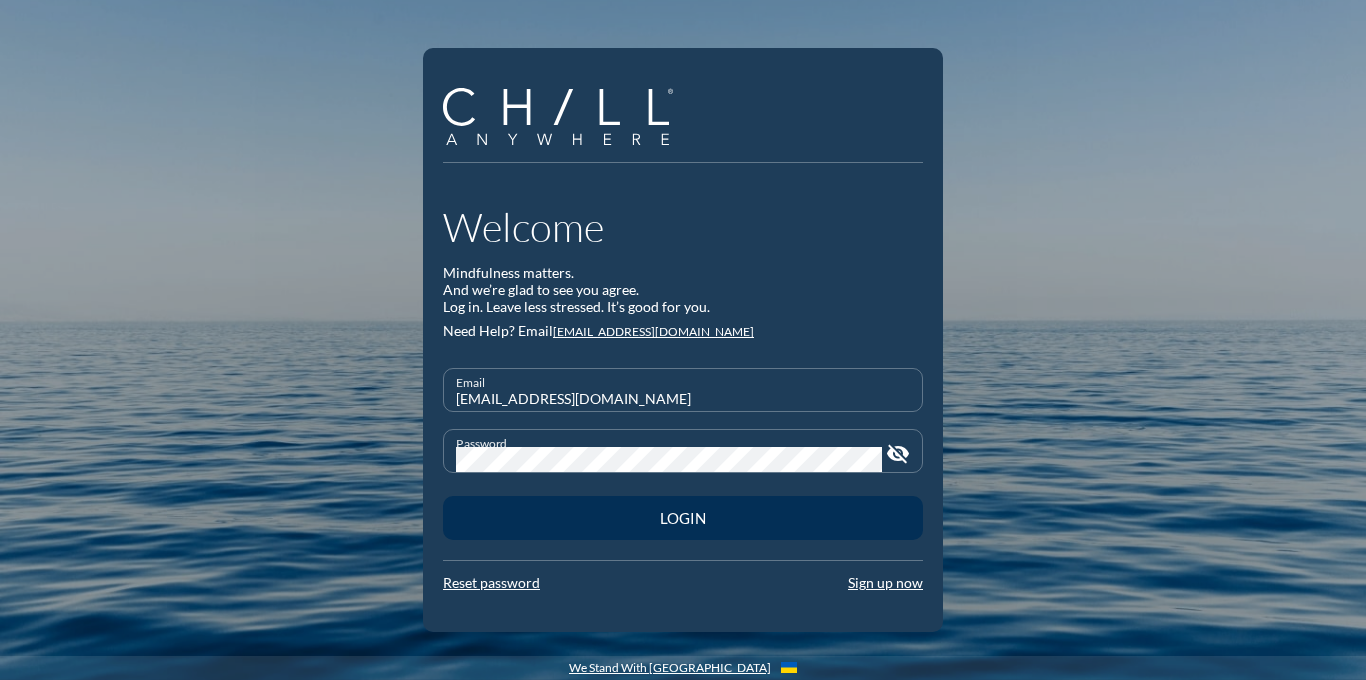 click on "Login" at bounding box center (683, 518) 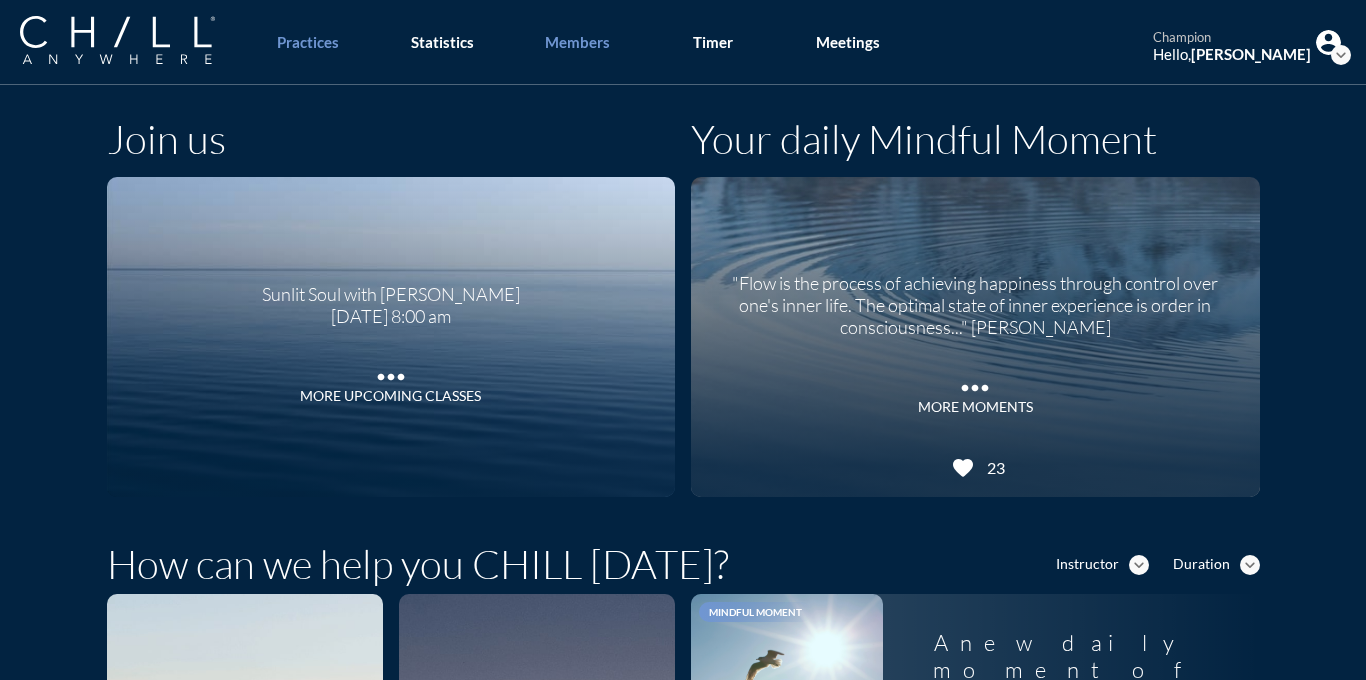 click on "Members" at bounding box center [577, 42] 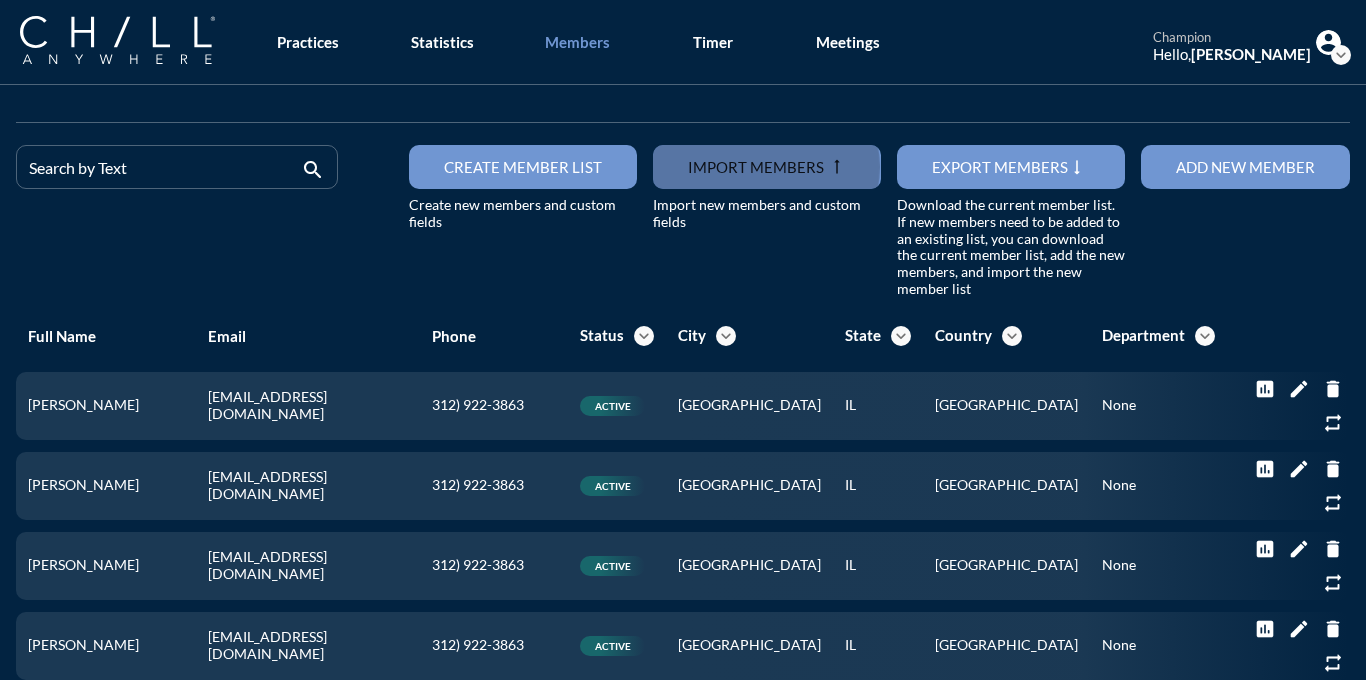 click at bounding box center (767, 167) 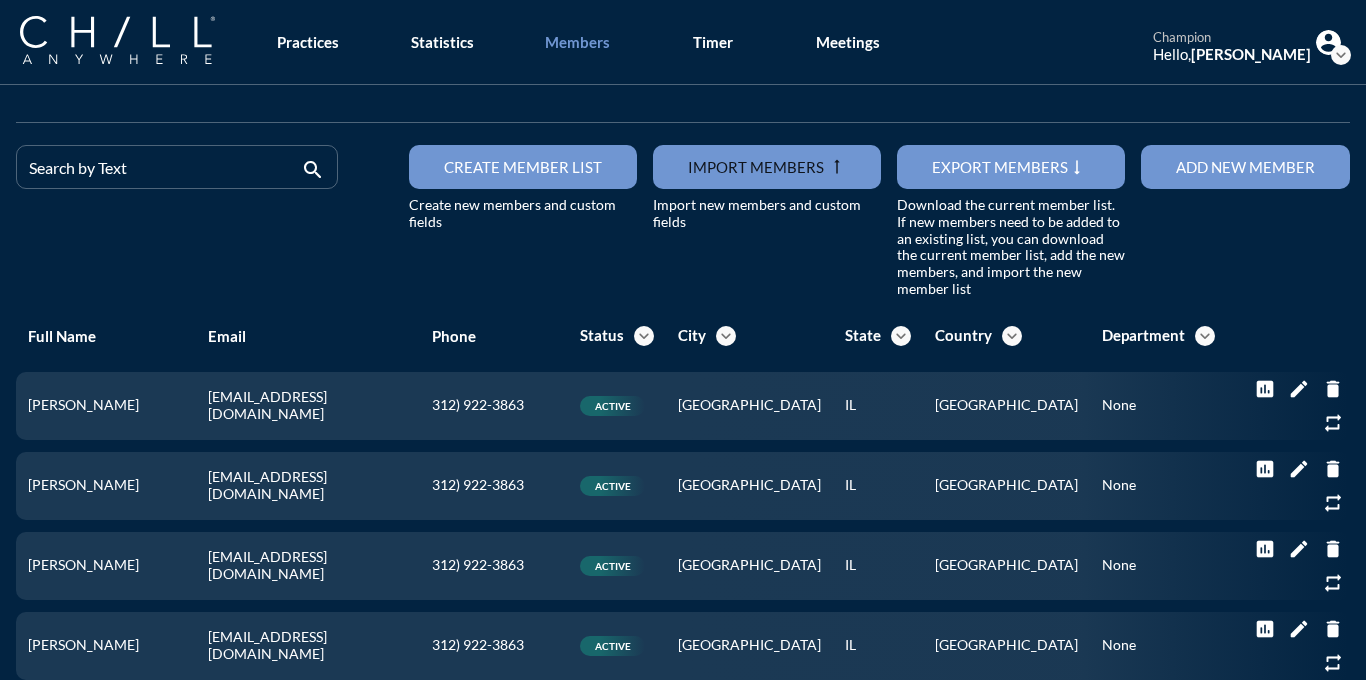 type on "C:\fakepath\StartEarlyUserImport7.6.25.xlsx" 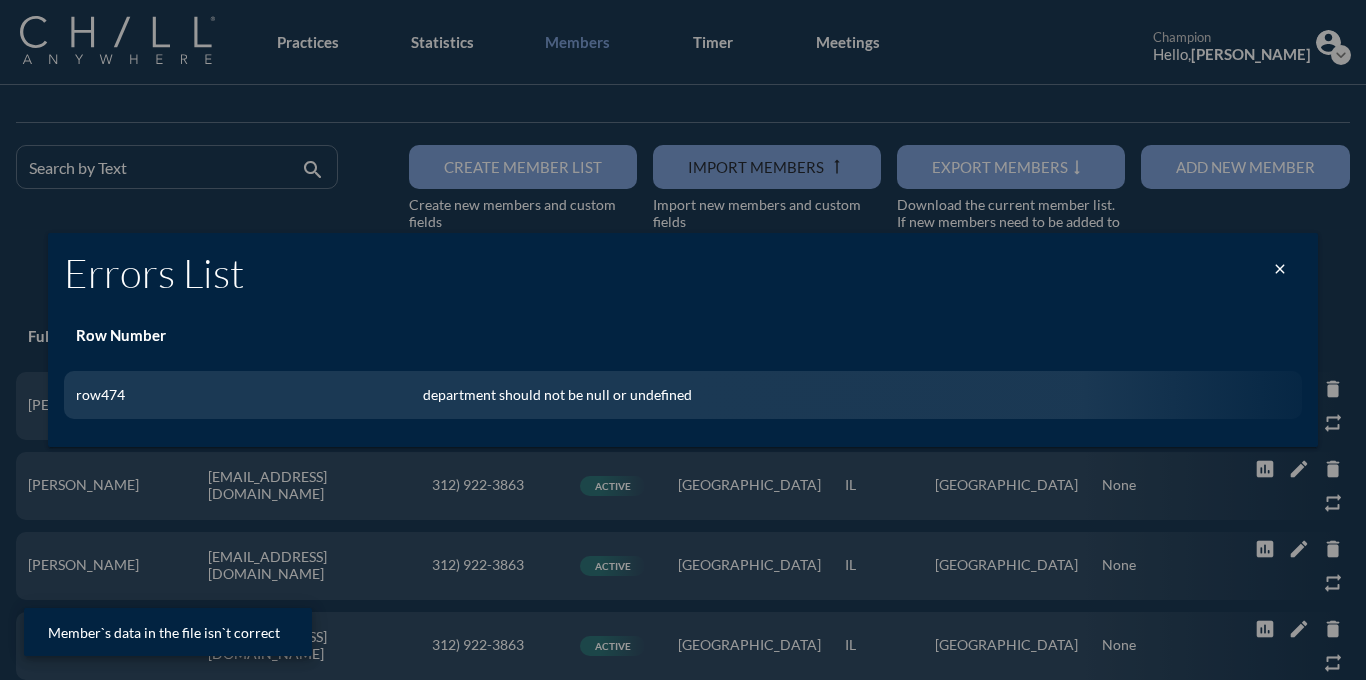 click on "close" at bounding box center (1280, 269) 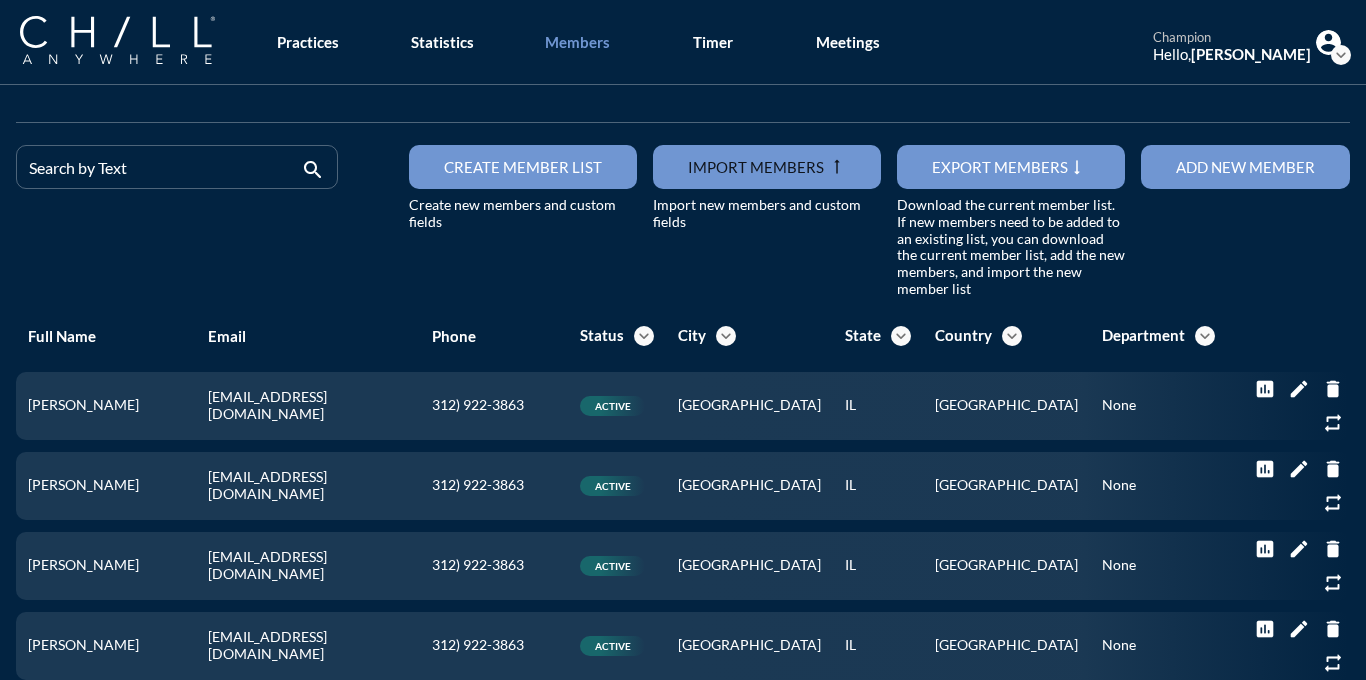 click at bounding box center [767, 167] 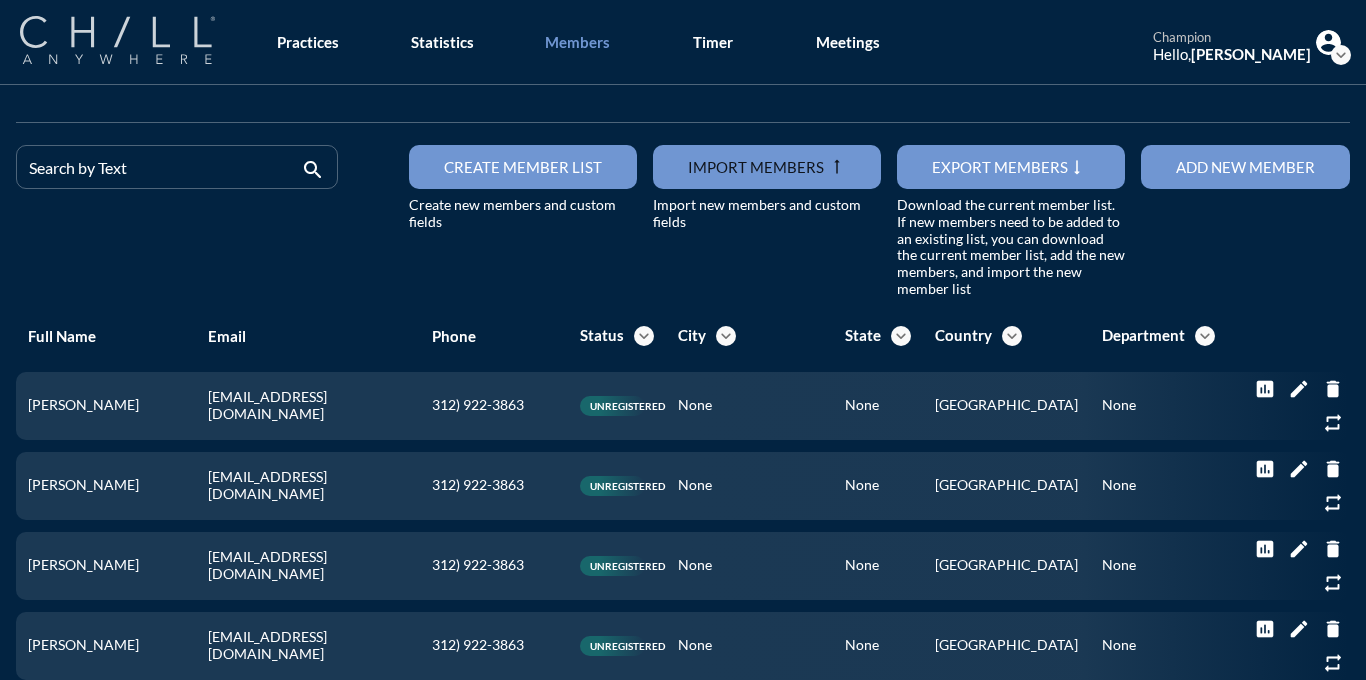 click at bounding box center [117, 40] 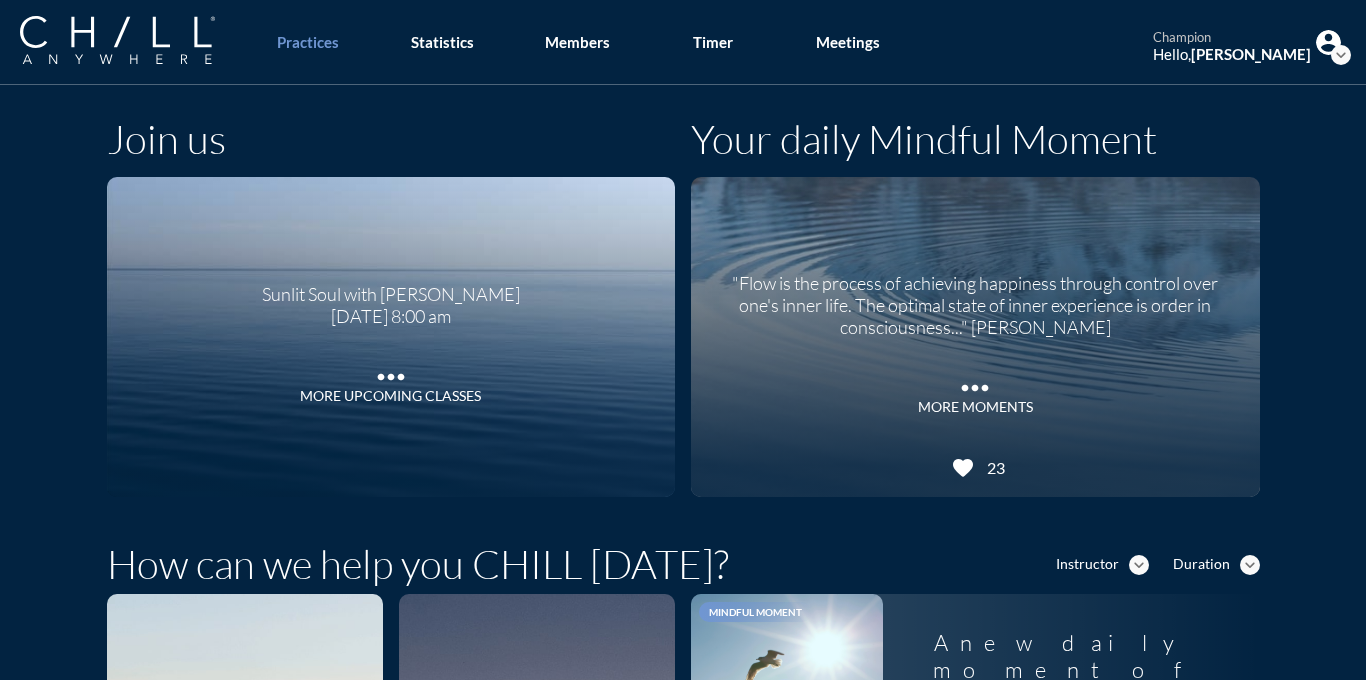 click on "expand_more" at bounding box center [1341, 55] 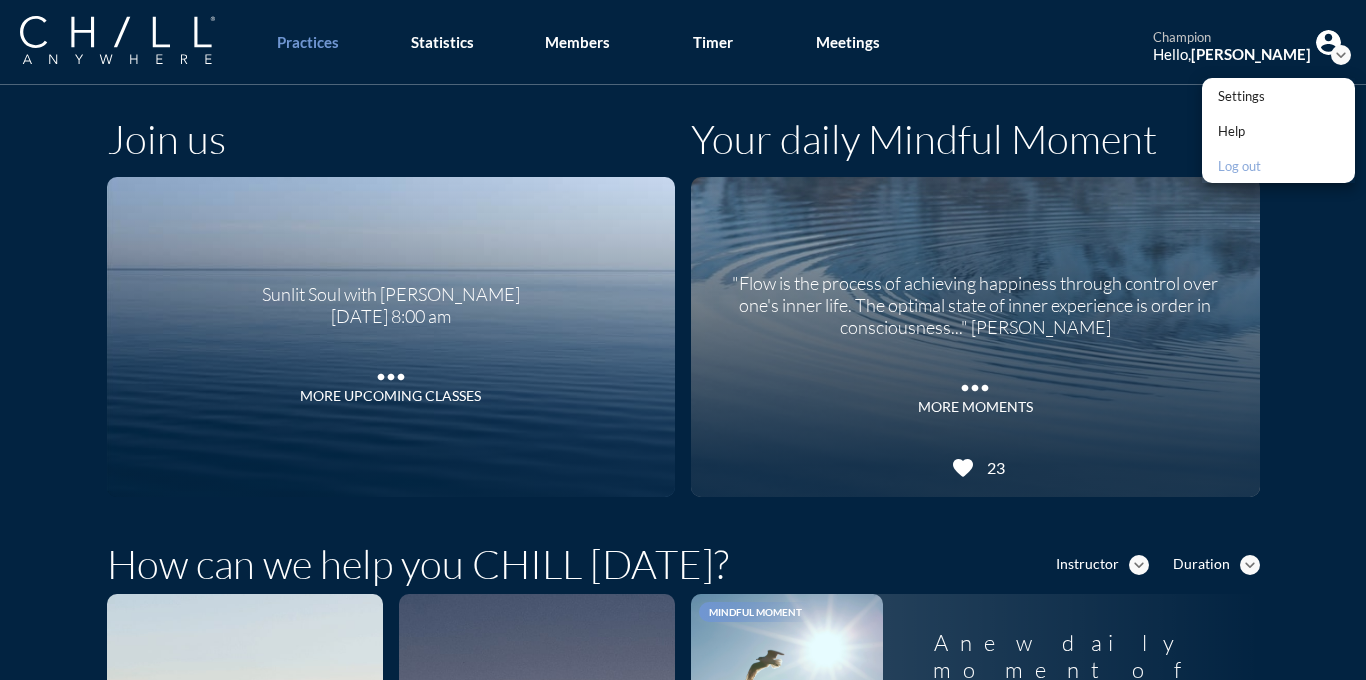 click on "Log out" at bounding box center [1278, 165] 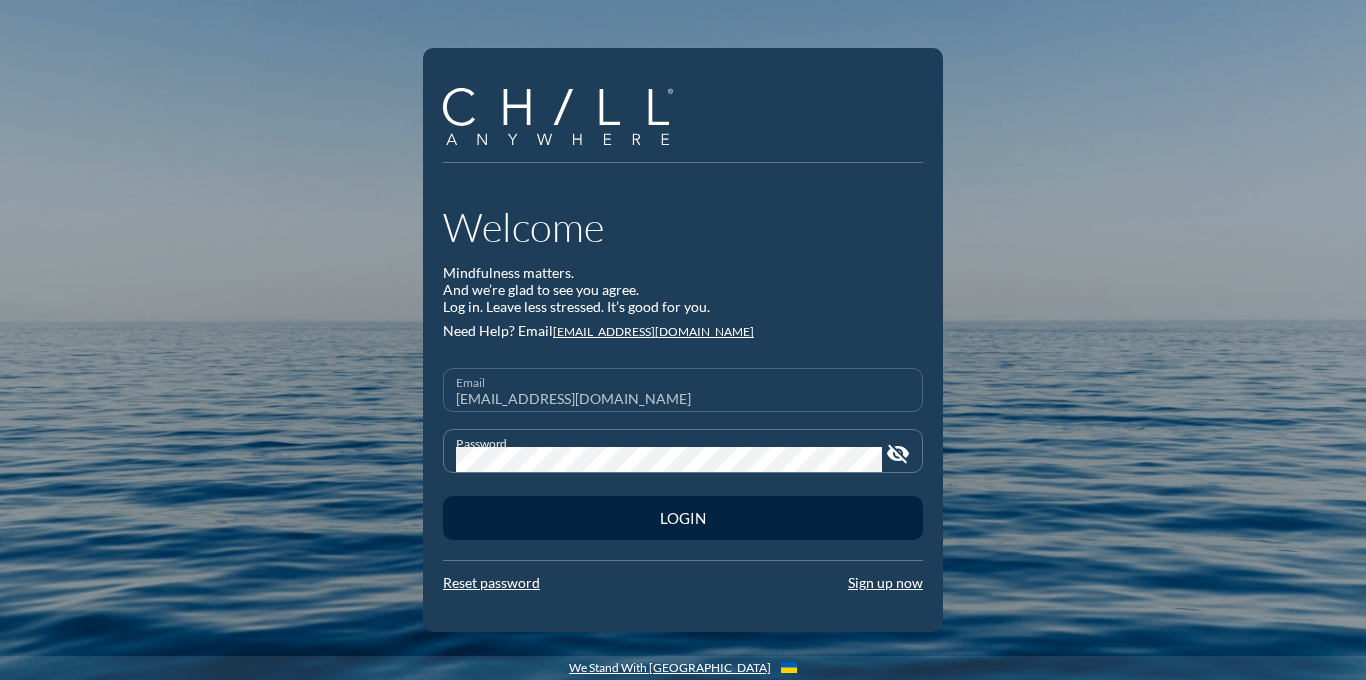 click on "[EMAIL_ADDRESS][DOMAIN_NAME]" at bounding box center (683, 398) 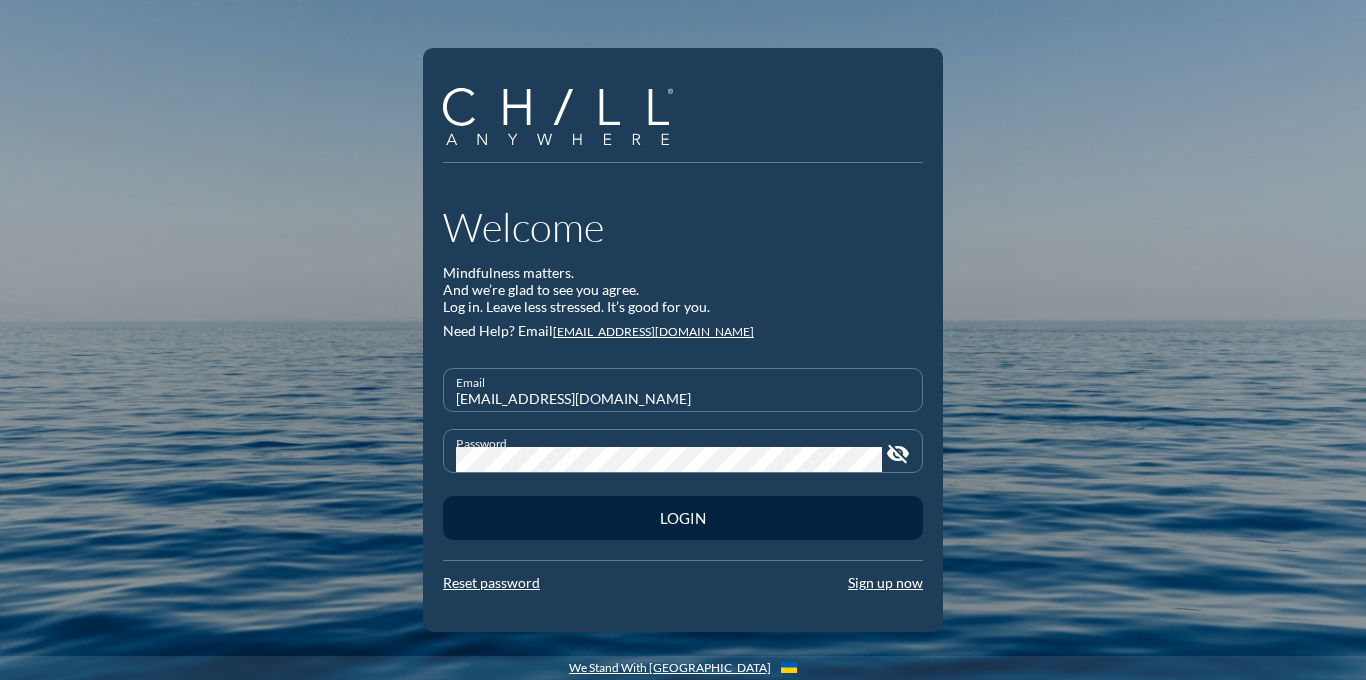 type on "[PERSON_NAME][EMAIL_ADDRESS][DOMAIN_NAME]" 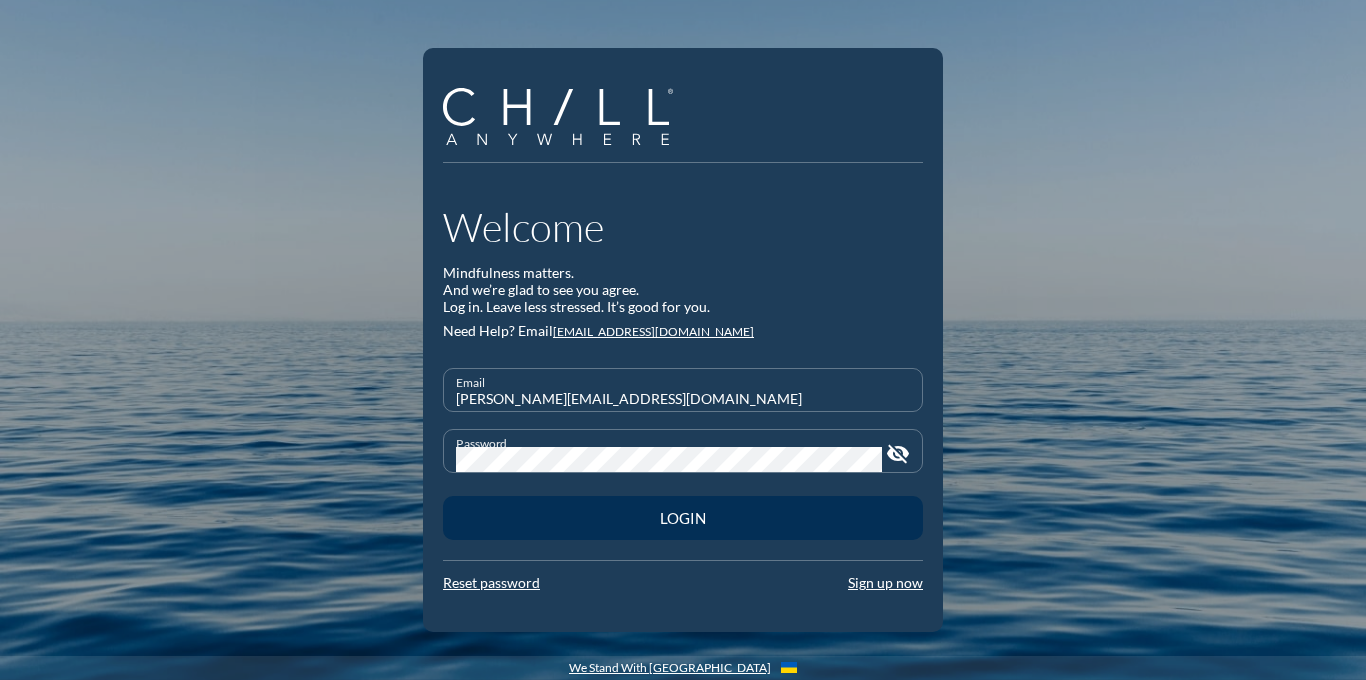 click on "Login" at bounding box center (683, 518) 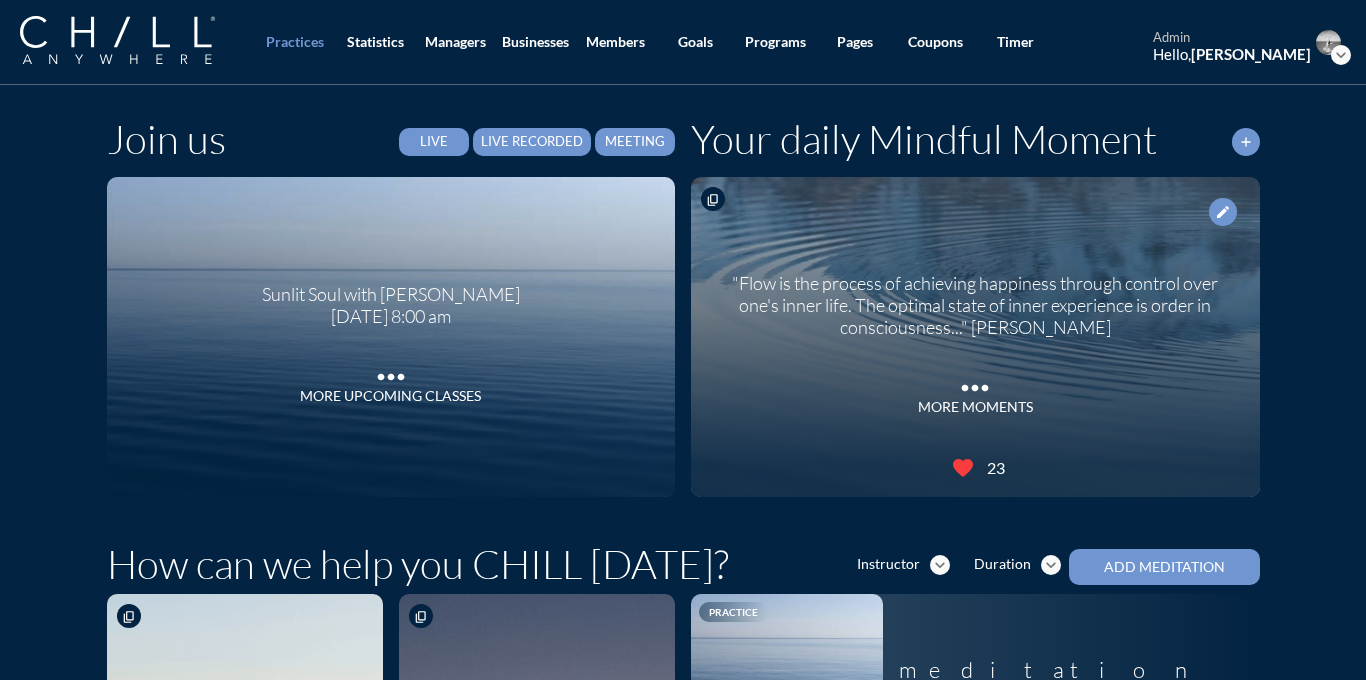 click on "Live" at bounding box center (434, 142) 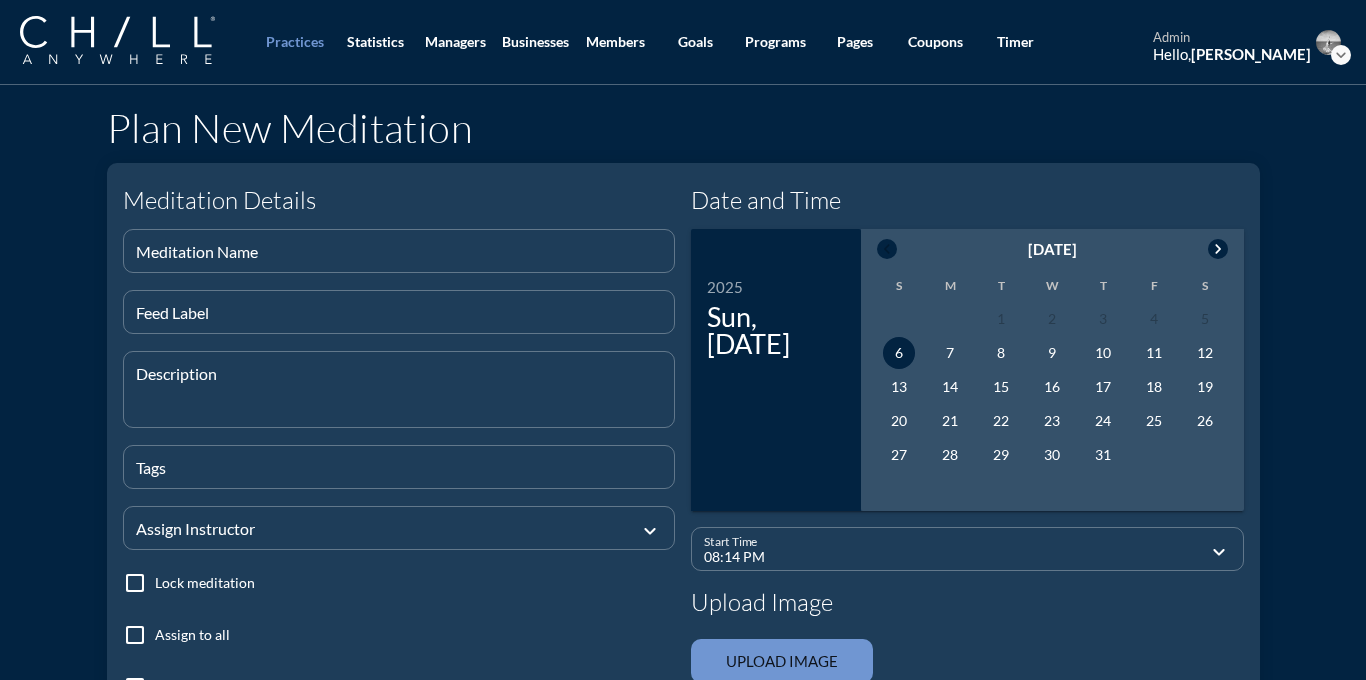 click on "chevron_left [DATE] chevron_right" at bounding box center (1052, 249) 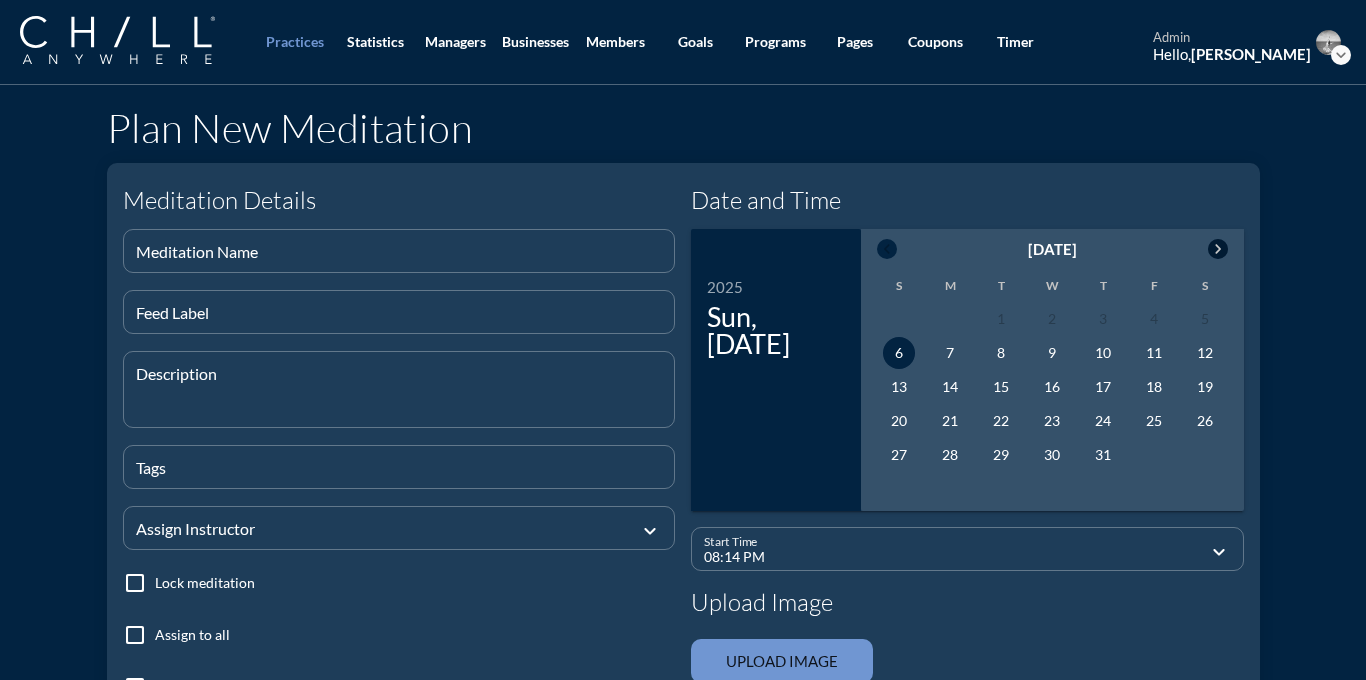 click on "chevron_right" at bounding box center [1218, 249] 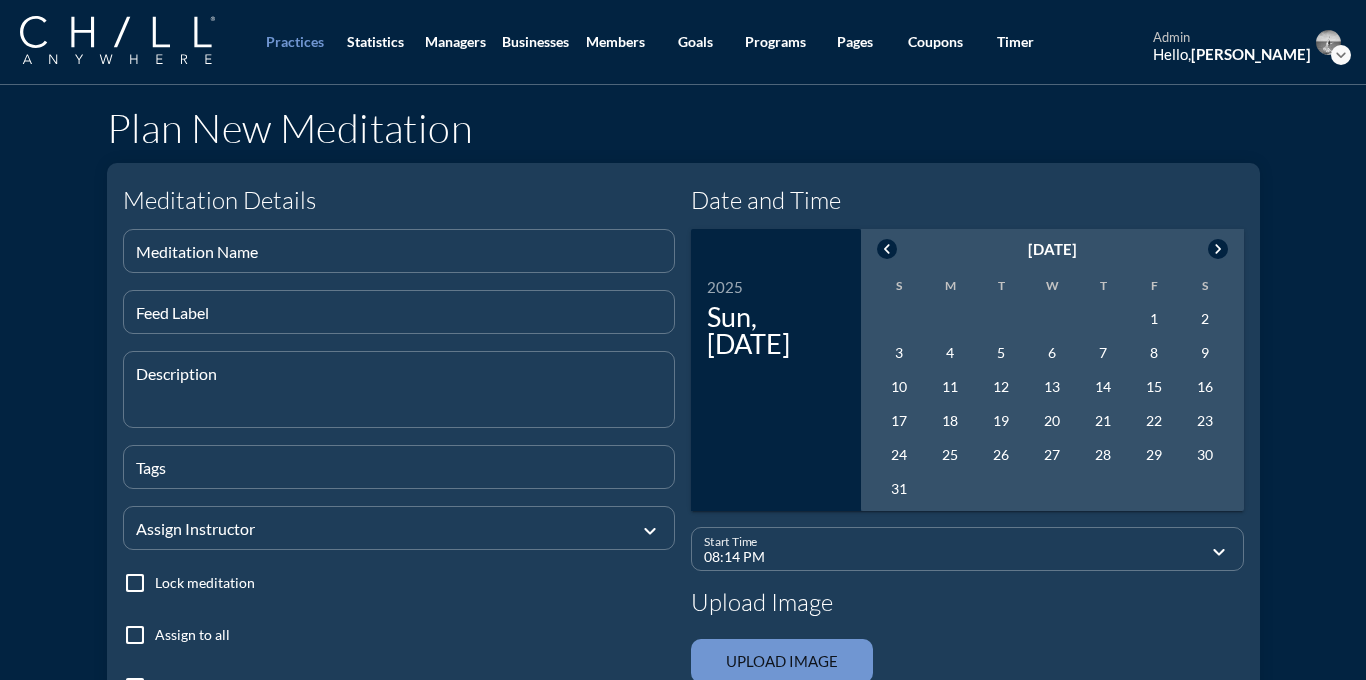click on "chevron_right" at bounding box center [1218, 249] 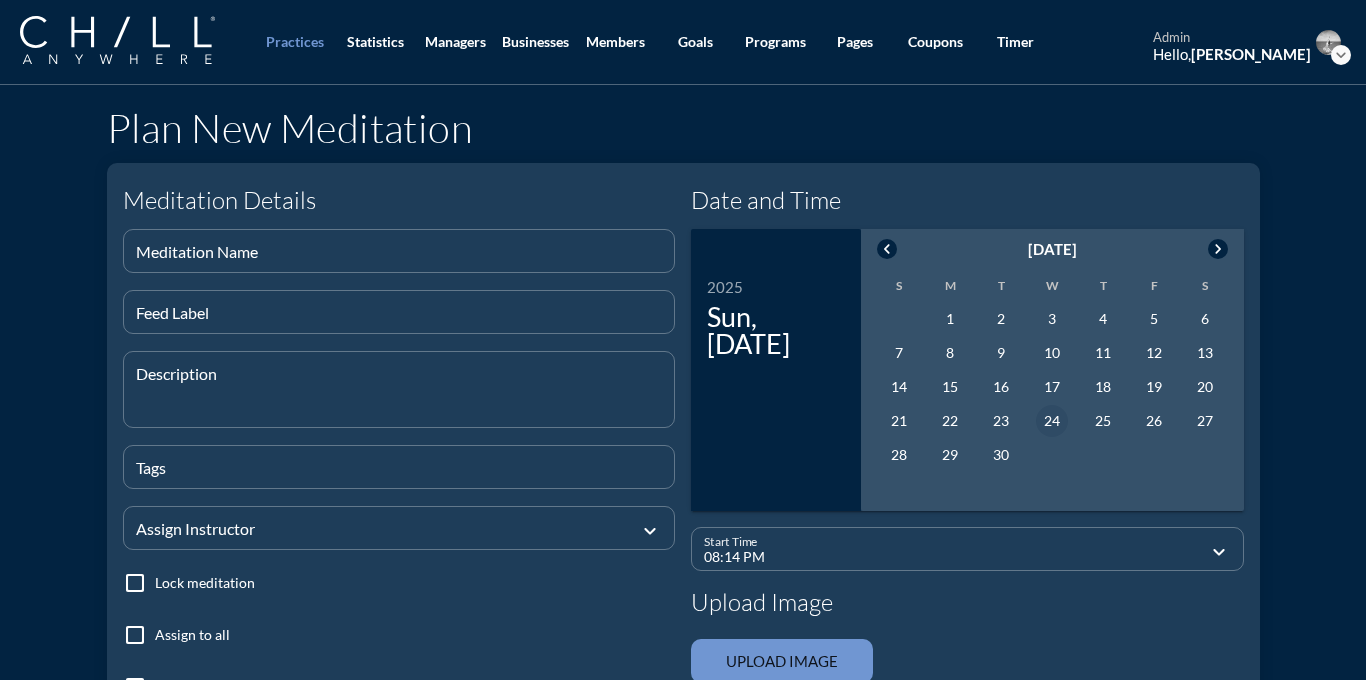 click on "24" at bounding box center [1052, 421] 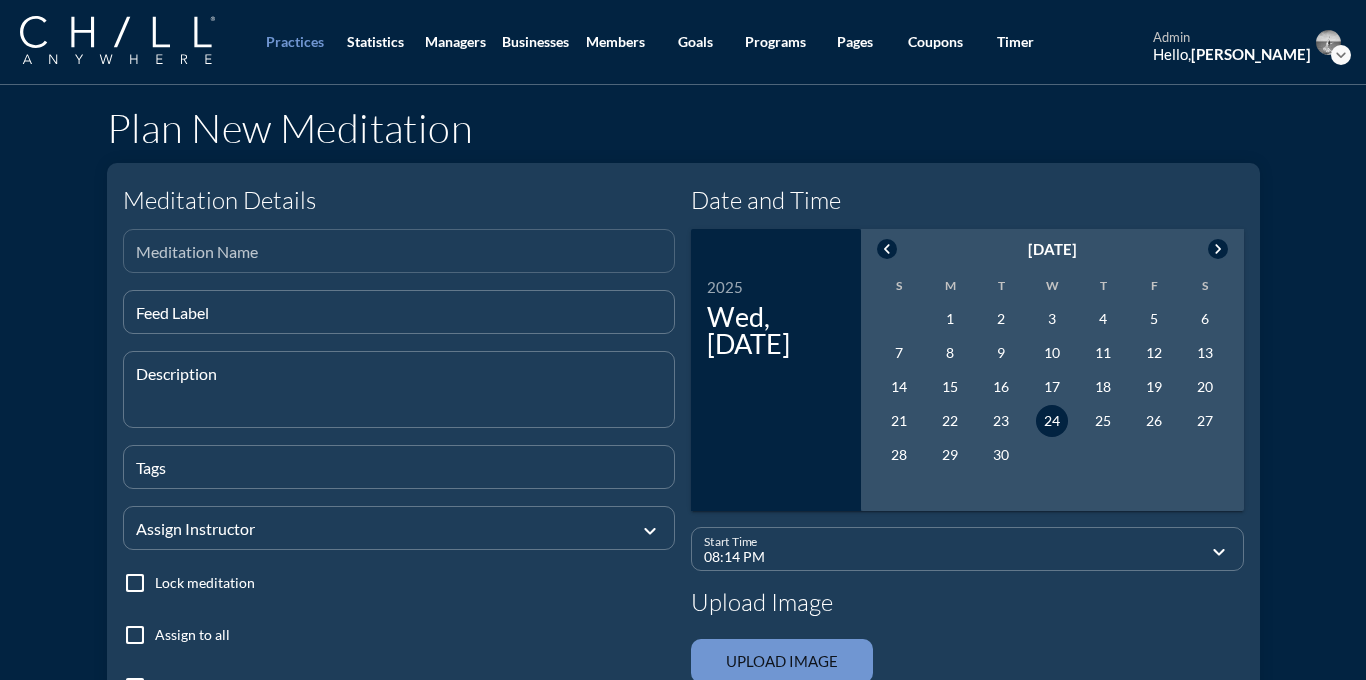 click at bounding box center [399, 259] 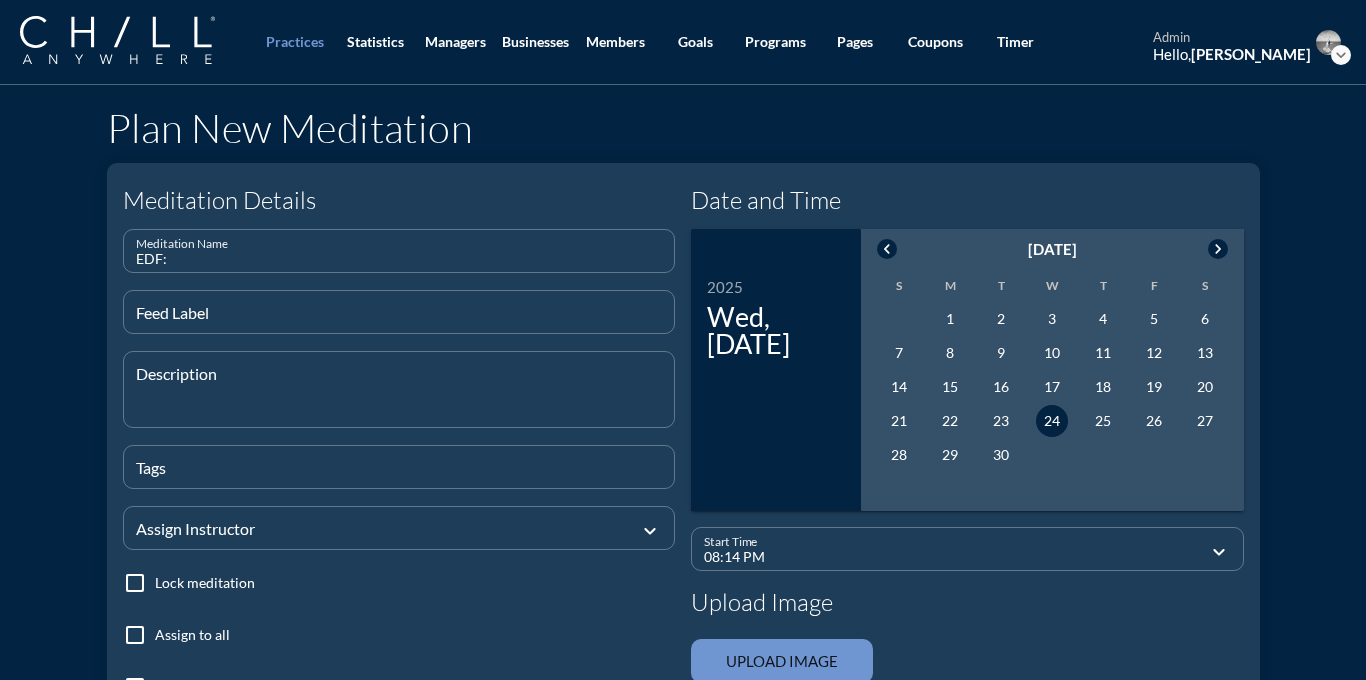 paste on "Focus Without Force" 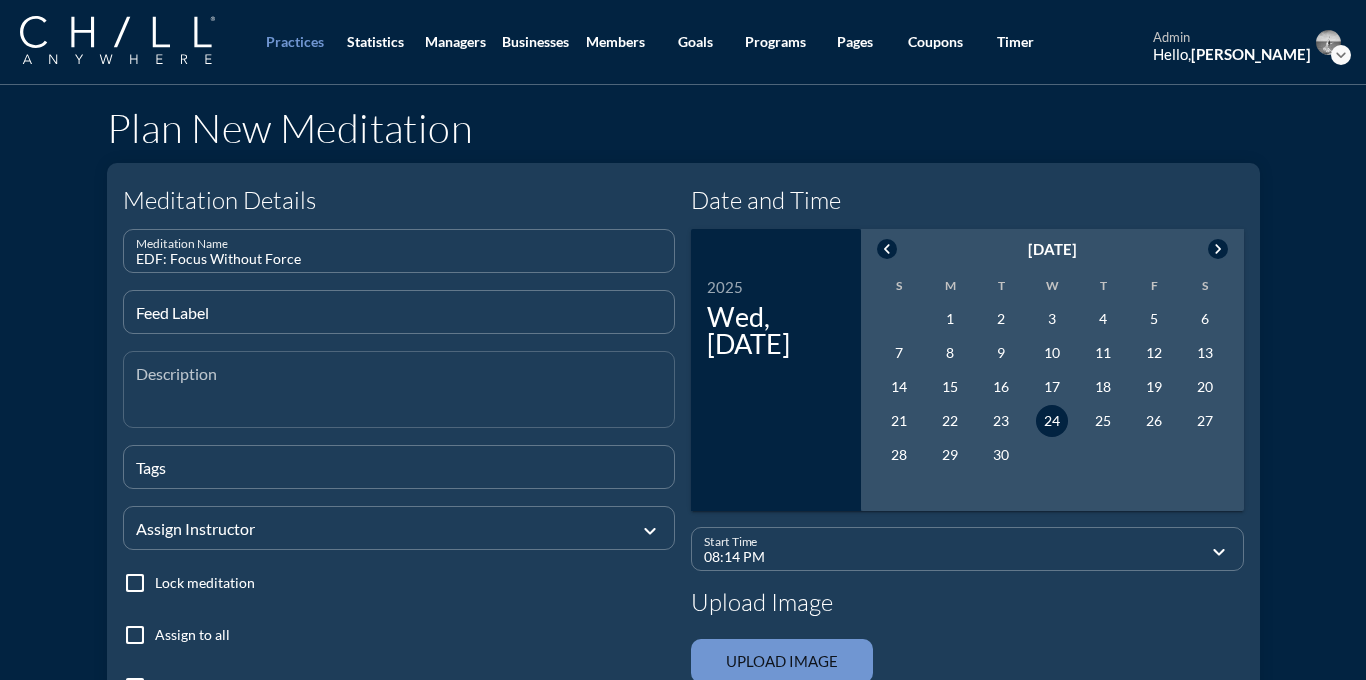 type on "EDF: Focus Without Force" 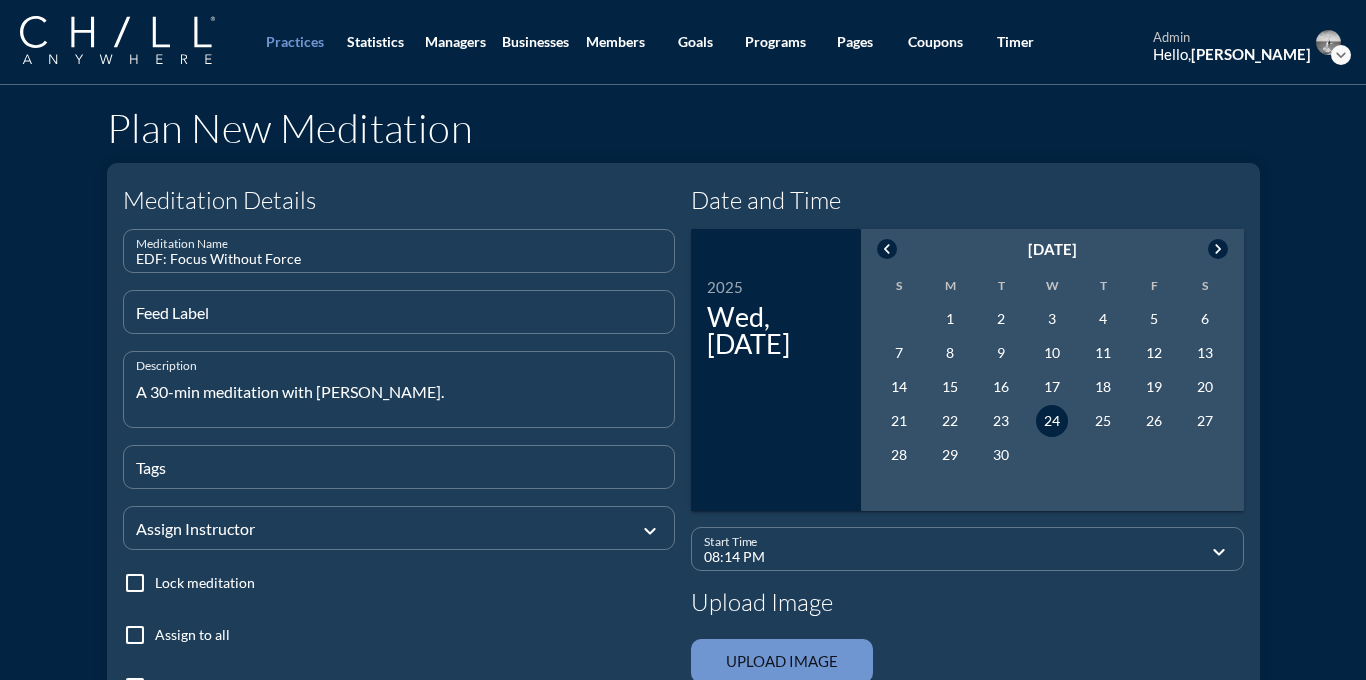 type on "A 30-min meditation with [PERSON_NAME]." 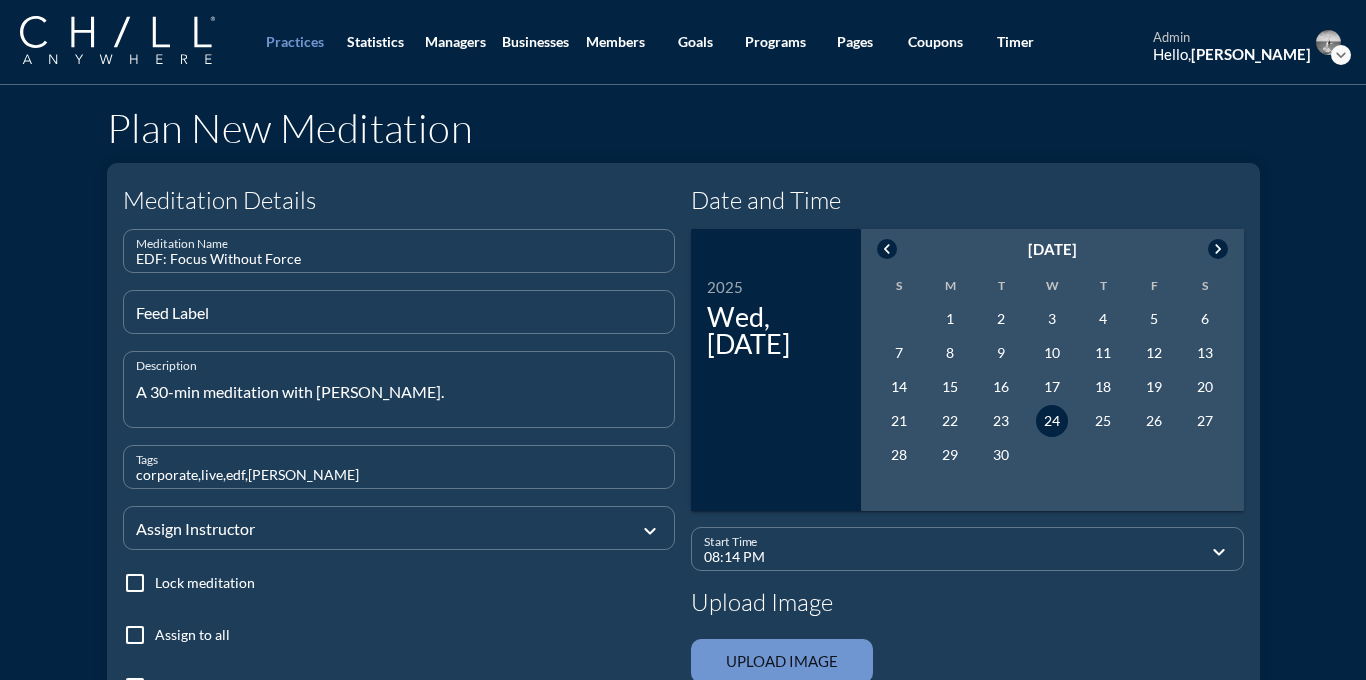 type on "corporate,live,edf,[PERSON_NAME]" 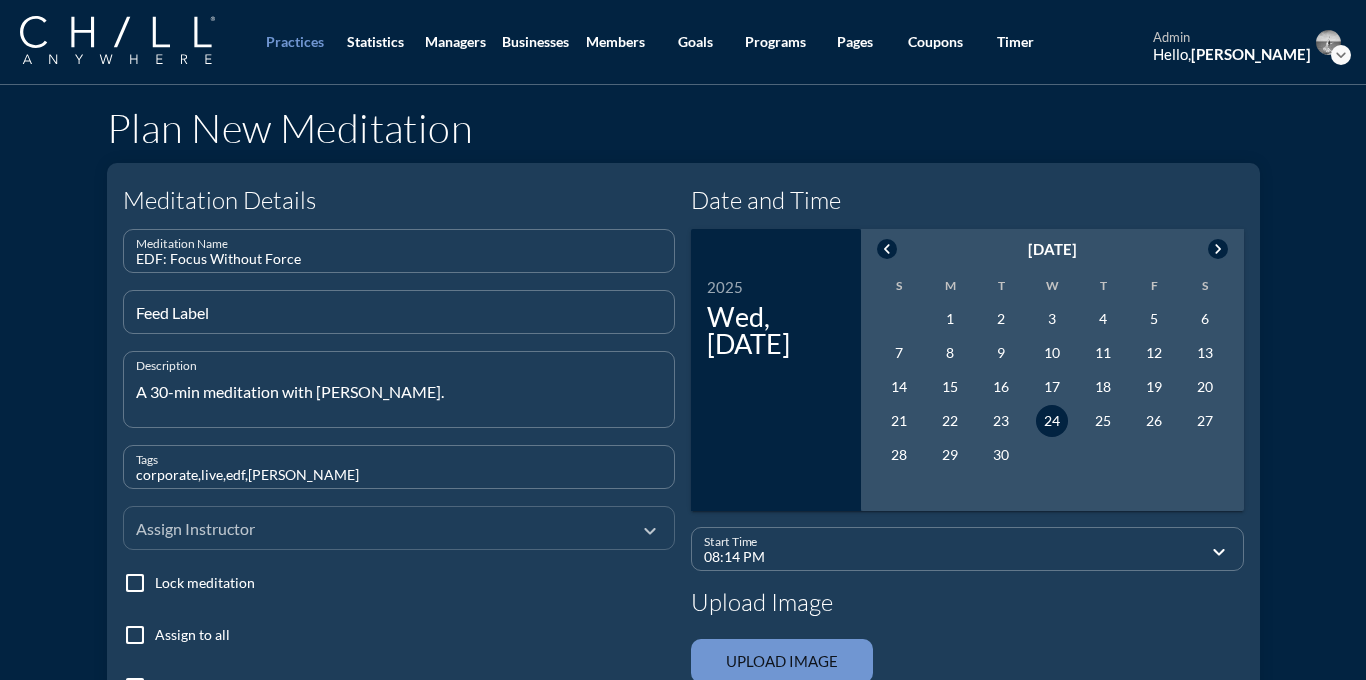 click at bounding box center [385, 527] 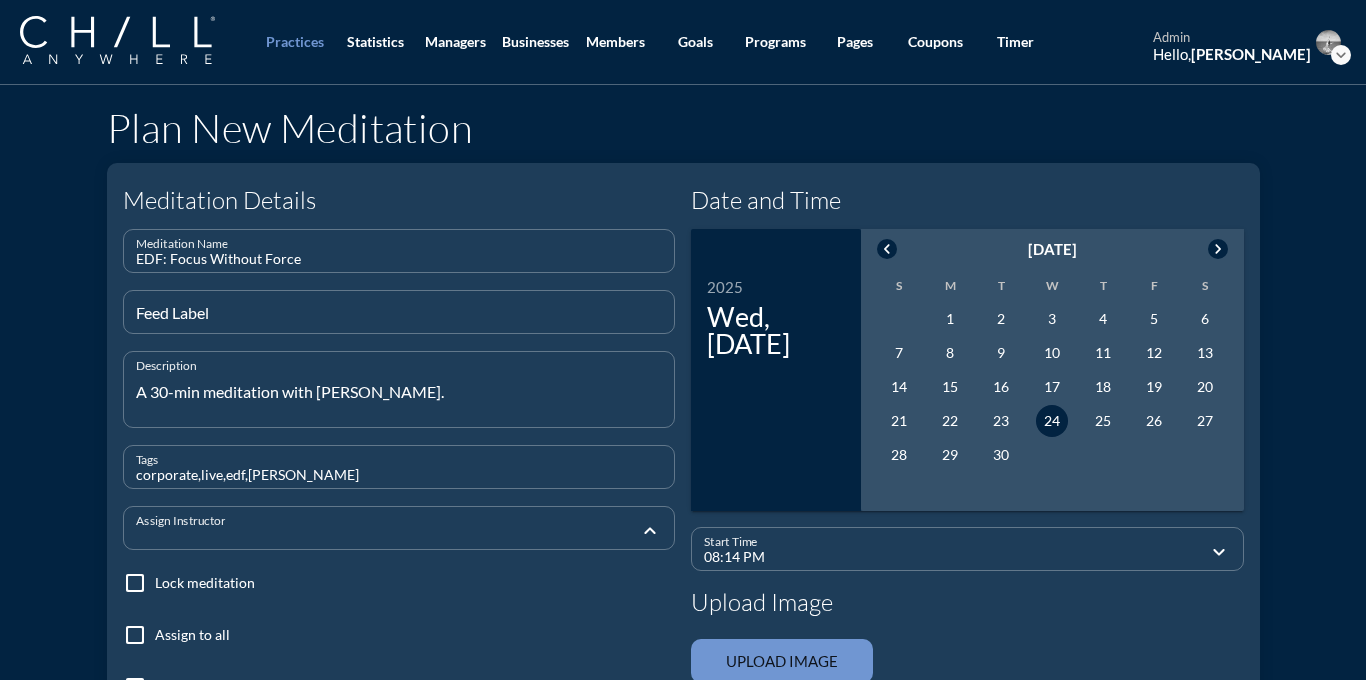scroll, scrollTop: 428, scrollLeft: 0, axis: vertical 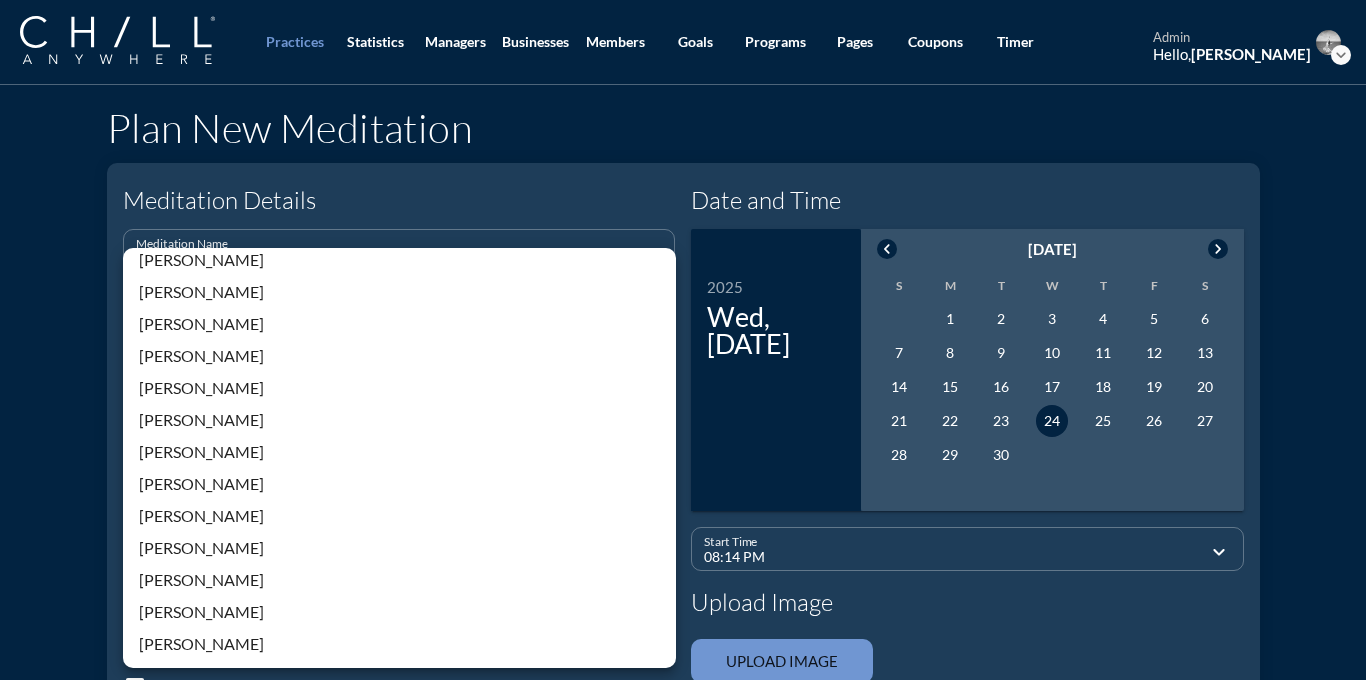 click on "[PERSON_NAME]" at bounding box center [399, 516] 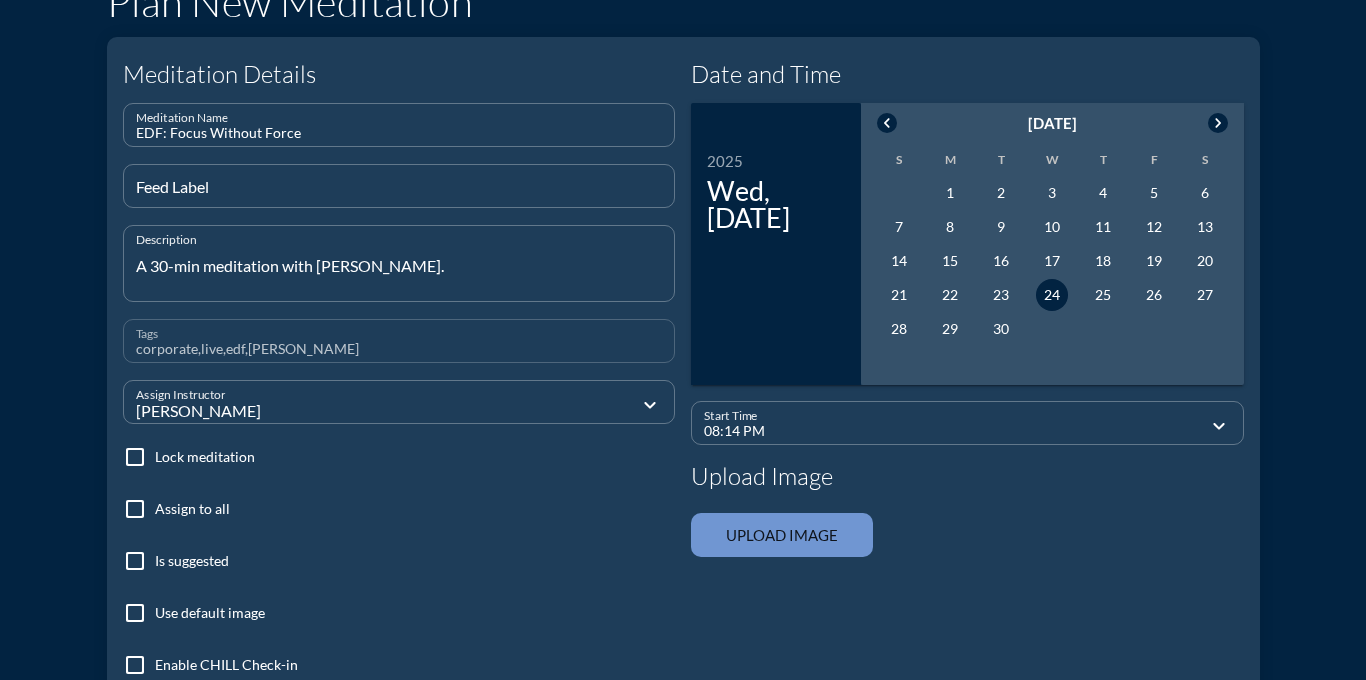 scroll, scrollTop: 145, scrollLeft: 0, axis: vertical 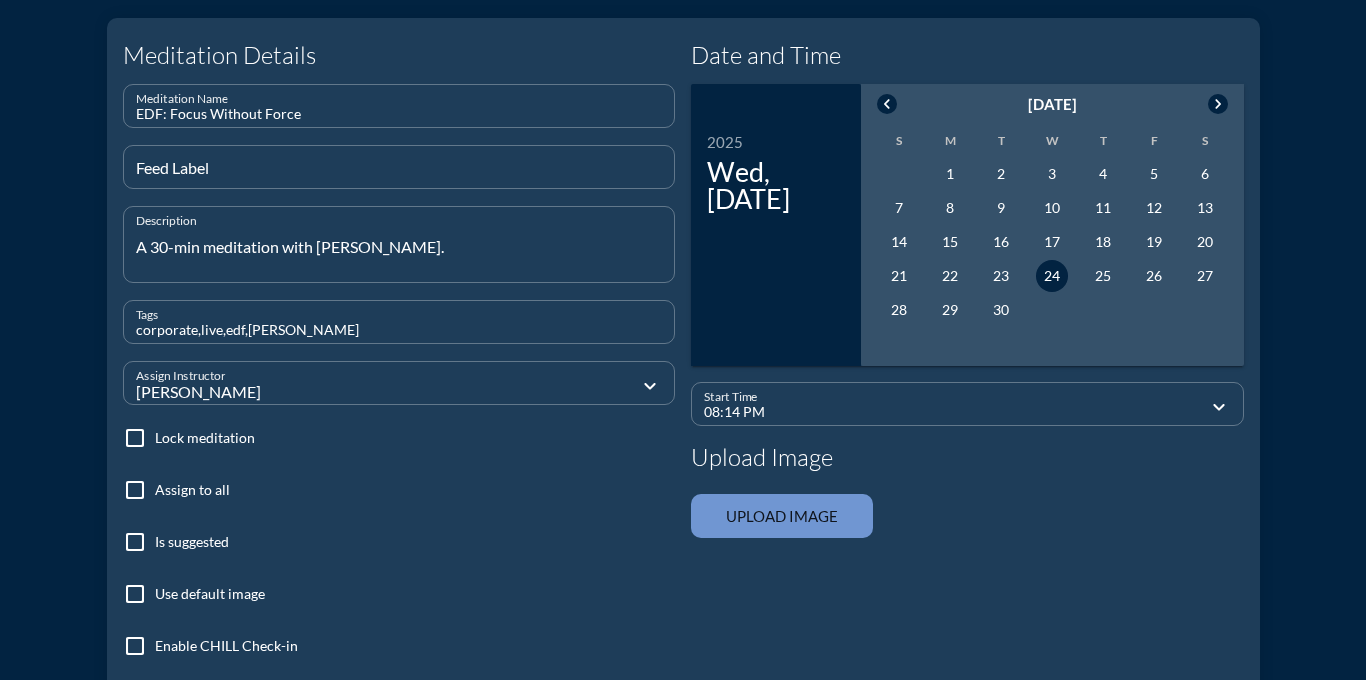 click on "08:14 PM" at bounding box center (953, 412) 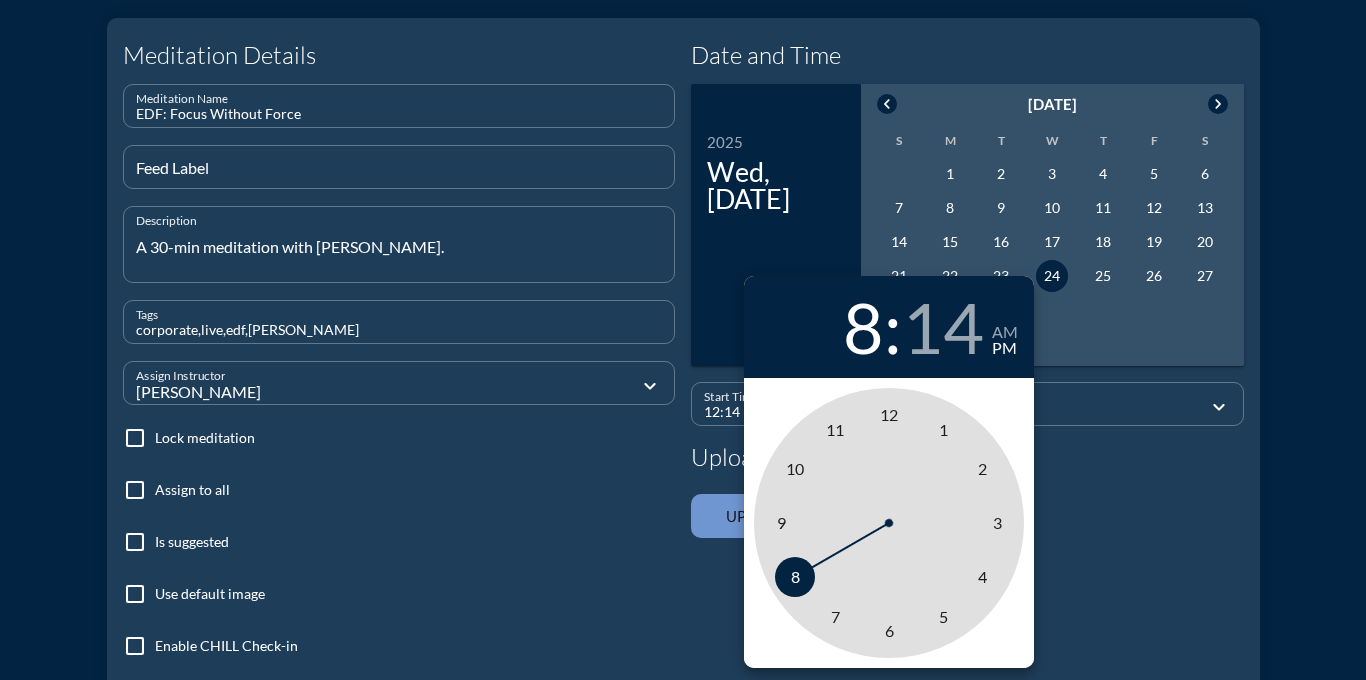 click on "12" at bounding box center (889, 414) 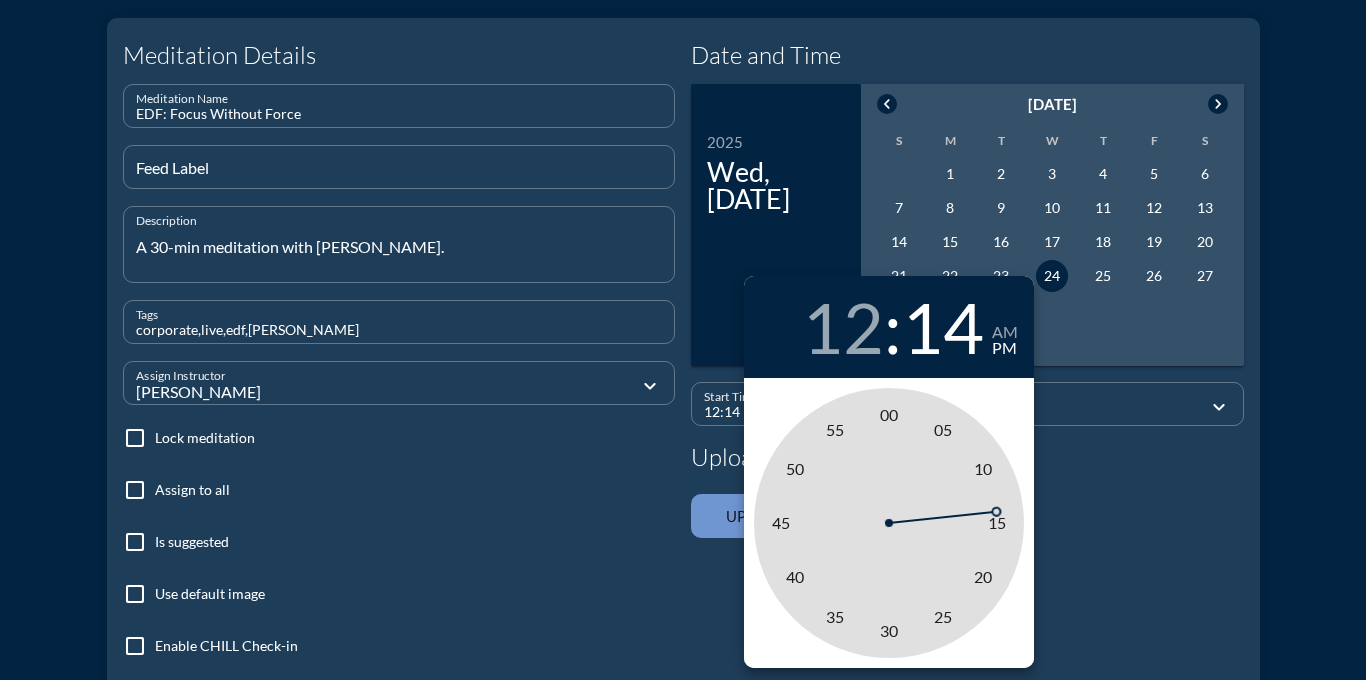 type on "12:00 PM" 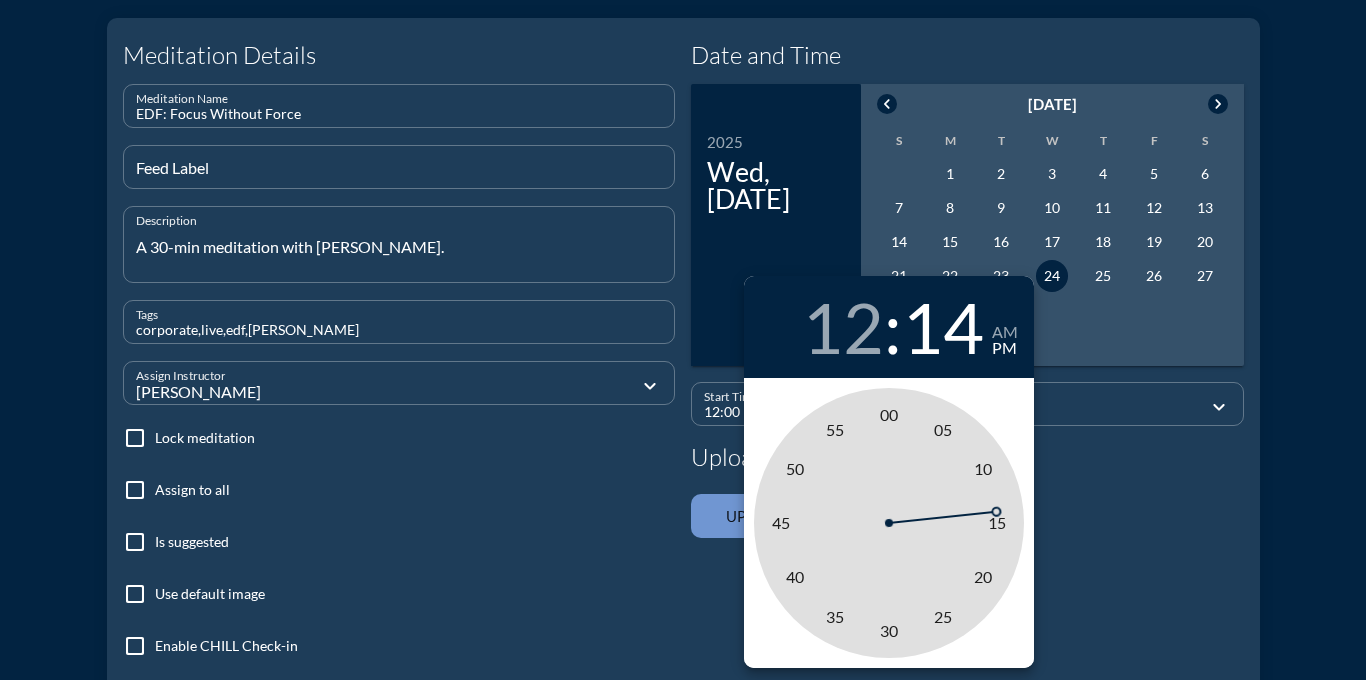 click on "00" at bounding box center (889, 414) 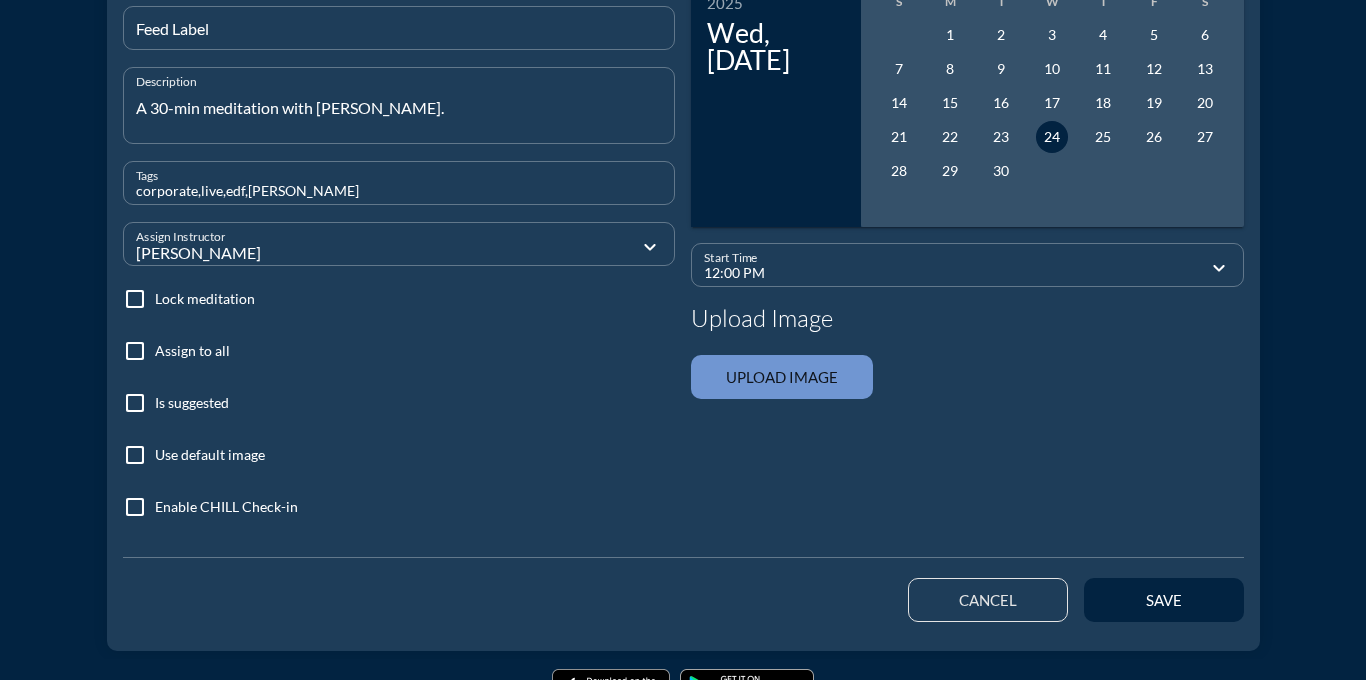 scroll, scrollTop: 300, scrollLeft: 0, axis: vertical 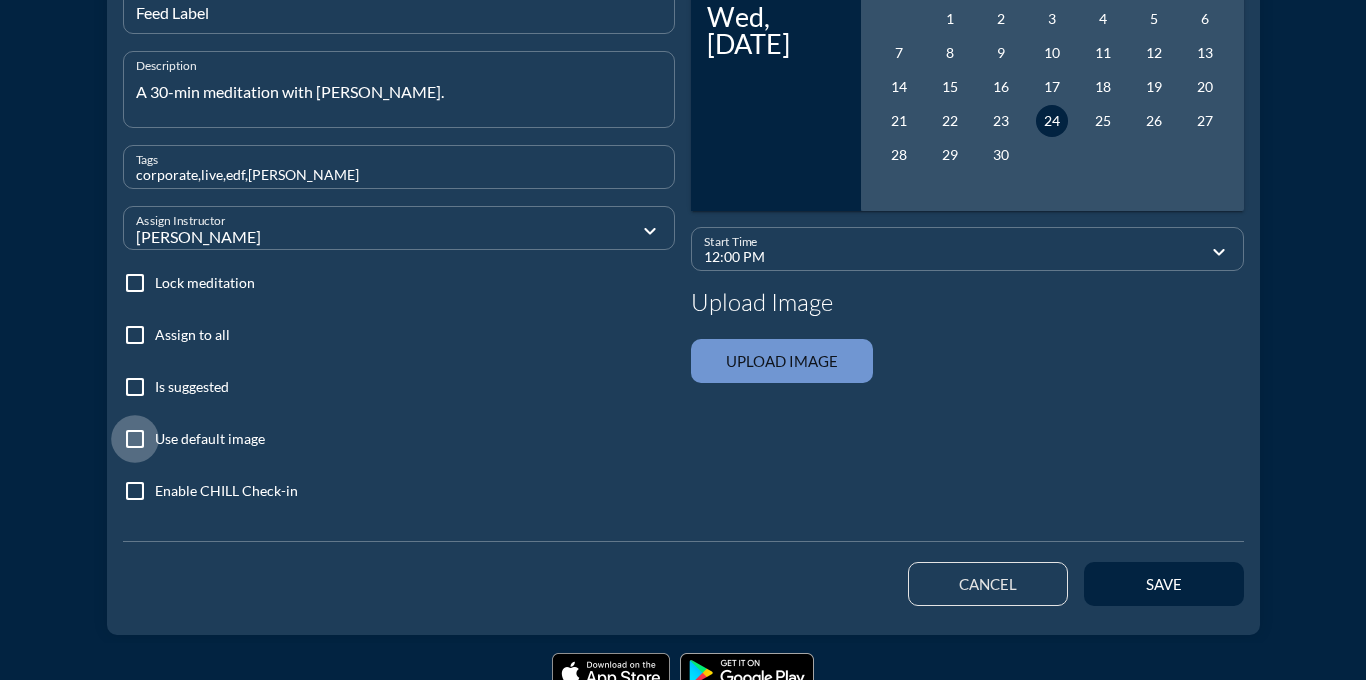 click at bounding box center [135, 439] 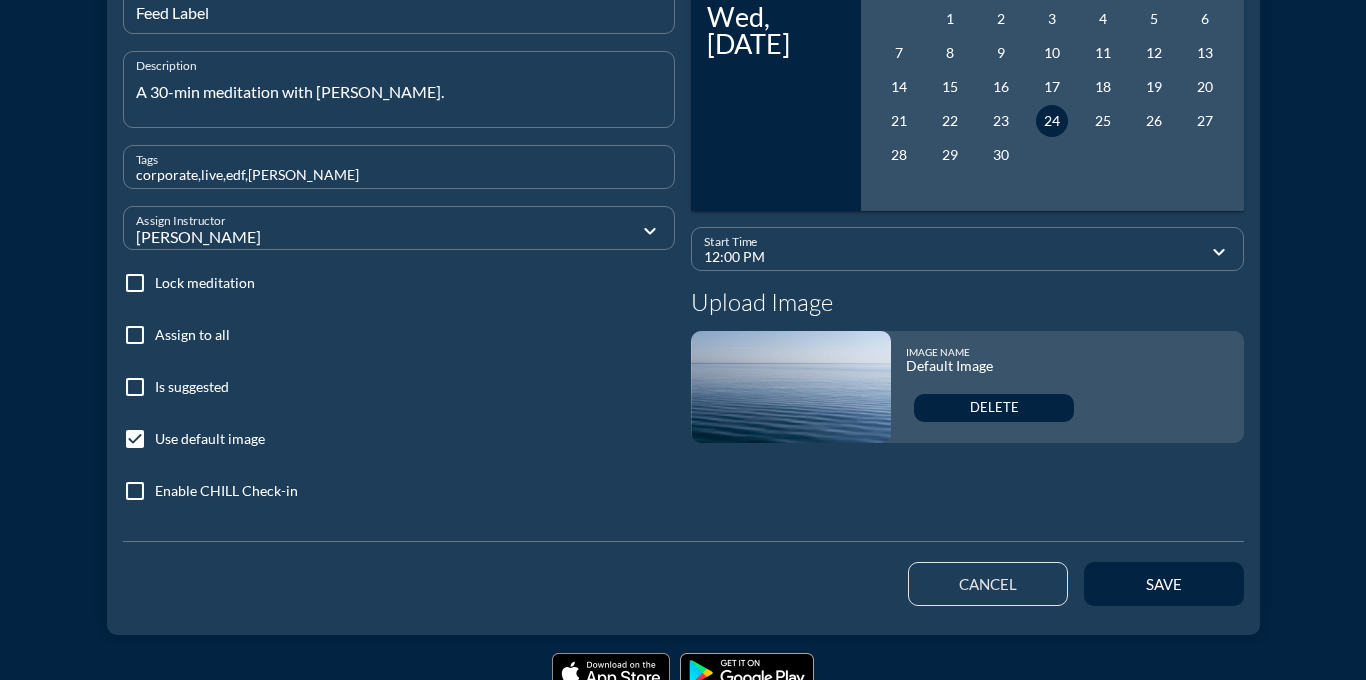 click on "Meditation Details Meditation Name EDF: Focus Without Force Feed Label Description A 30-min meditation with [PERSON_NAME]. Tags corporate,live,edf,[PERSON_NAME] Instructor [PERSON_NAME] expand_more check_box_outline_blank Lock meditation check_box_outline_blank Assign to all check_box_outline_blank Is suggested check_box Use default image check_box_outline_blank Enable CHILL Check-in" at bounding box center (399, 206) 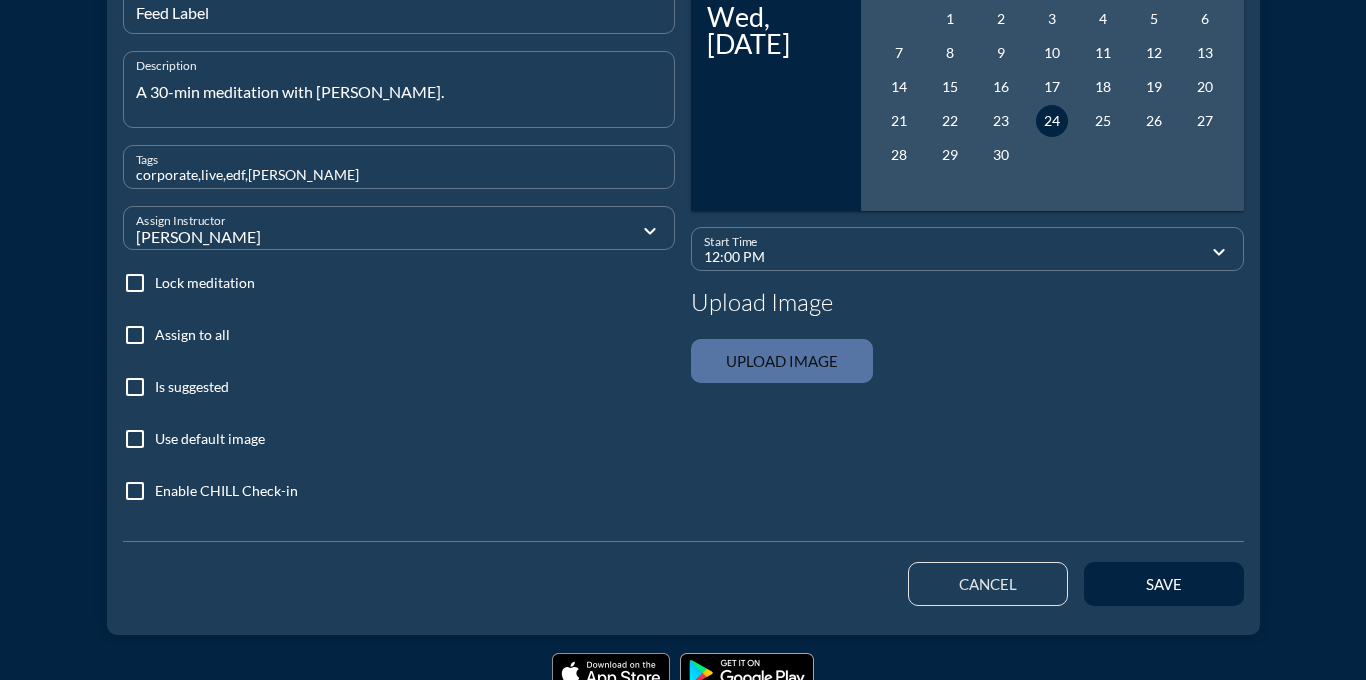 click at bounding box center [782, 361] 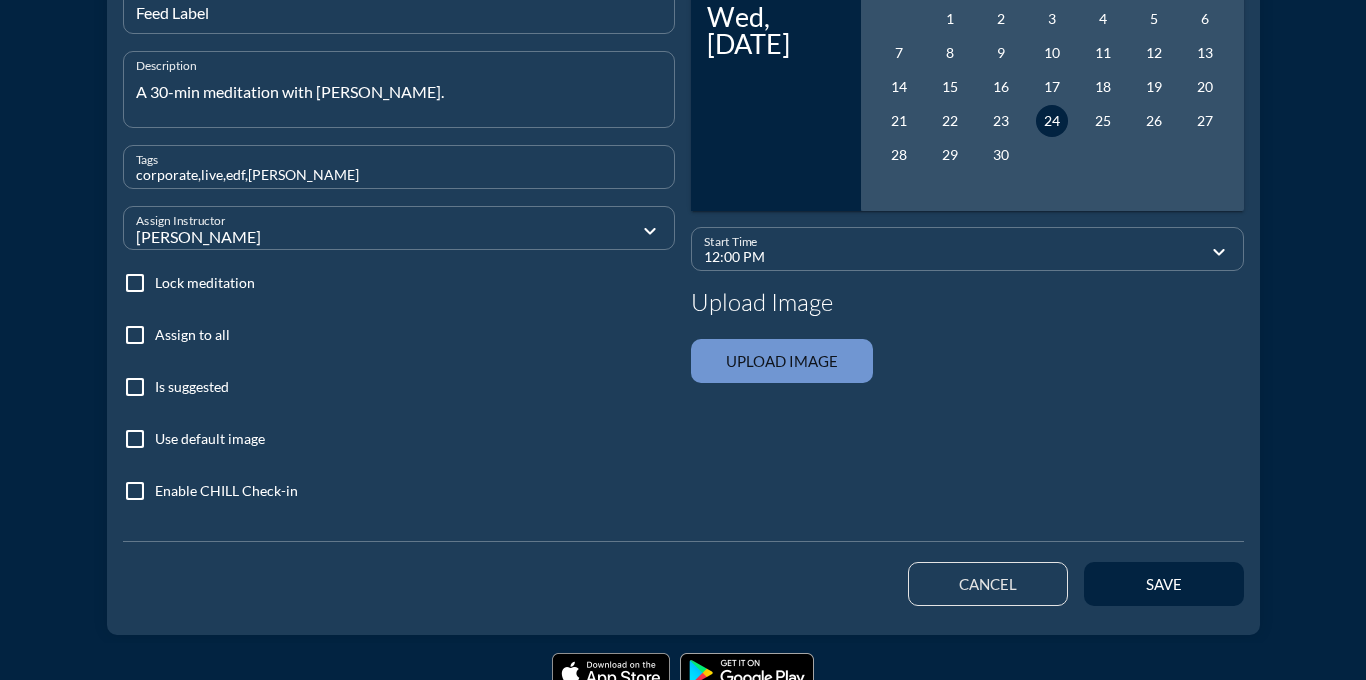 type on "C:\fakepath\ChillWaterImage_darksky.png" 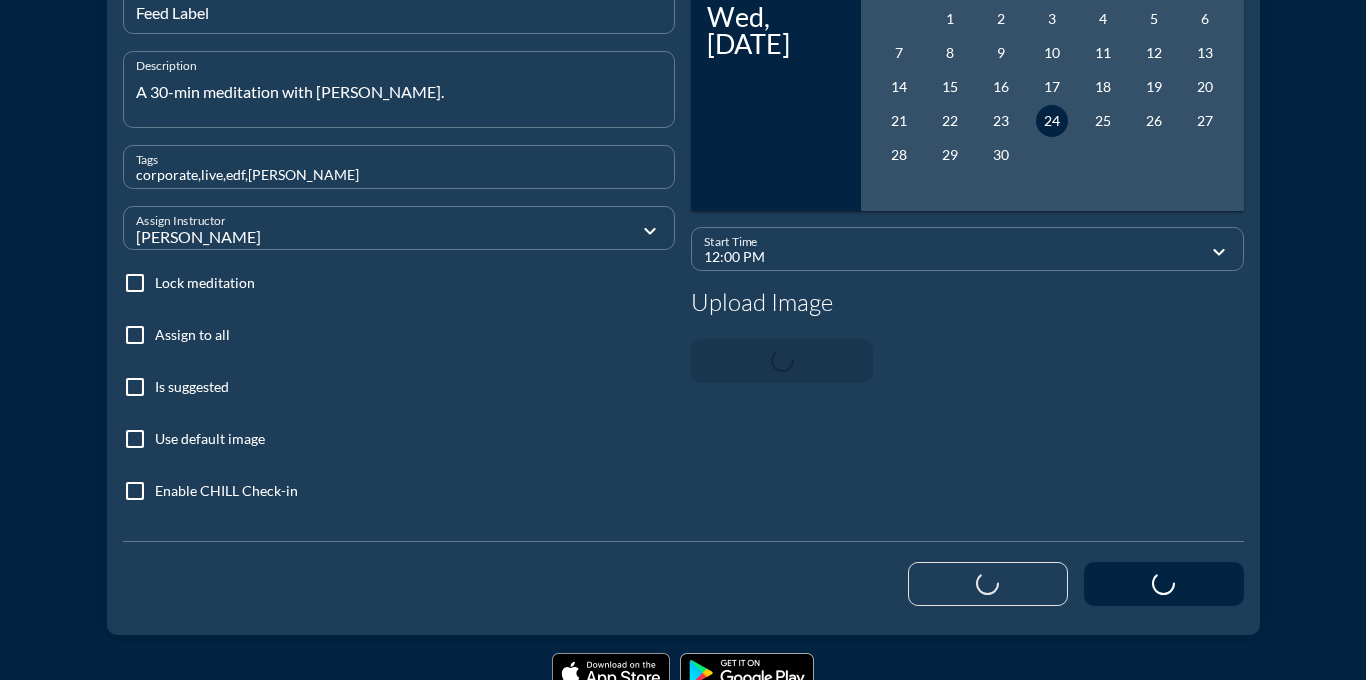 type 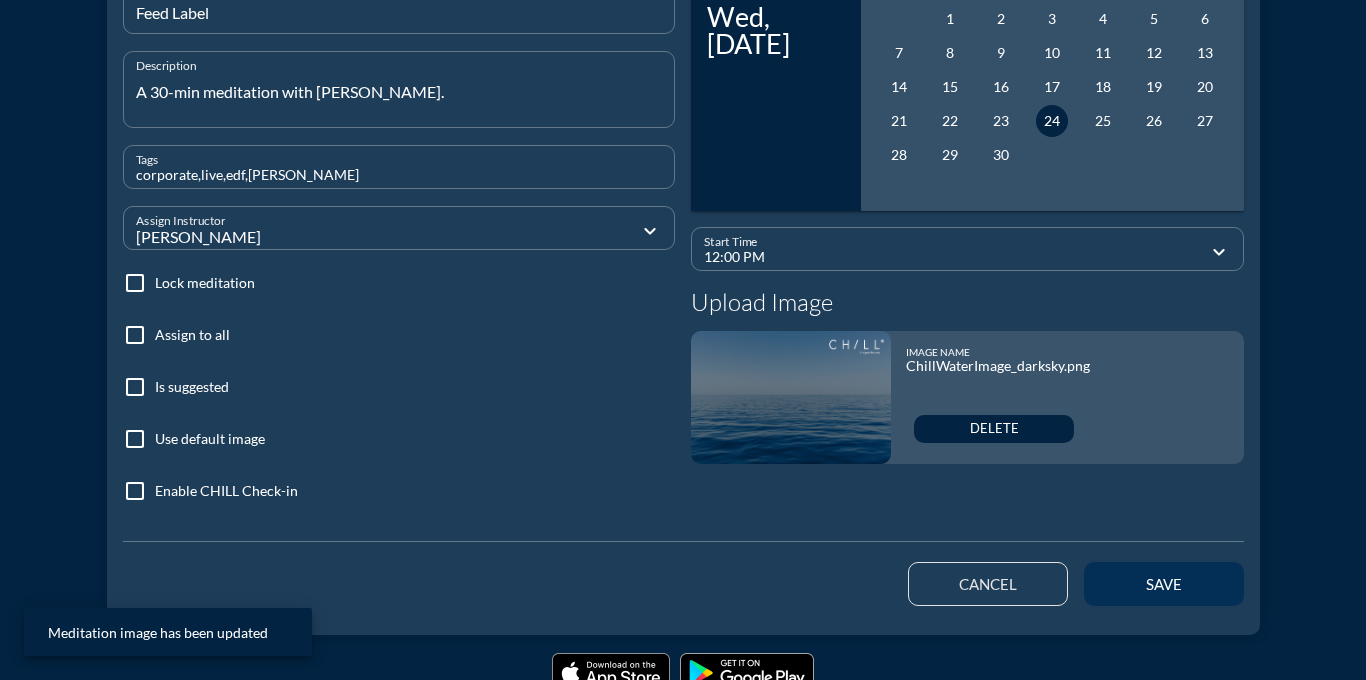 click on "save" at bounding box center [1164, 584] 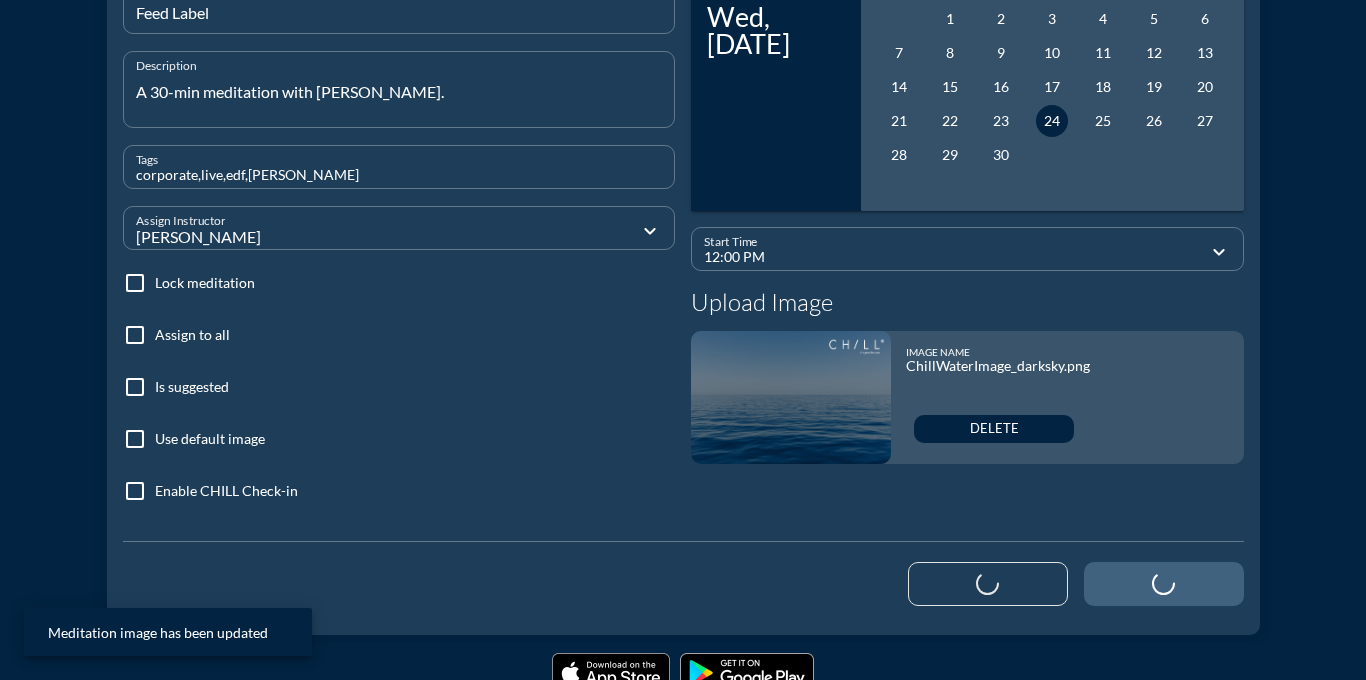 type 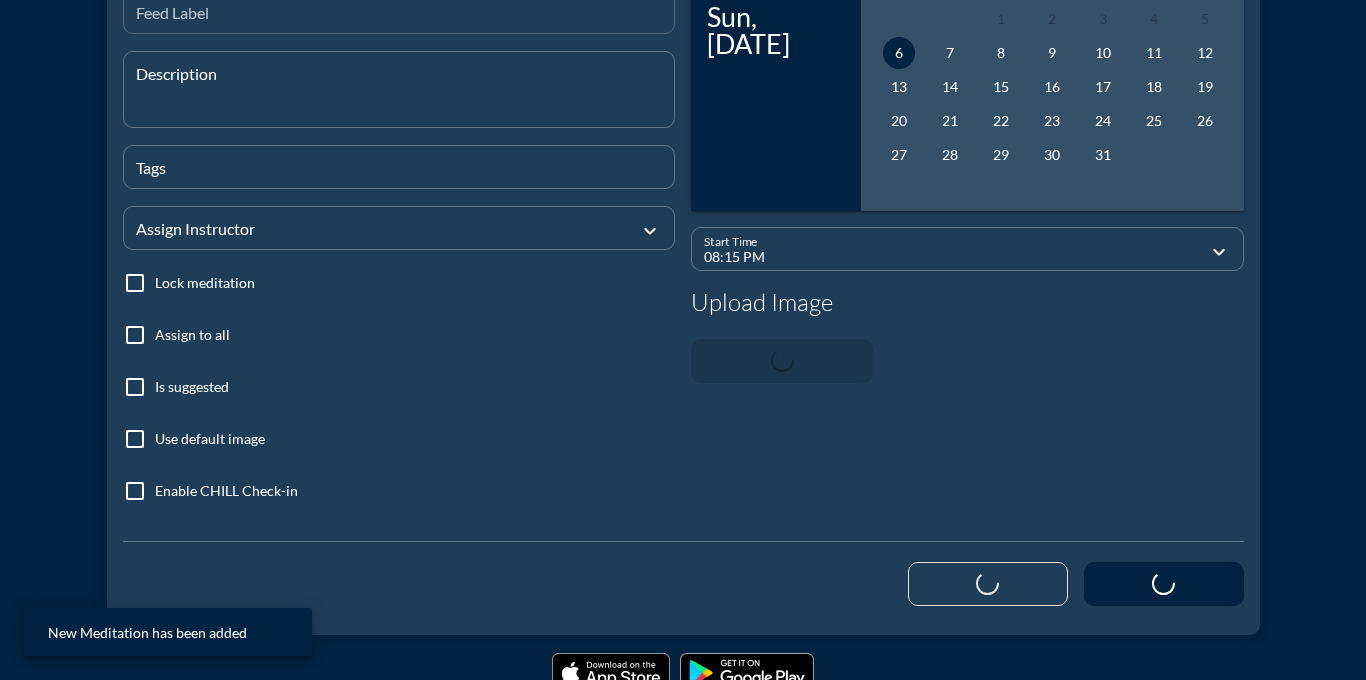 scroll, scrollTop: 0, scrollLeft: 0, axis: both 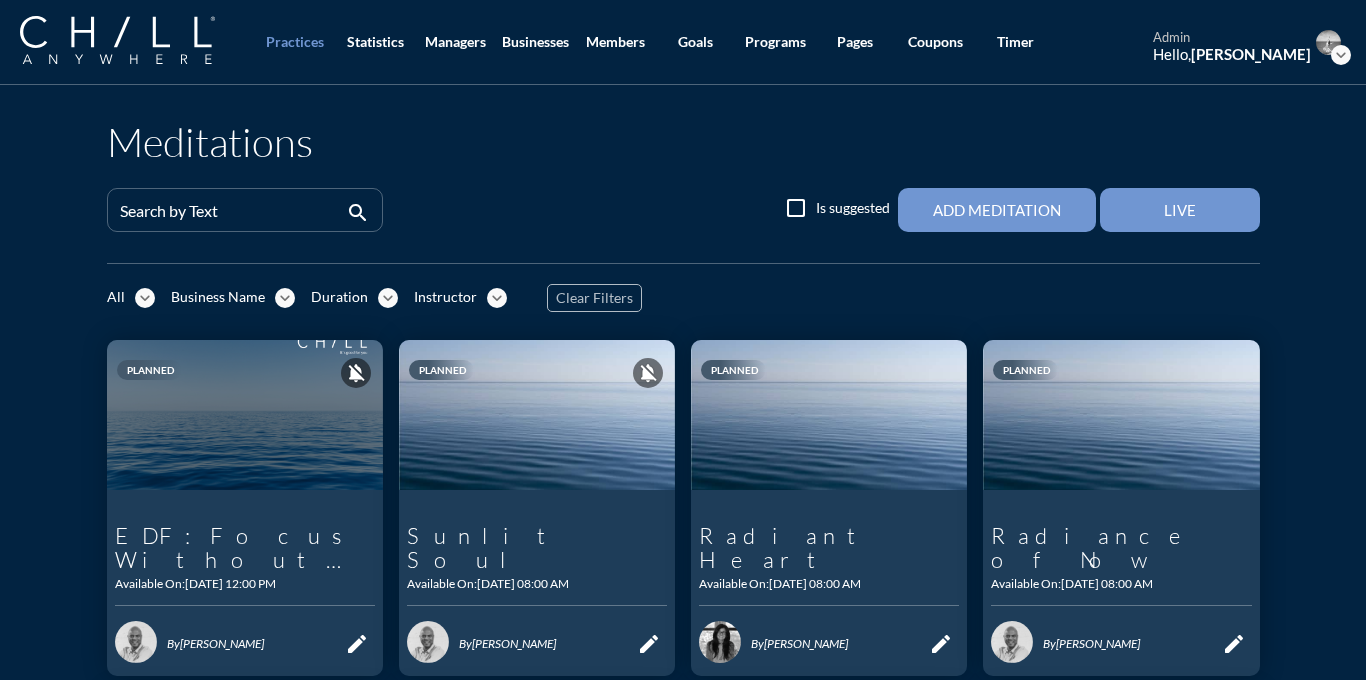 click on "Live" at bounding box center (1180, 210) 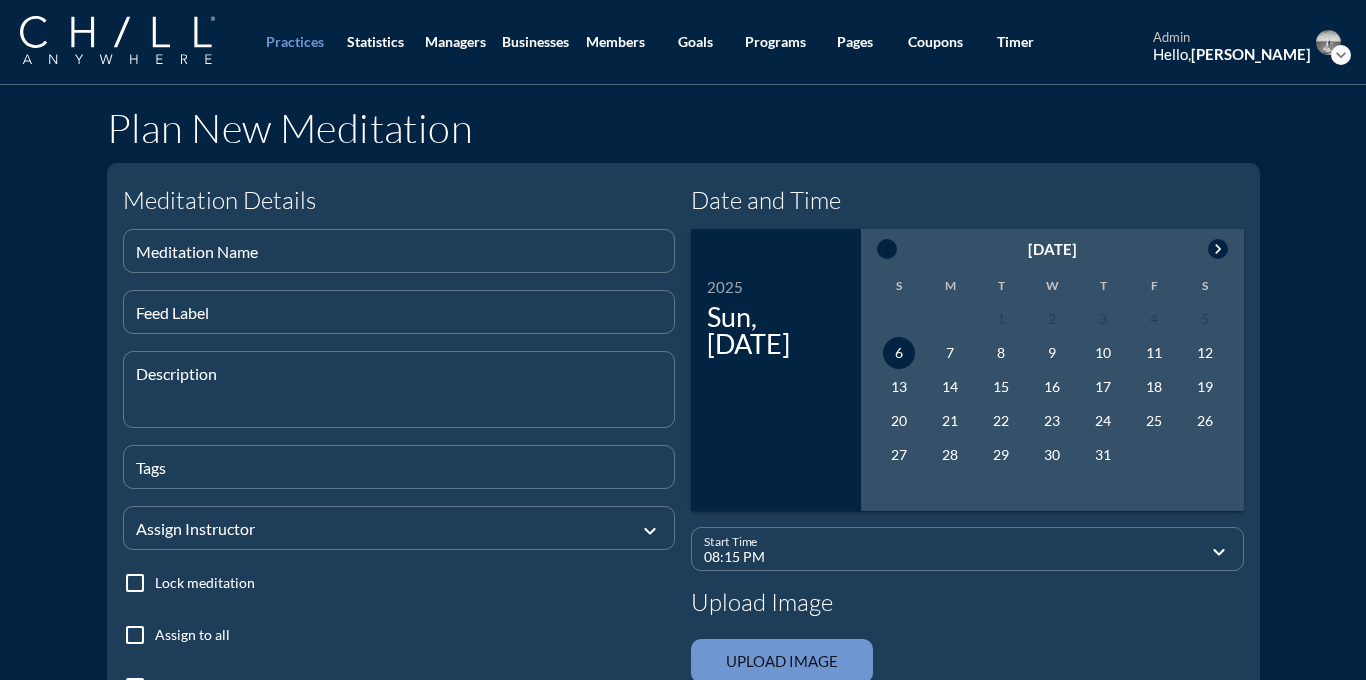 click on "chevron_right" at bounding box center (1218, 249) 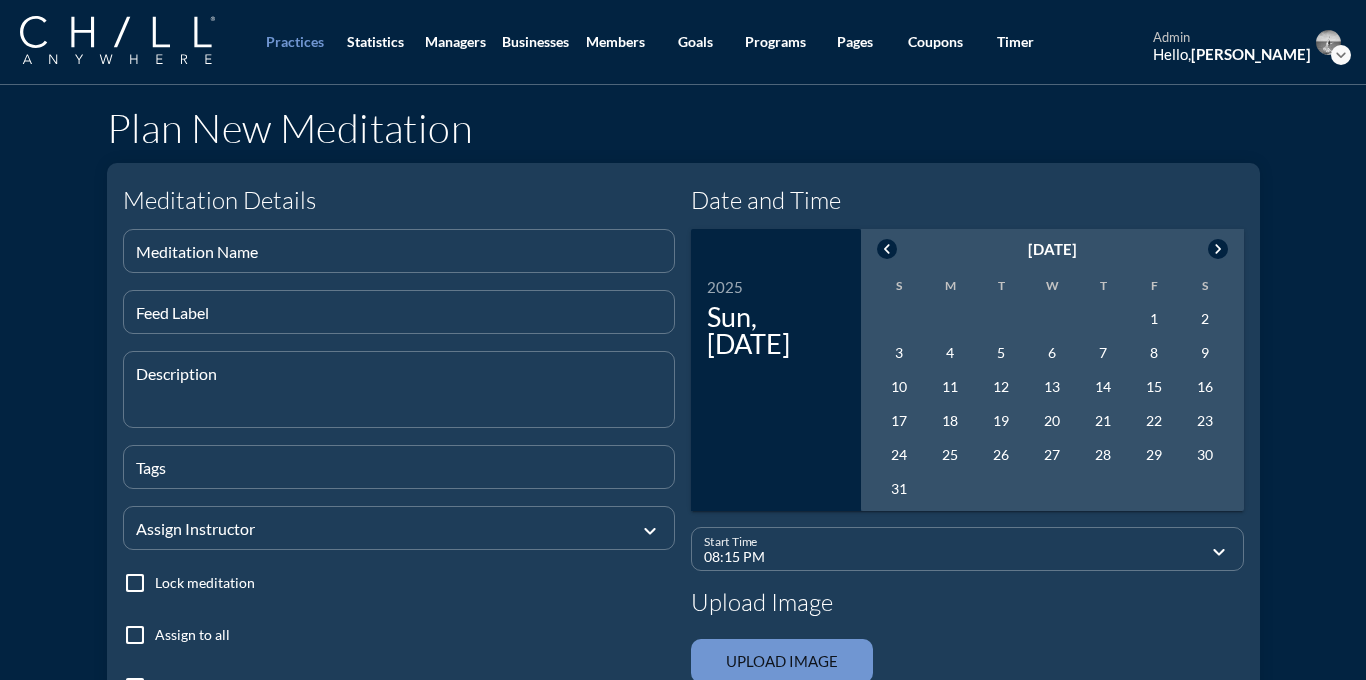 click on "chevron_right" at bounding box center [1218, 249] 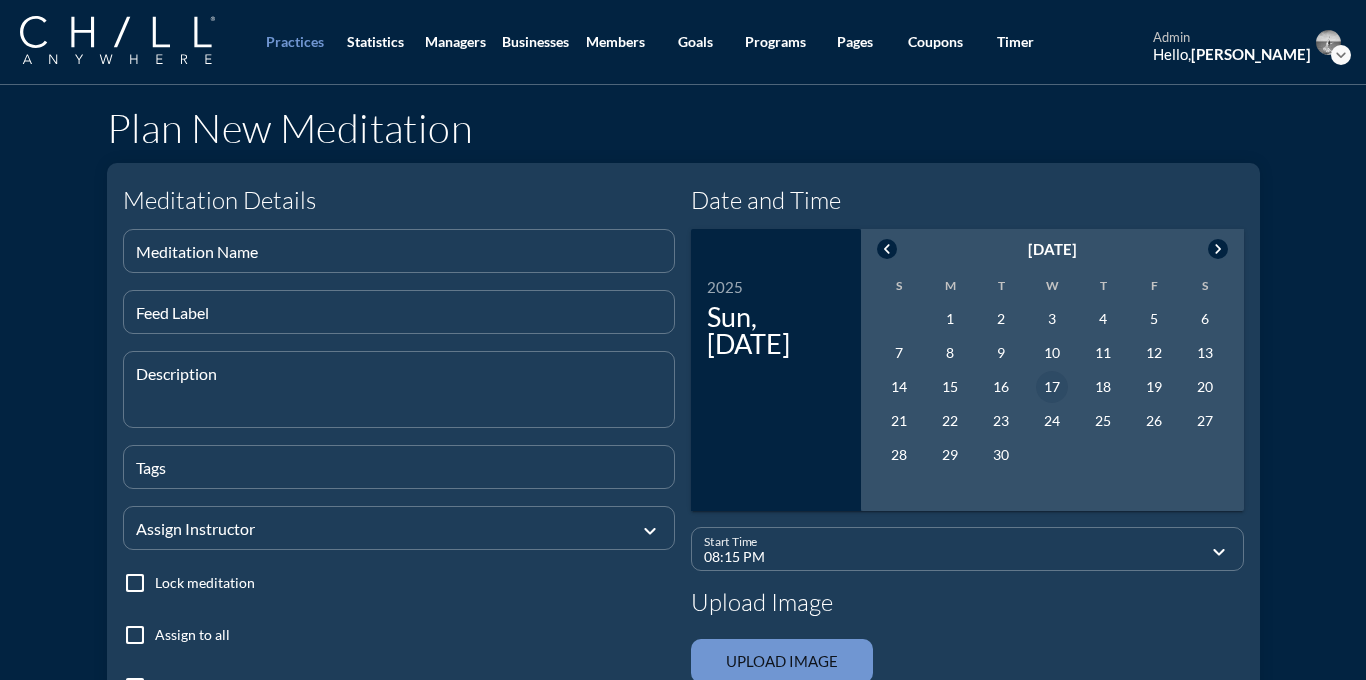 click on "17" at bounding box center [1052, 387] 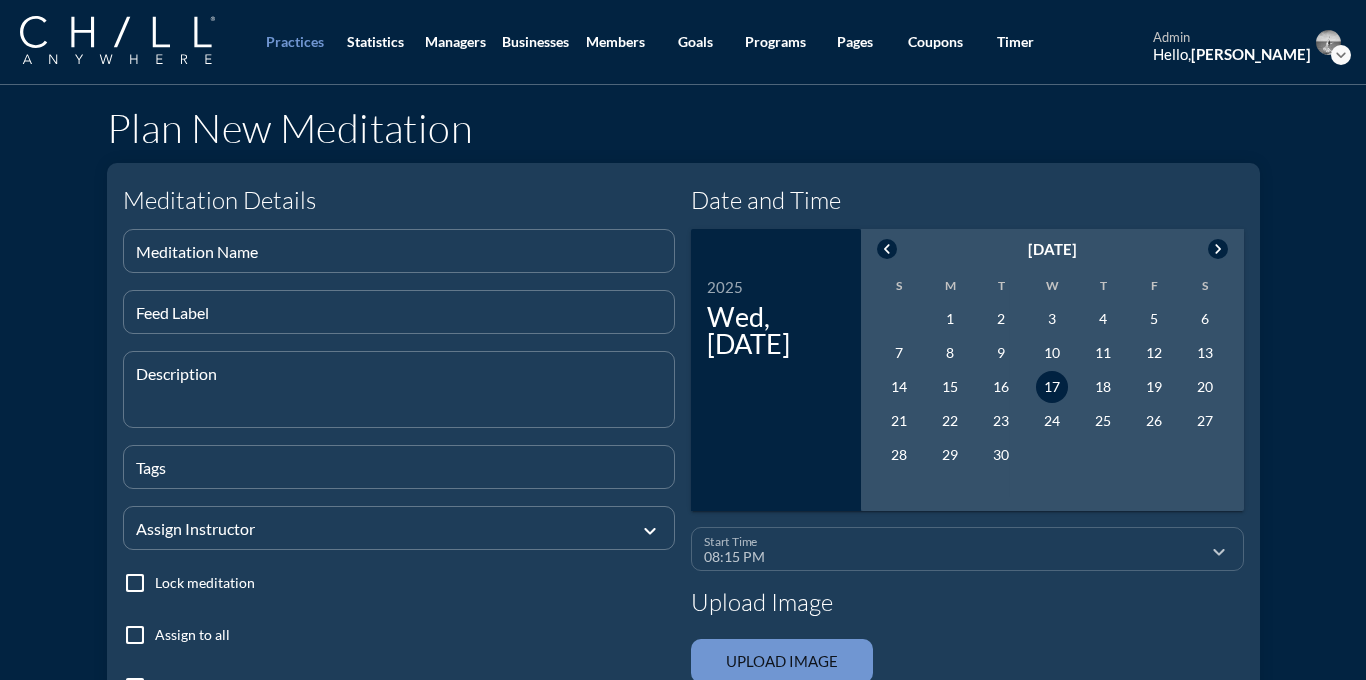 click on "08:15 PM" at bounding box center [953, 557] 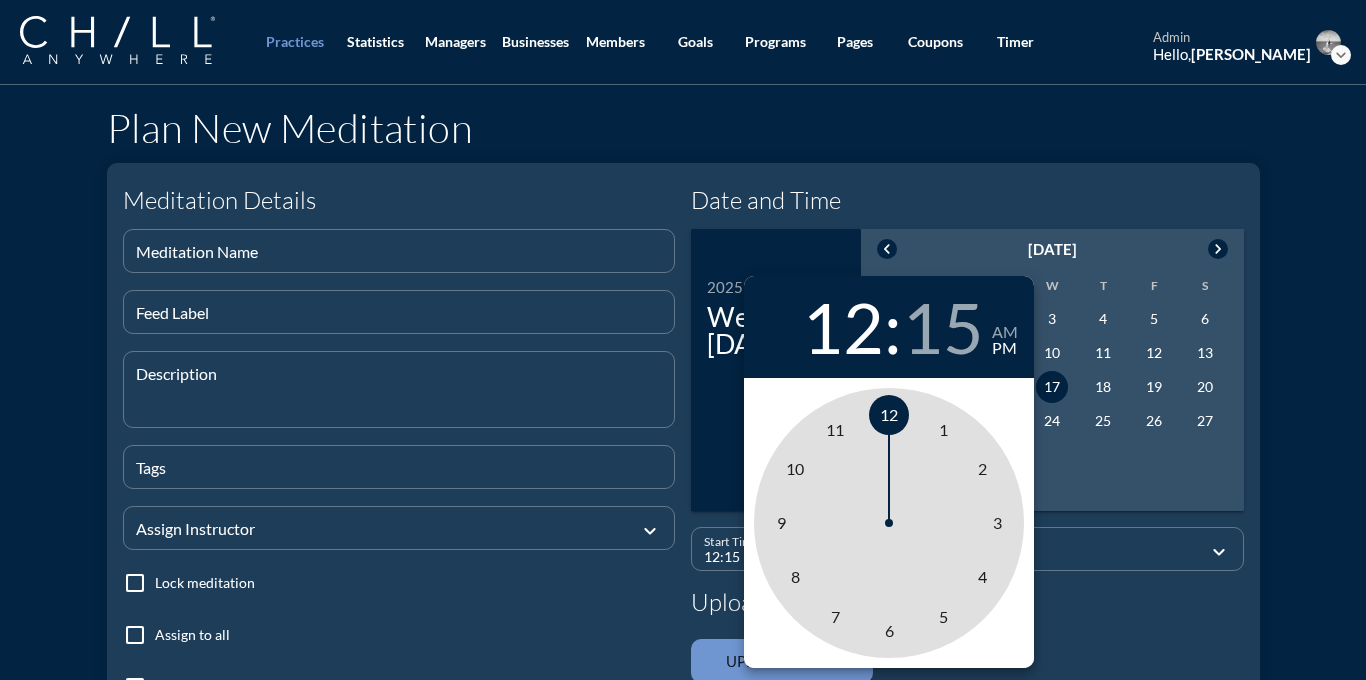 click on "12" at bounding box center [889, 414] 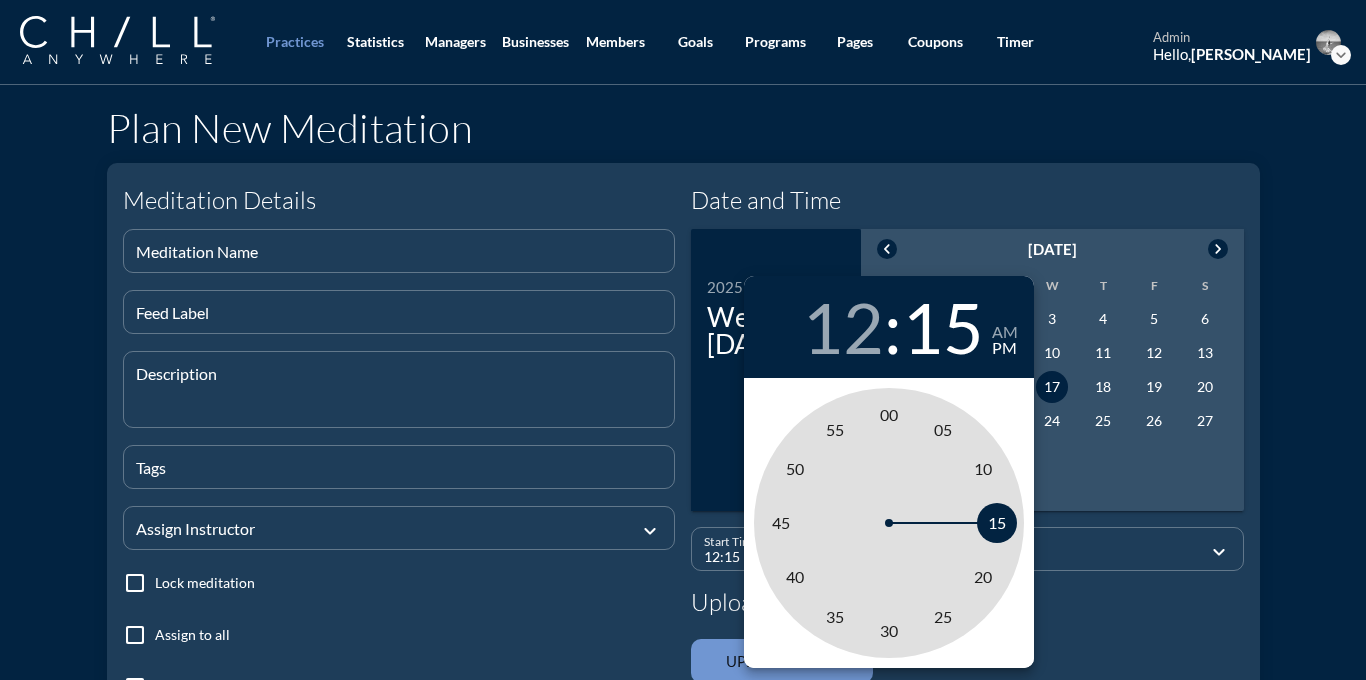 type on "12:00 PM" 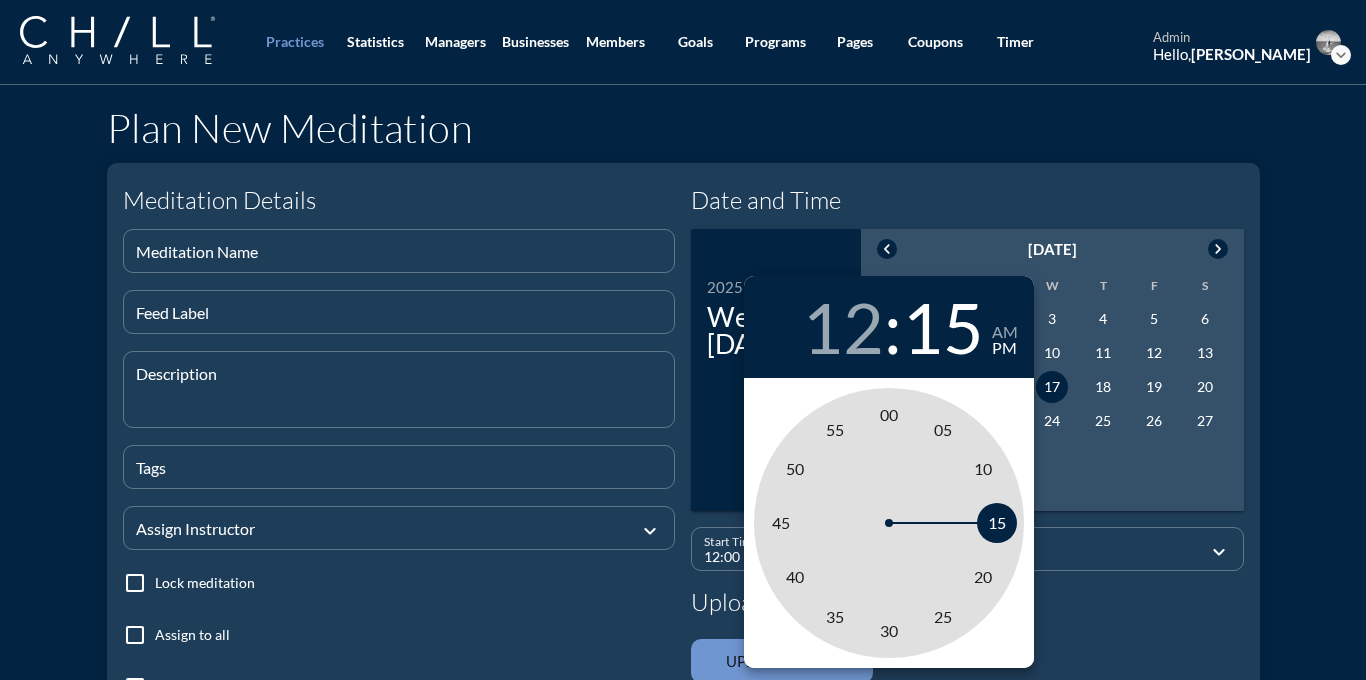click on "00" at bounding box center (889, 414) 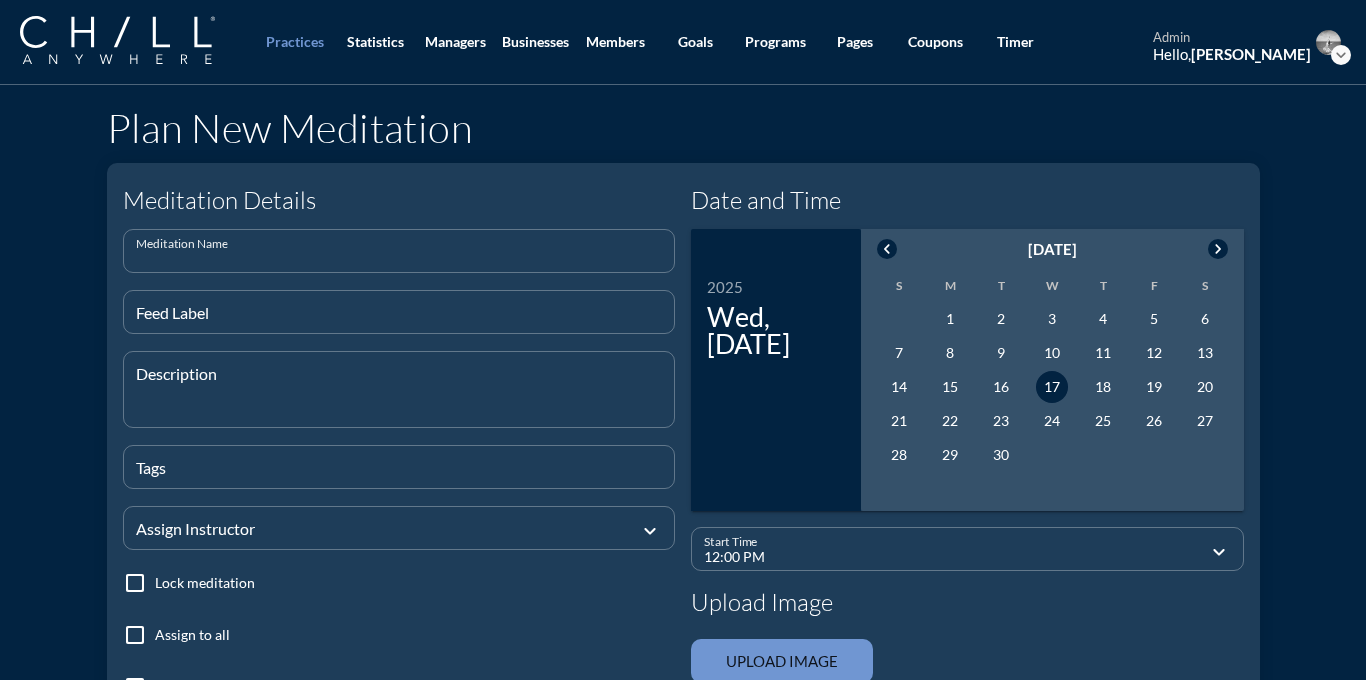 click at bounding box center (399, 259) 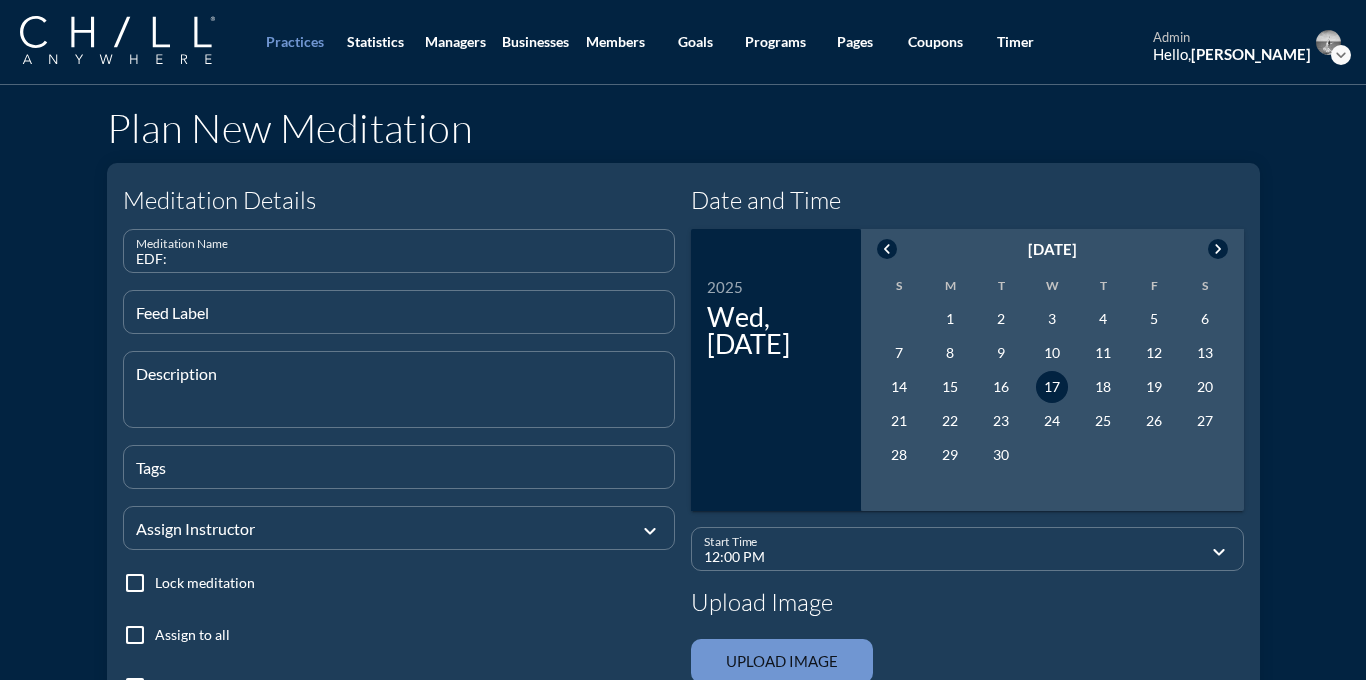 paste on "Mindful Momentum" 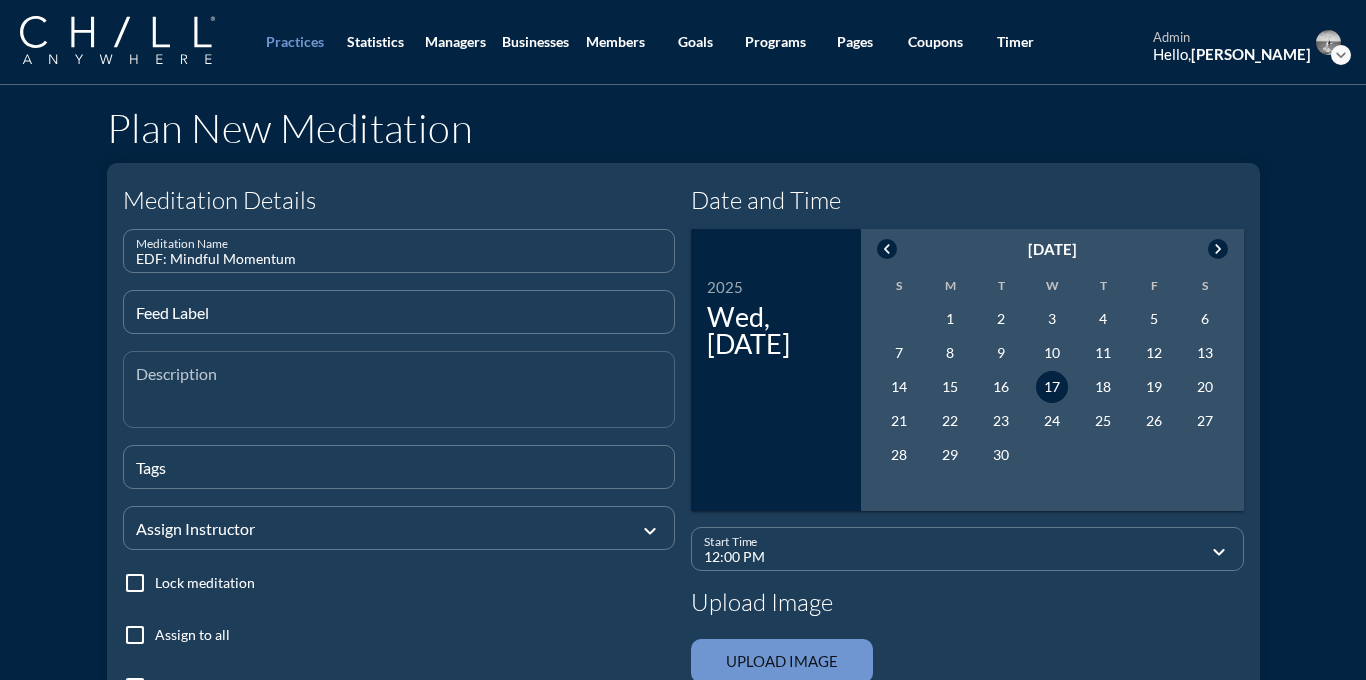 type on "EDF: Mindful Momentum" 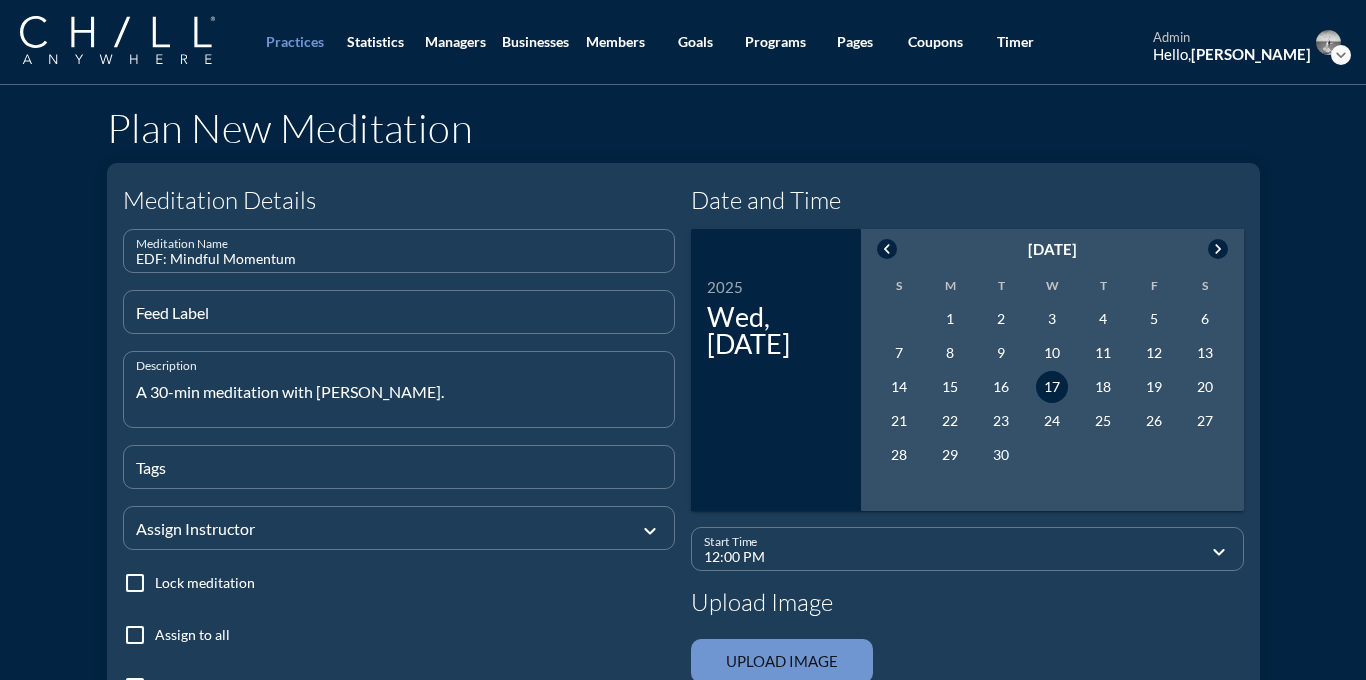 type on "A 30-min meditation with [PERSON_NAME]." 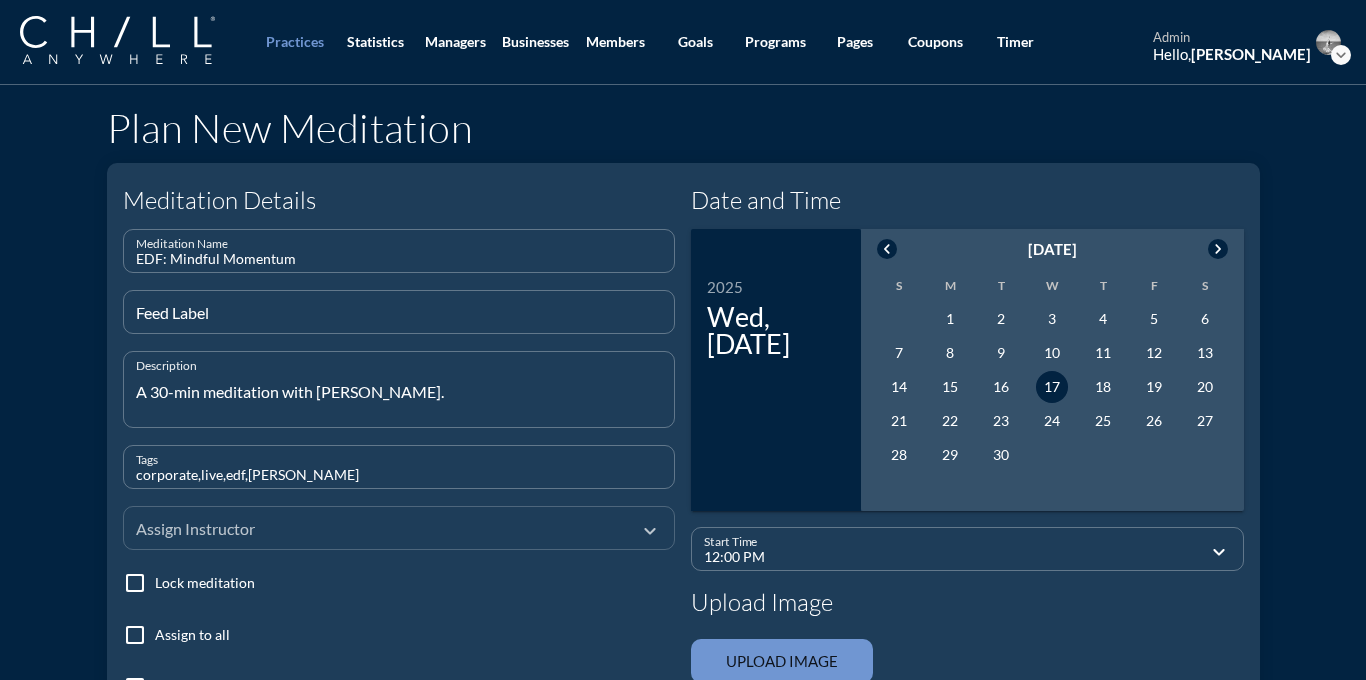 type on "corporate,live,edf,[PERSON_NAME]" 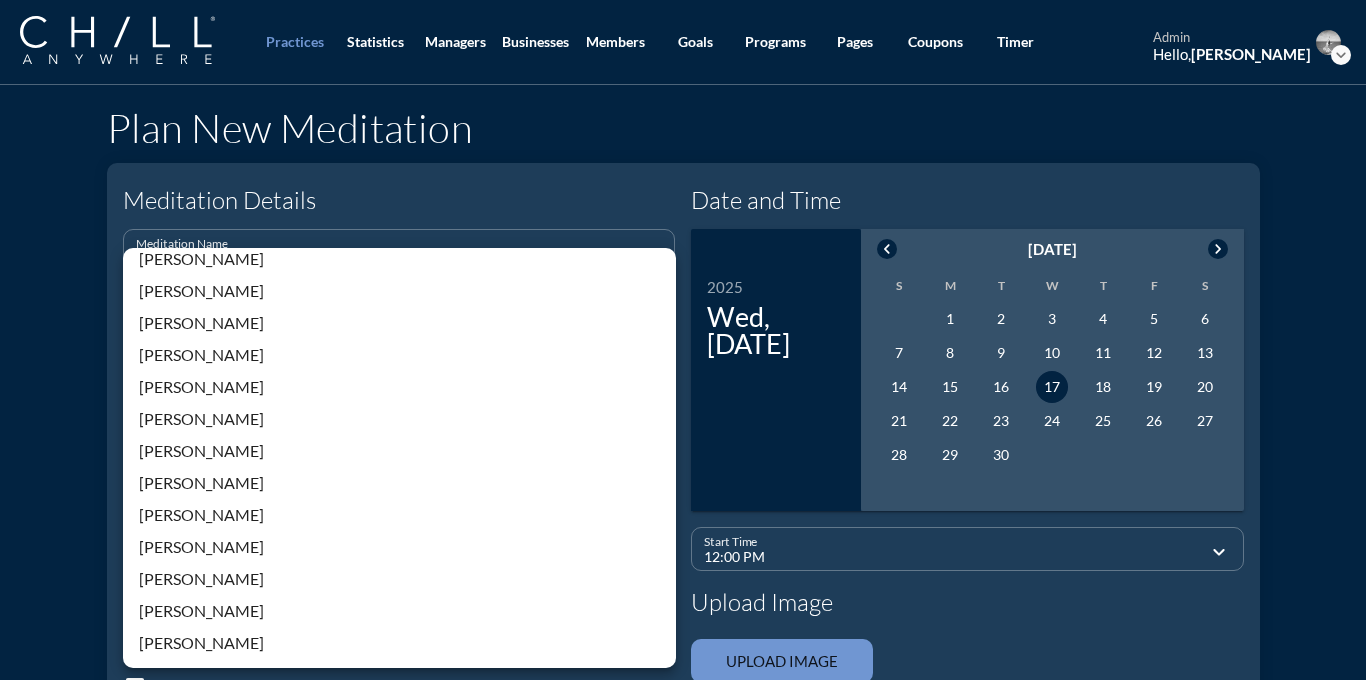 scroll, scrollTop: 428, scrollLeft: 0, axis: vertical 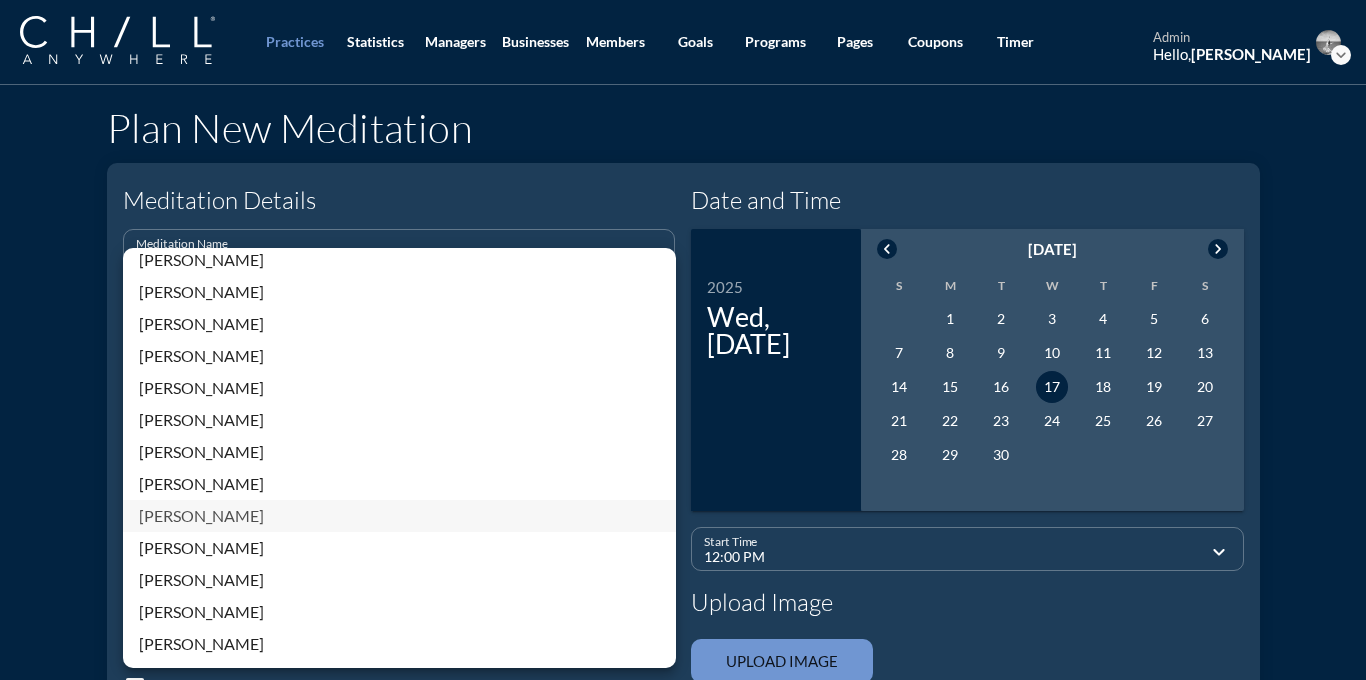 click on "[PERSON_NAME]" at bounding box center [399, 516] 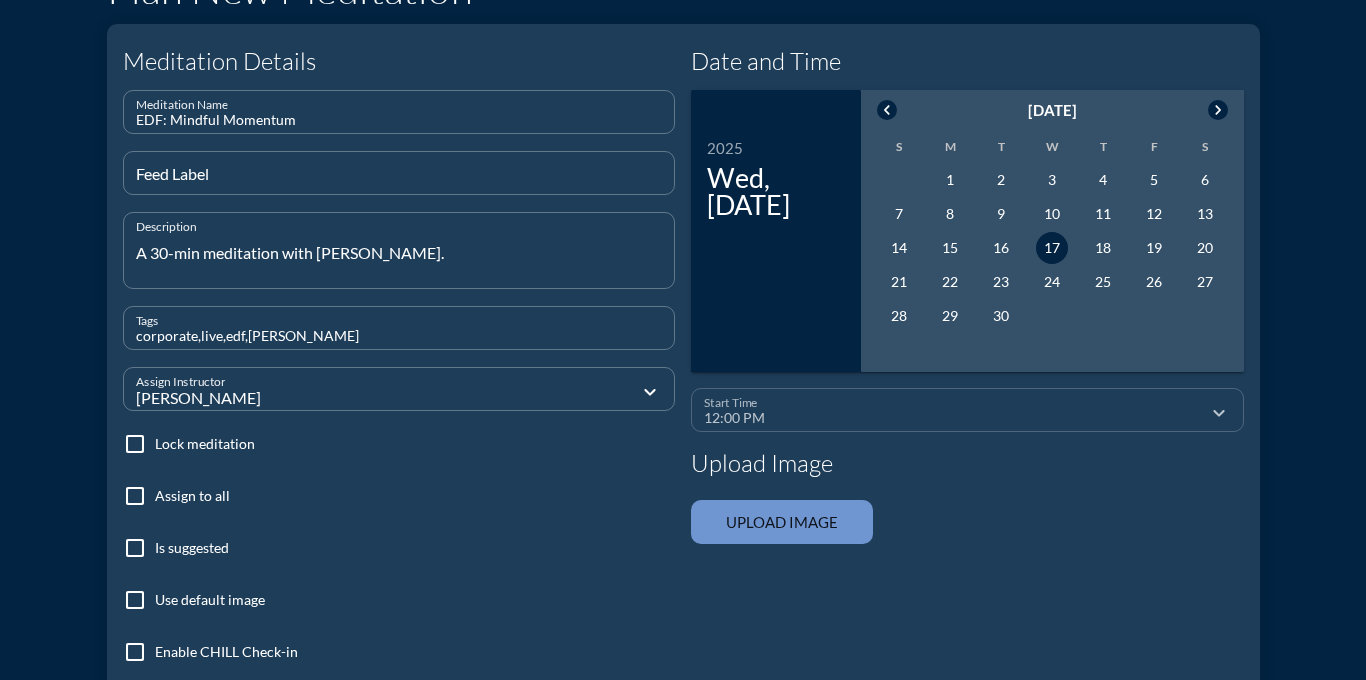 scroll, scrollTop: 154, scrollLeft: 0, axis: vertical 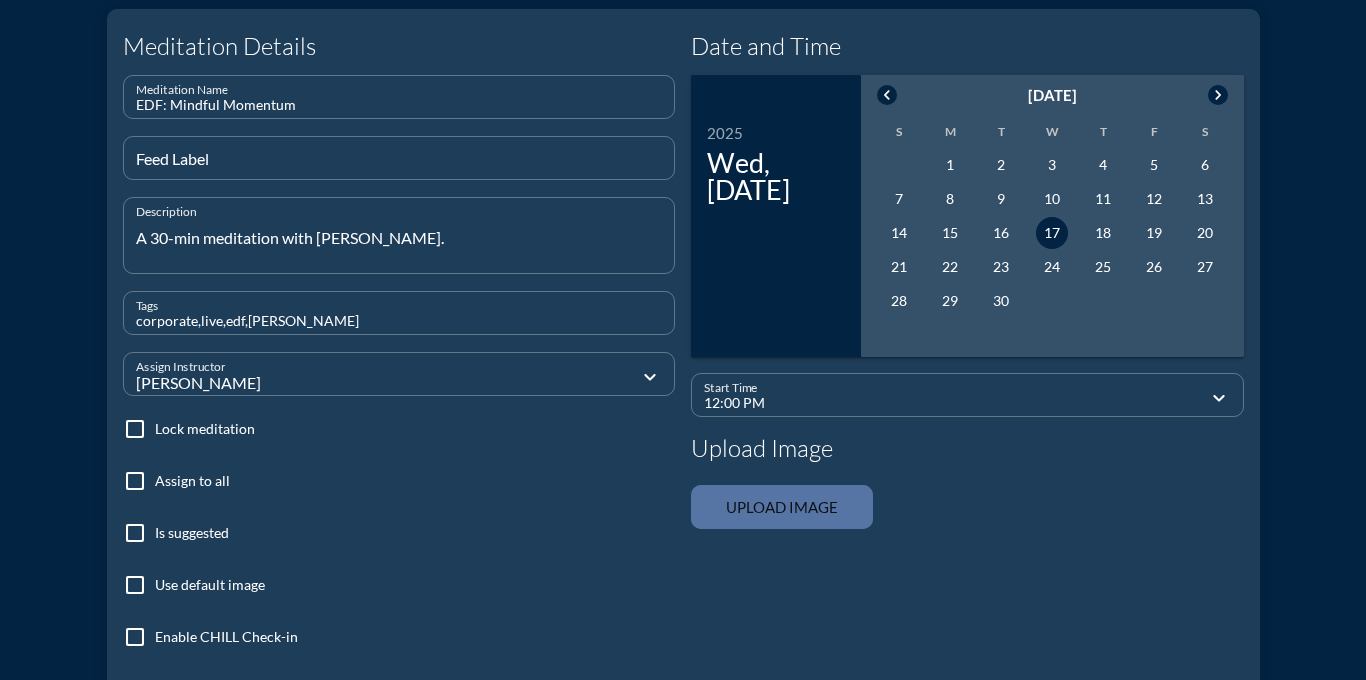 click at bounding box center (782, 507) 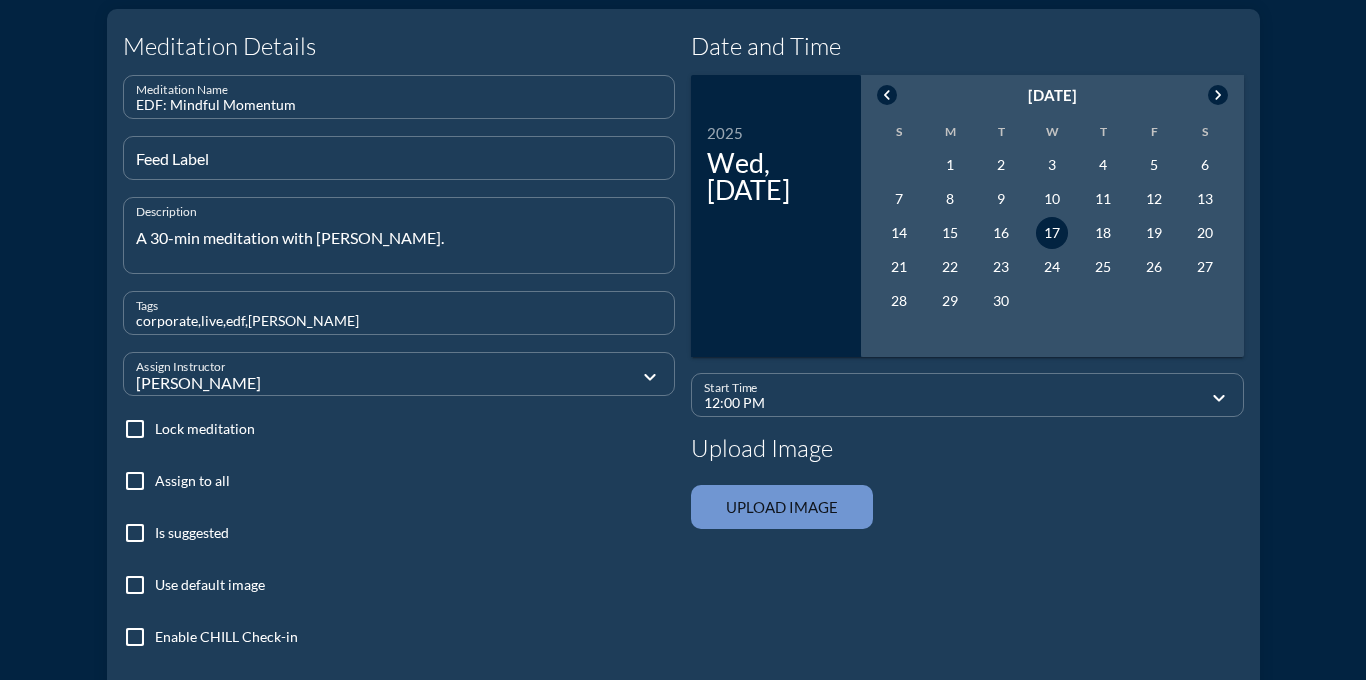 type on "C:\fakepath\ChillWaterImage_darksky.png" 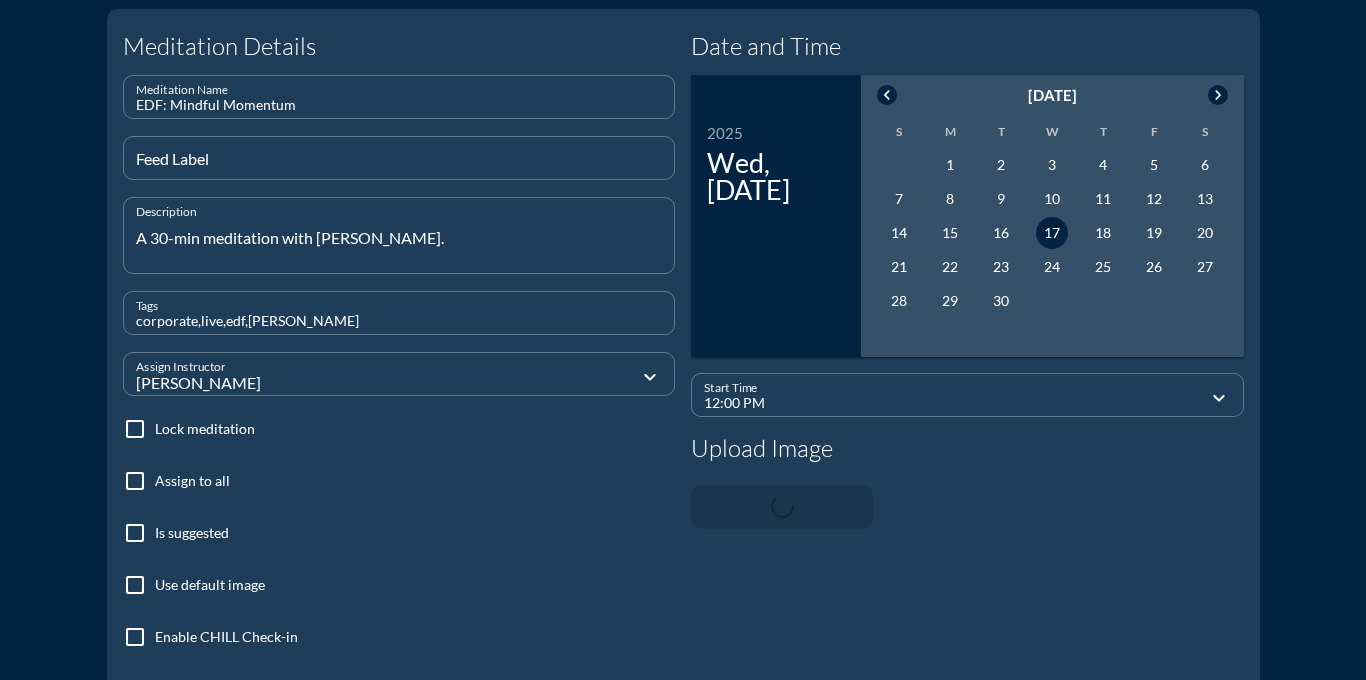 type 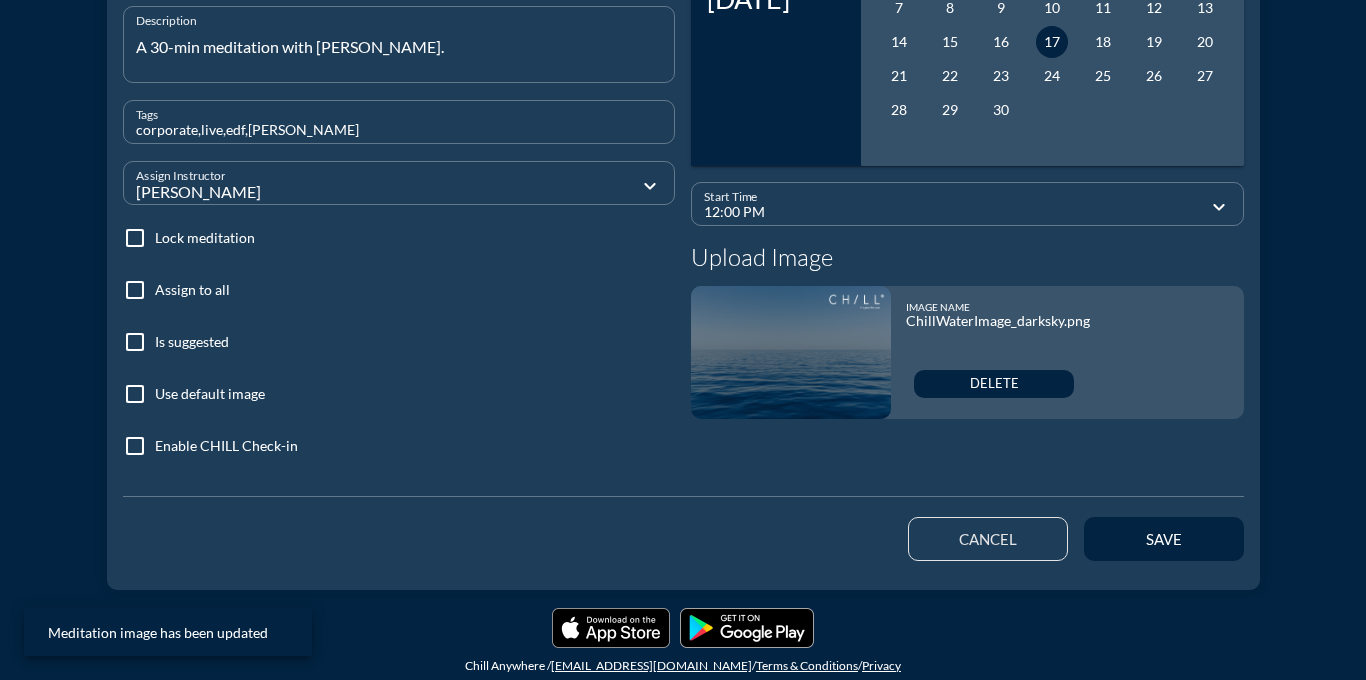 scroll, scrollTop: 363, scrollLeft: 0, axis: vertical 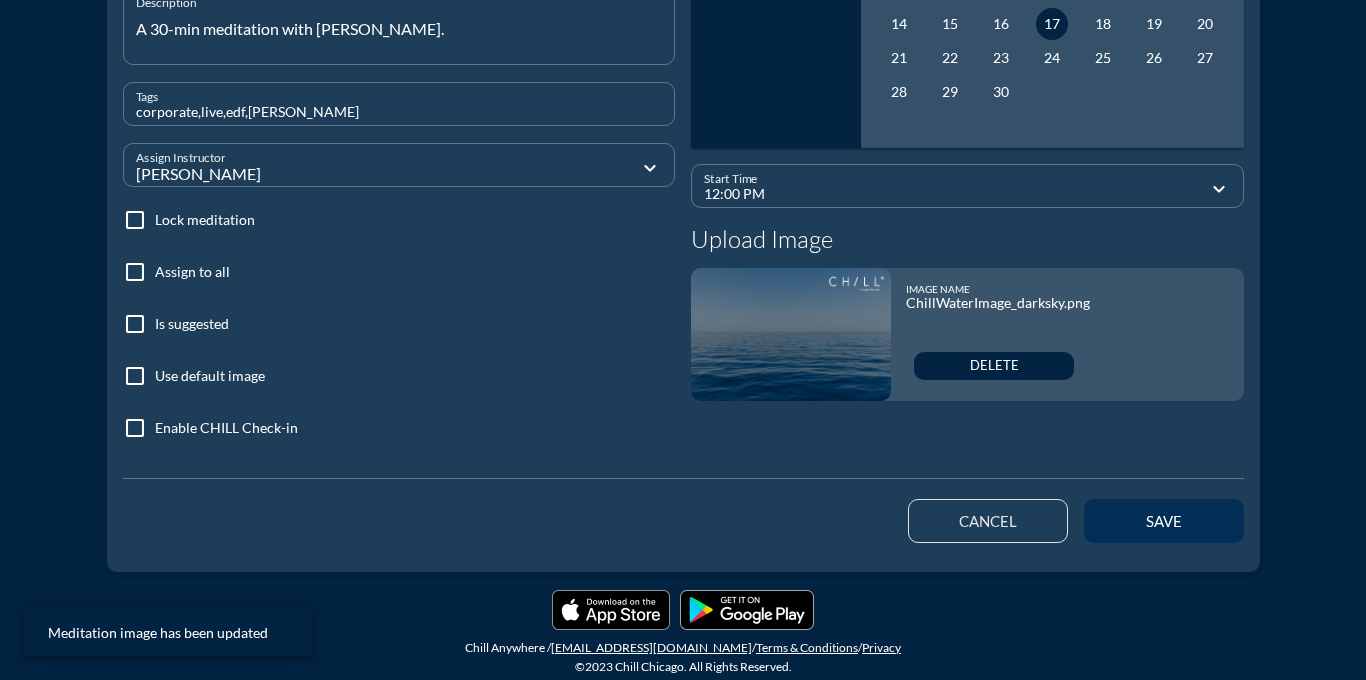 click on "save" at bounding box center [1164, 521] 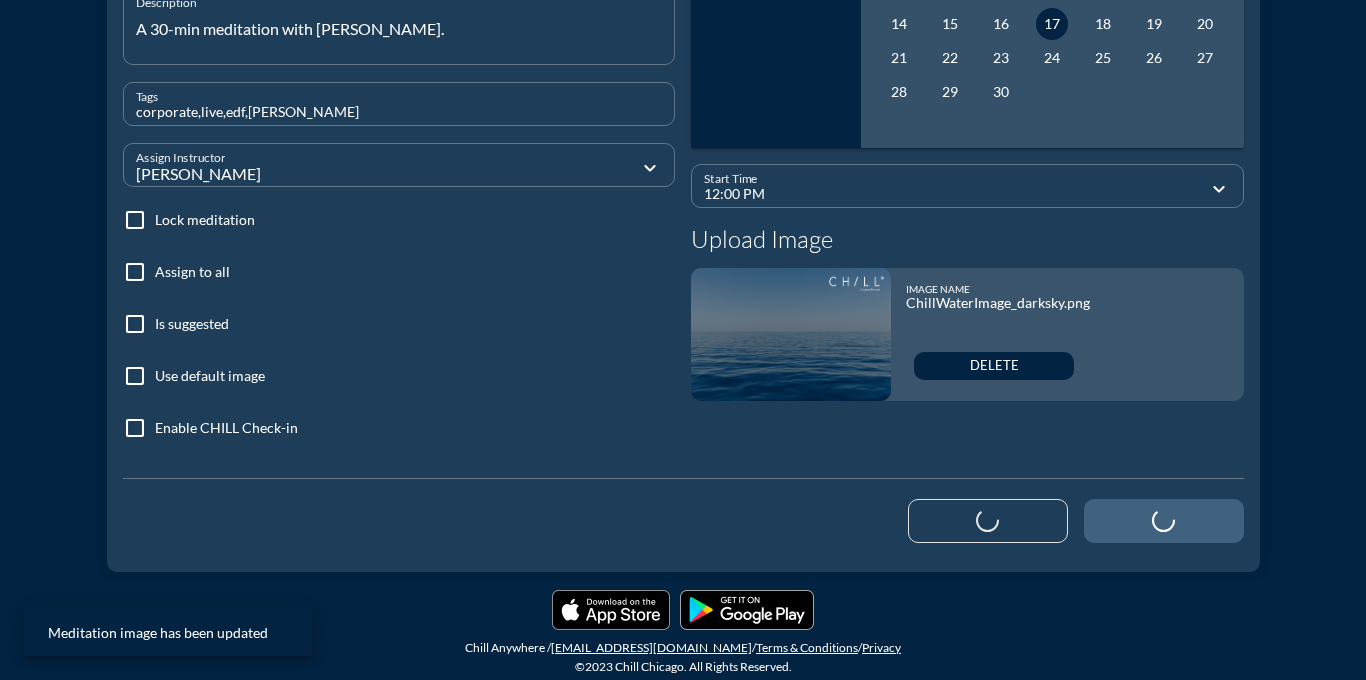 type 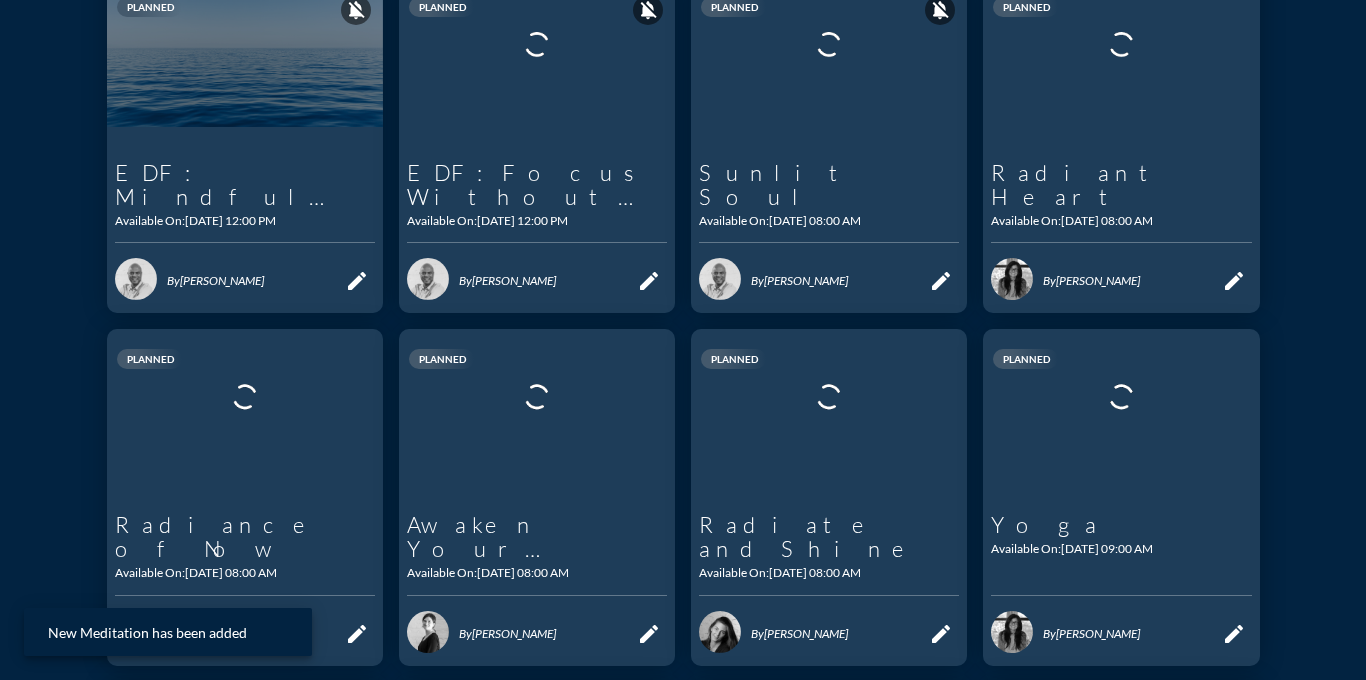 scroll, scrollTop: 0, scrollLeft: 0, axis: both 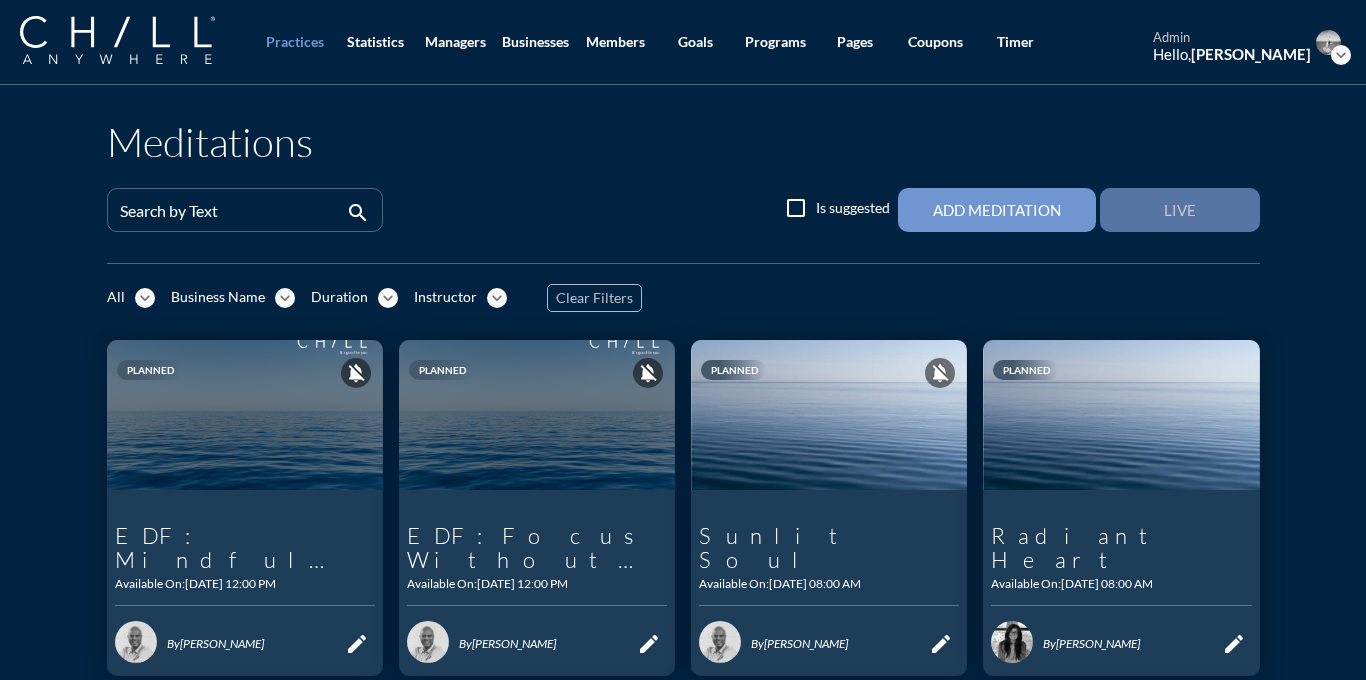 click on "Live" at bounding box center [1180, 210] 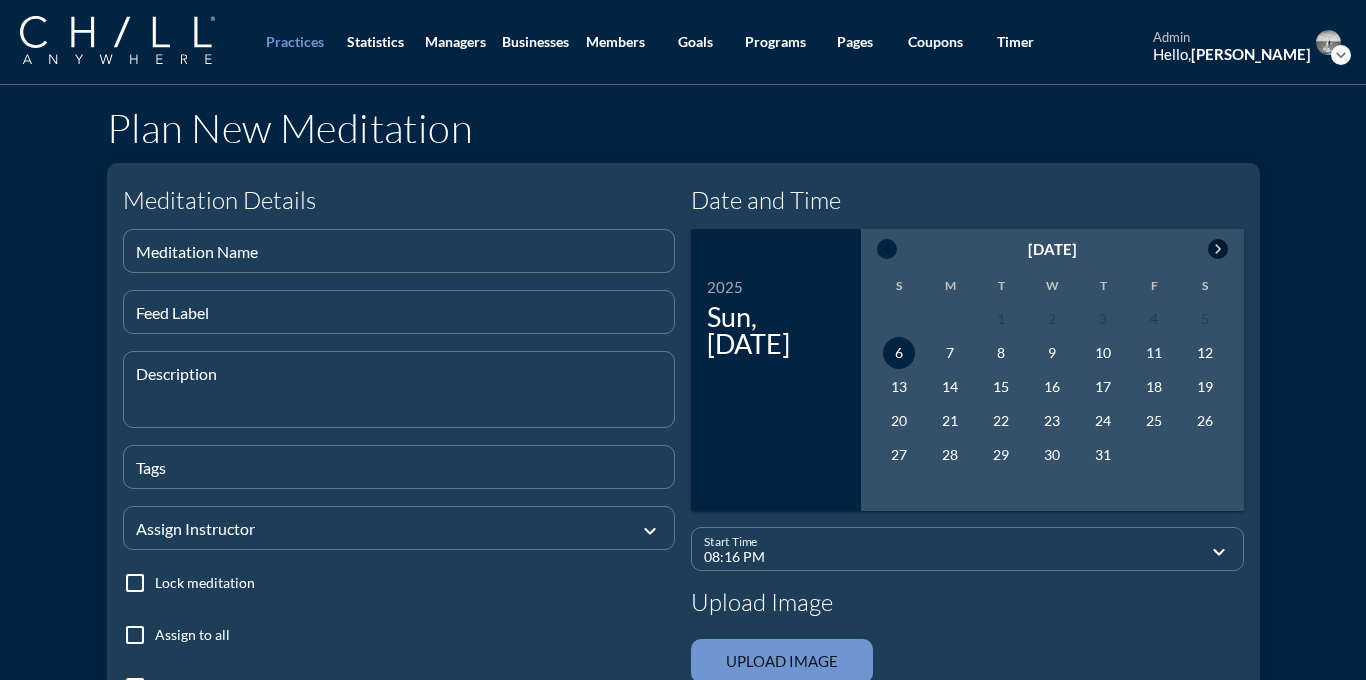click on "chevron_right" at bounding box center (1218, 249) 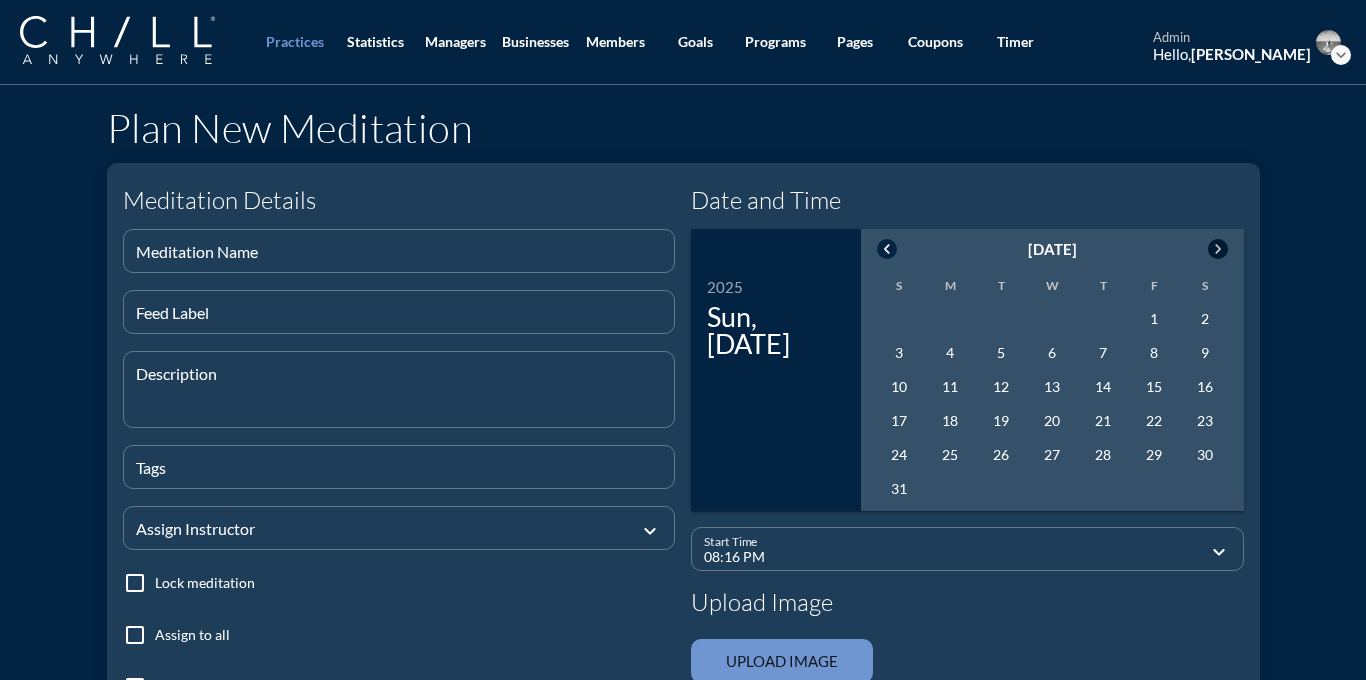 click on "chevron_right" at bounding box center (1218, 249) 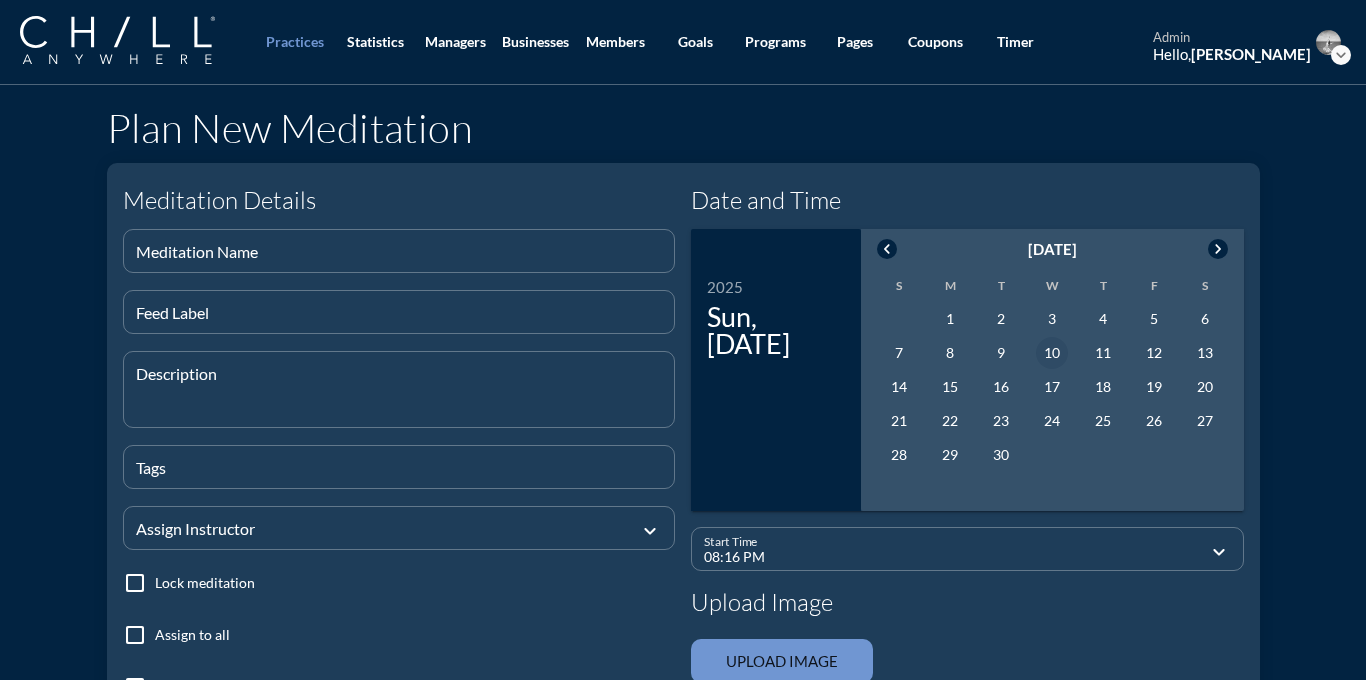 click on "10" at bounding box center [1052, 353] 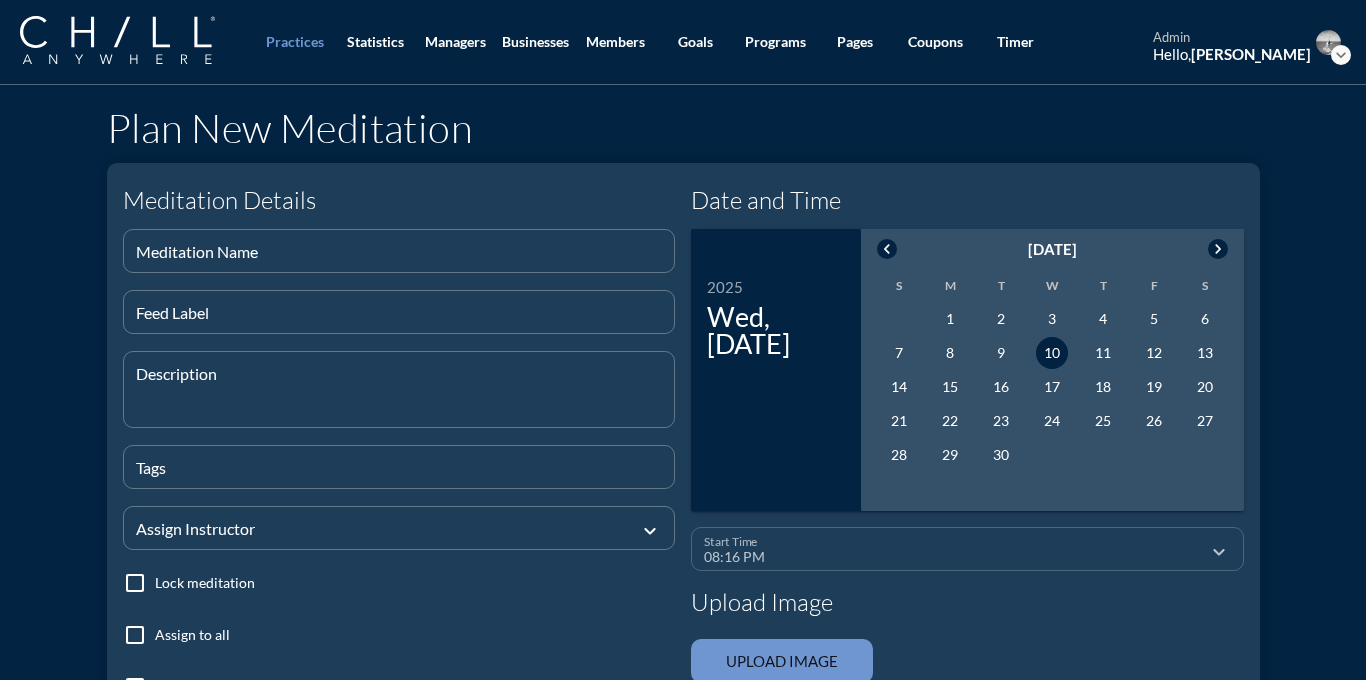 click on "08:16 PM" at bounding box center [953, 557] 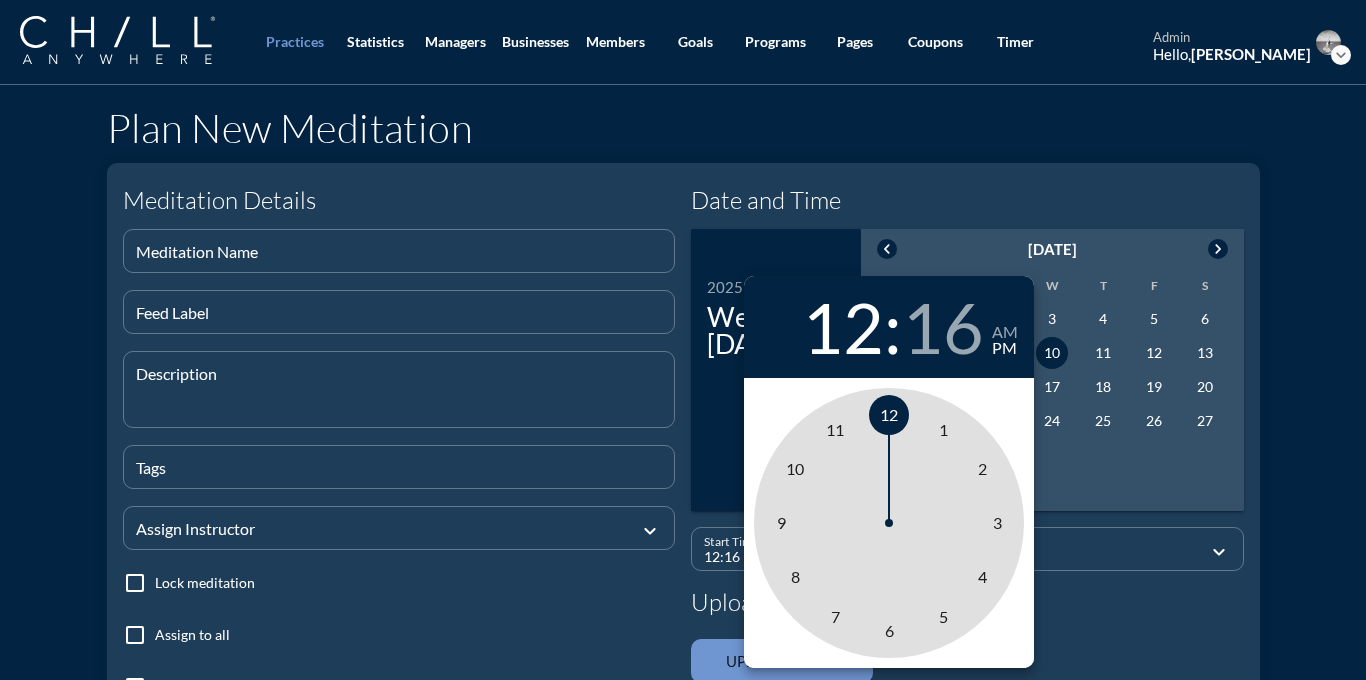 click on "12" at bounding box center [889, 414] 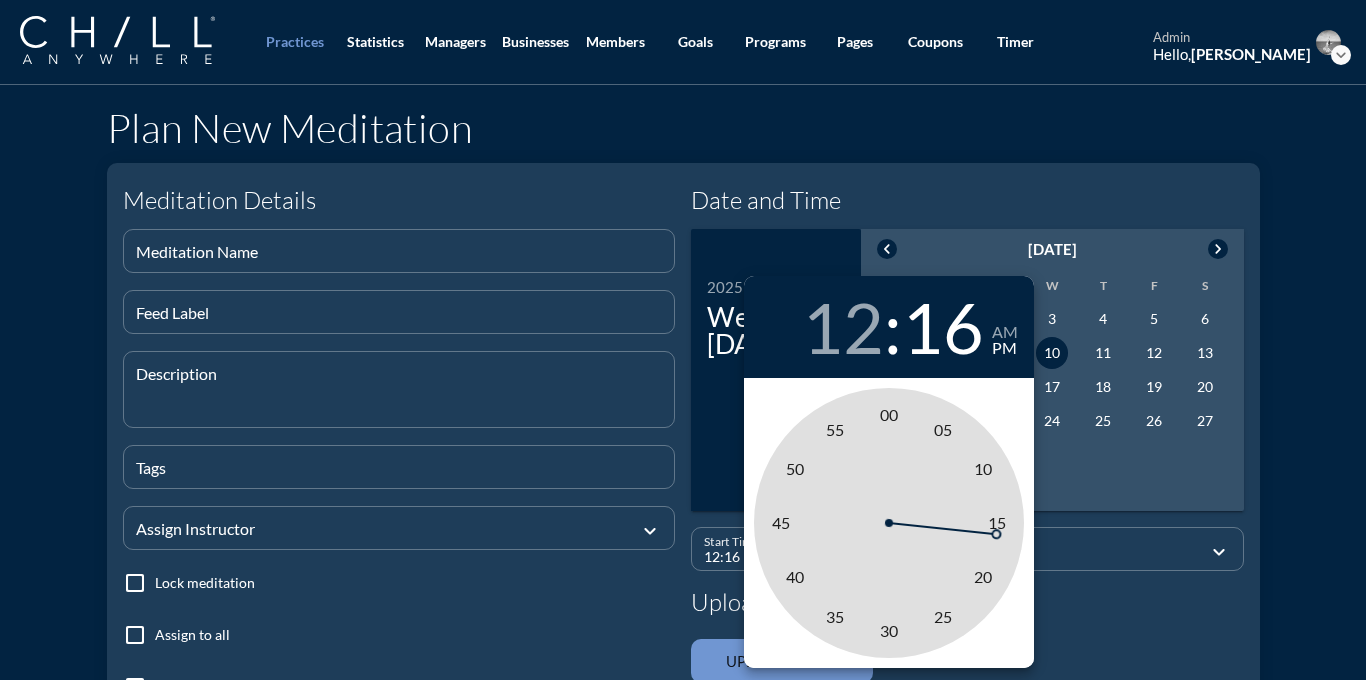 type on "12:00 PM" 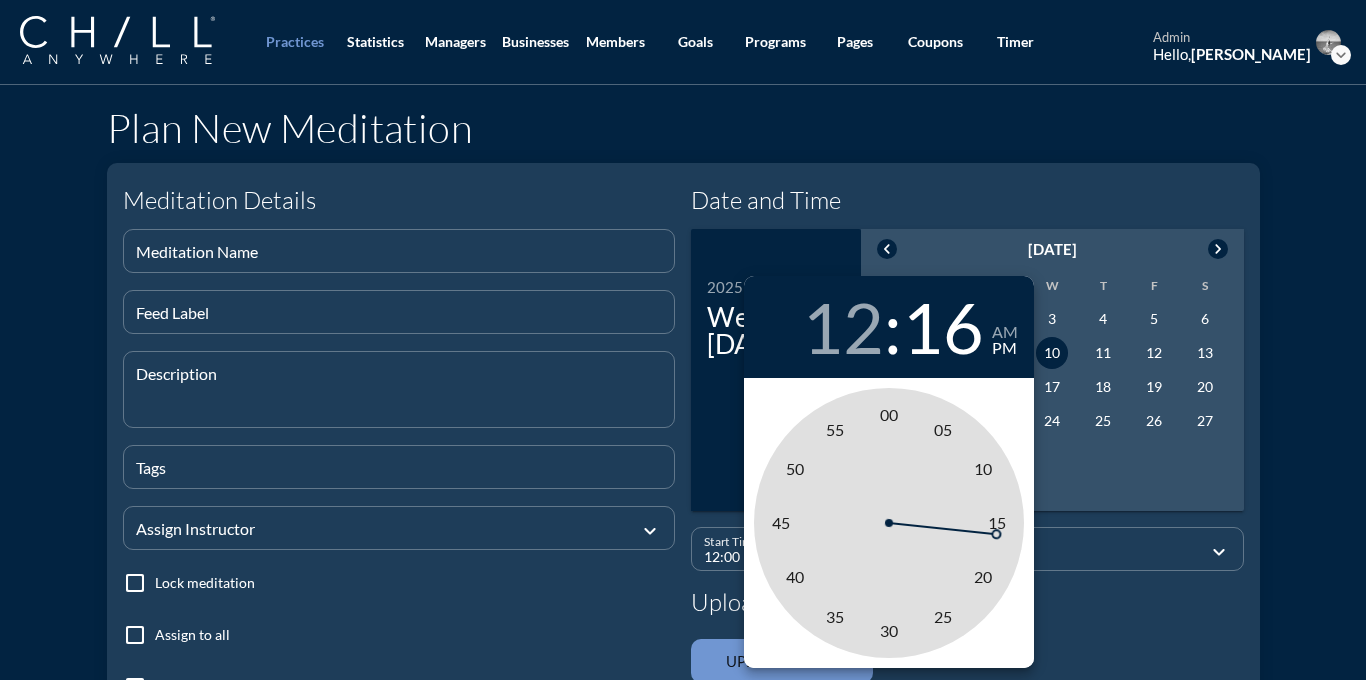click on "00" at bounding box center (889, 414) 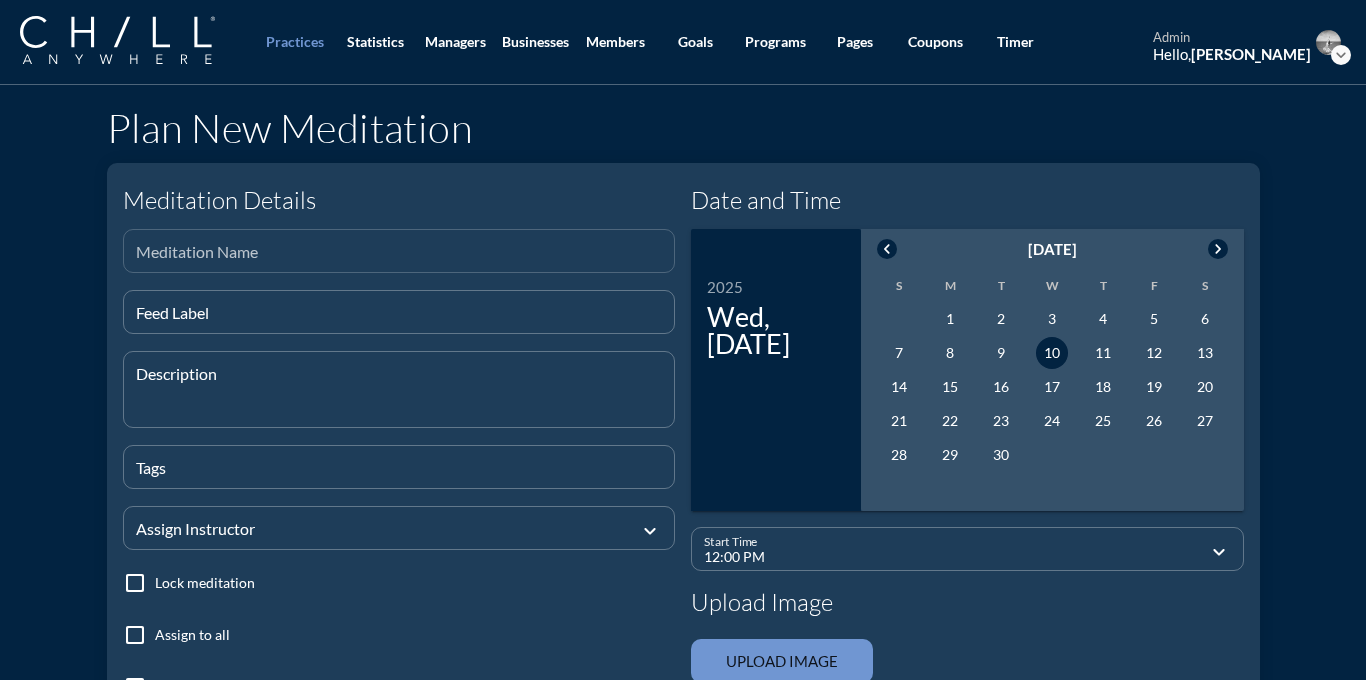 click at bounding box center [399, 259] 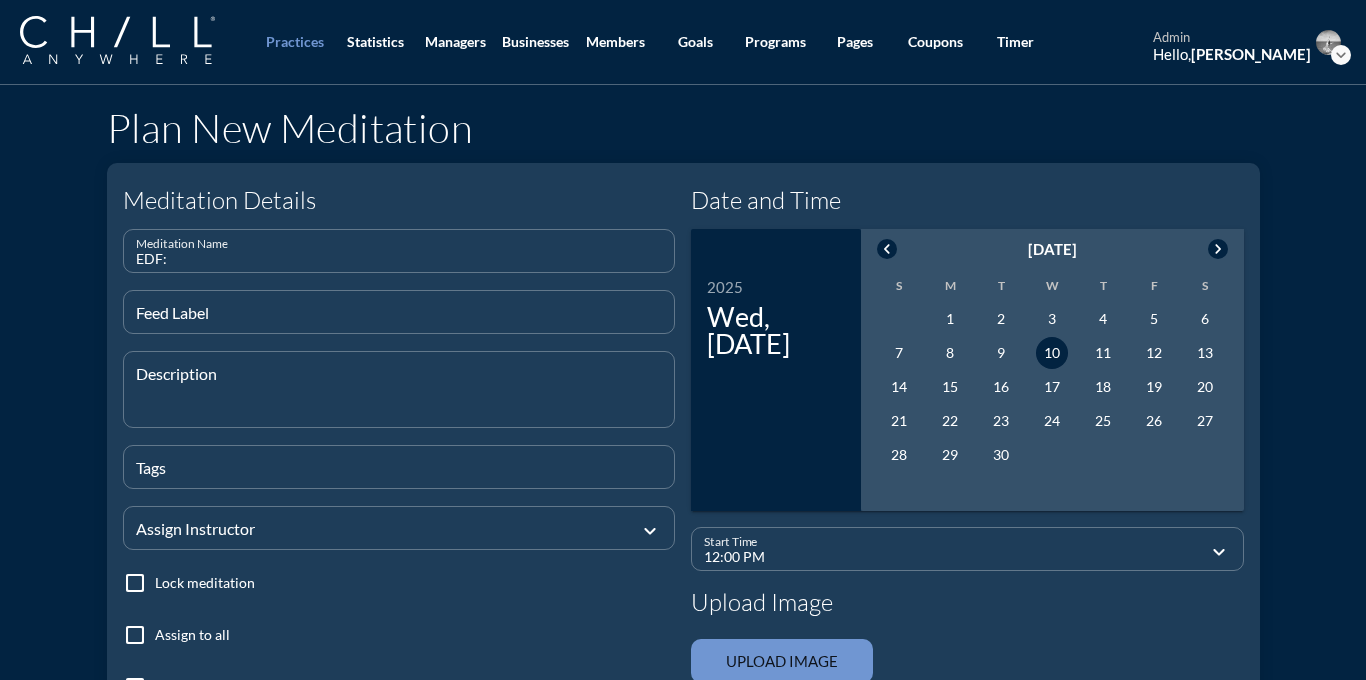 paste on "A Gentle Reset" 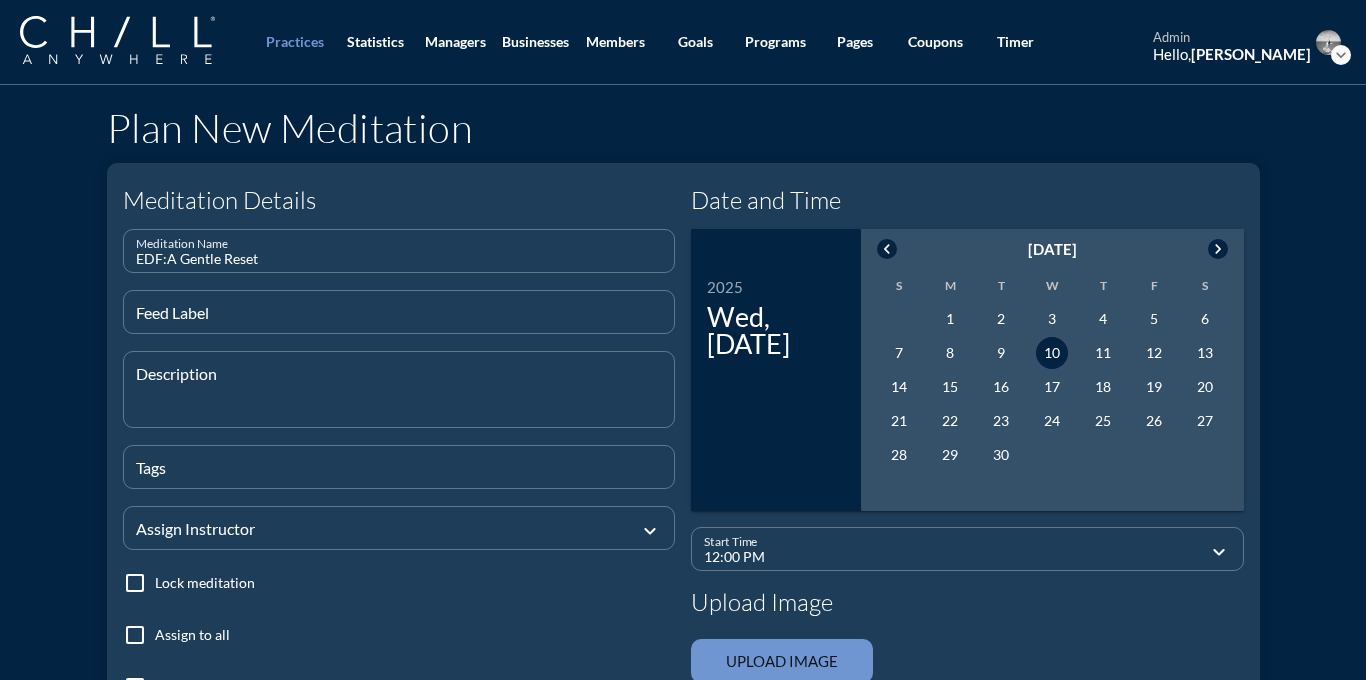 click on "EDF:A Gentle Reset" at bounding box center [399, 259] 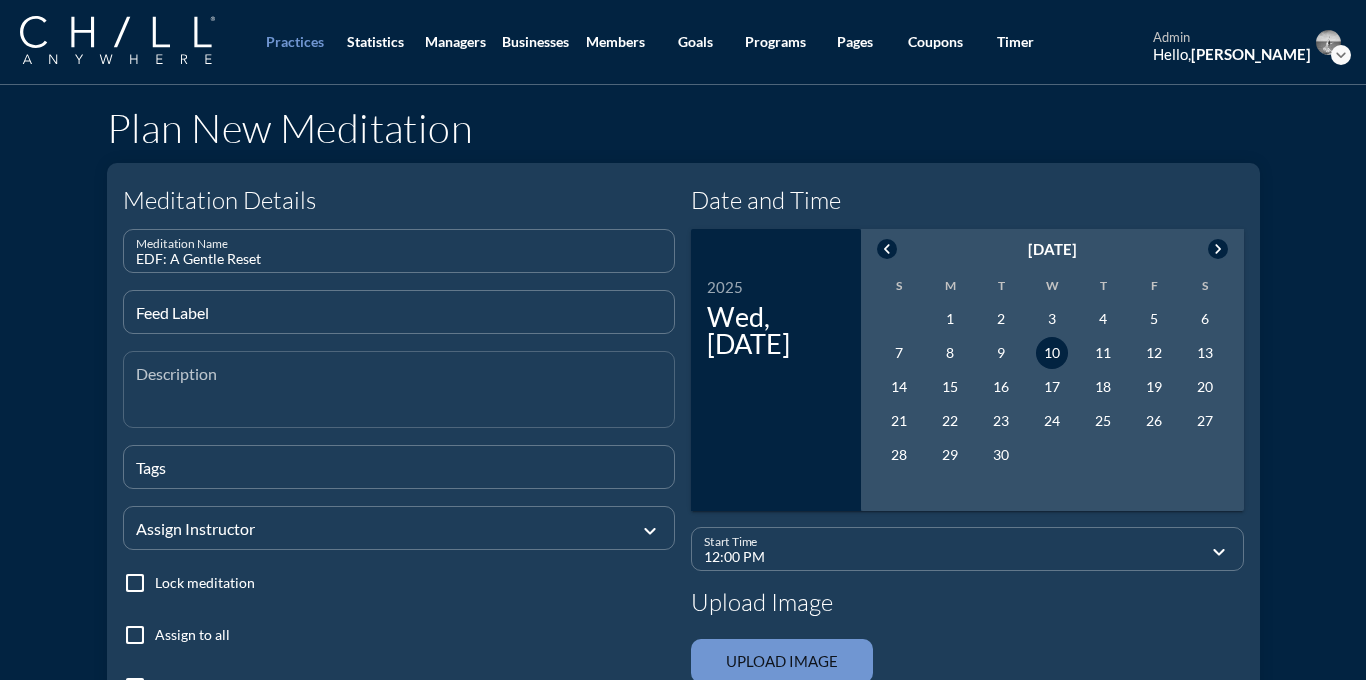 type on "EDF: A Gentle Reset" 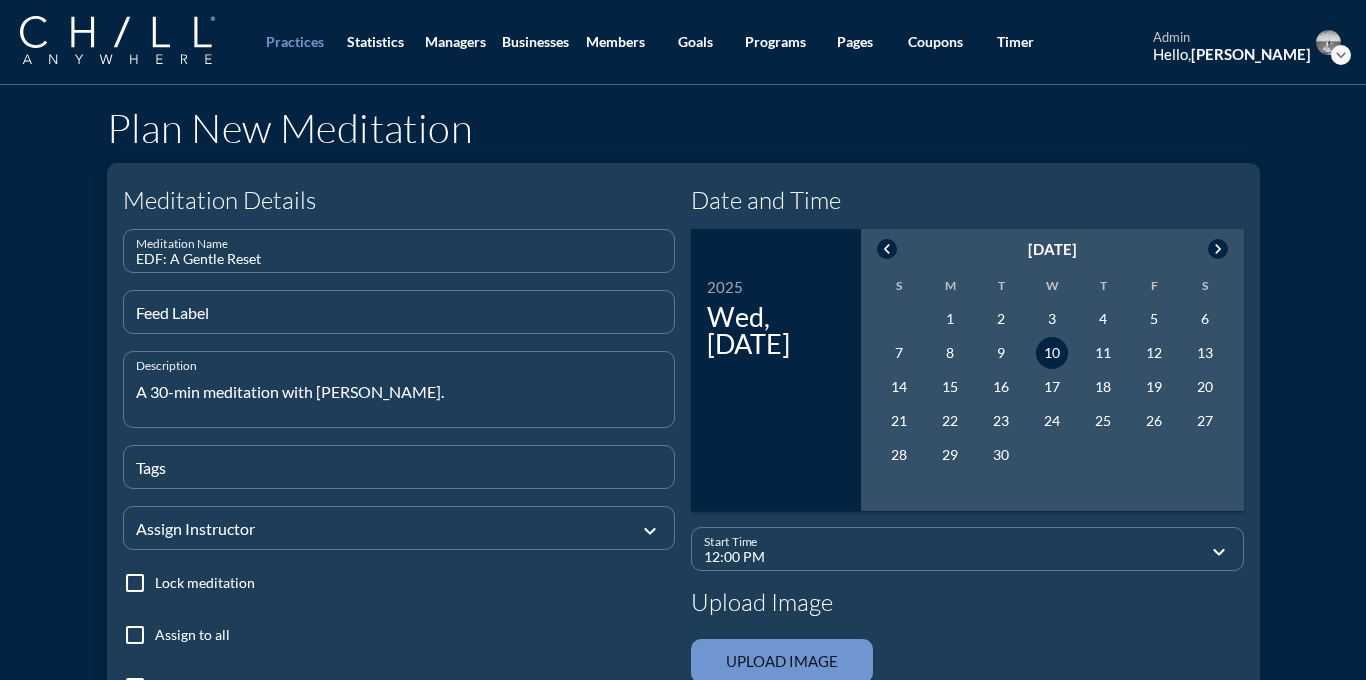 type on "A 30-min meditation with [PERSON_NAME]." 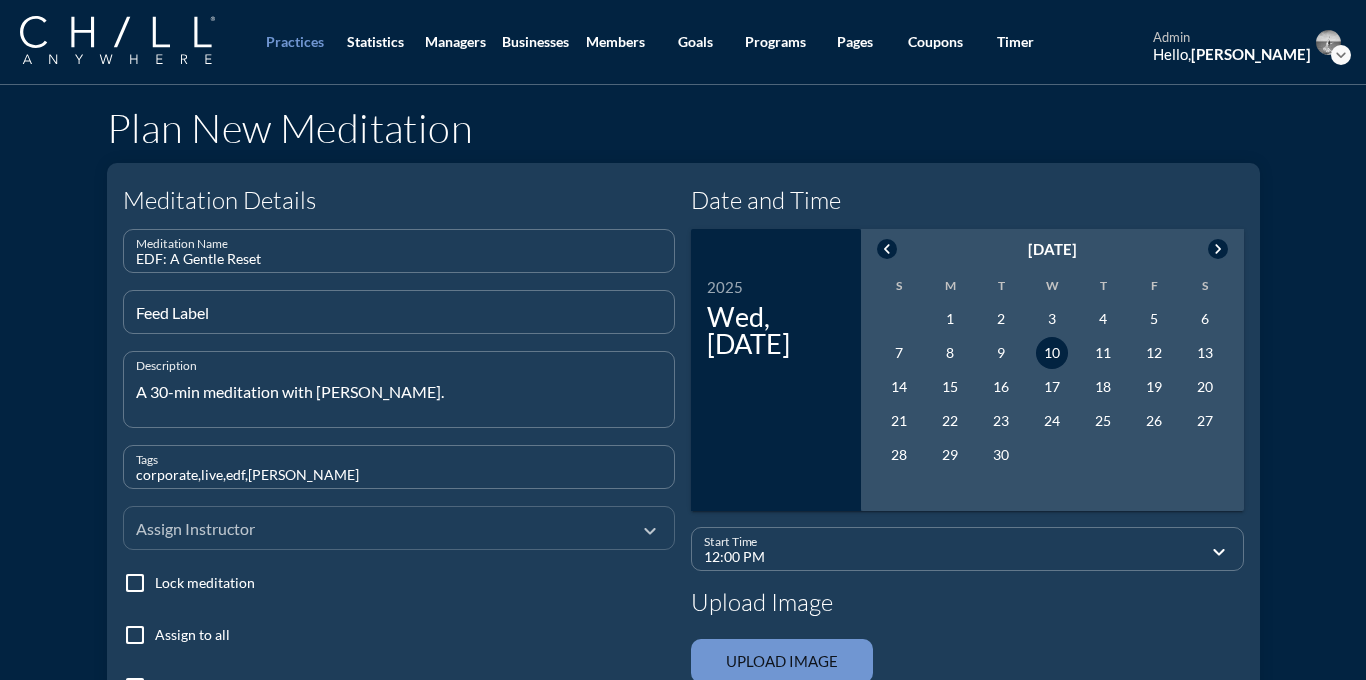 type on "corporate,live,edf,[PERSON_NAME]" 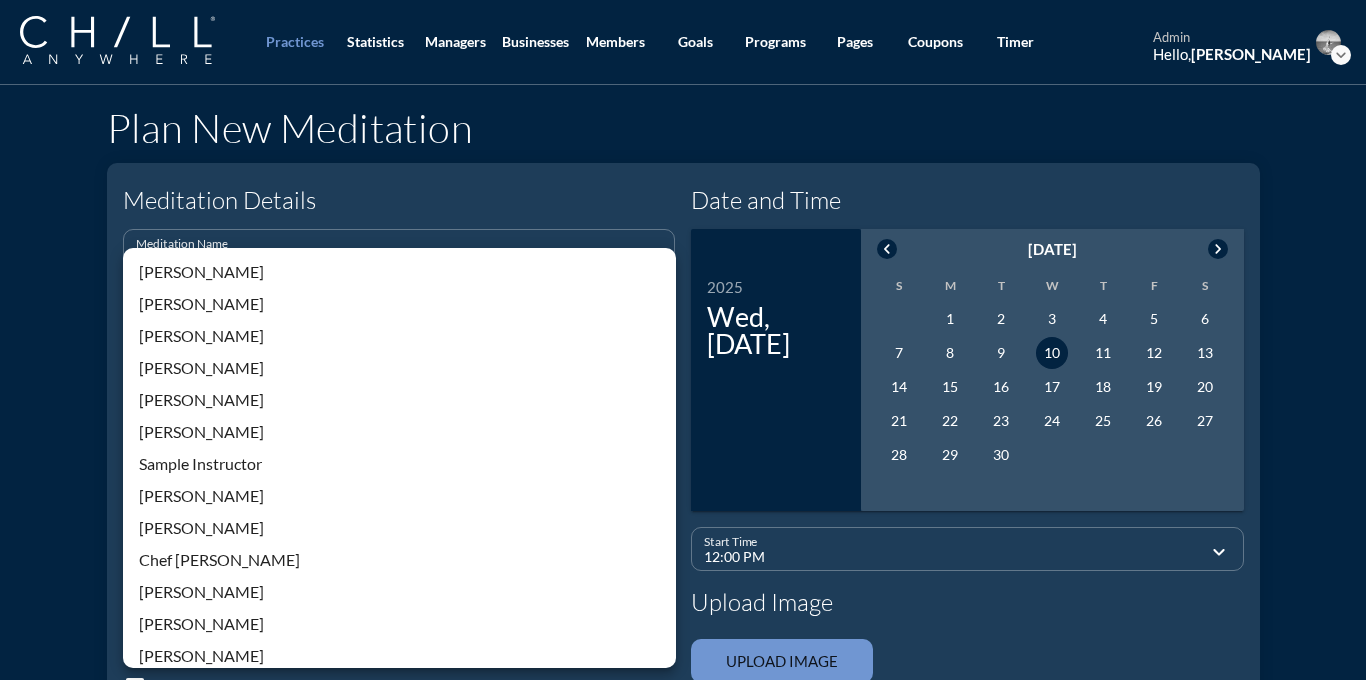scroll, scrollTop: 428, scrollLeft: 0, axis: vertical 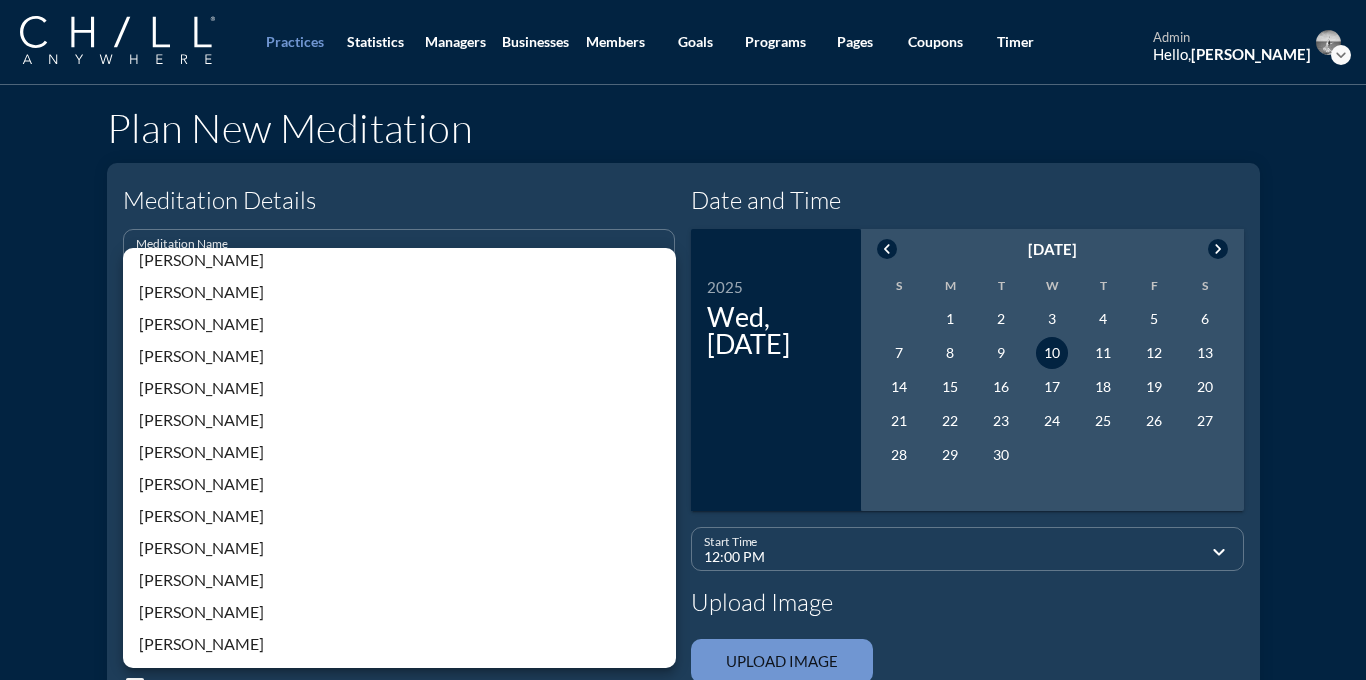 click on "[PERSON_NAME]" at bounding box center [399, 516] 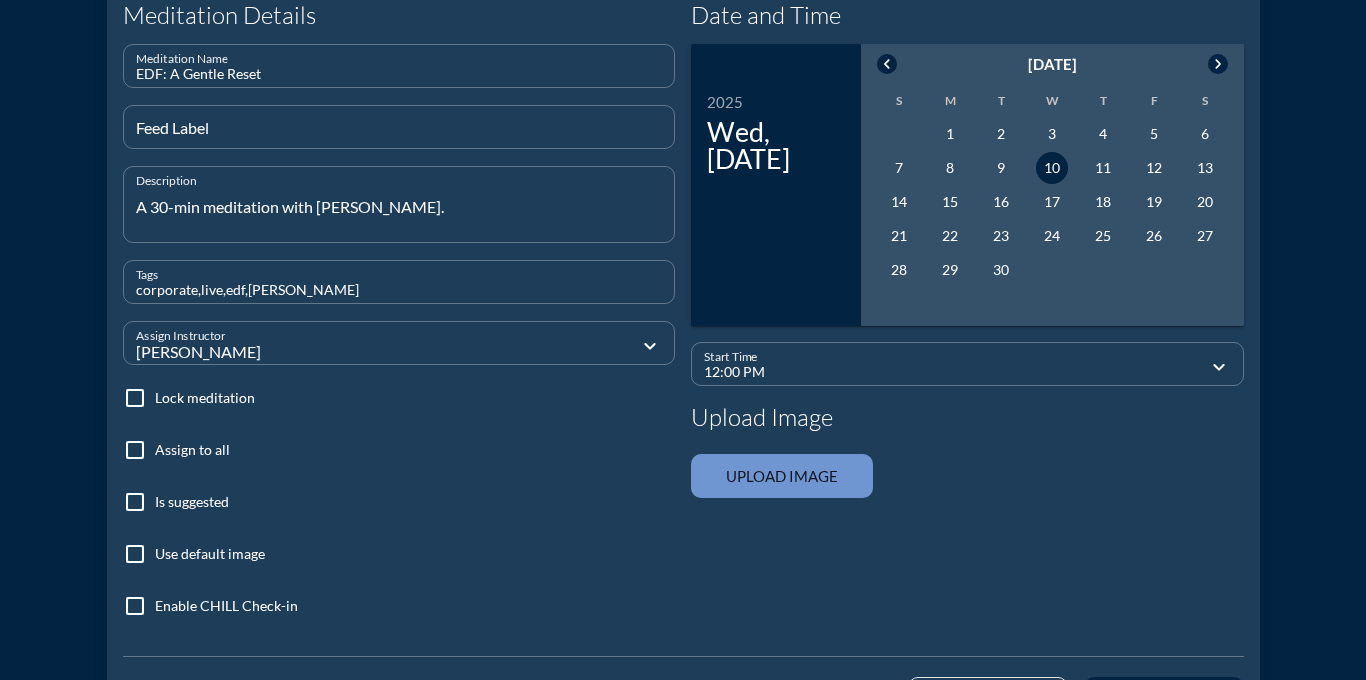 scroll, scrollTop: 187, scrollLeft: 0, axis: vertical 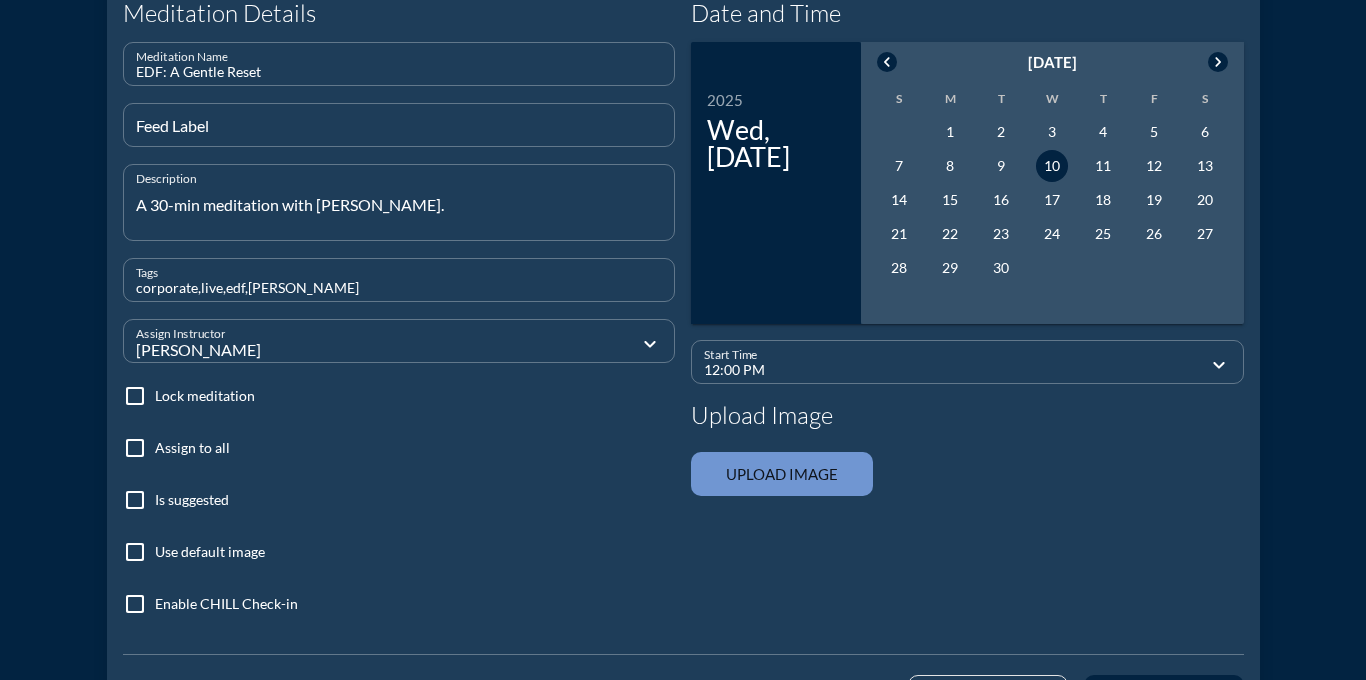 click at bounding box center (782, 474) 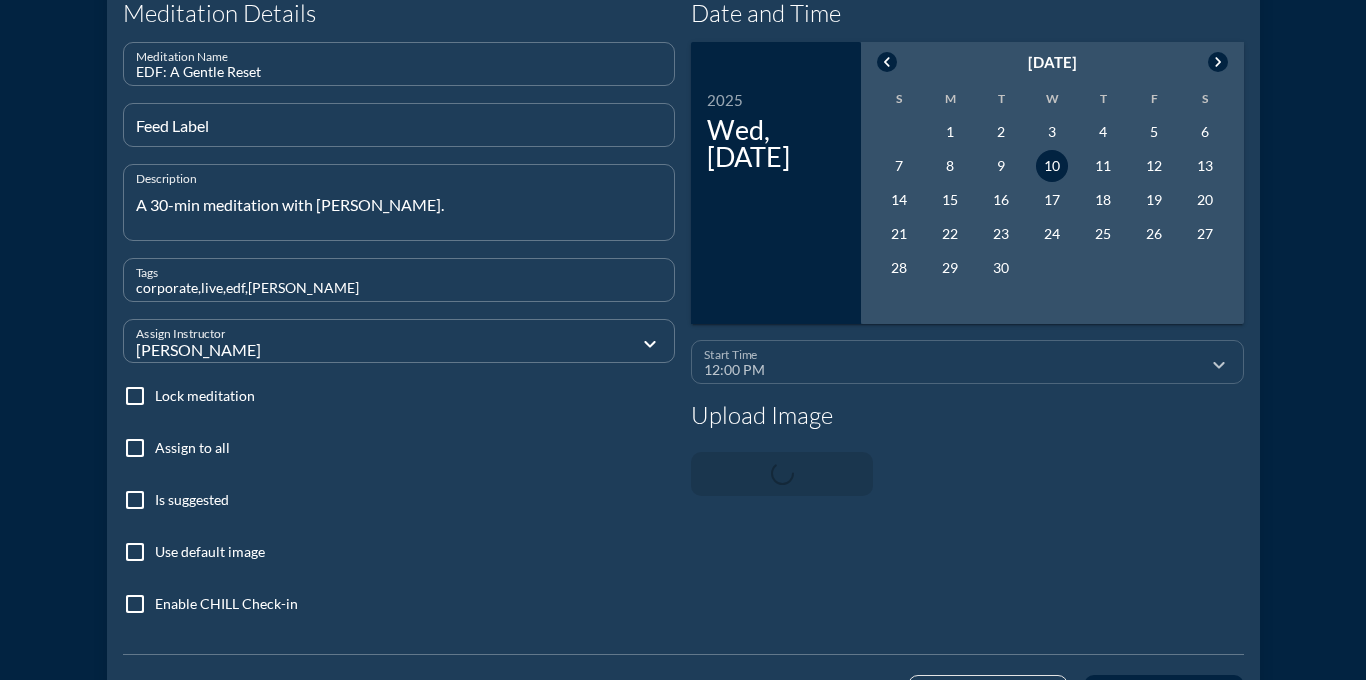 type 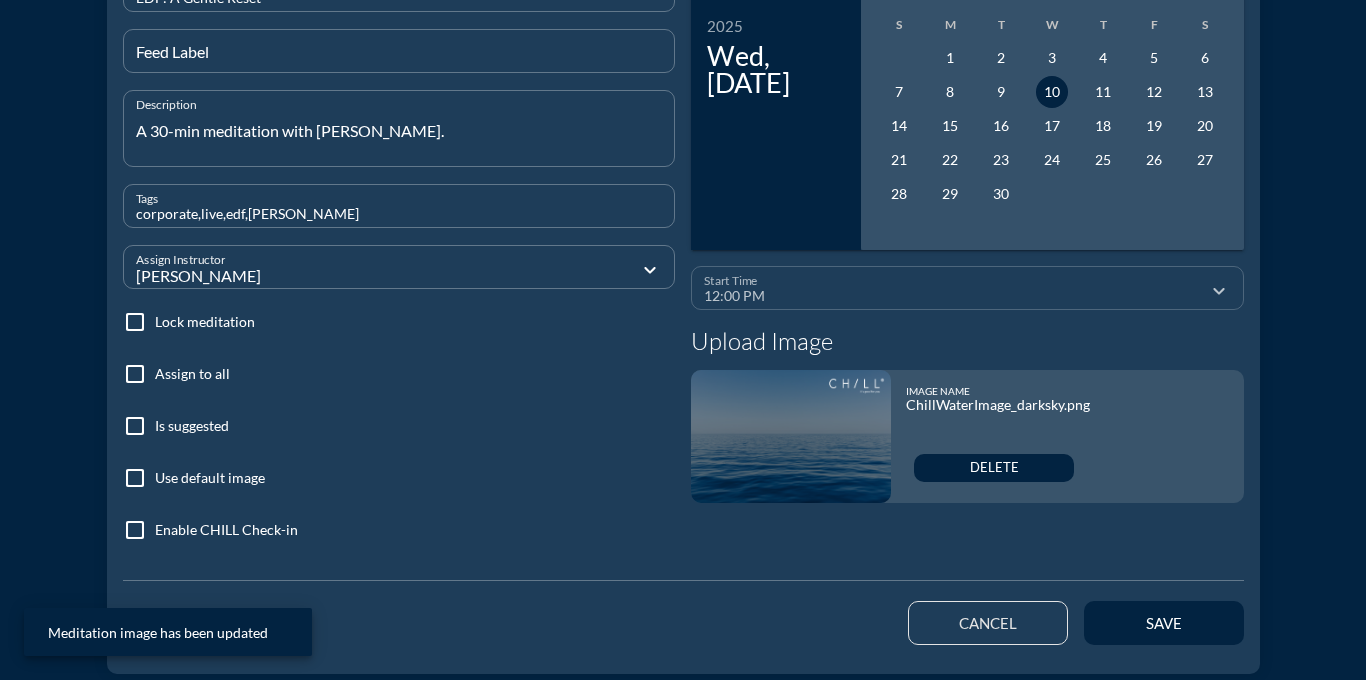 scroll, scrollTop: 292, scrollLeft: 0, axis: vertical 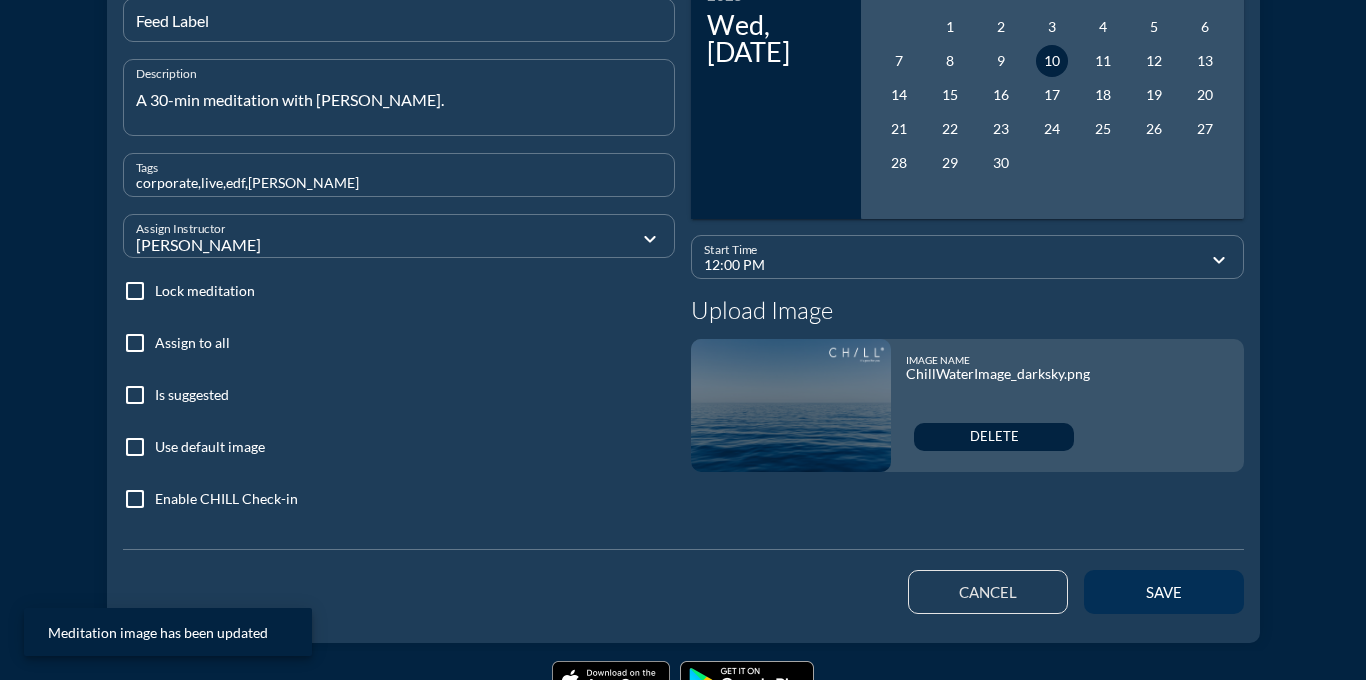 click on "save" at bounding box center (1164, 592) 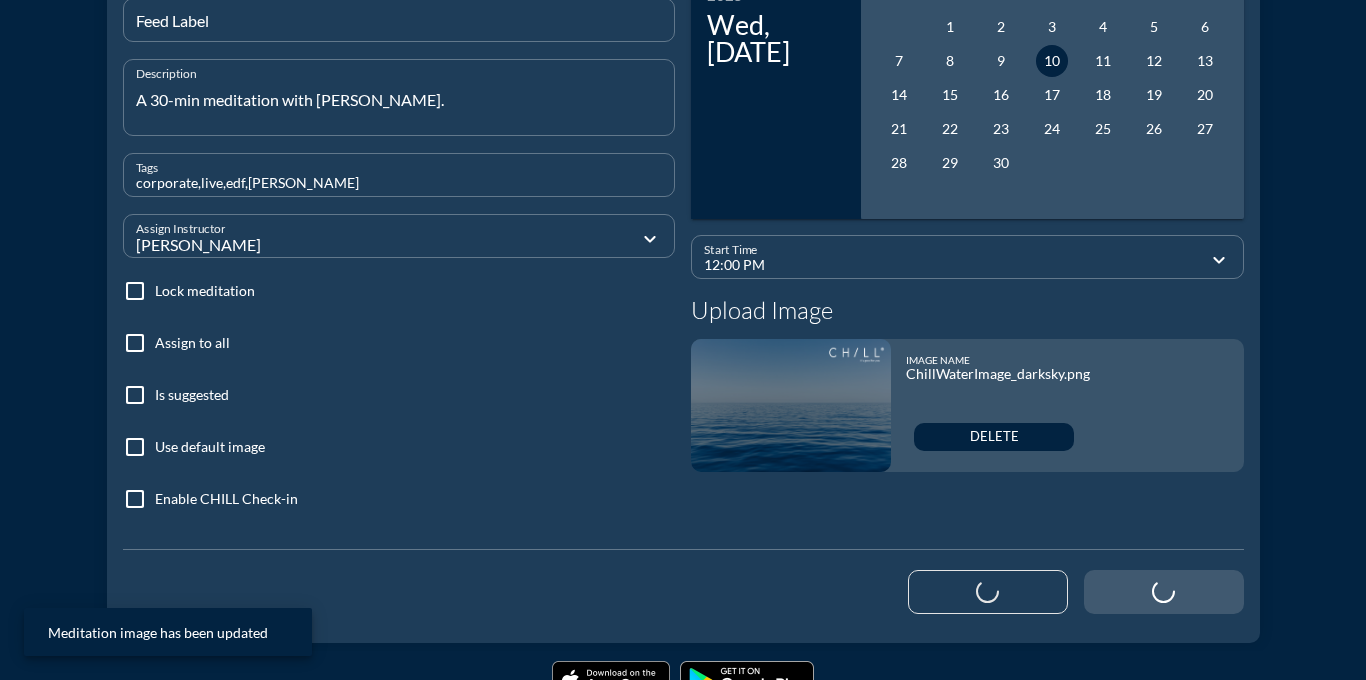 type 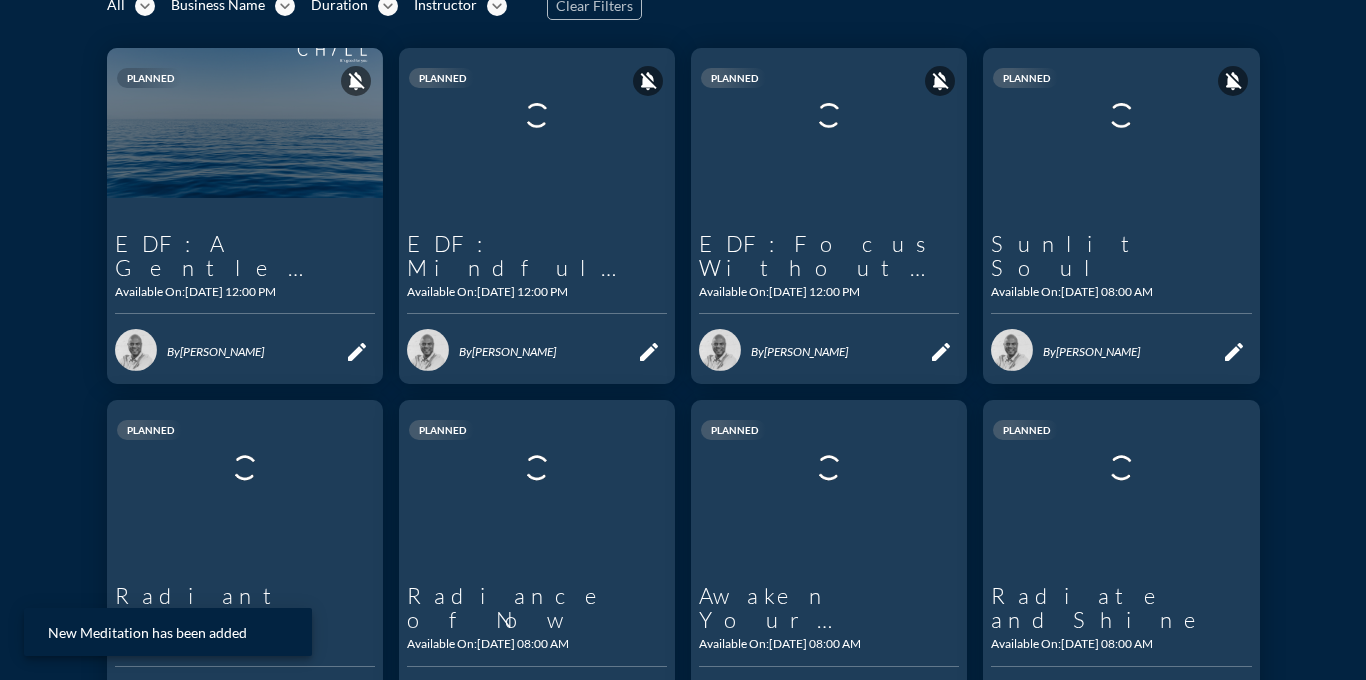 scroll, scrollTop: 0, scrollLeft: 0, axis: both 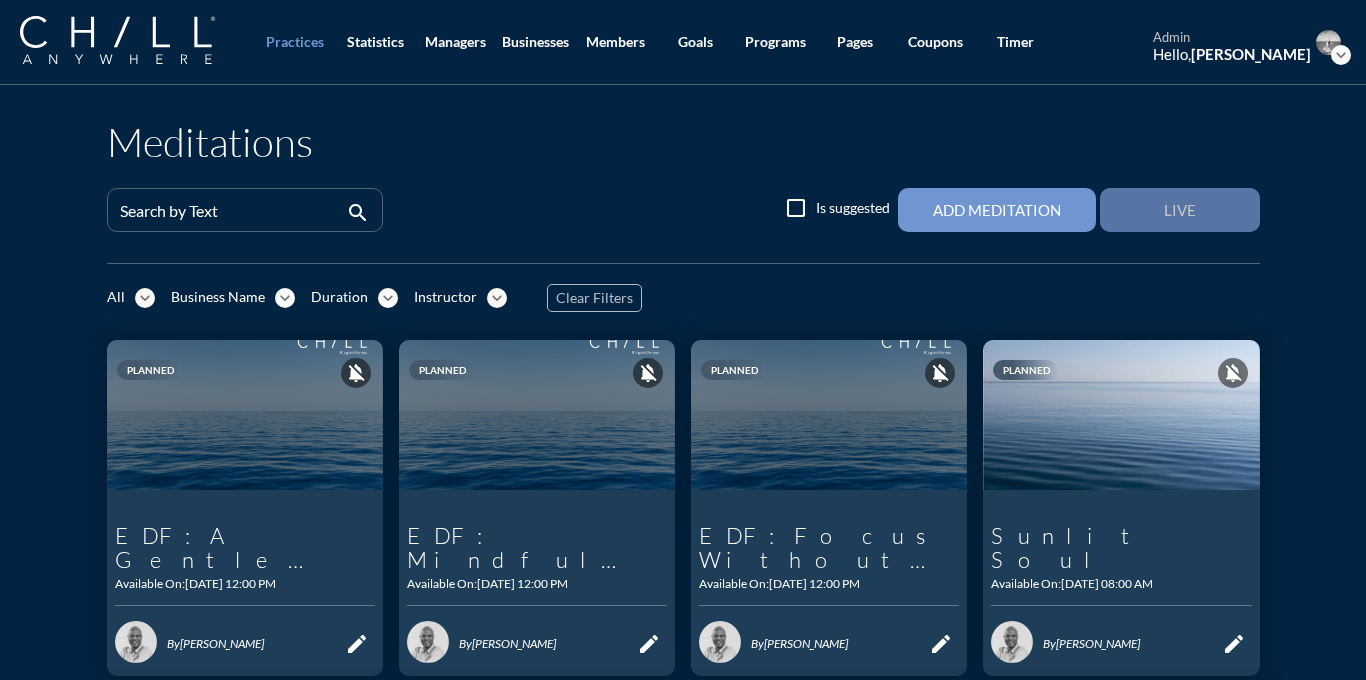 click on "Live" at bounding box center (1180, 210) 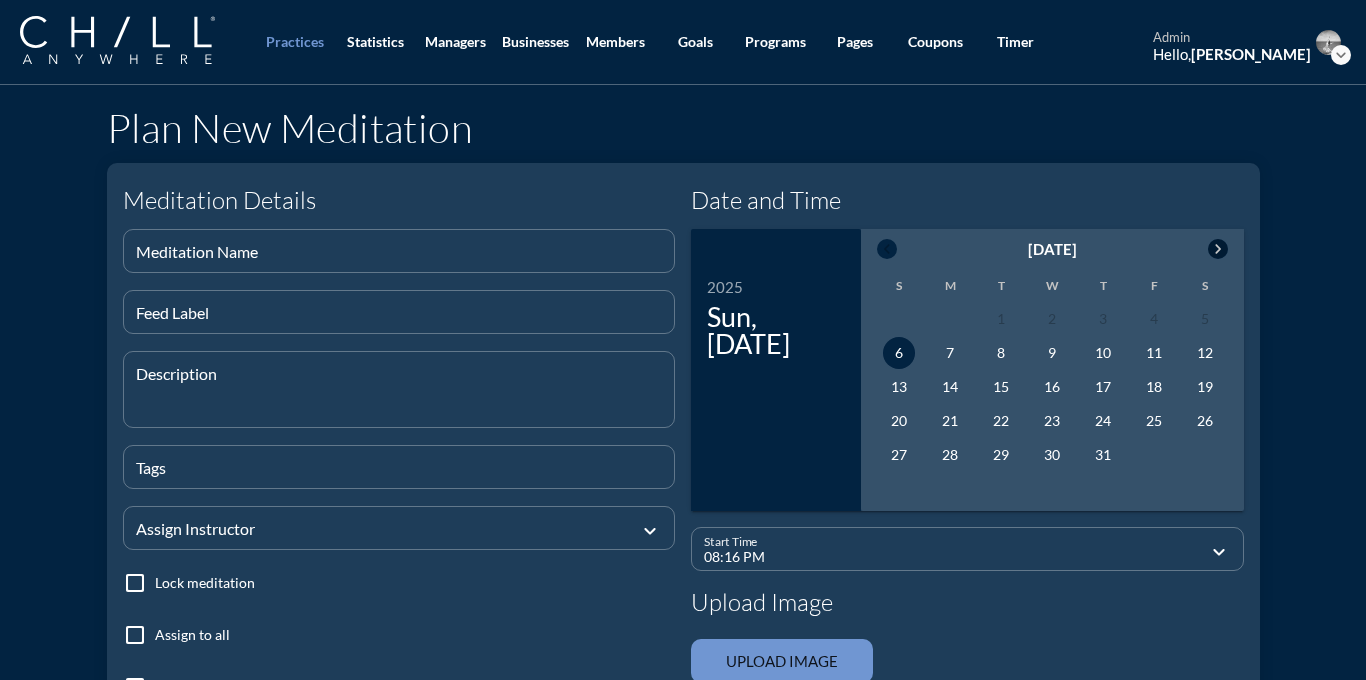 click on "chevron_right" at bounding box center [1218, 249] 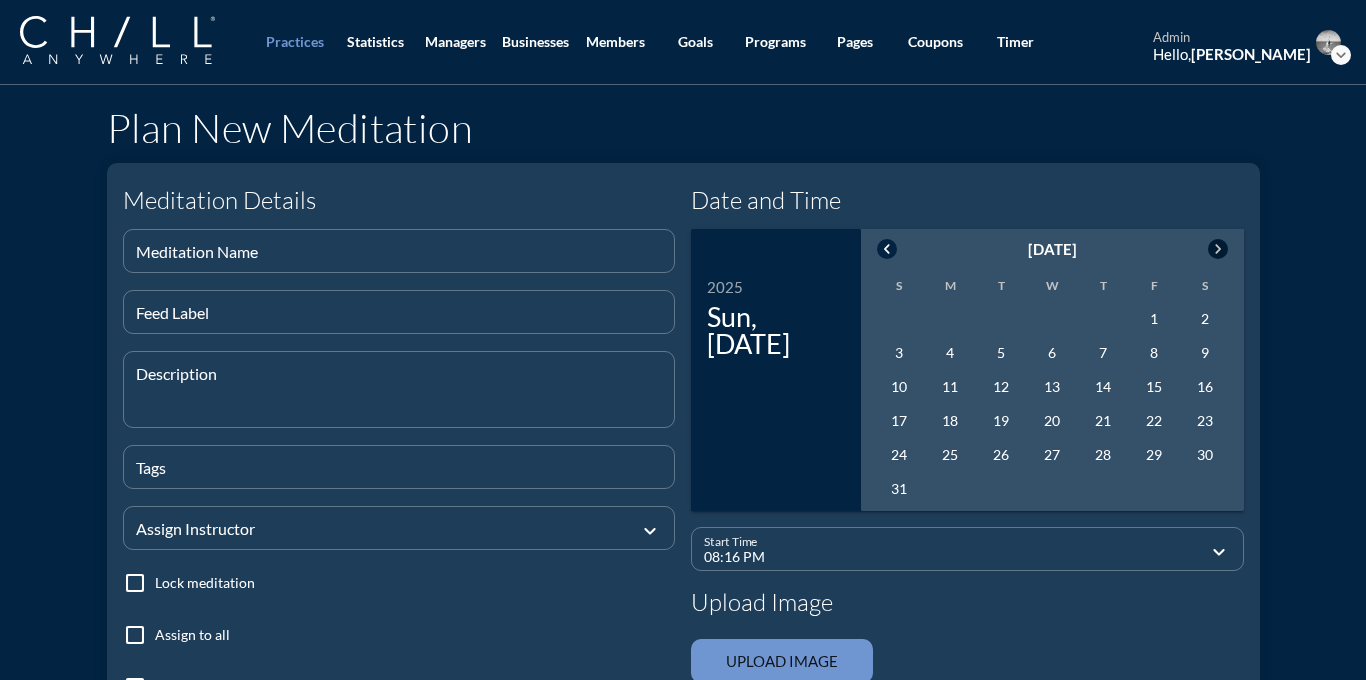 click on "chevron_right" at bounding box center (1218, 249) 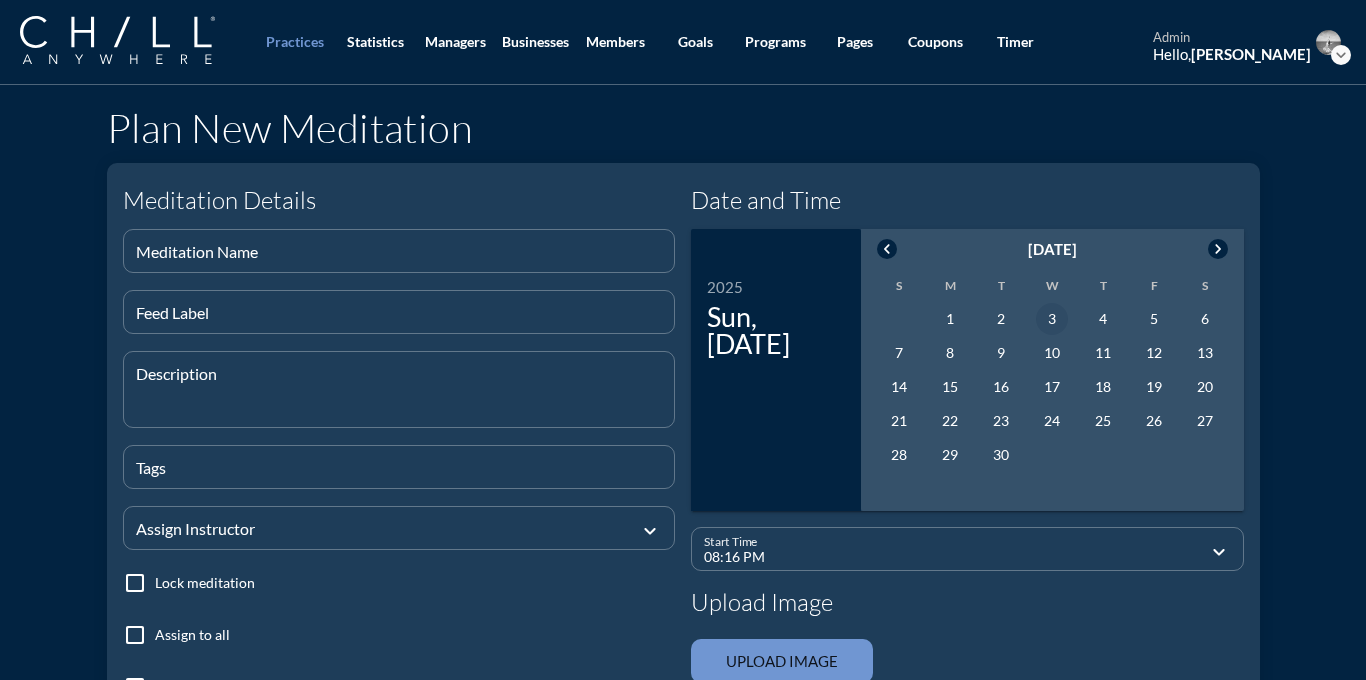 click on "3" at bounding box center (1052, 319) 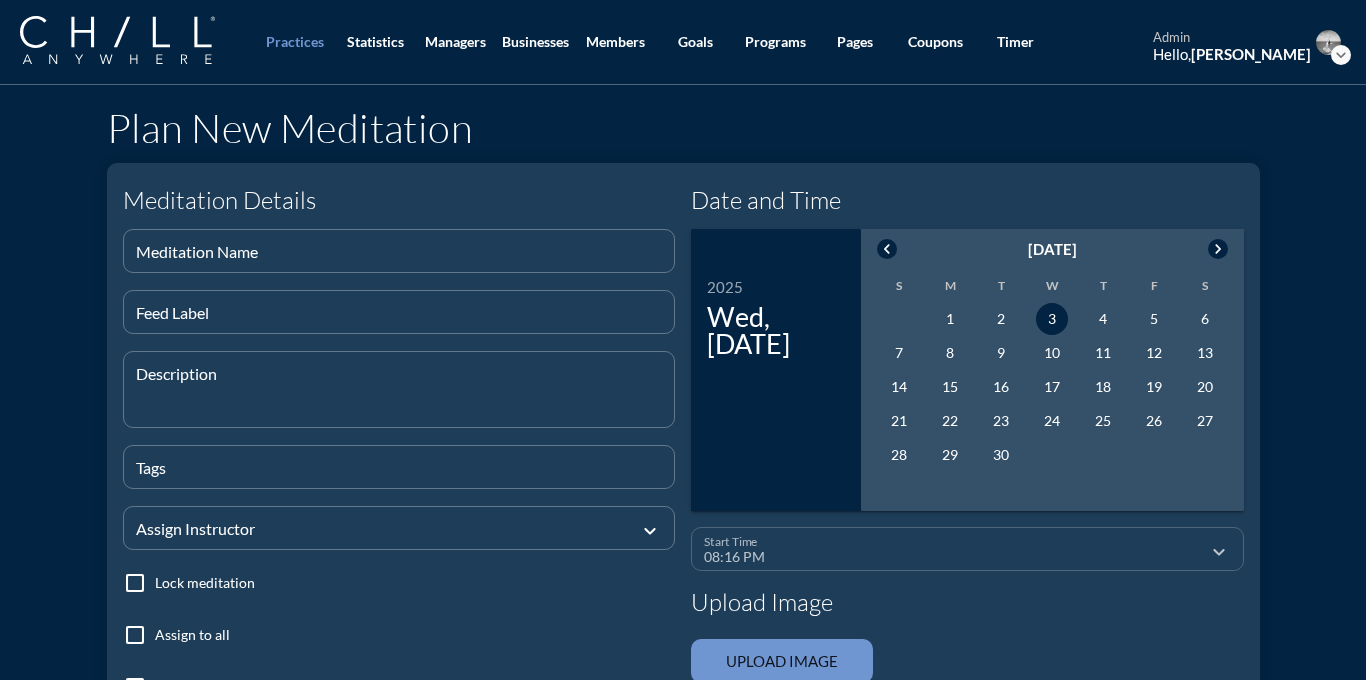 click on "08:16 PM" at bounding box center [953, 557] 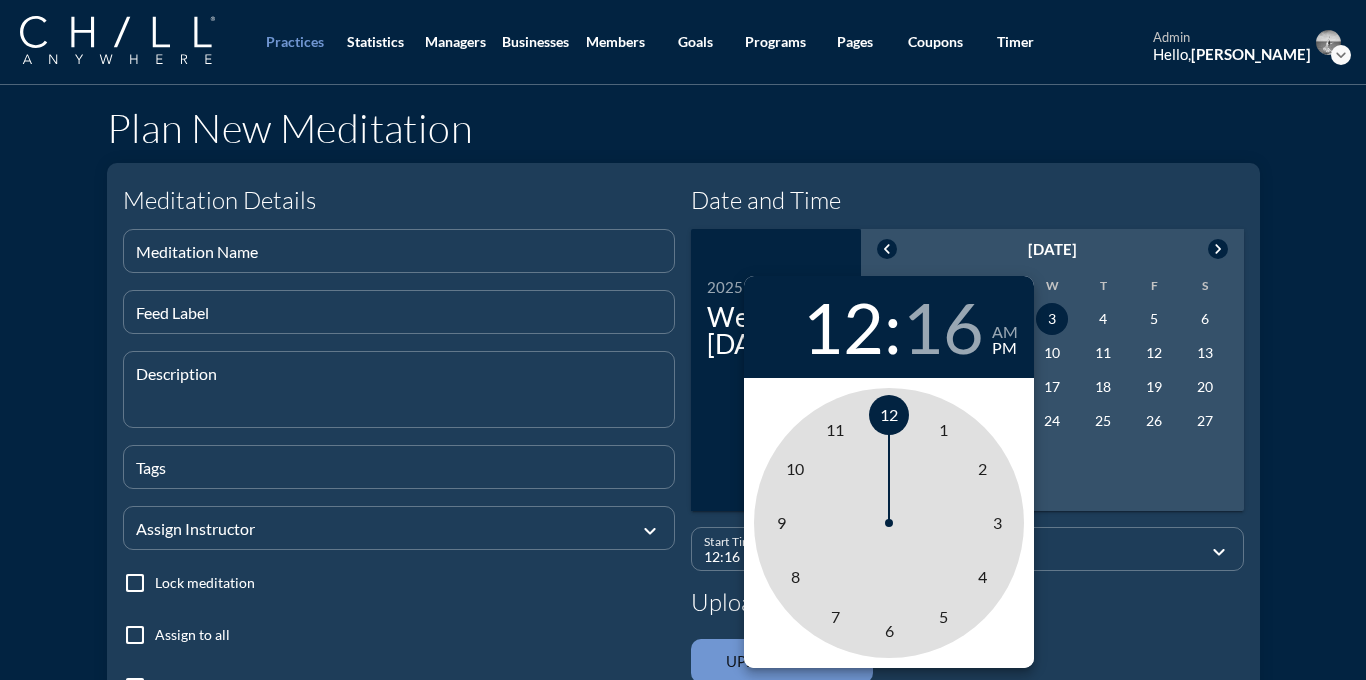 click on "12" at bounding box center (889, 414) 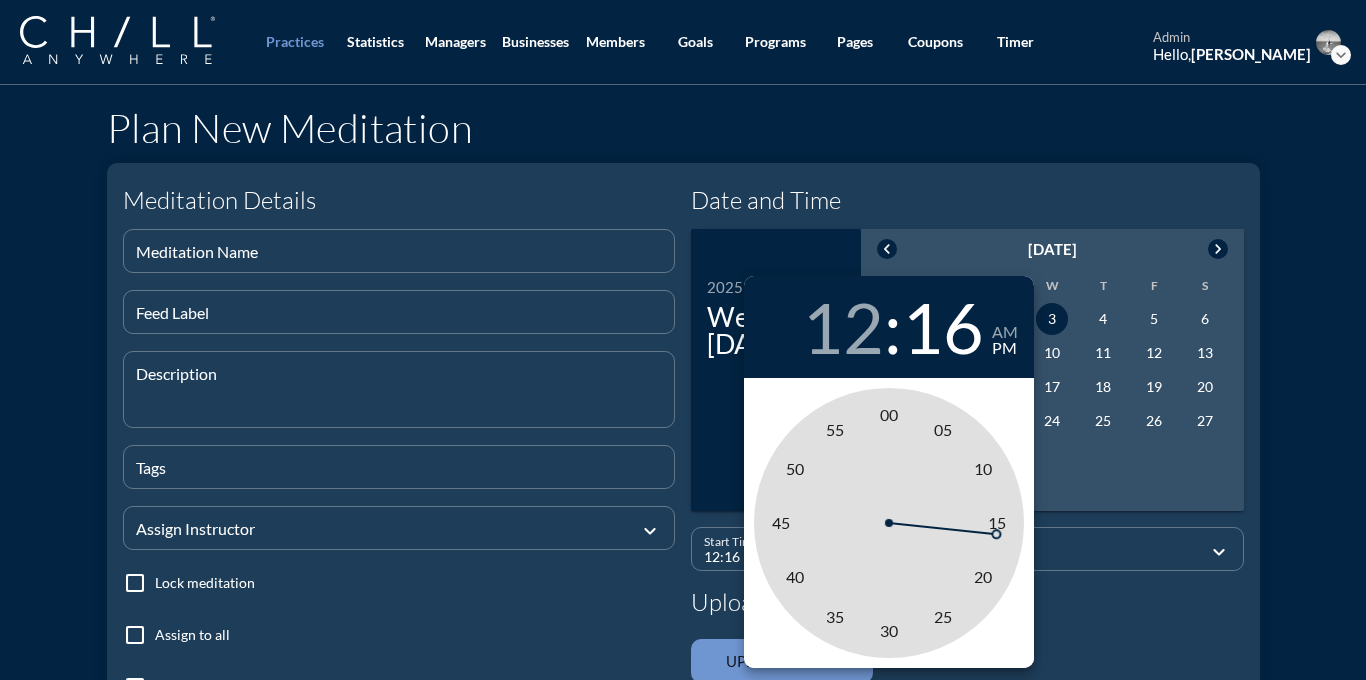 type on "12:00 PM" 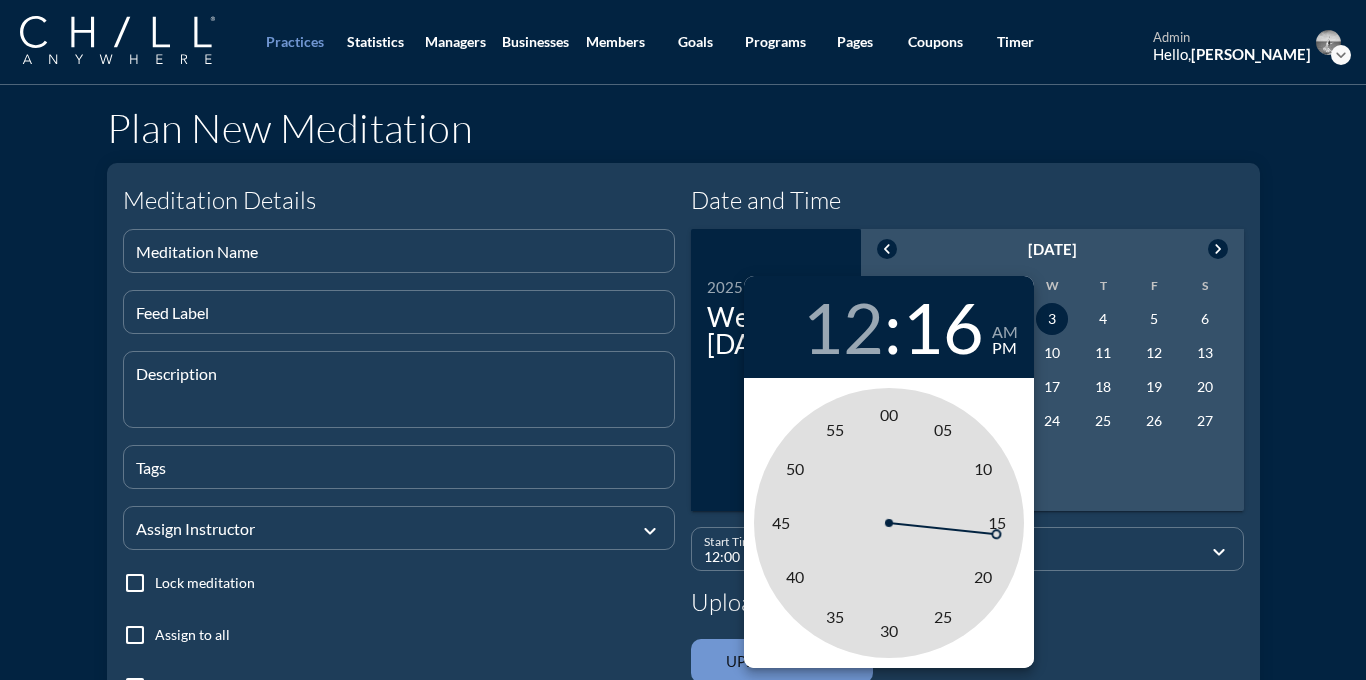 click on "00" at bounding box center (889, 414) 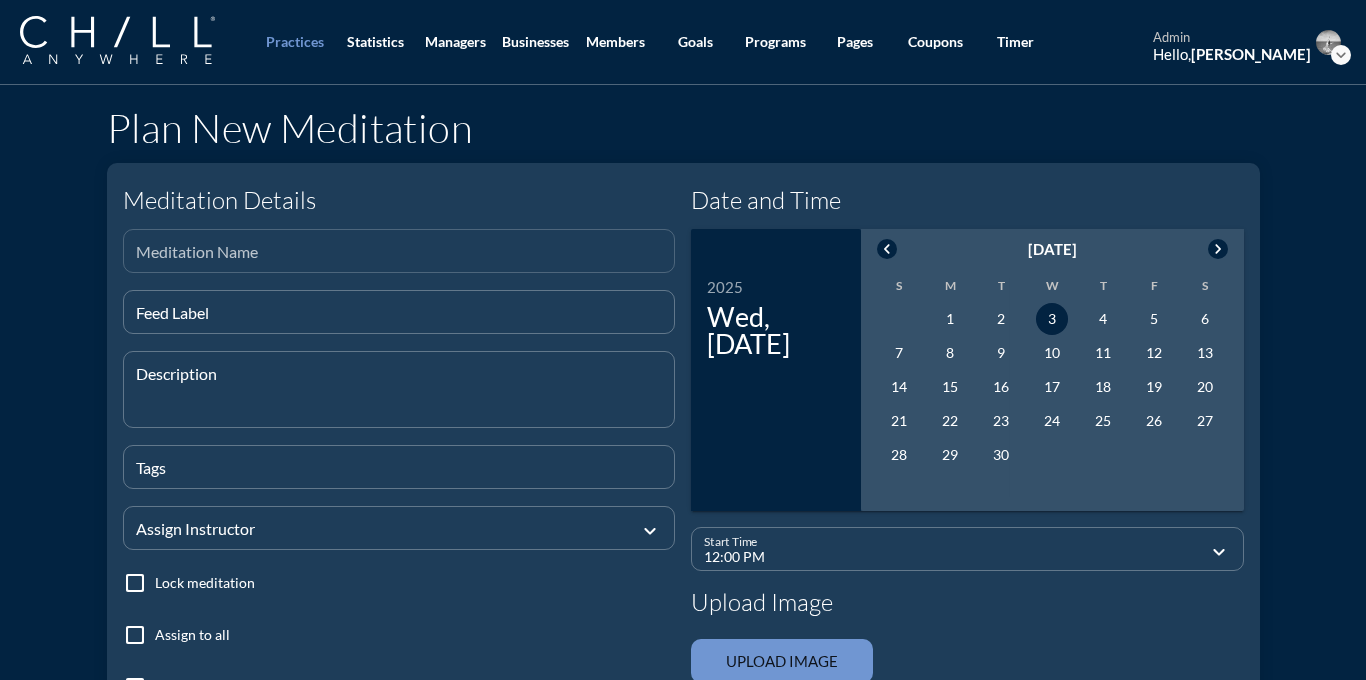 click at bounding box center (399, 259) 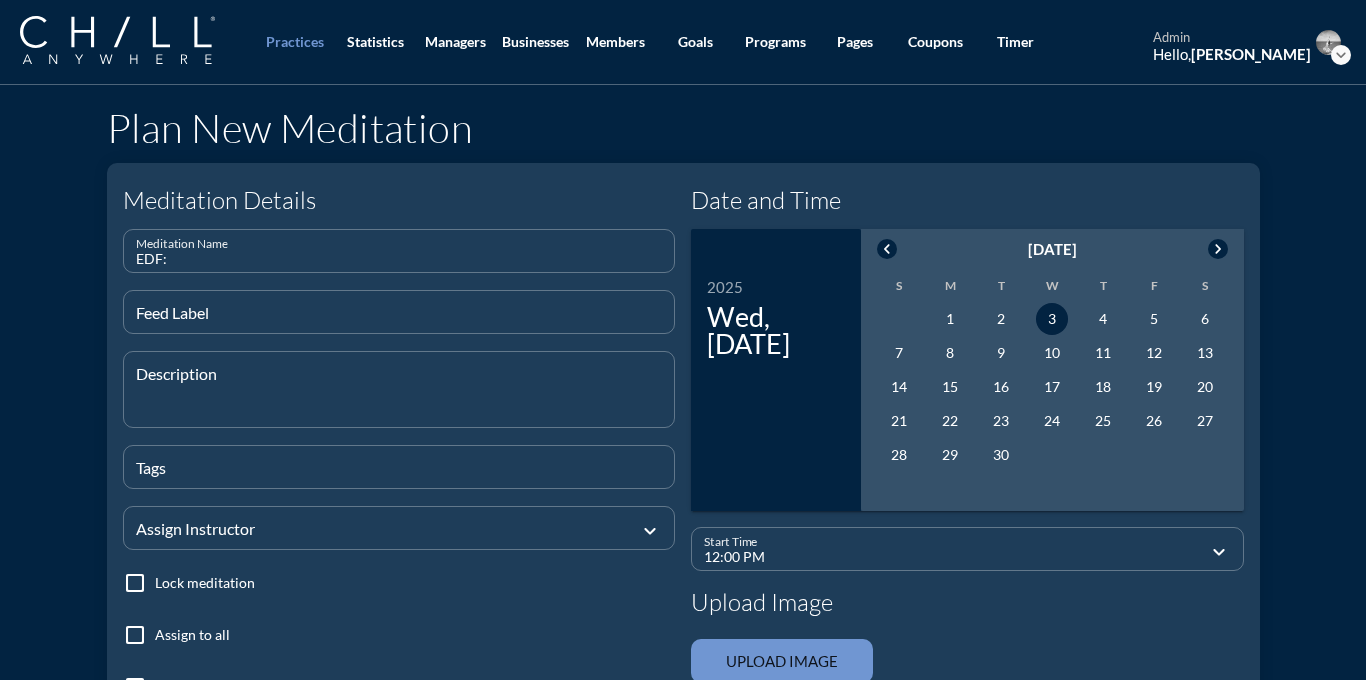 paste on "Change with Ease" 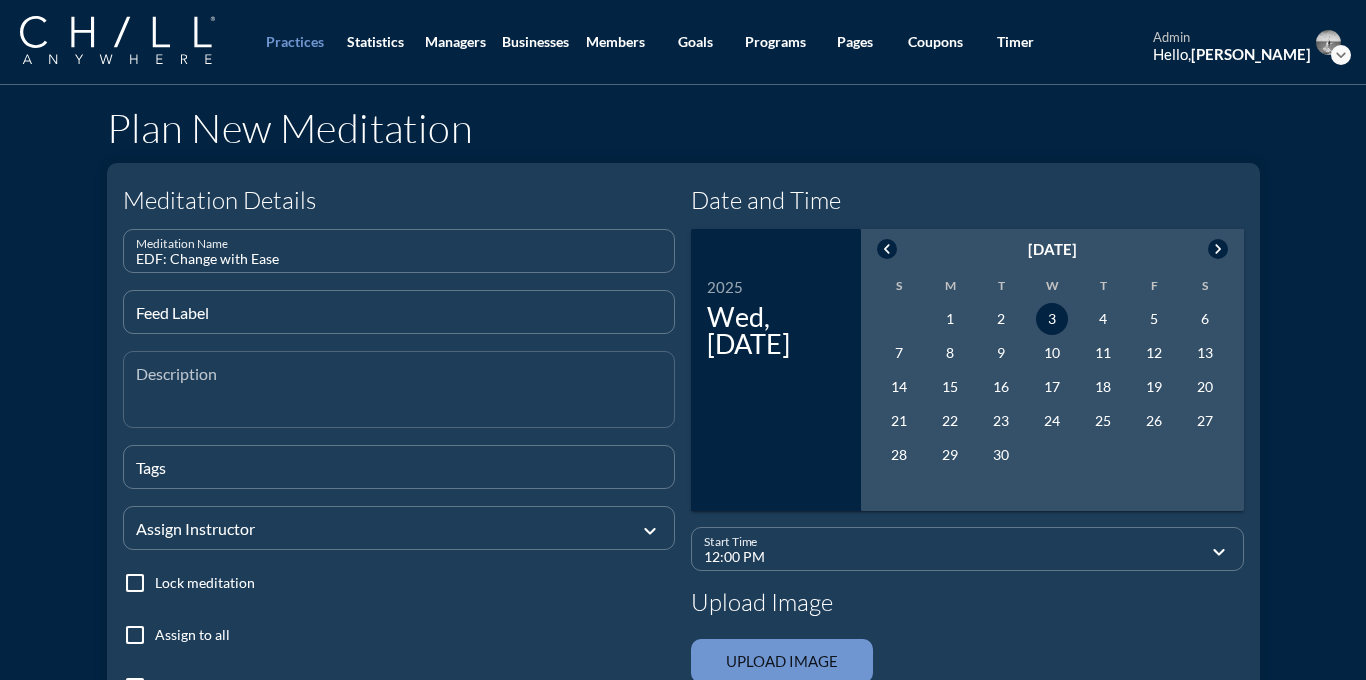type on "EDF: Change with Ease" 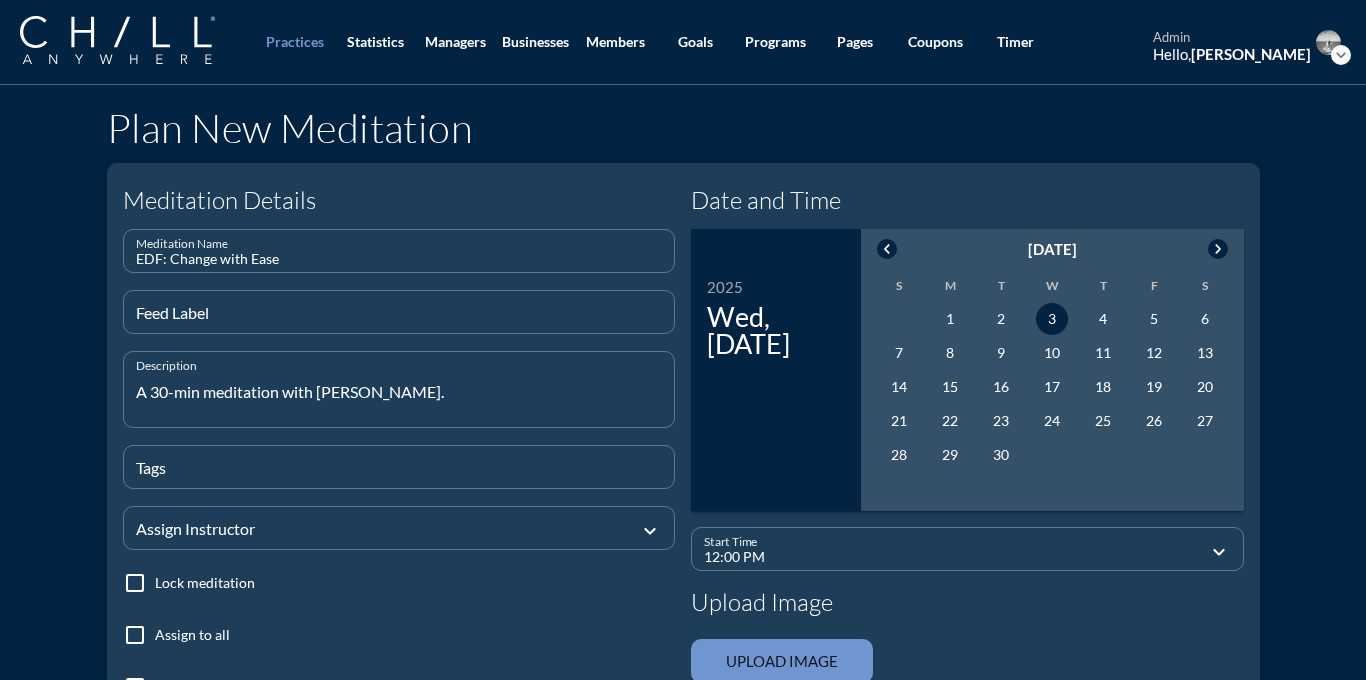 type on "A 30-min meditation with [PERSON_NAME]." 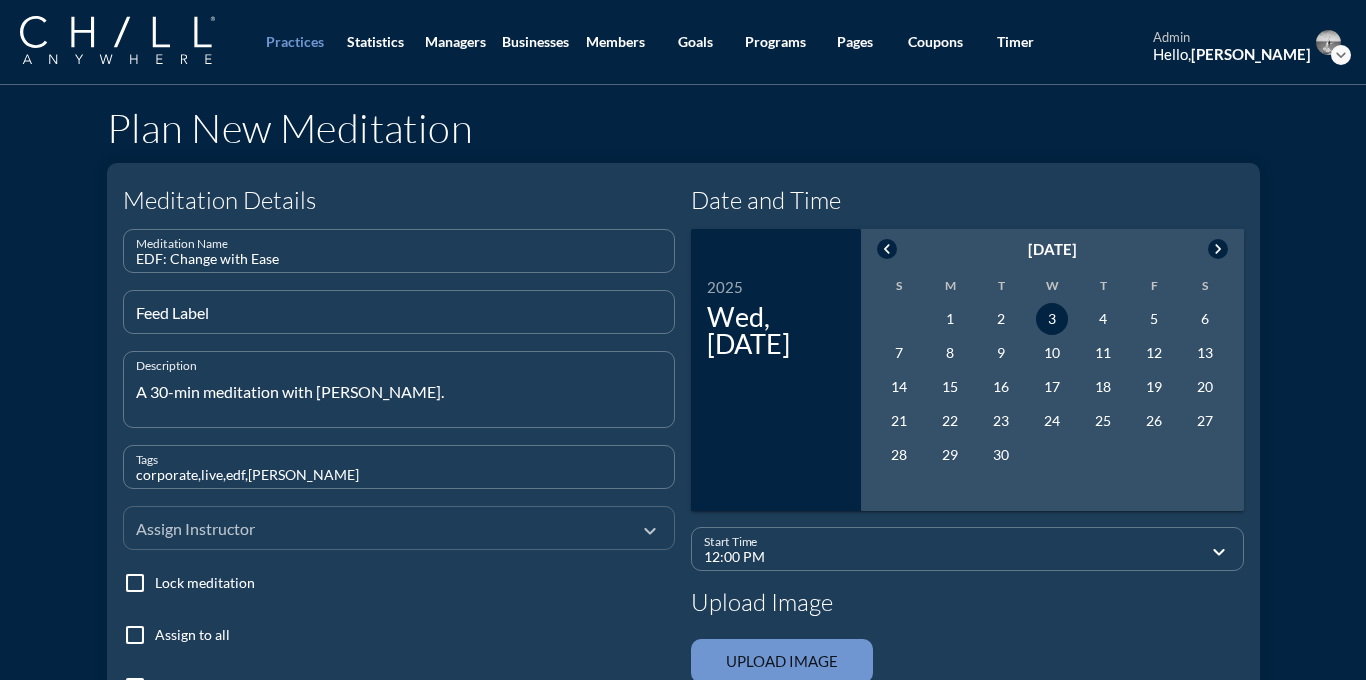 type on "corporate,live,edf,[PERSON_NAME]" 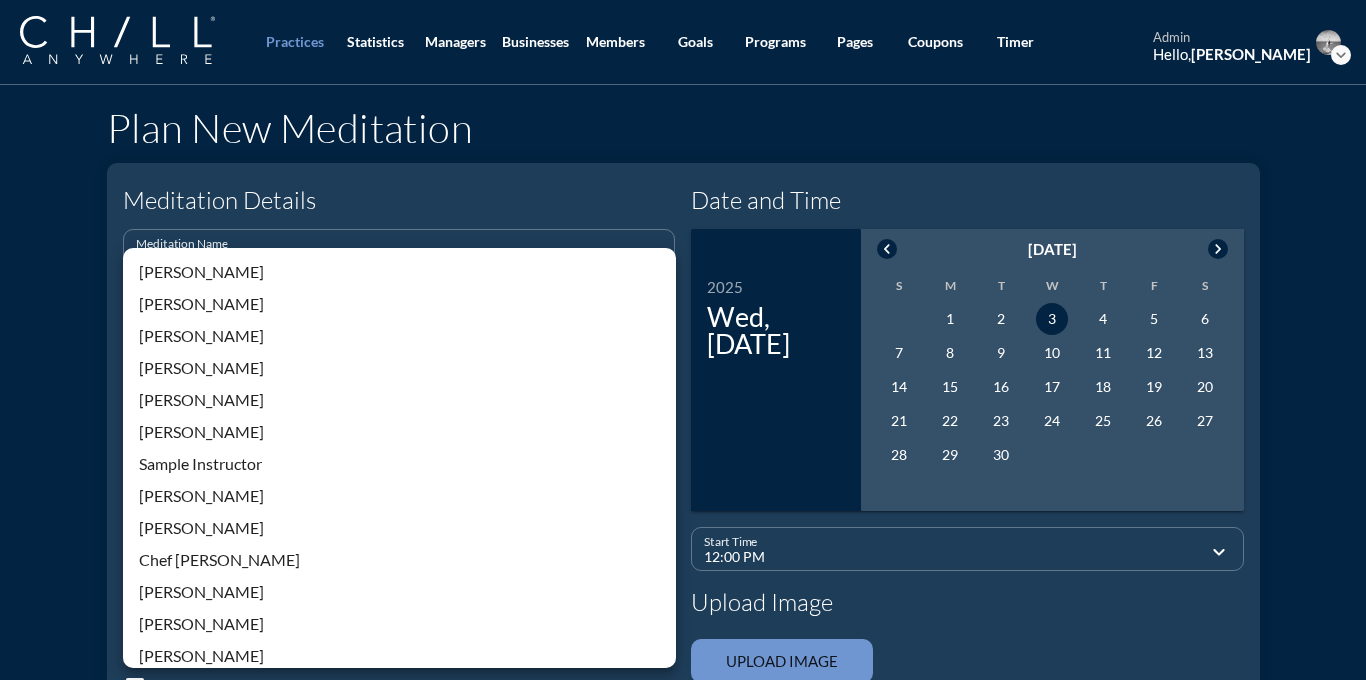 scroll, scrollTop: 428, scrollLeft: 0, axis: vertical 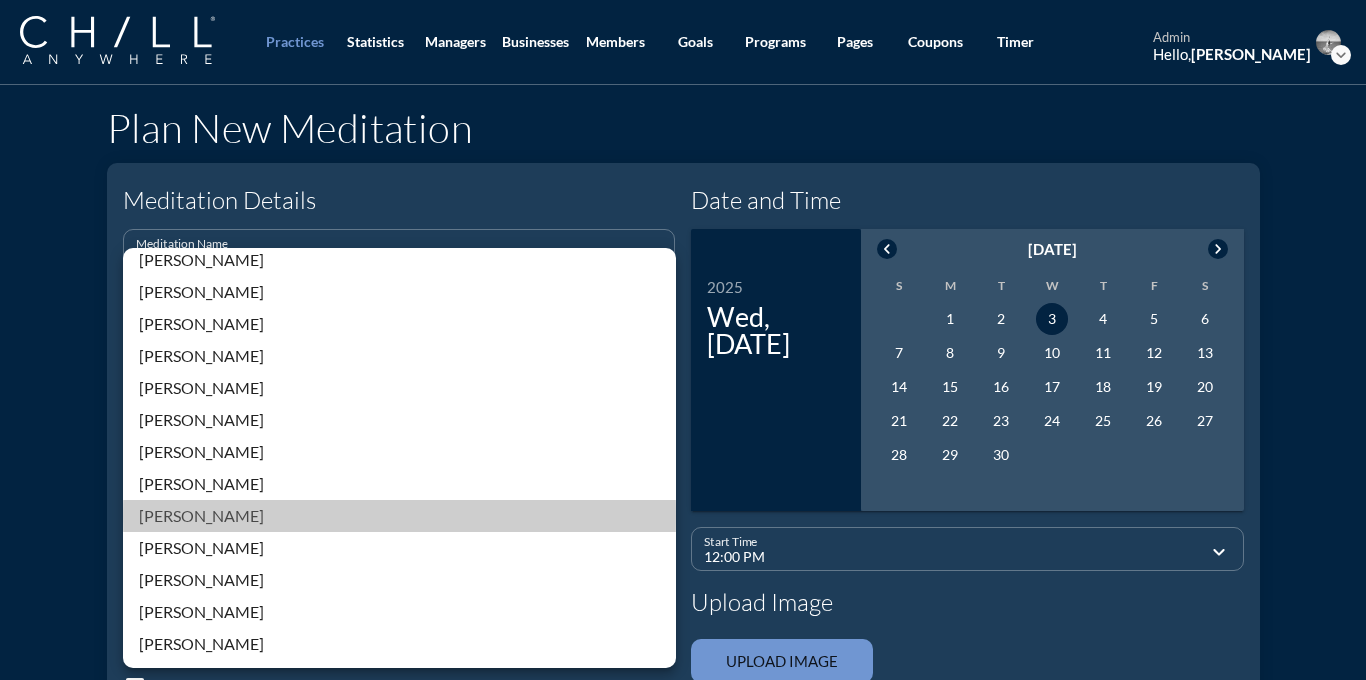 click on "[PERSON_NAME]" at bounding box center [399, 516] 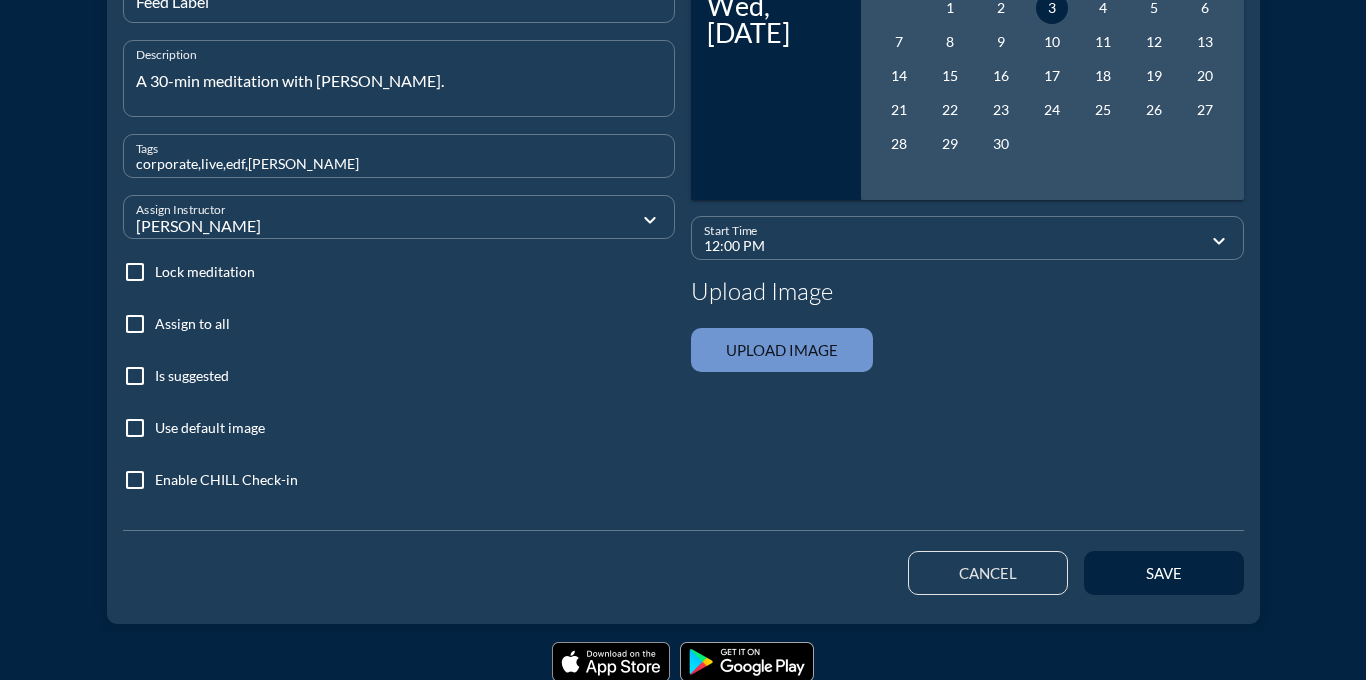 scroll, scrollTop: 337, scrollLeft: 0, axis: vertical 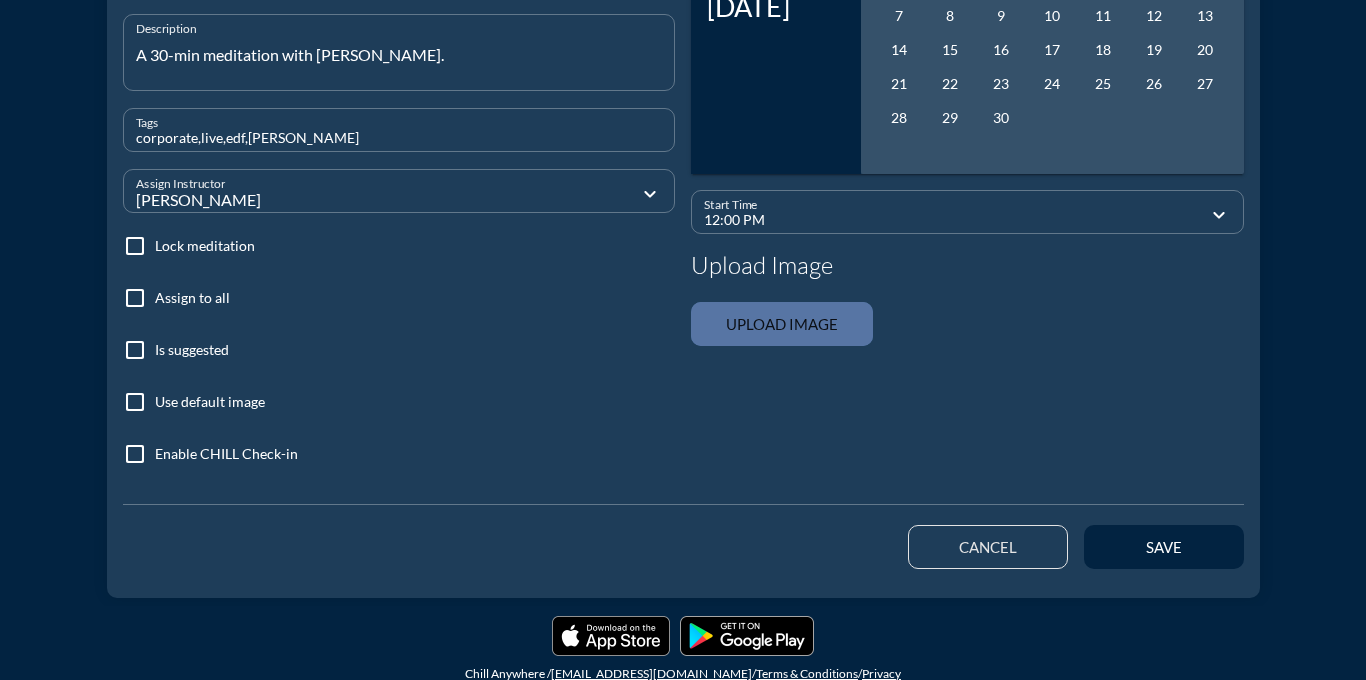 click at bounding box center (782, 324) 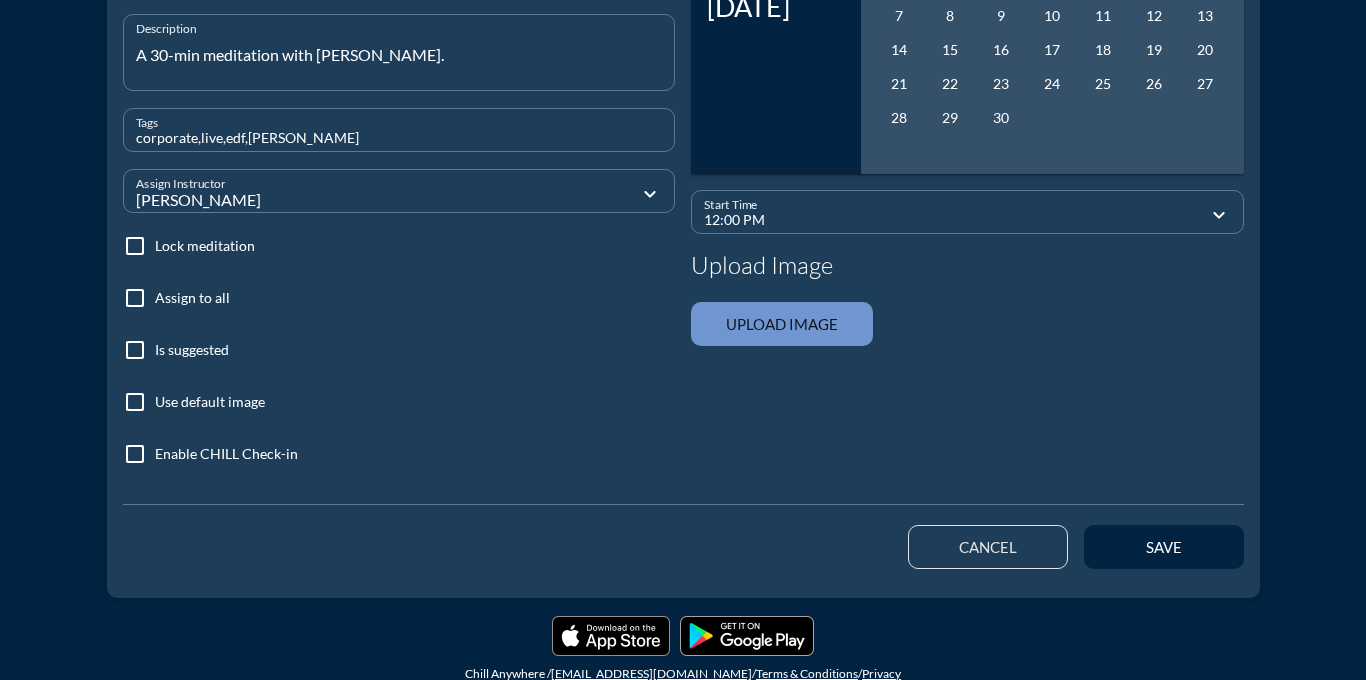type on "C:\fakepath\ChillWaterImage_darksky.png" 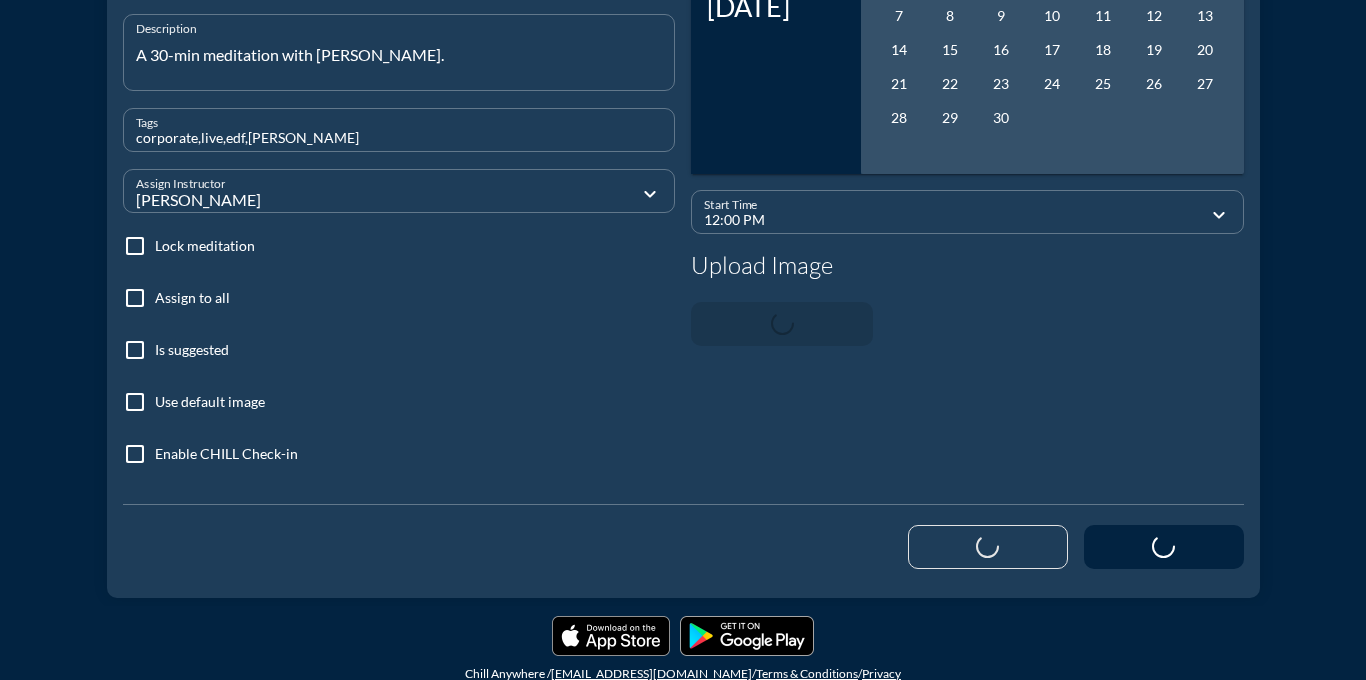 type 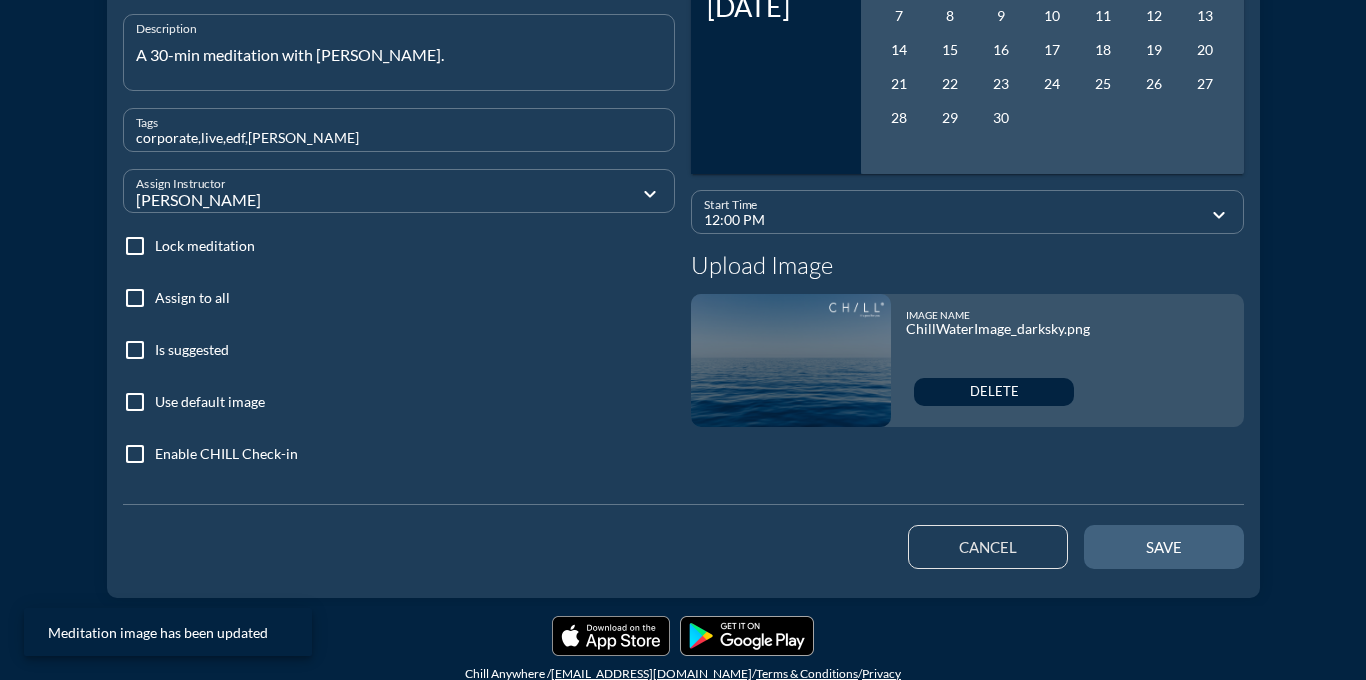 click on "save" at bounding box center [1164, 547] 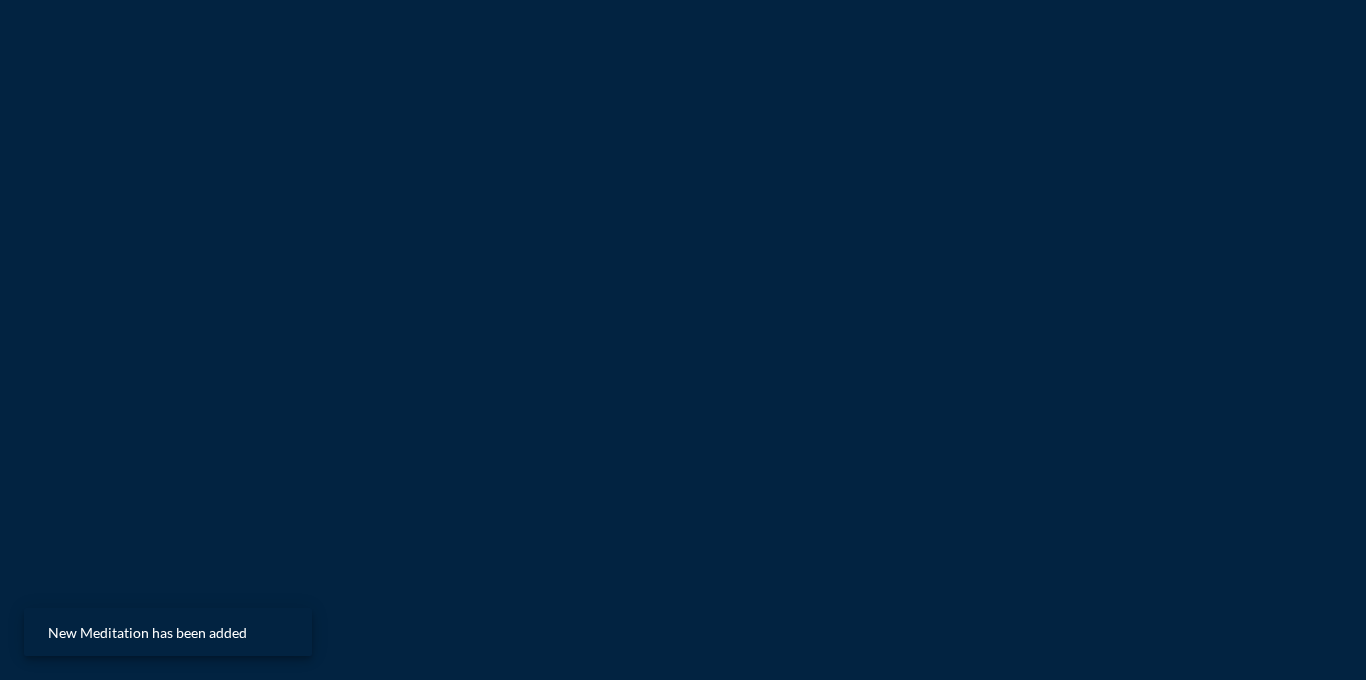 scroll, scrollTop: 0, scrollLeft: 0, axis: both 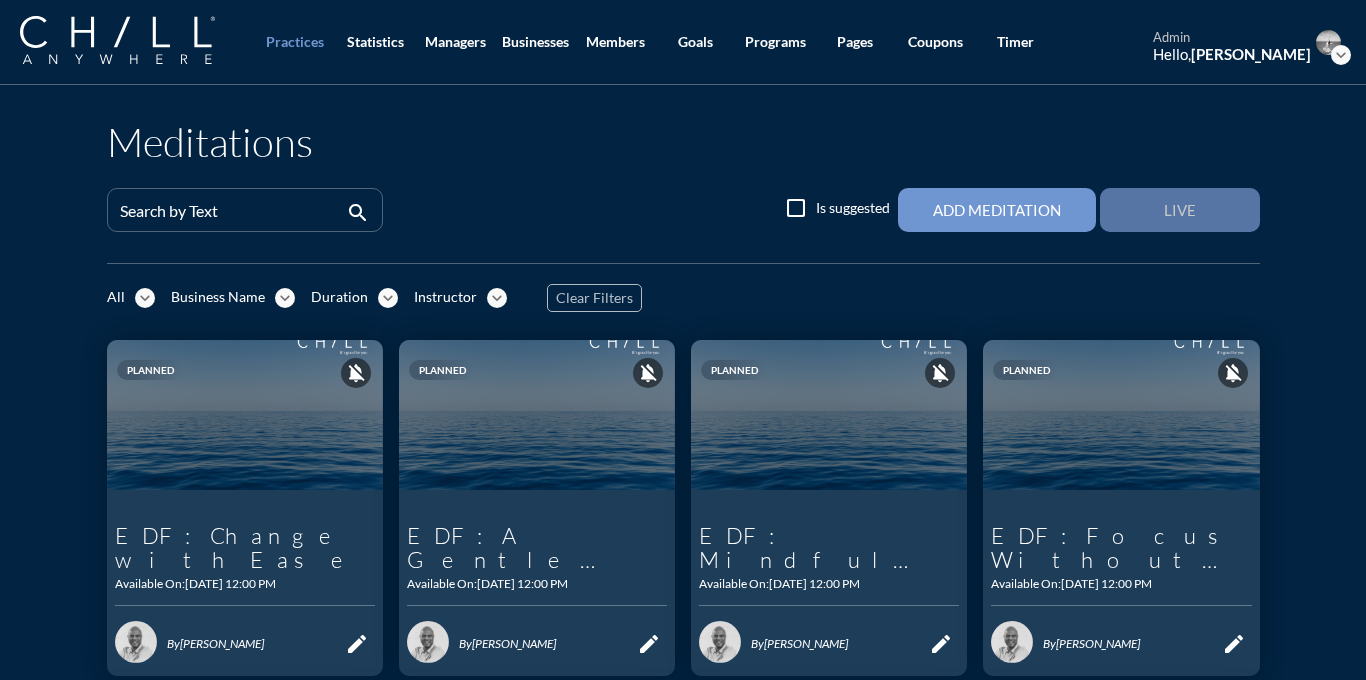 click on "Live" at bounding box center (1180, 210) 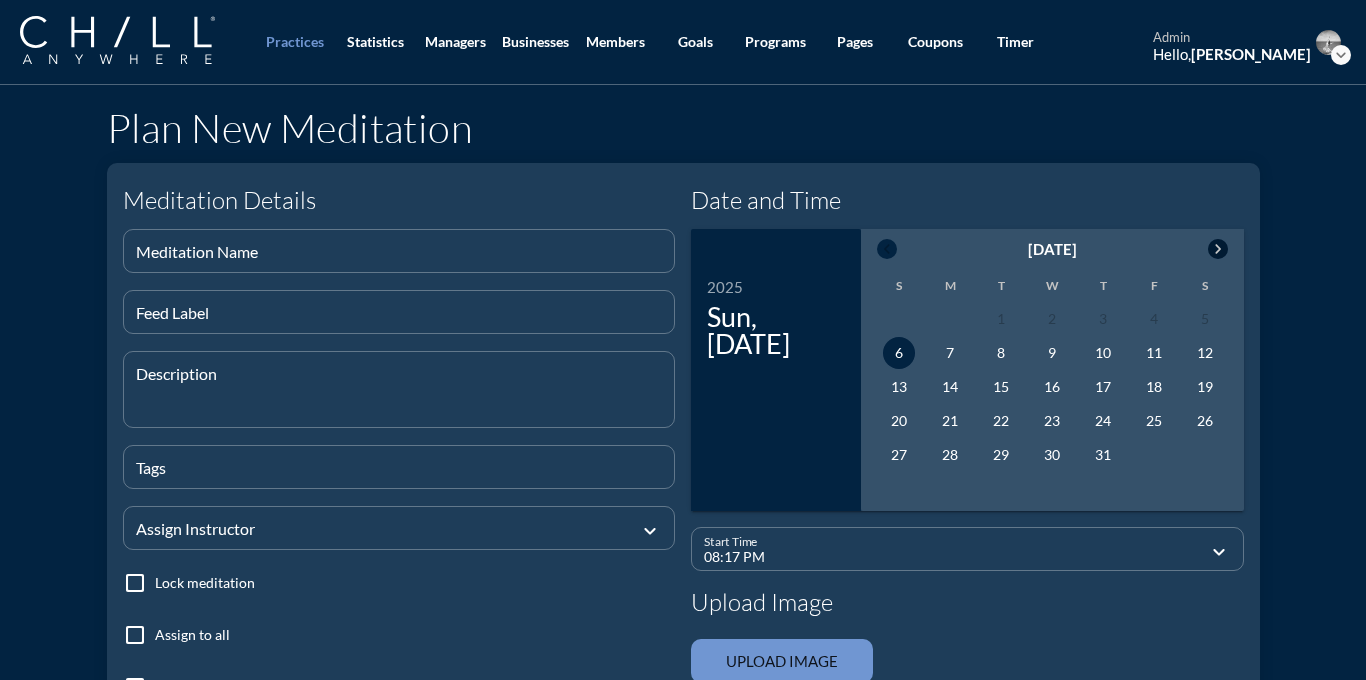 click on "chevron_right" at bounding box center [1218, 249] 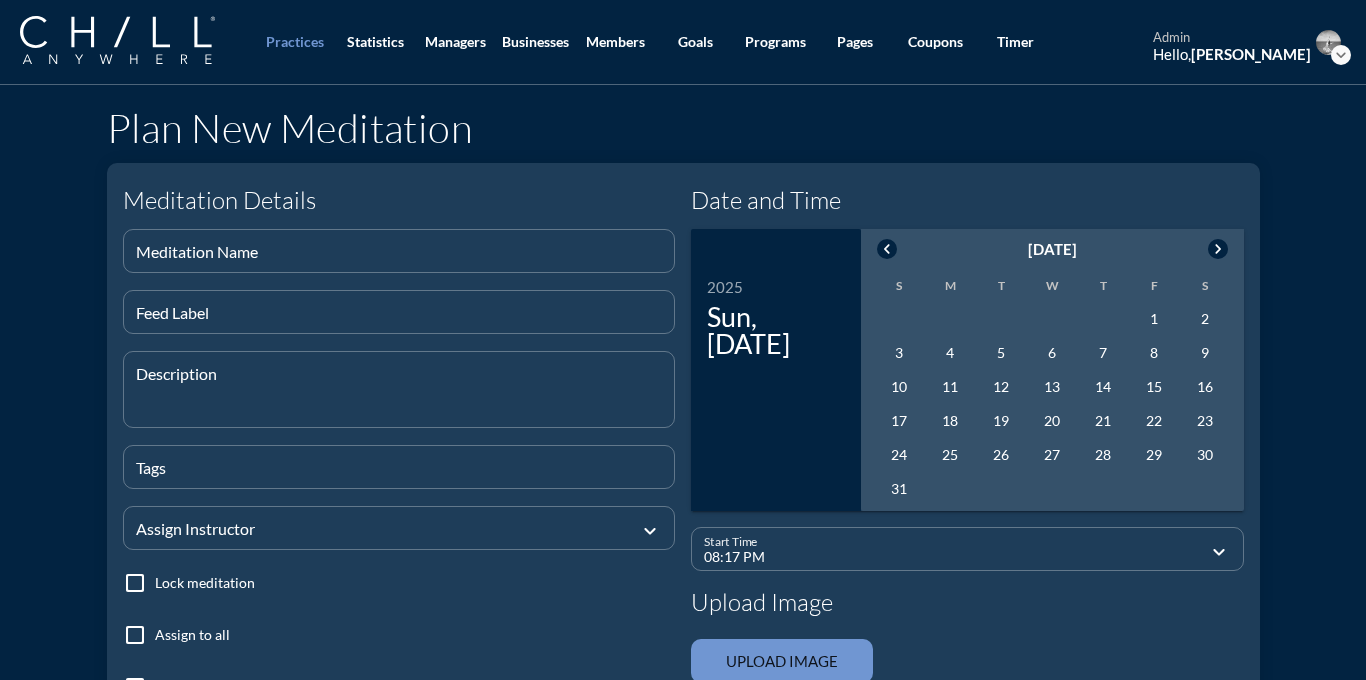 click on "chevron_right" at bounding box center (1218, 249) 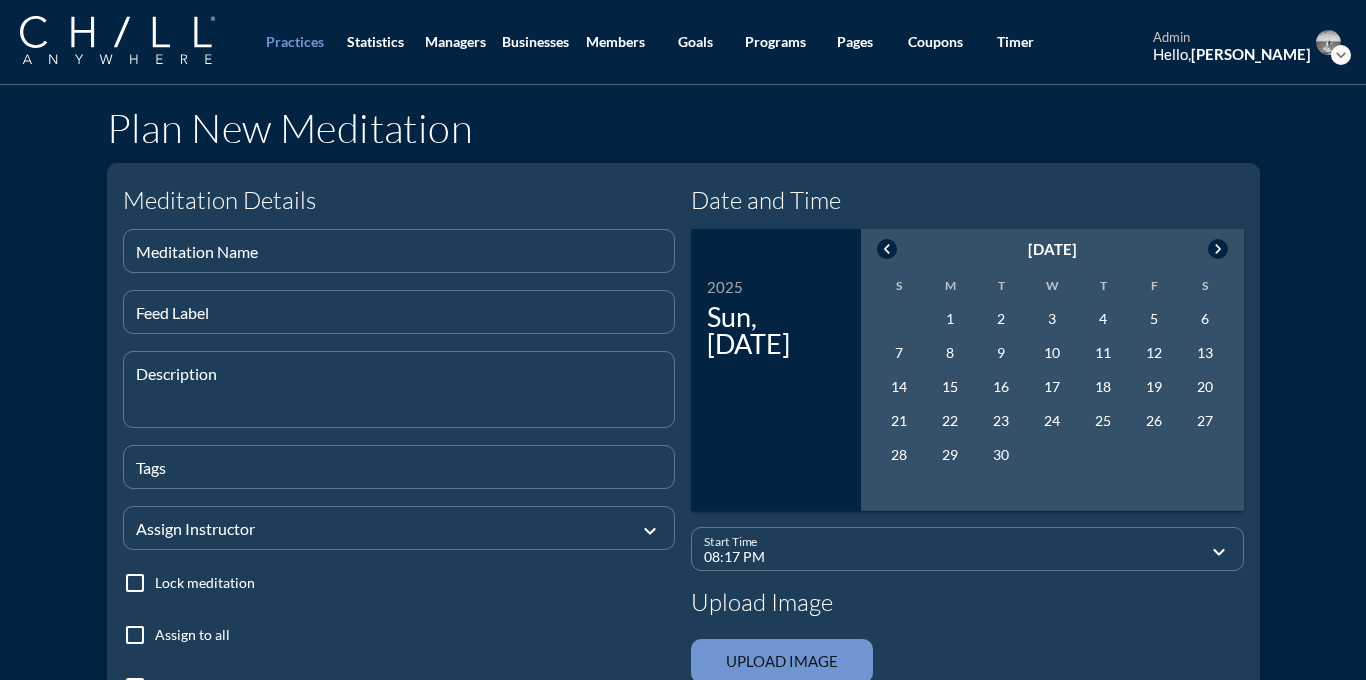 click on "chevron_left" at bounding box center [887, 249] 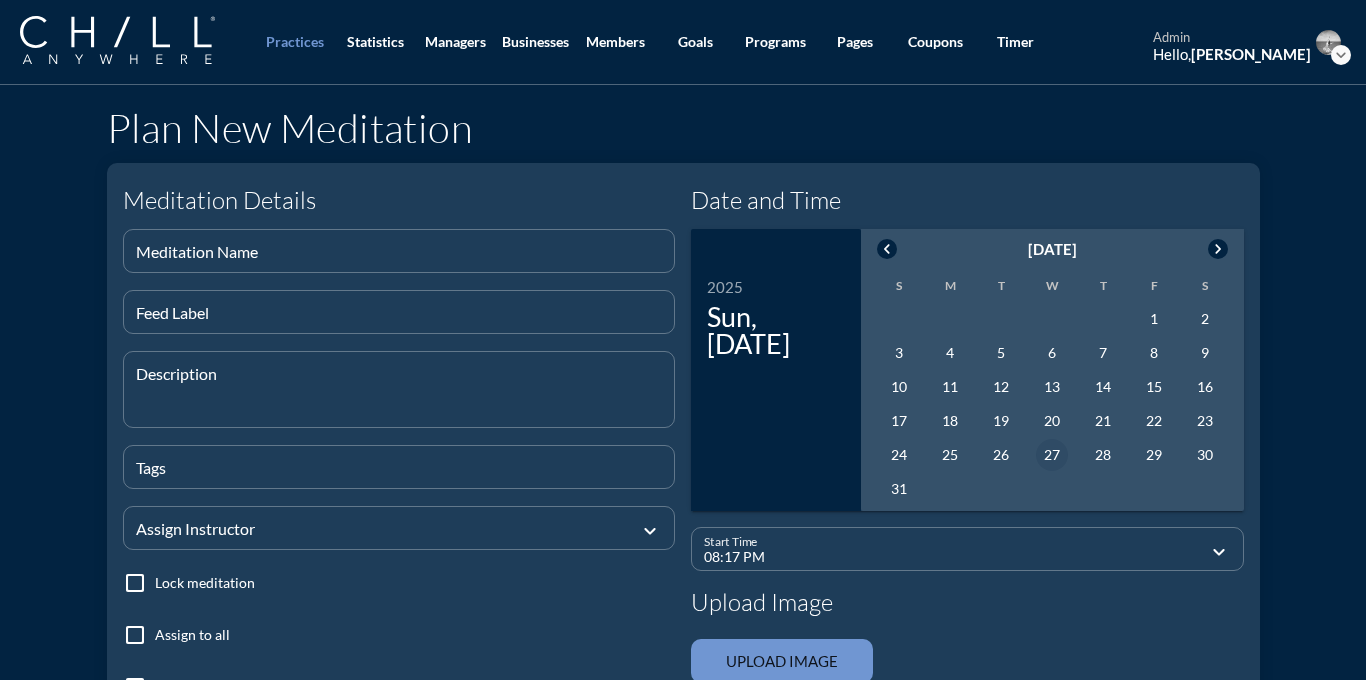 click on "27" at bounding box center [1052, 455] 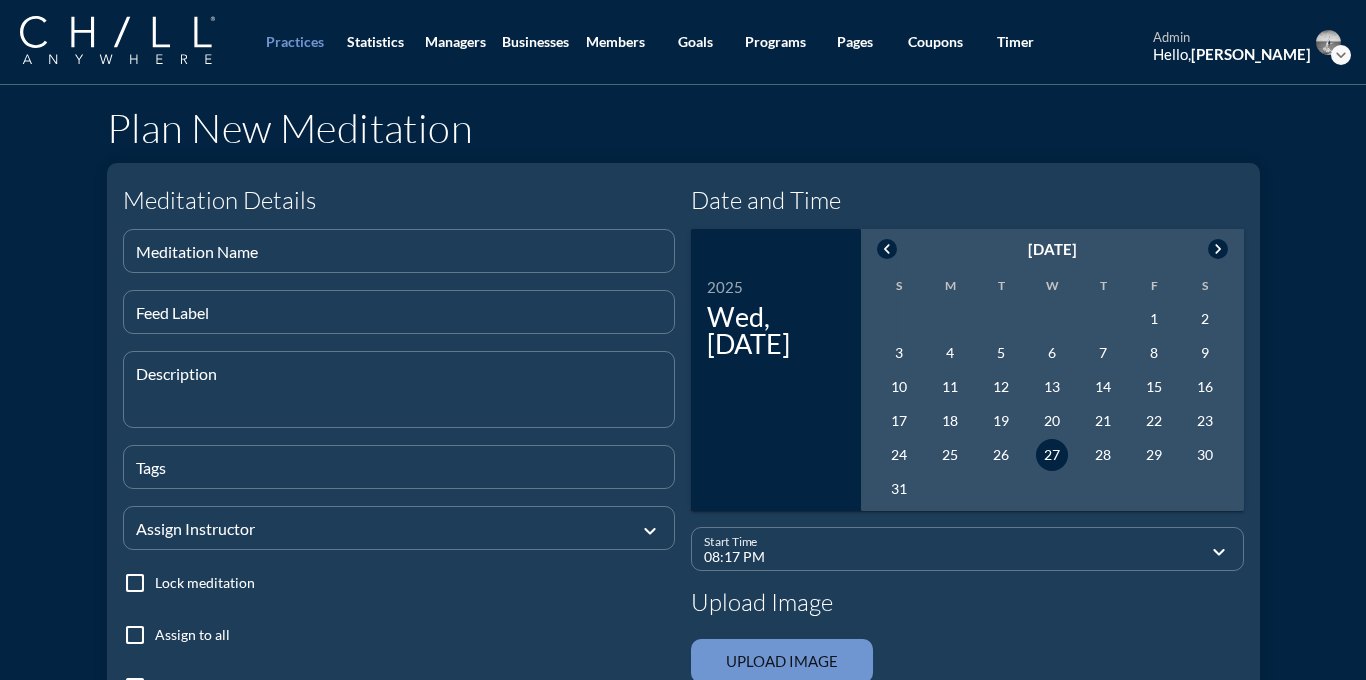 click on "08:17 PM" at bounding box center (953, 557) 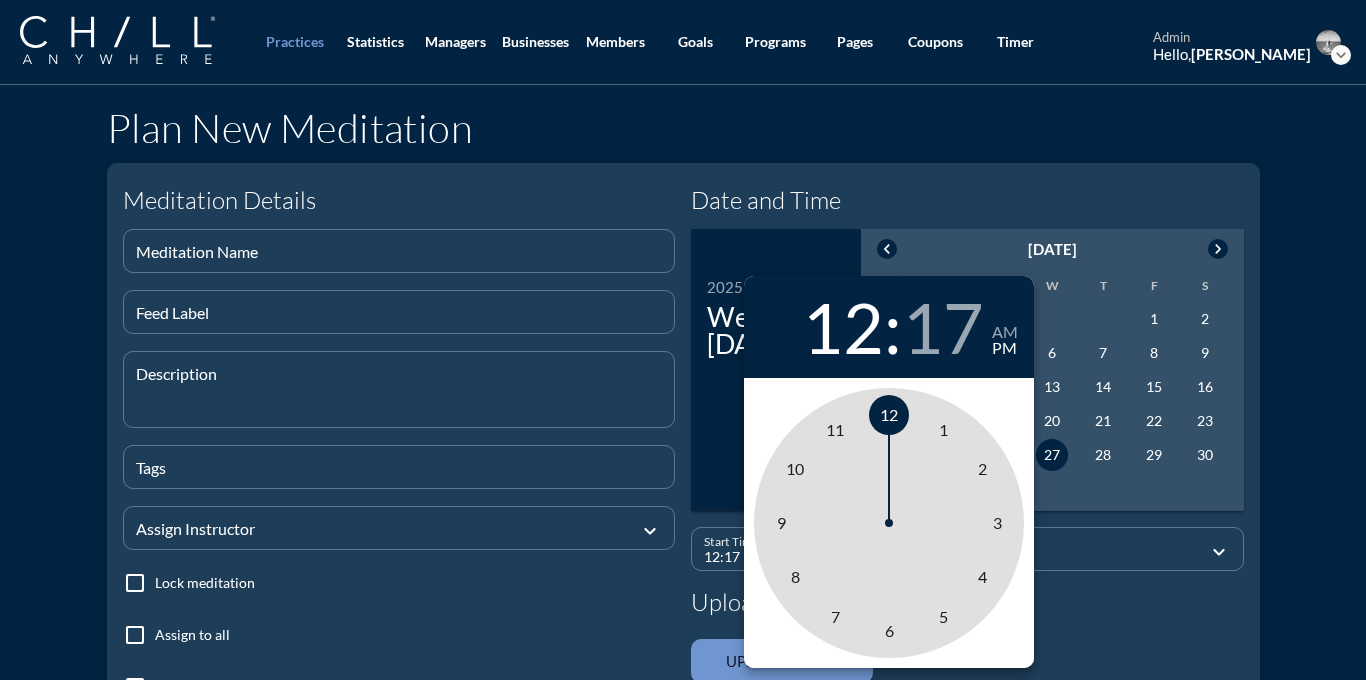 click on "12" at bounding box center [889, 414] 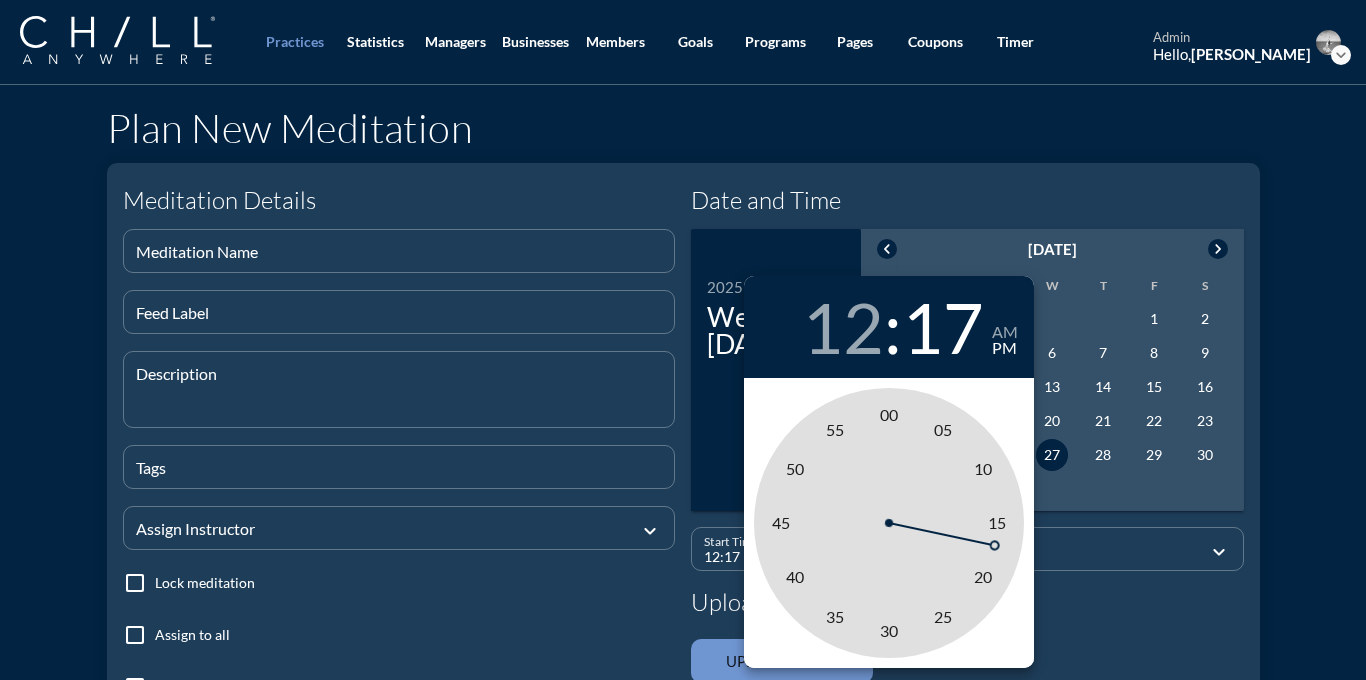 type on "12:00 PM" 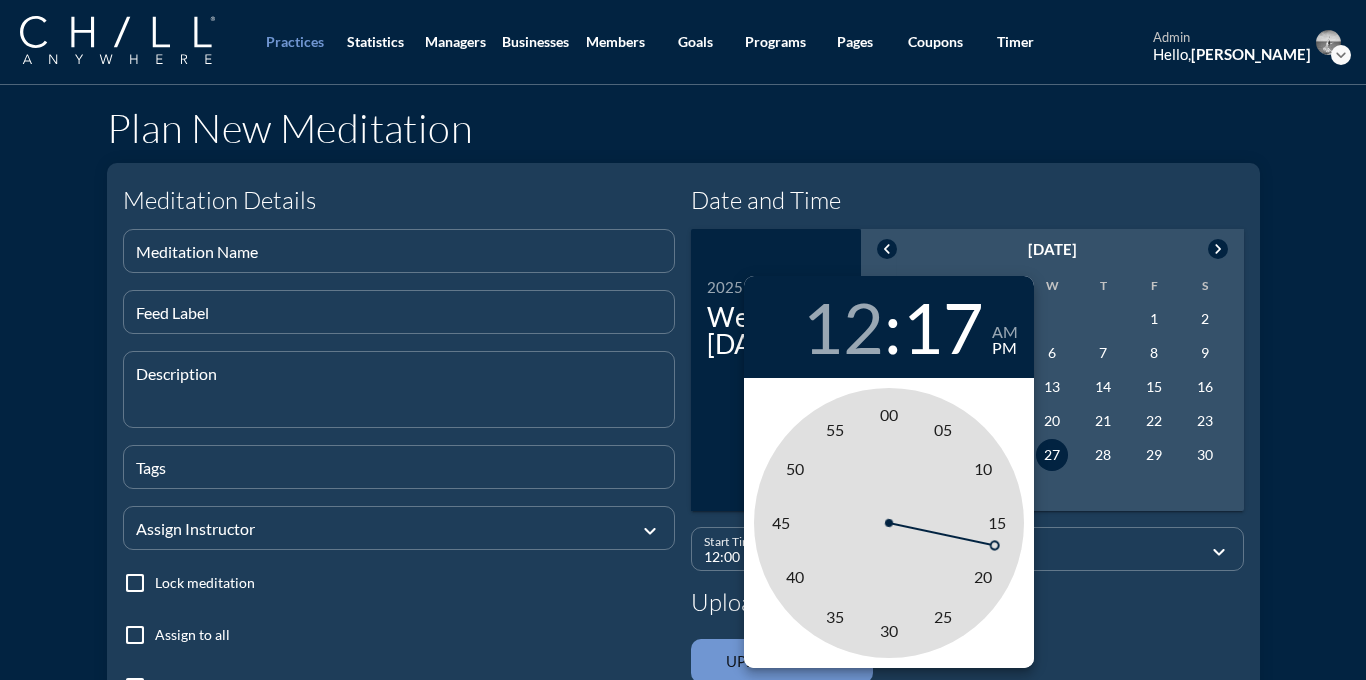 click on "00" at bounding box center [889, 414] 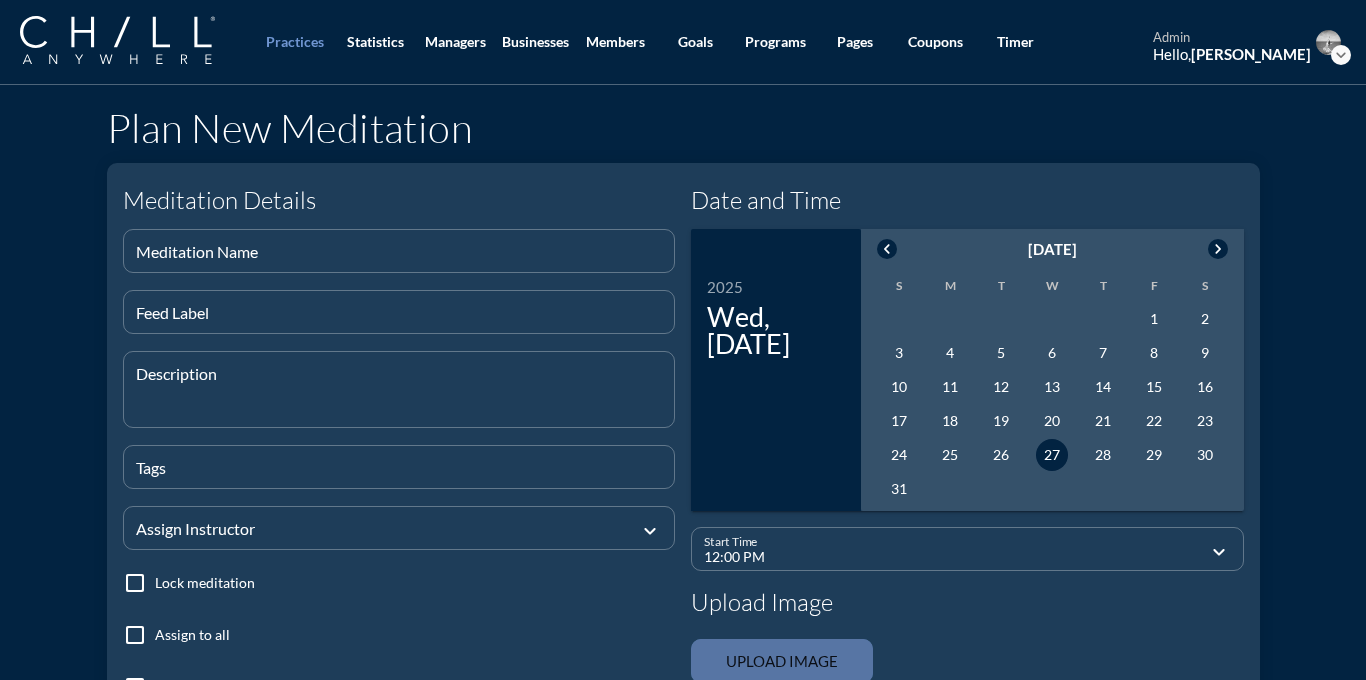 click at bounding box center [782, 661] 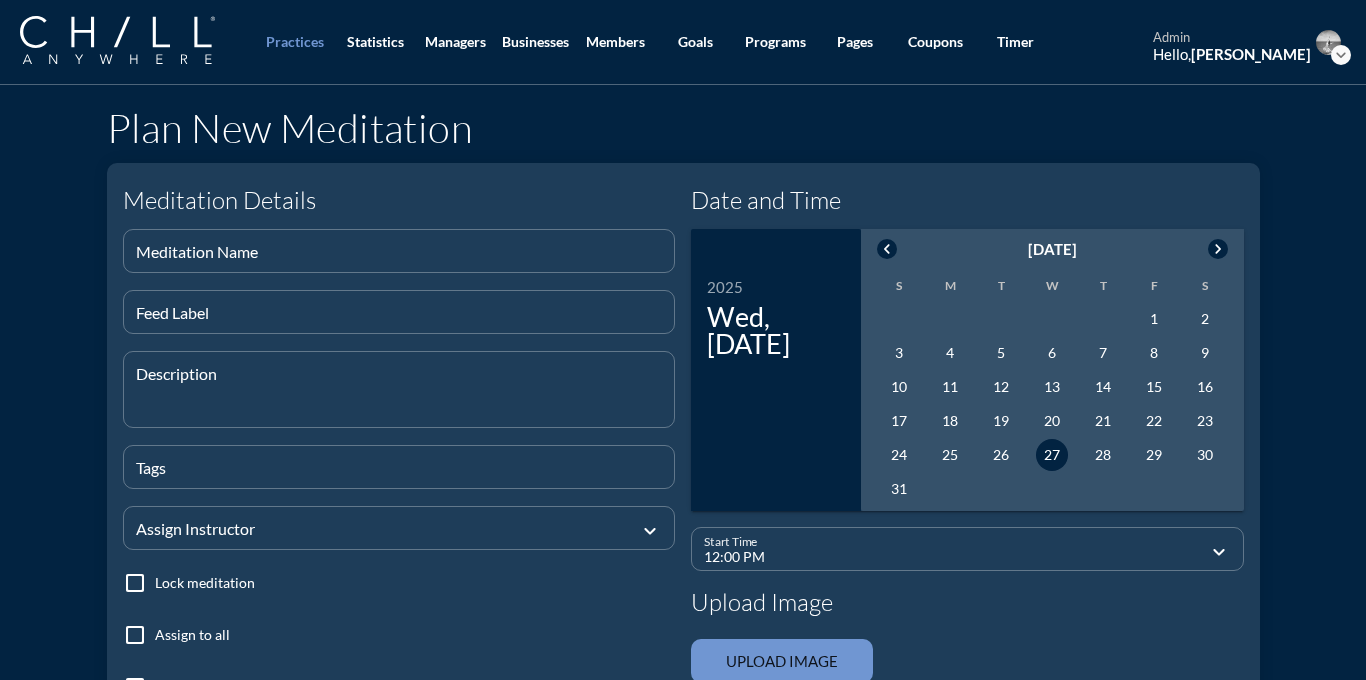 type on "C:\fakepath\ChillWaterImage_darksky.png" 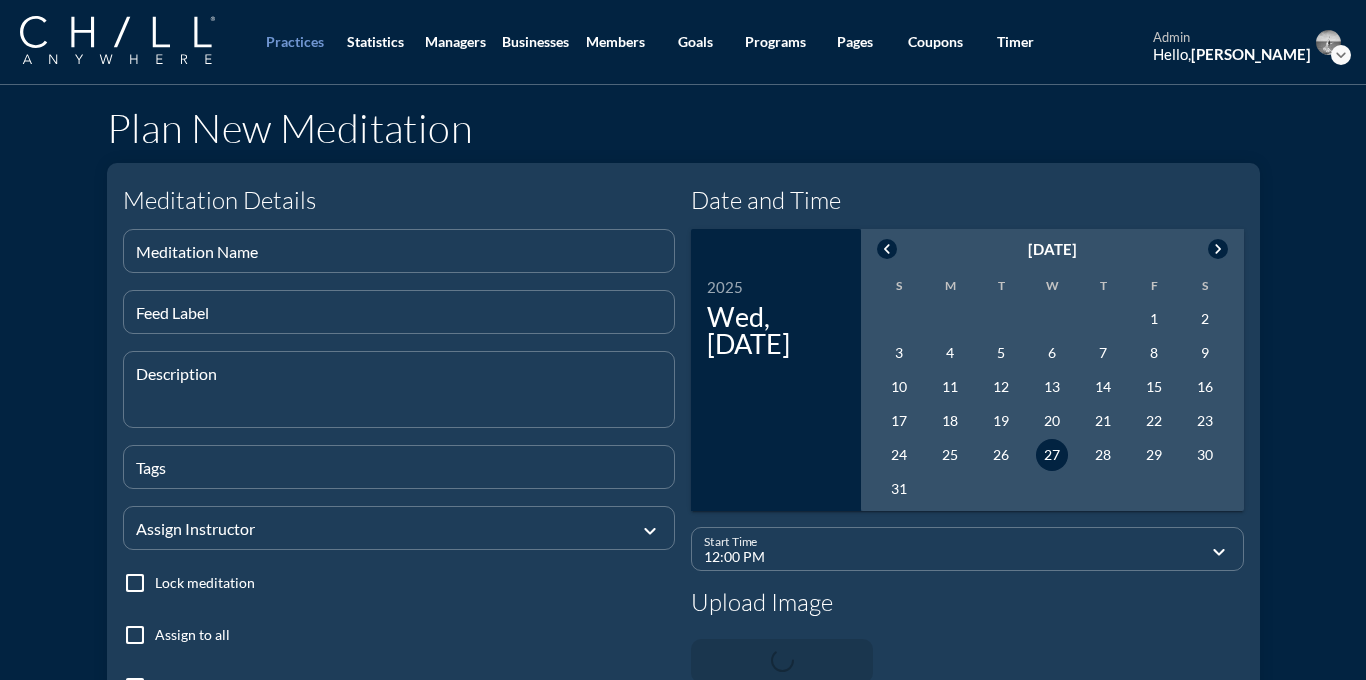 type 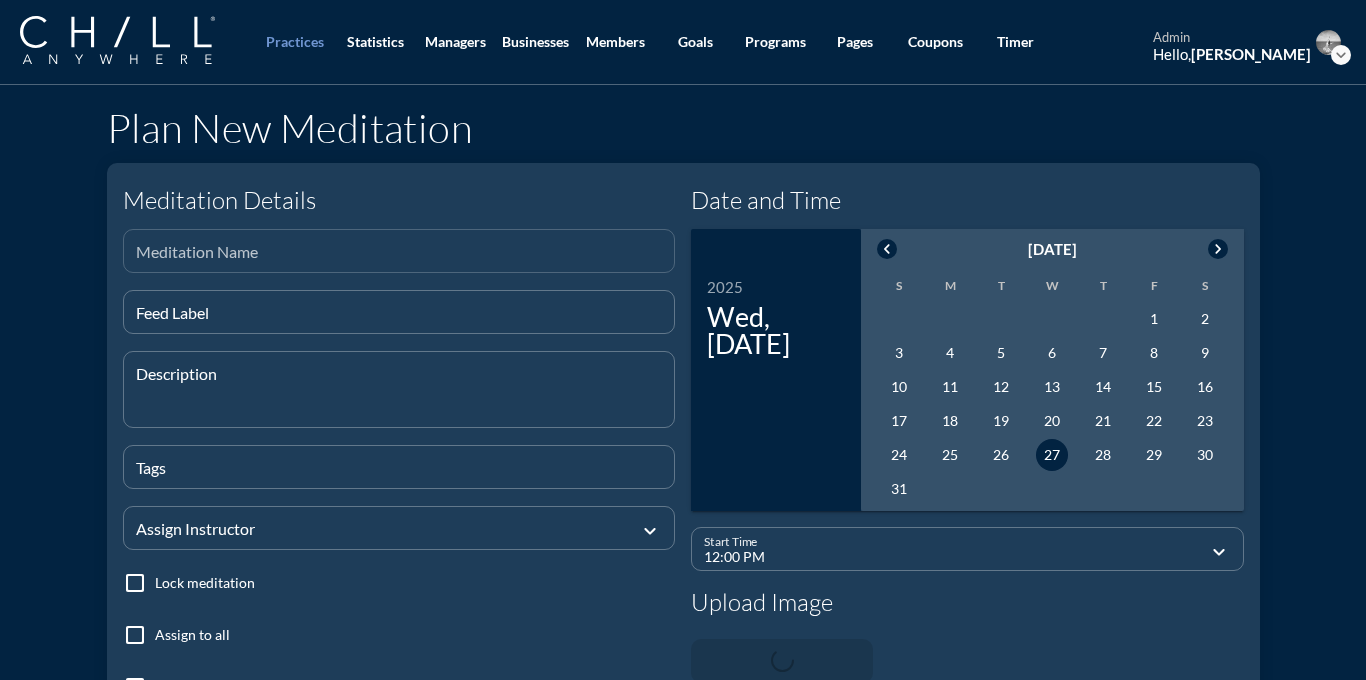click at bounding box center (399, 259) 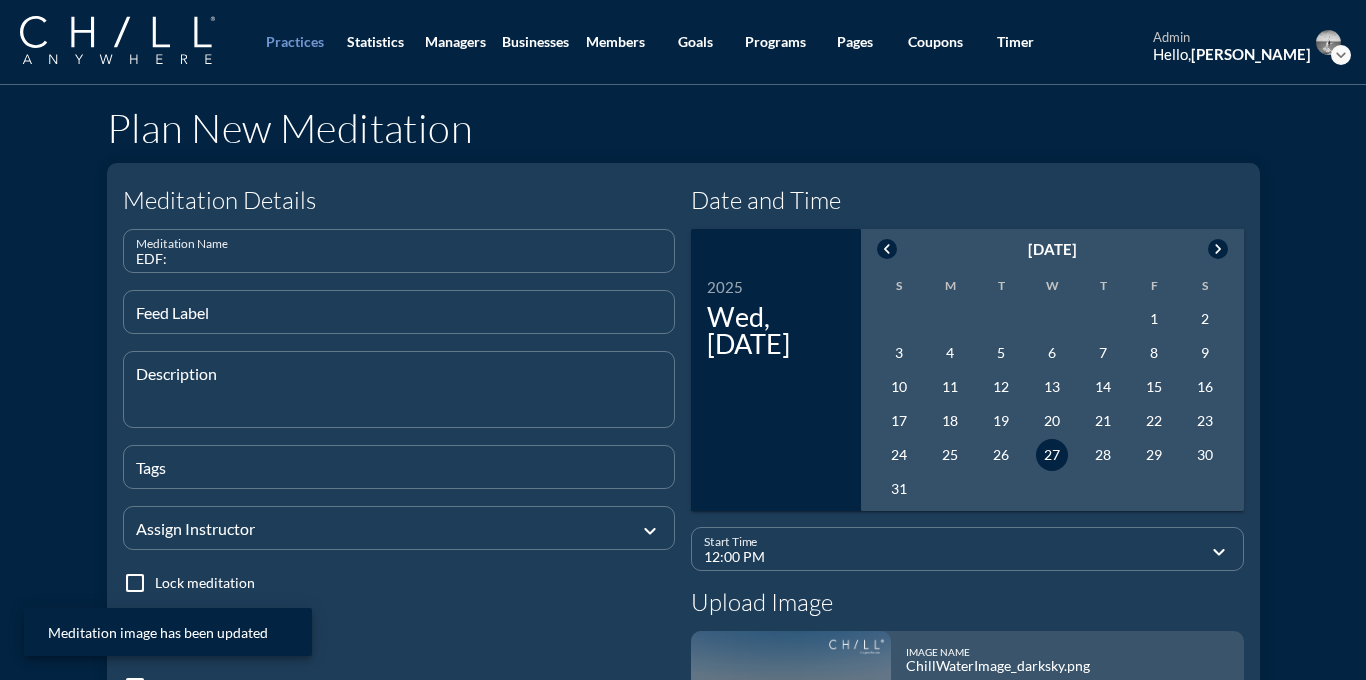paste on "Thrive in the Transition" 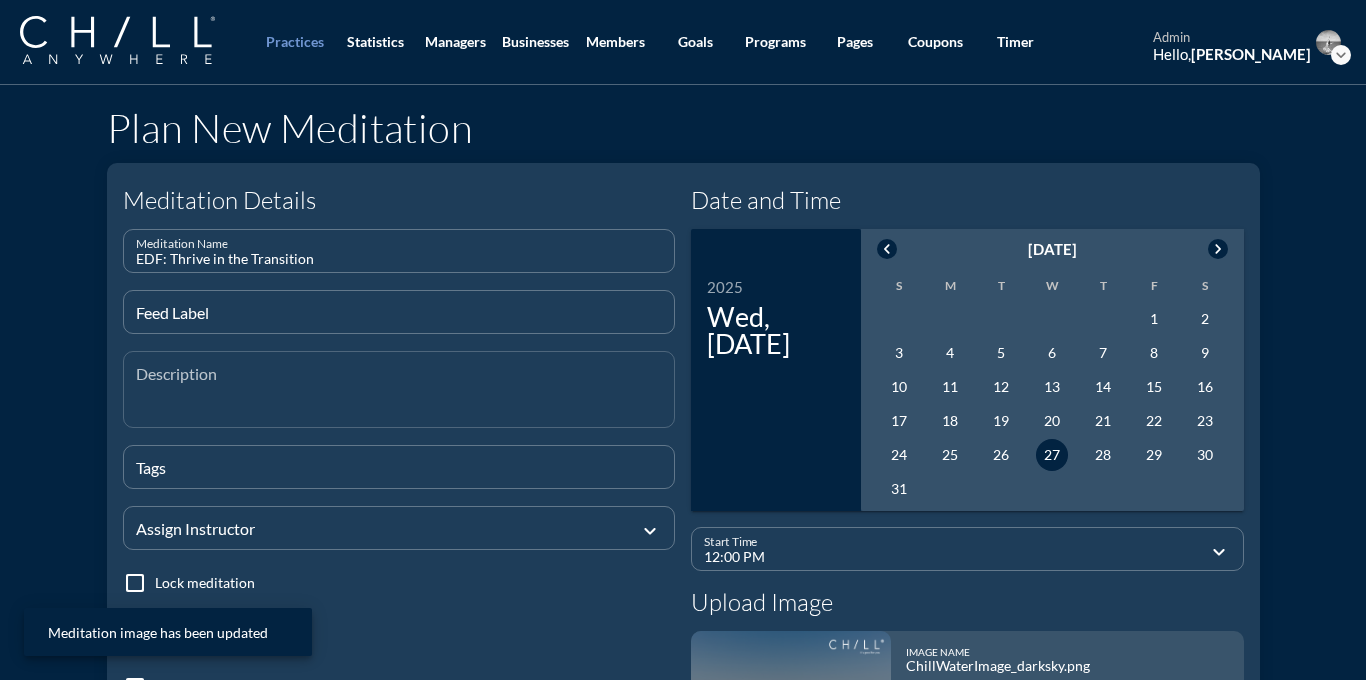 type on "EDF: Thrive in the Transition" 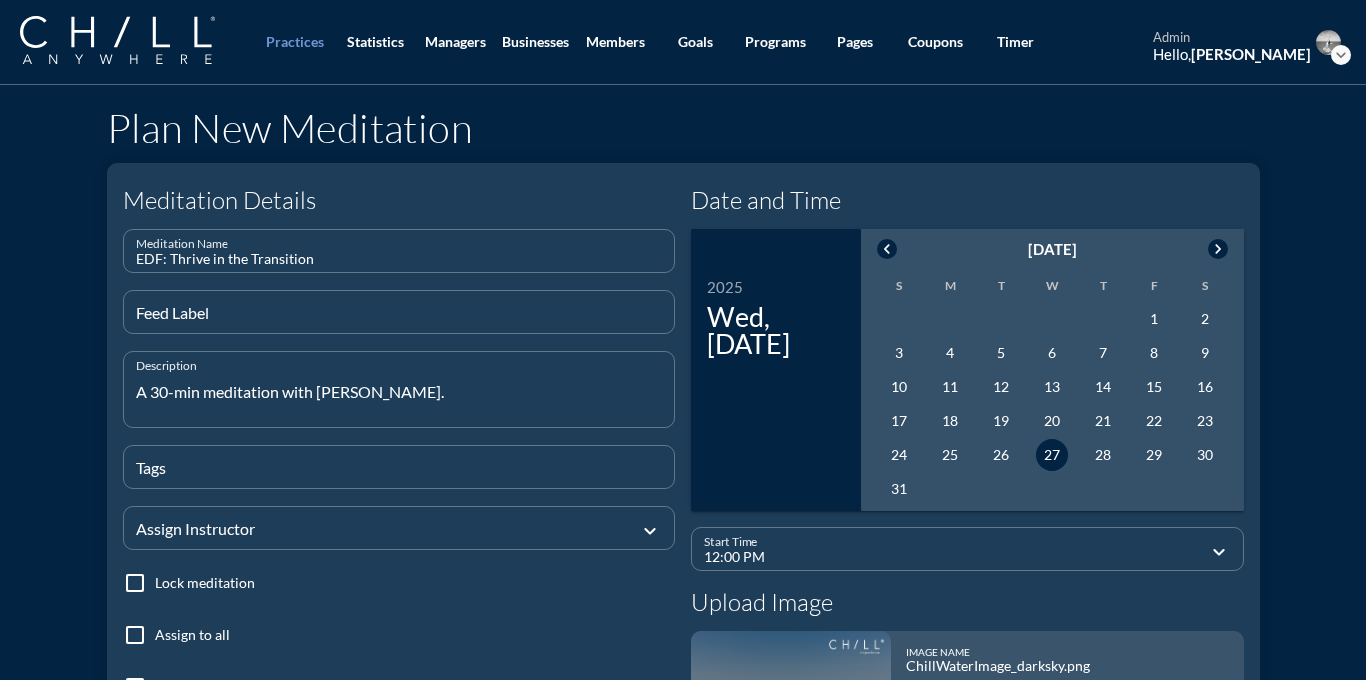 type on "A 30-min meditation with [PERSON_NAME]." 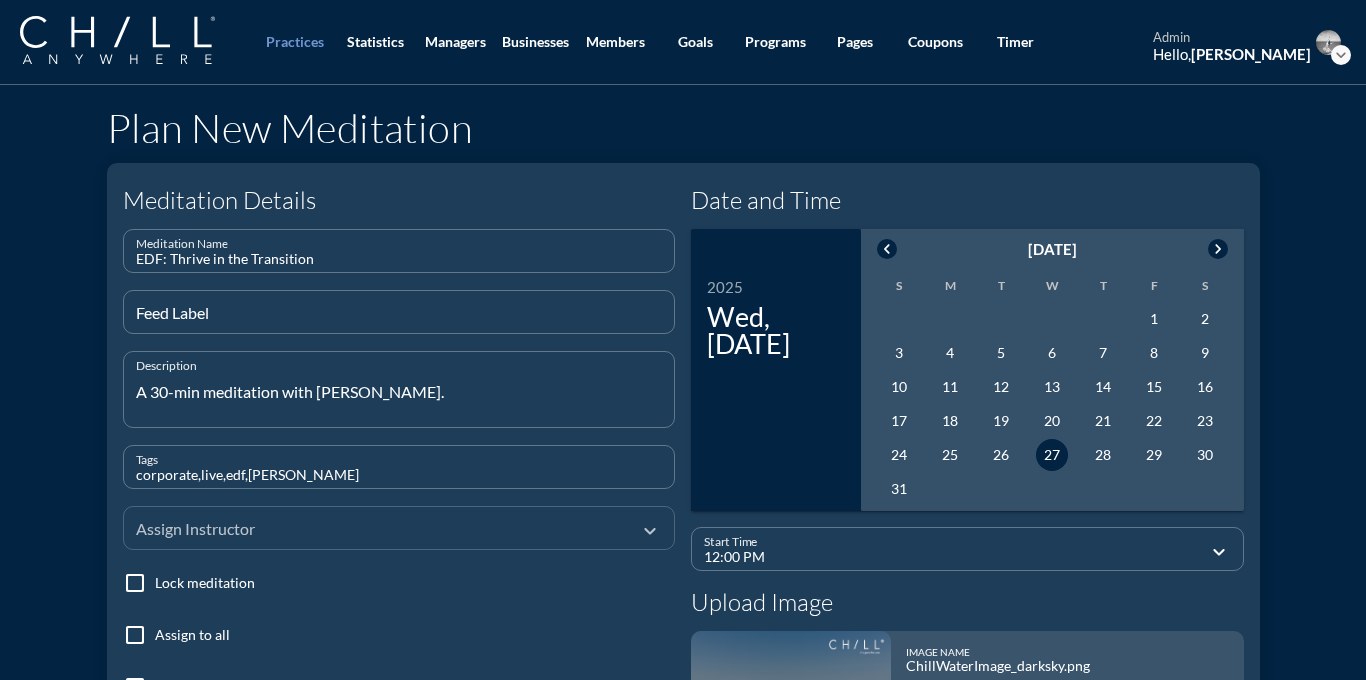 type on "corporate,live,edf,[PERSON_NAME]" 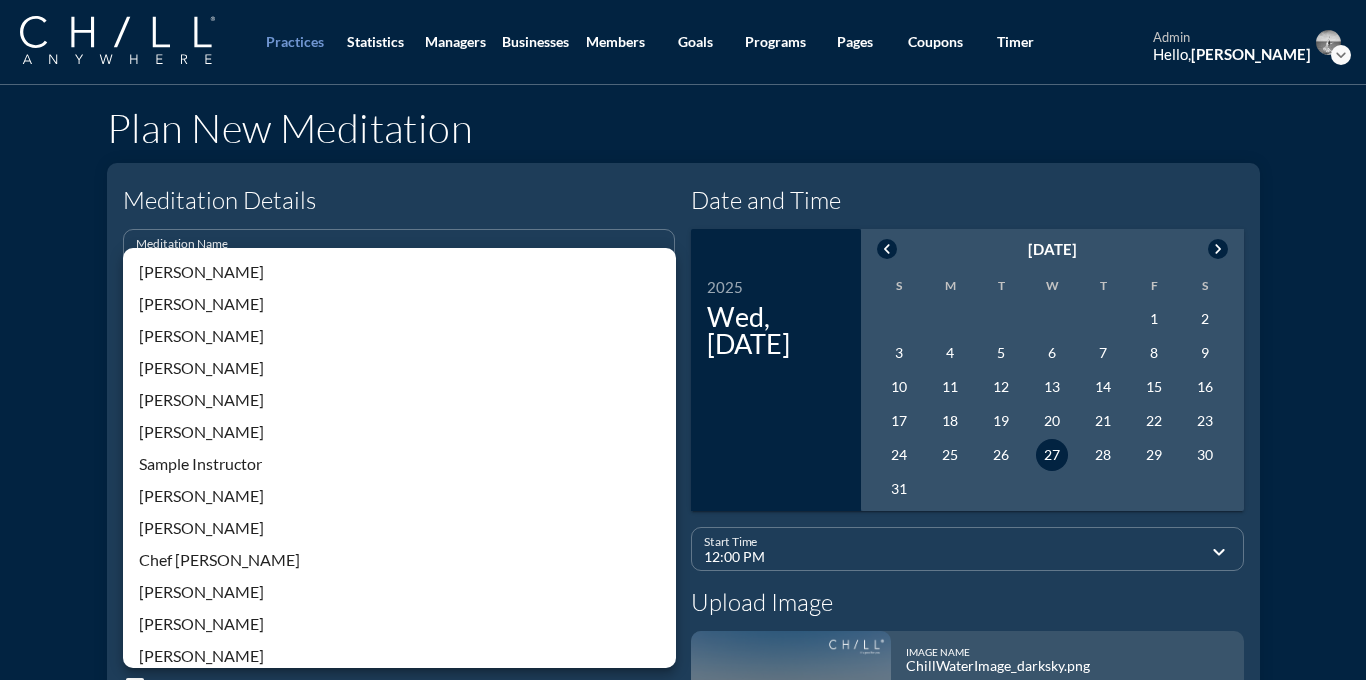 scroll, scrollTop: 428, scrollLeft: 0, axis: vertical 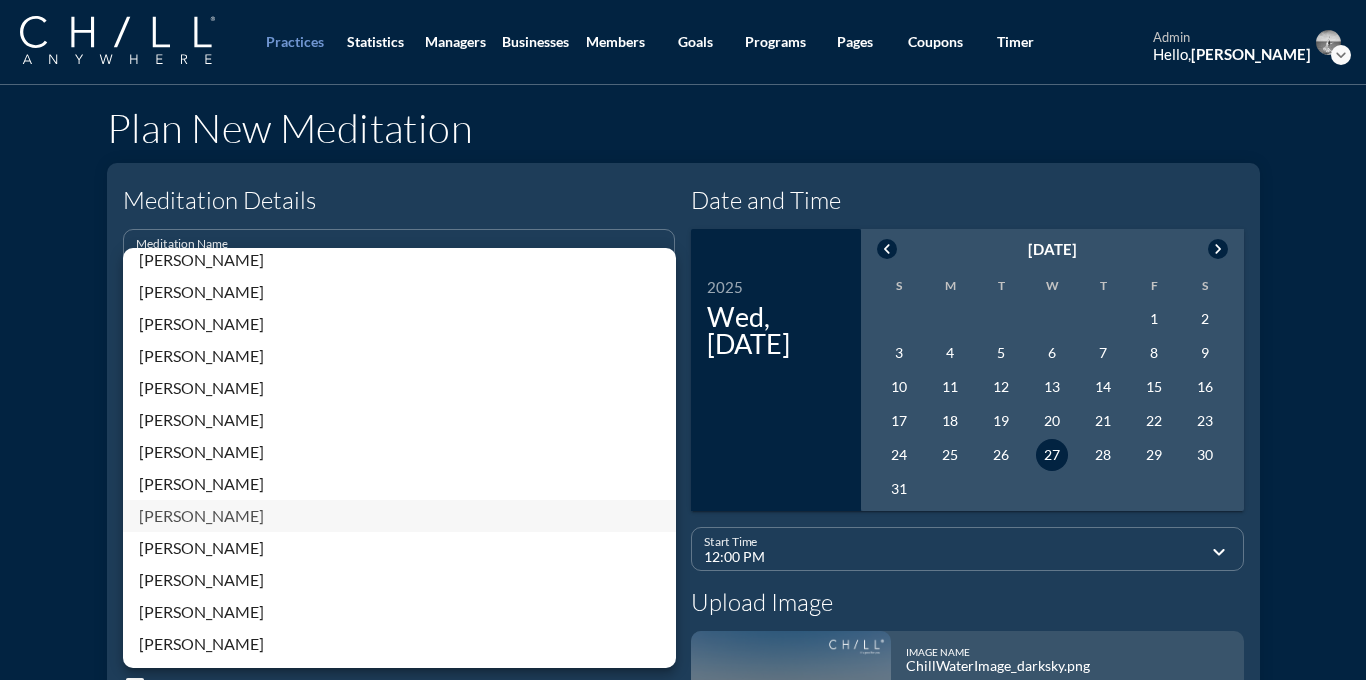 click on "[PERSON_NAME]" at bounding box center [399, 516] 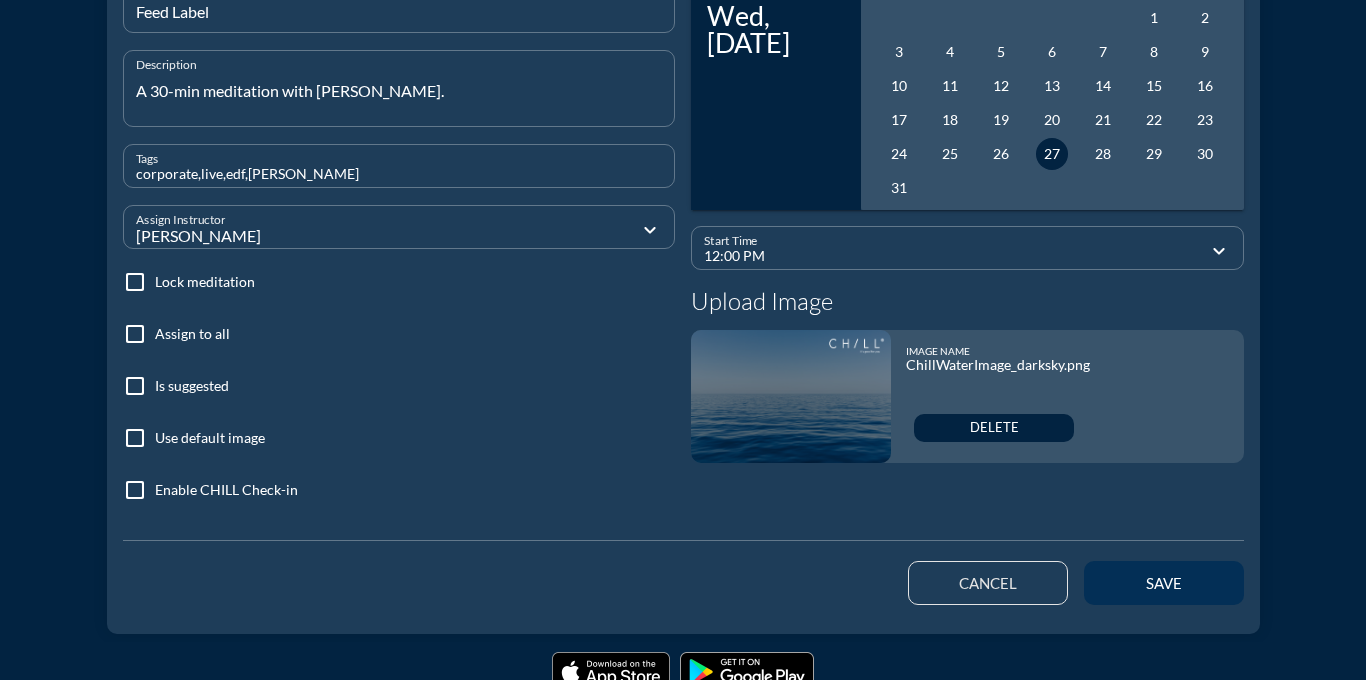 scroll, scrollTop: 349, scrollLeft: 0, axis: vertical 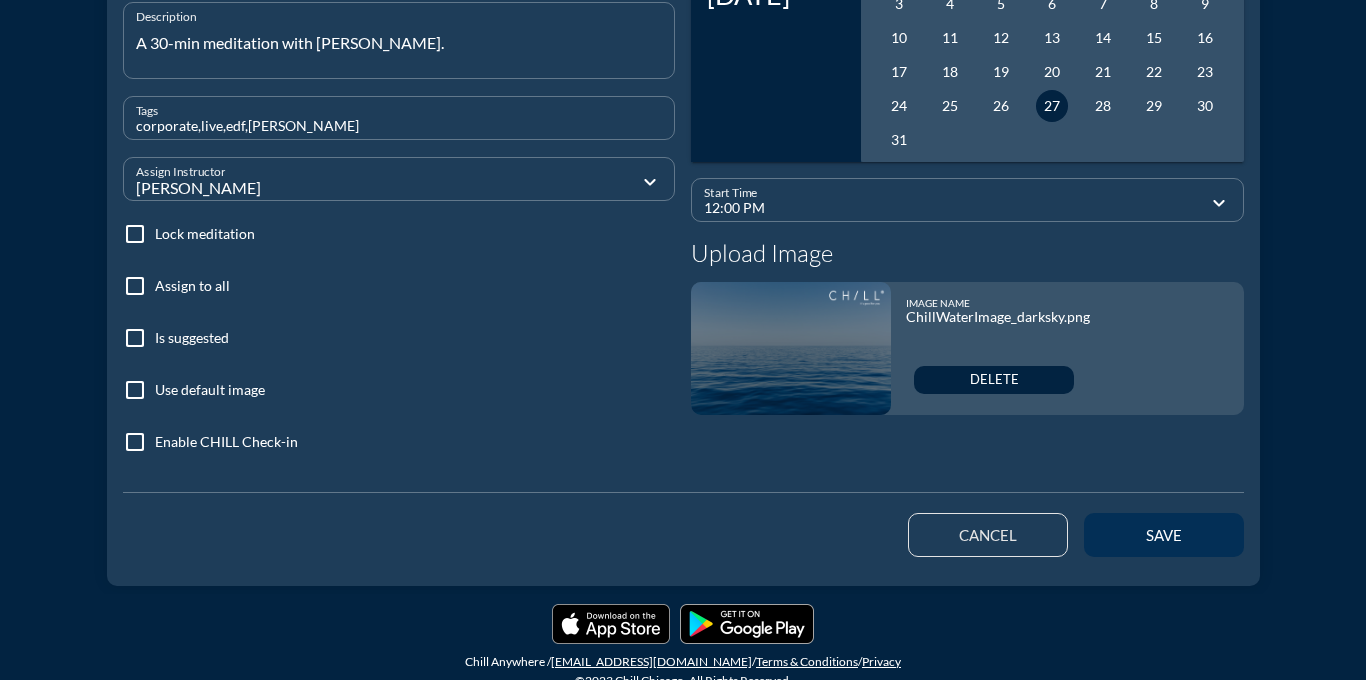 click on "save" at bounding box center [1164, 535] 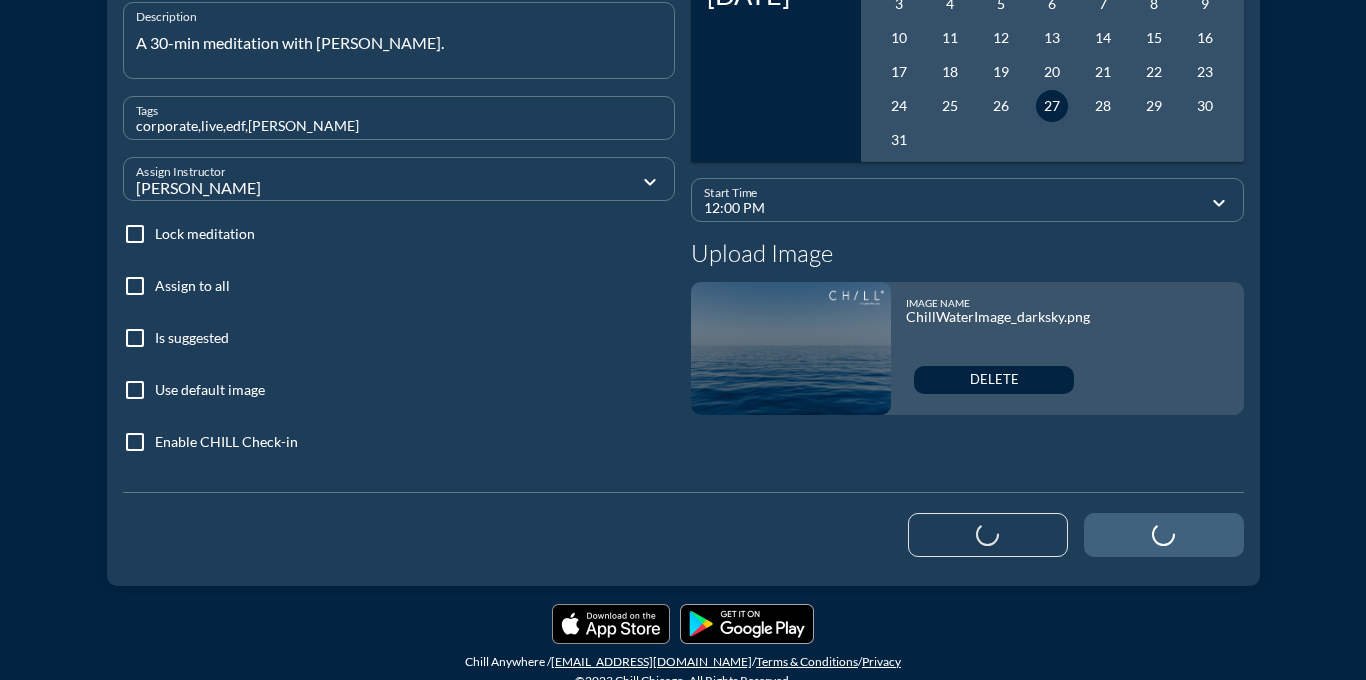 type 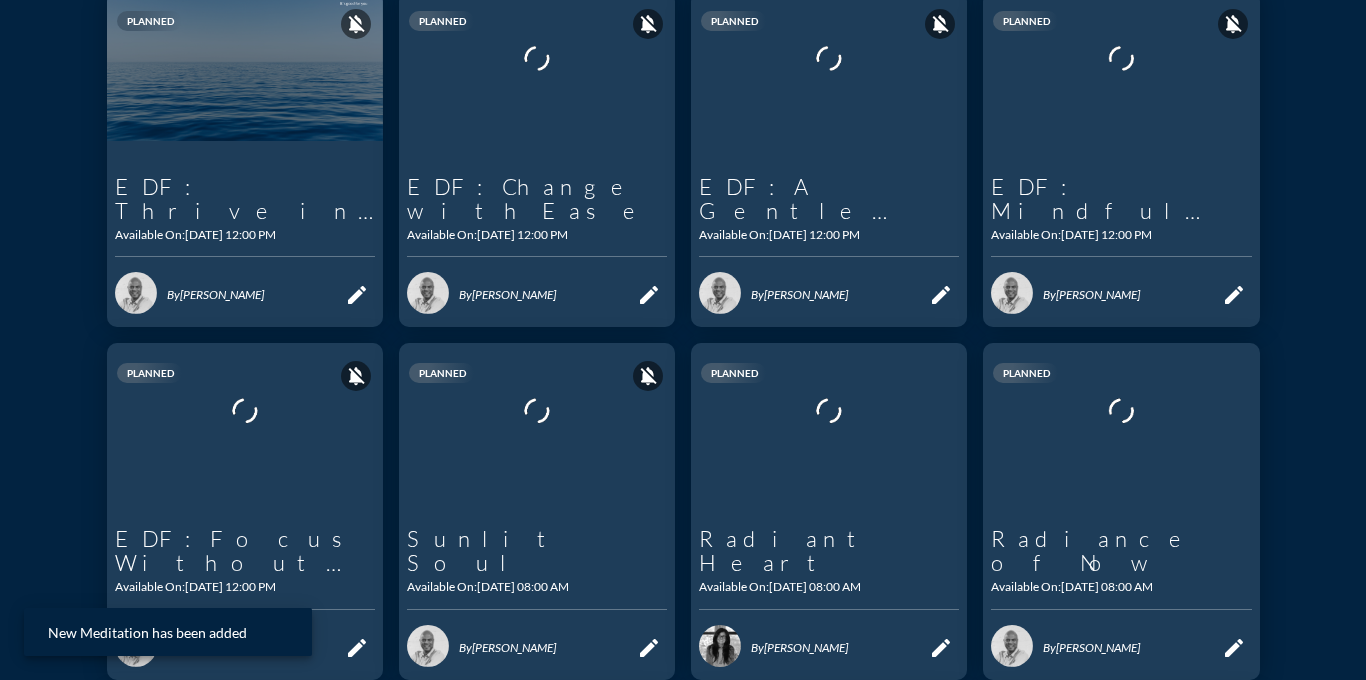 scroll, scrollTop: 0, scrollLeft: 0, axis: both 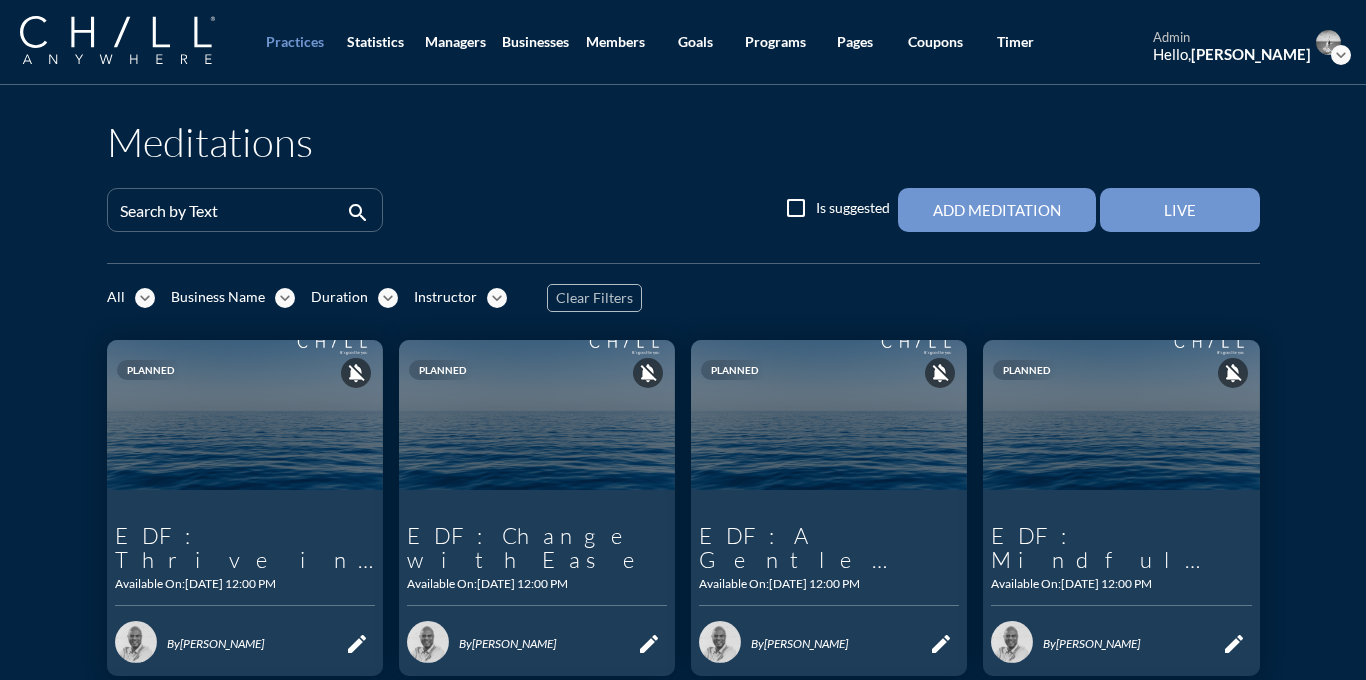 click on "Live" at bounding box center [1180, 210] 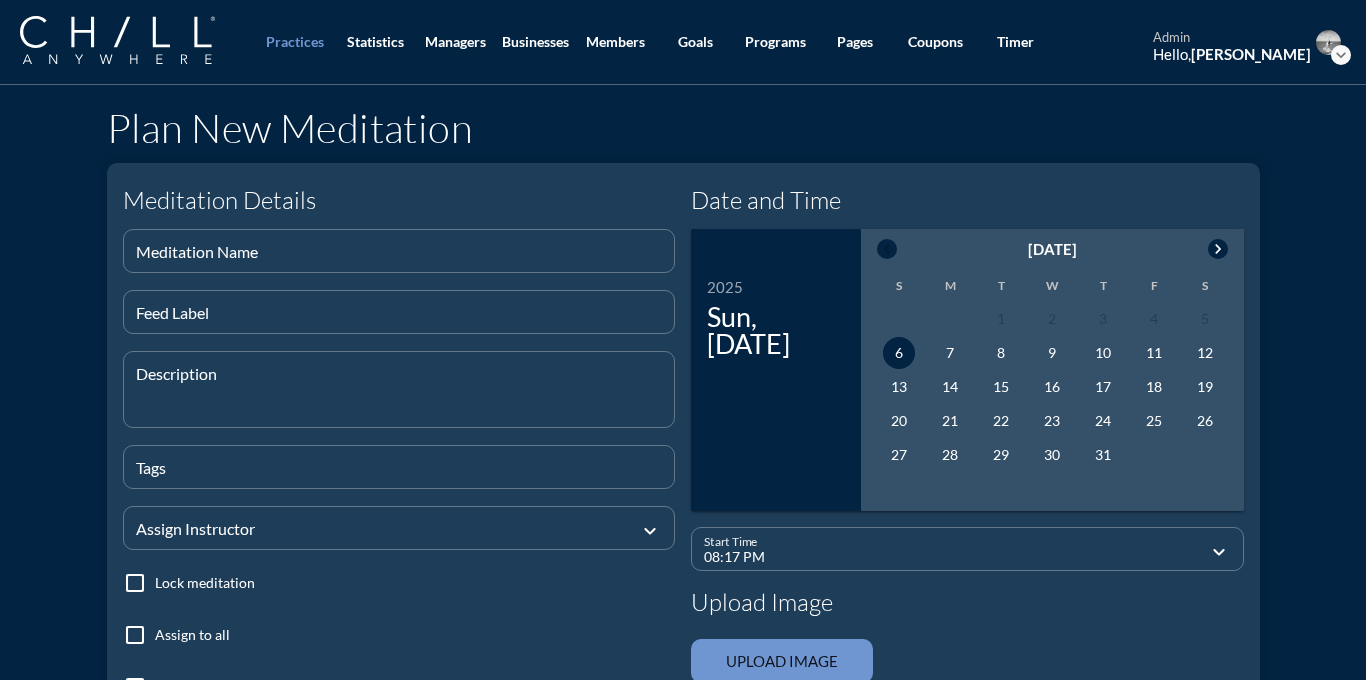 click on "chevron_right" at bounding box center [1218, 249] 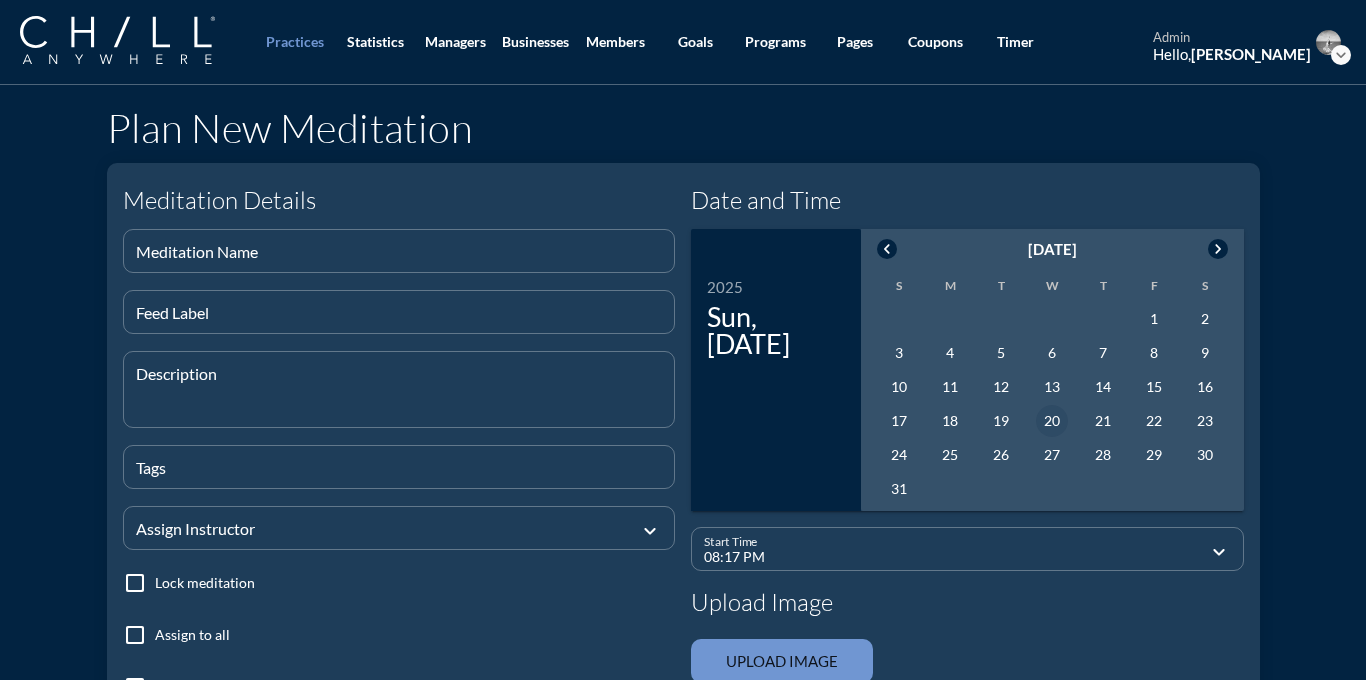 click on "20" at bounding box center [1052, 421] 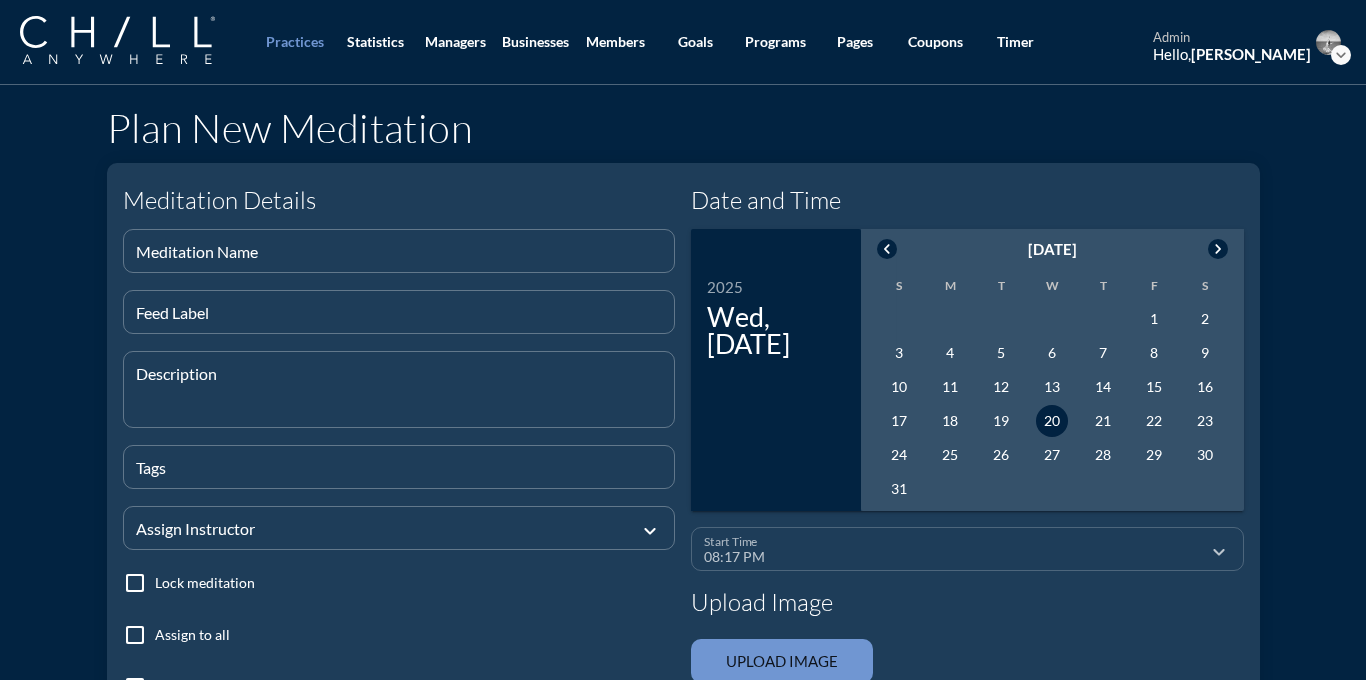 click on "08:17 PM" at bounding box center [953, 557] 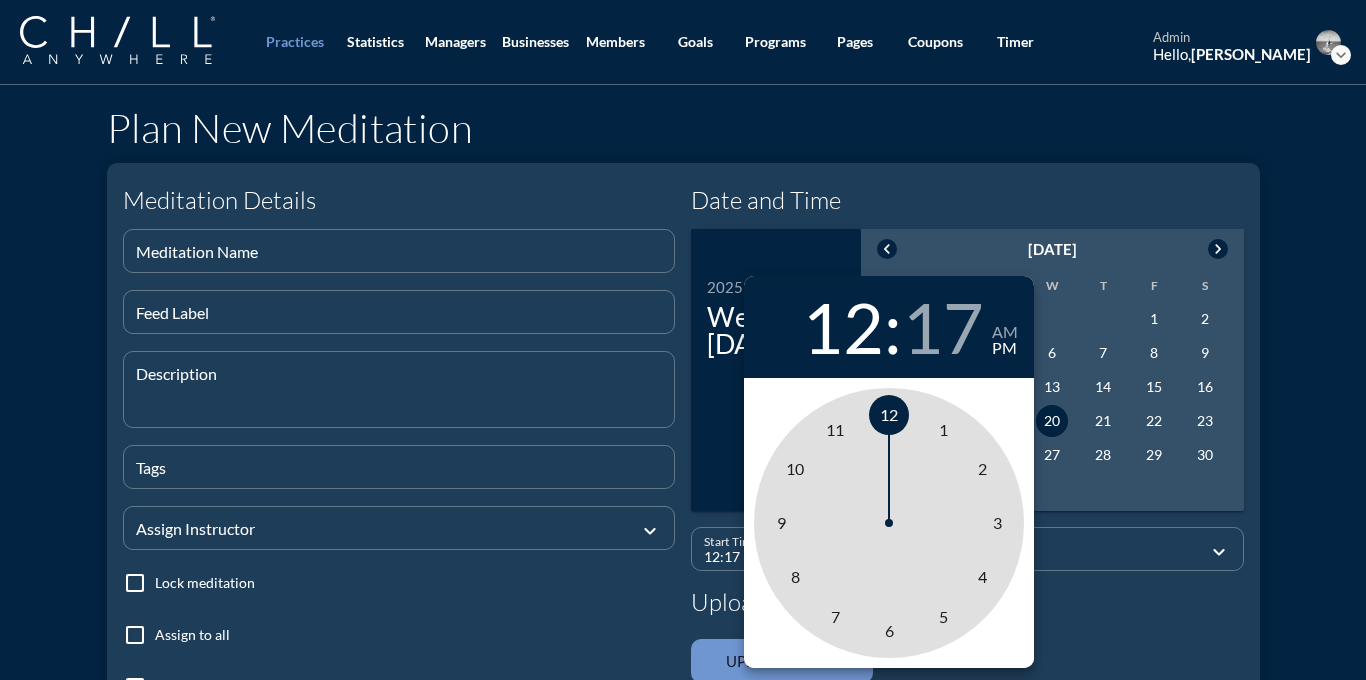 click on "12" at bounding box center [889, 414] 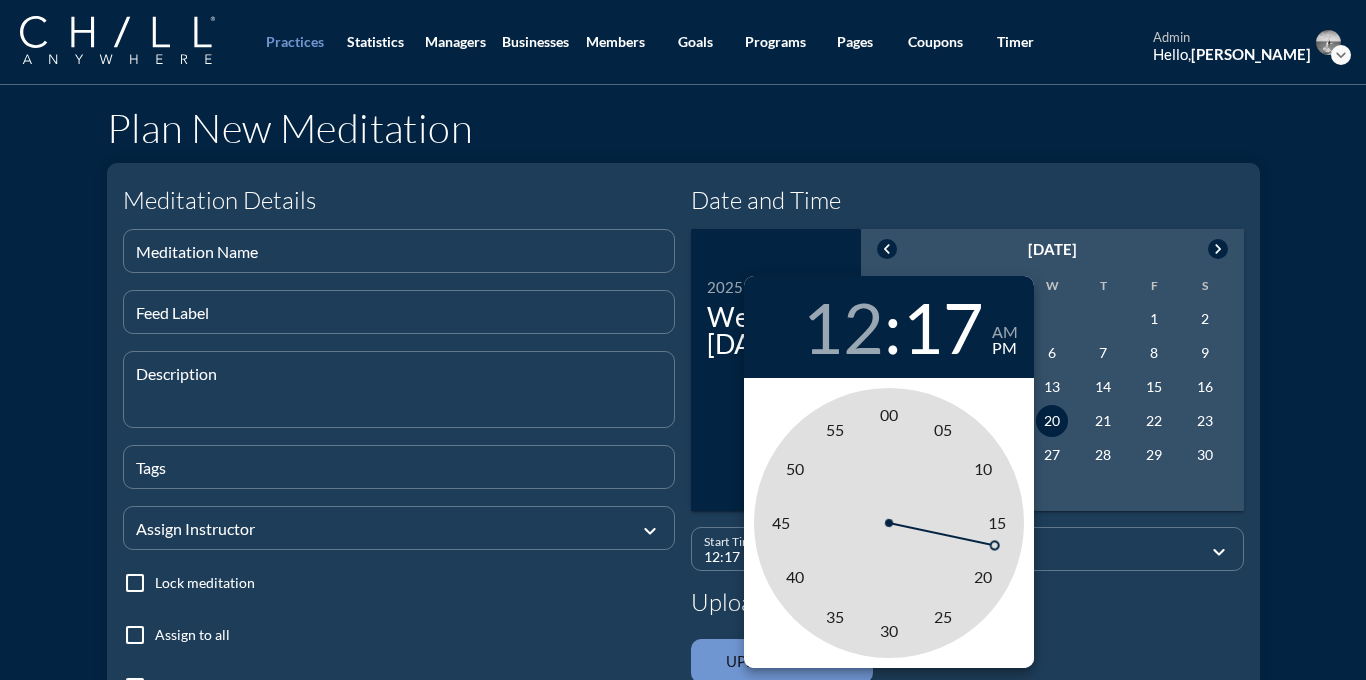 type on "12:00 PM" 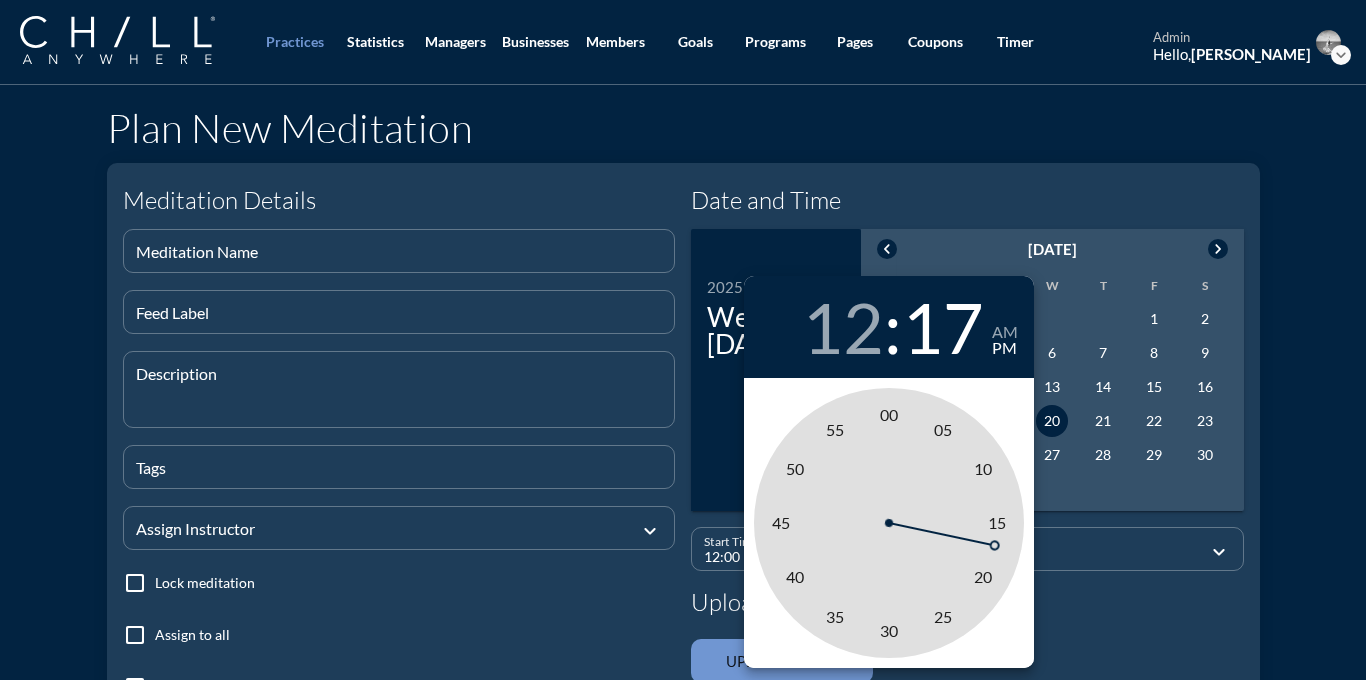 click on "00" at bounding box center (889, 414) 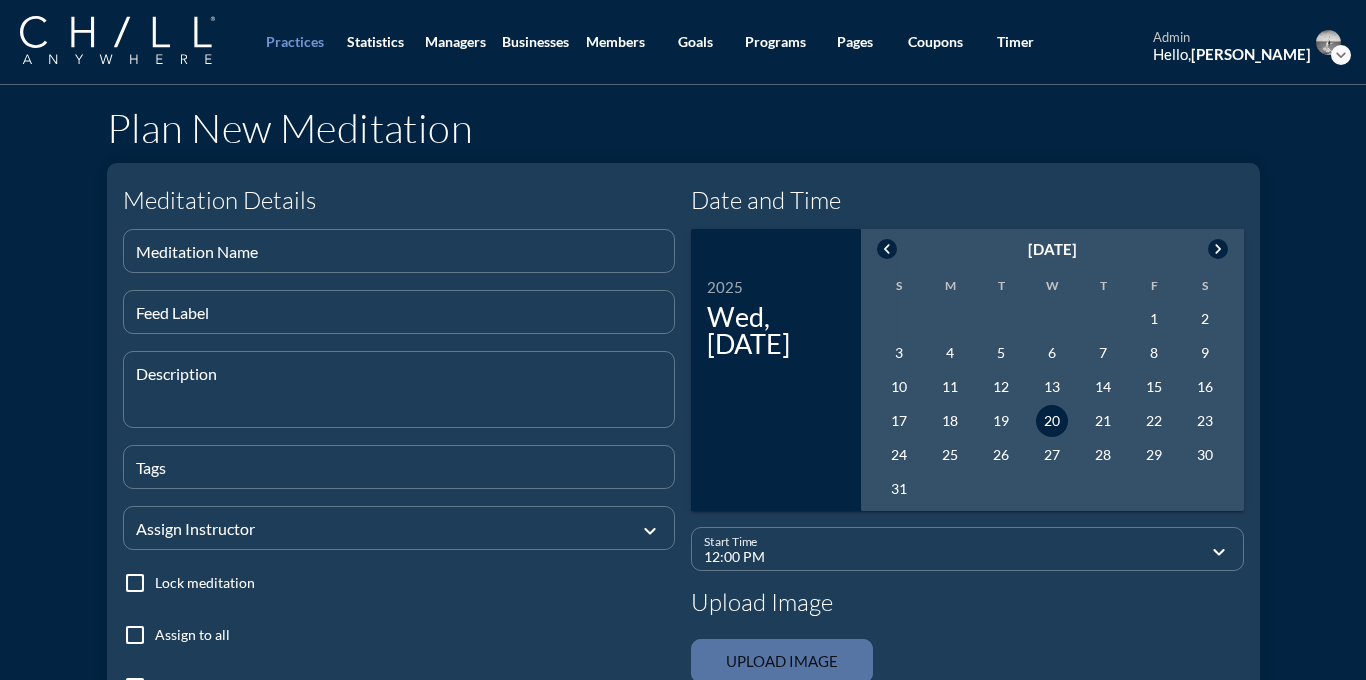 click at bounding box center [782, 661] 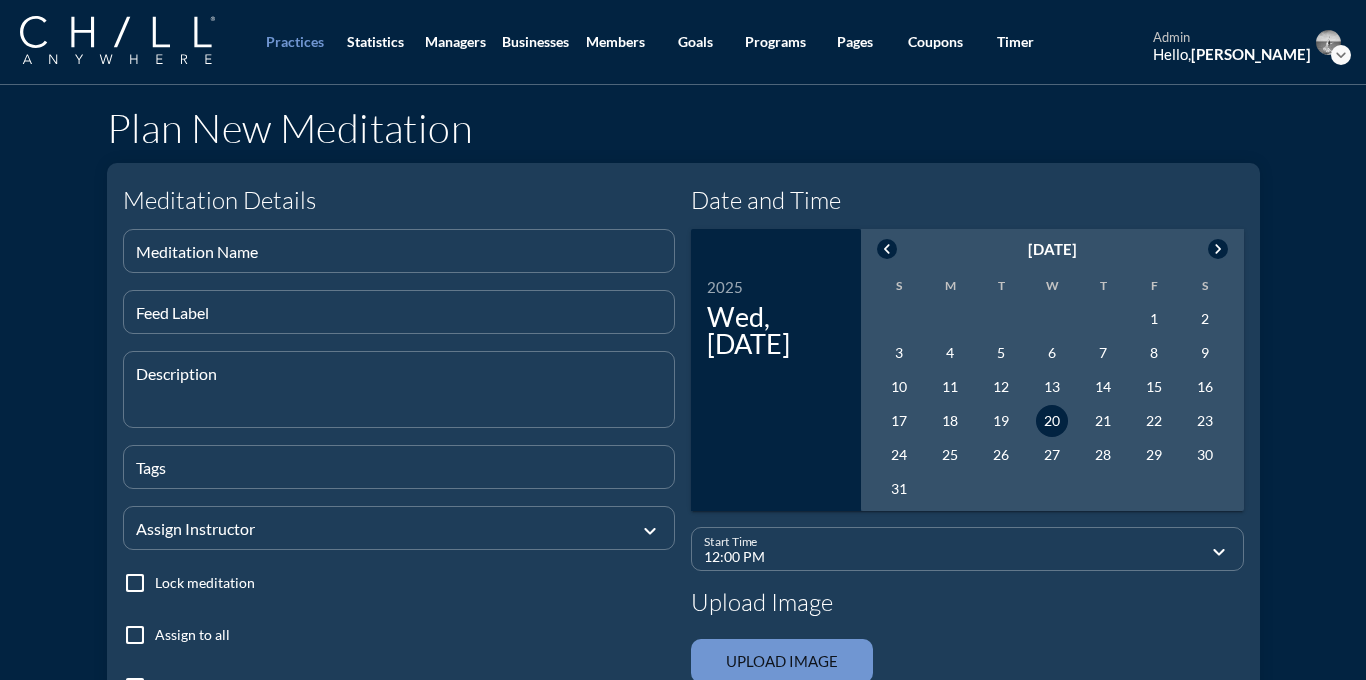 type on "C:\fakepath\ChillWaterImage_darksky.png" 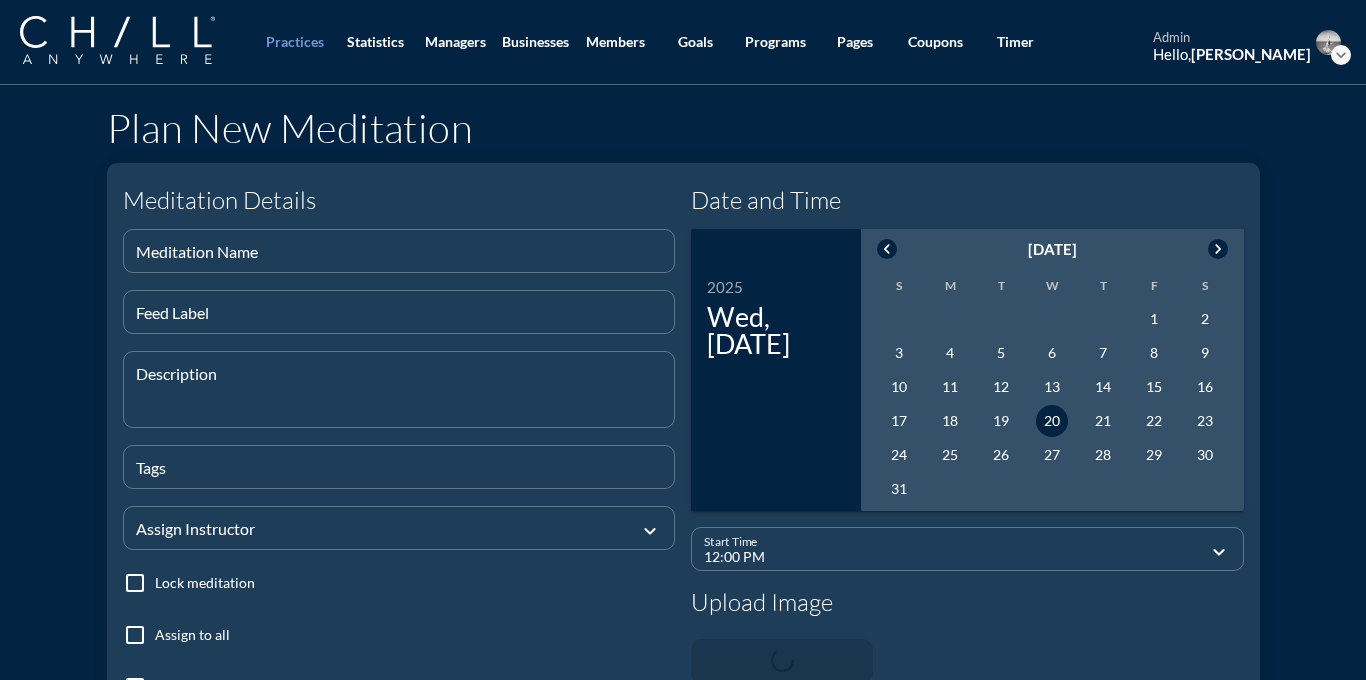 type 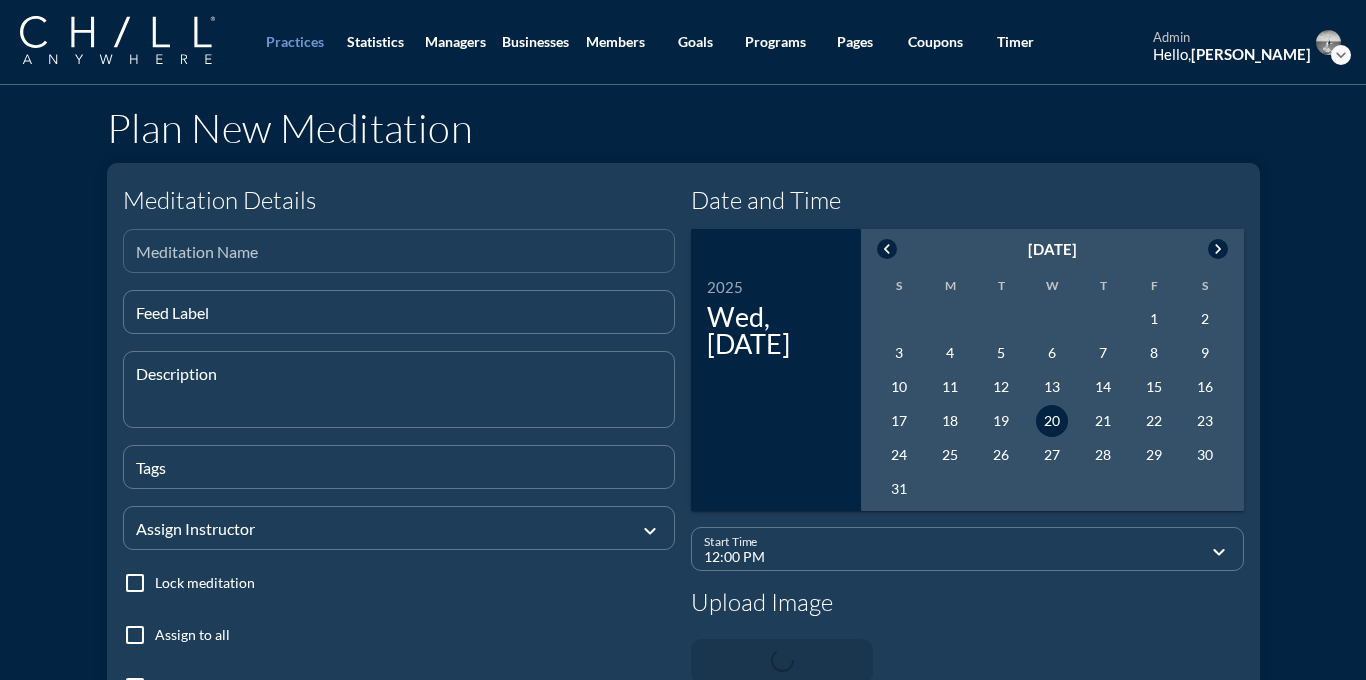 click at bounding box center [399, 259] 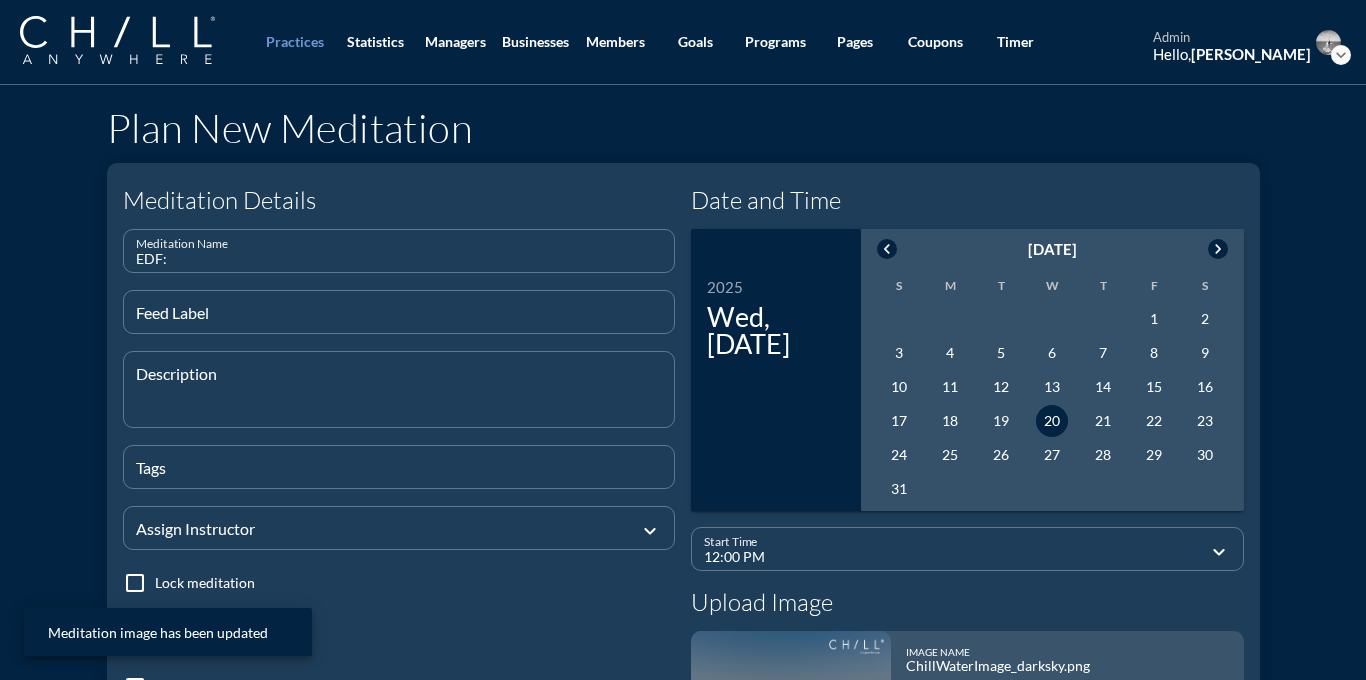 paste on "A Moment to Exhale" 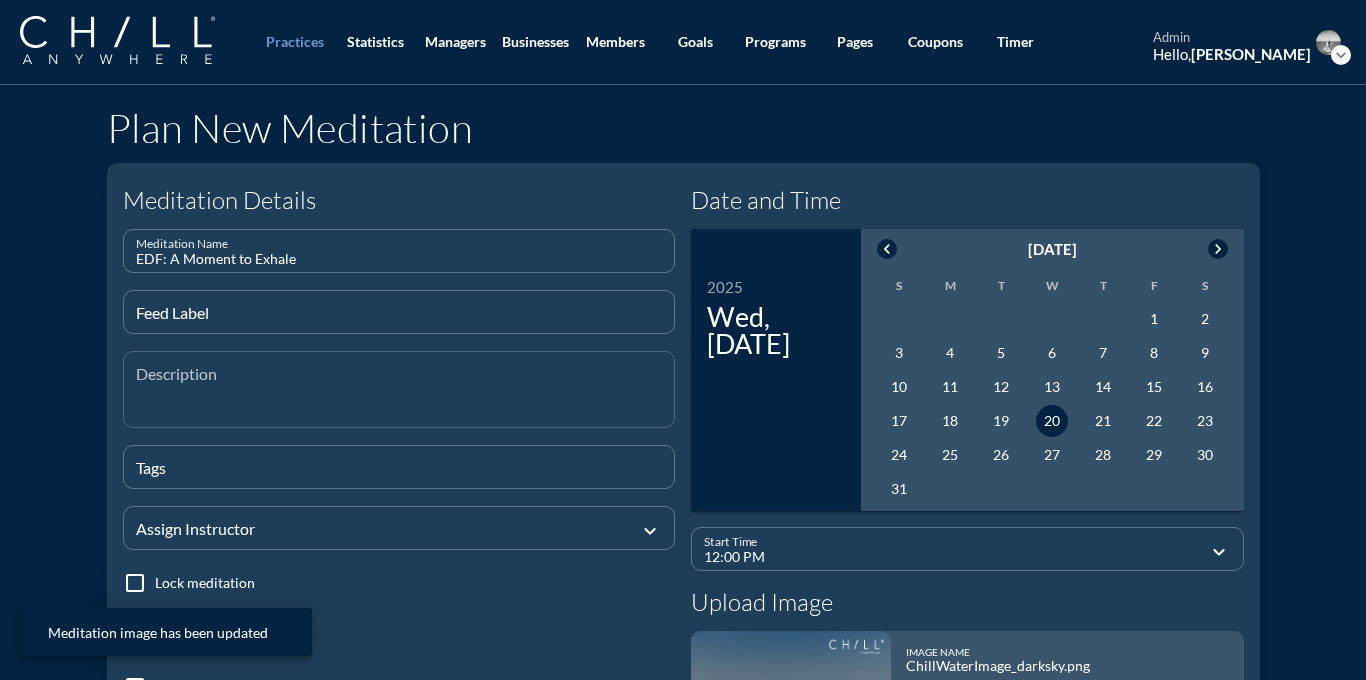 type on "EDF: A Moment to Exhale" 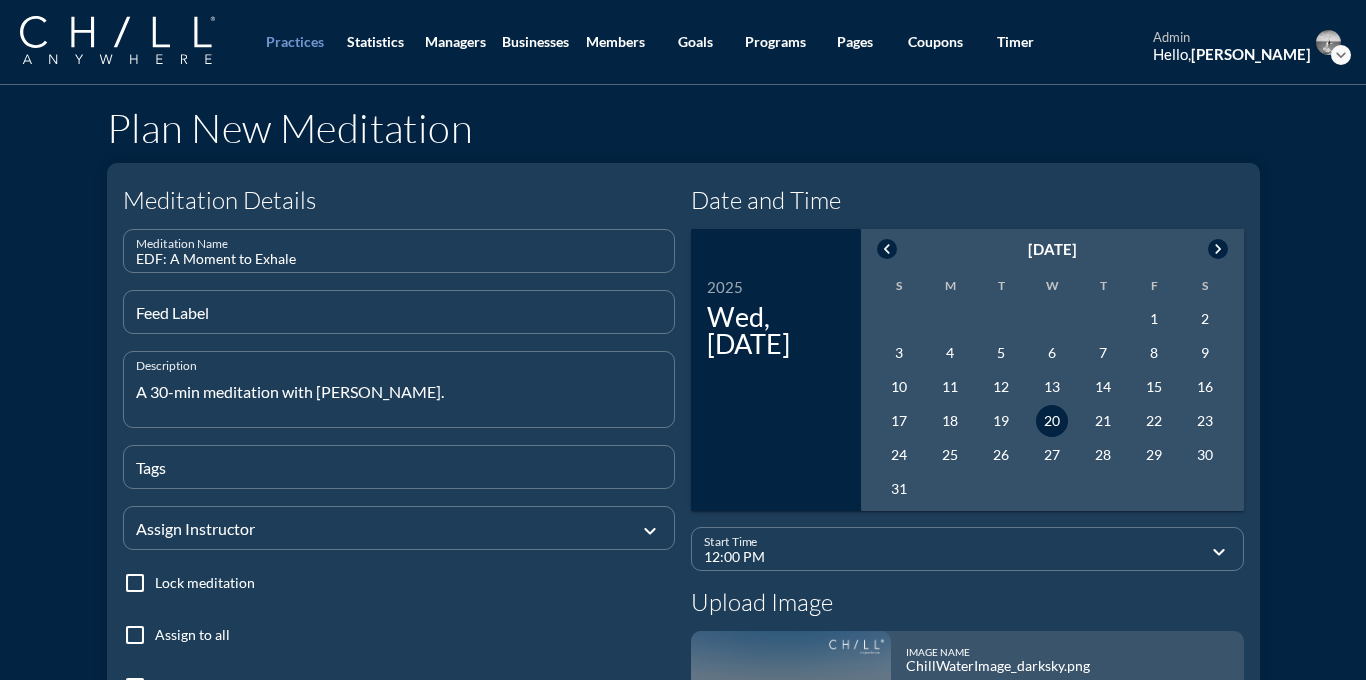 type on "A 30-min meditation with [PERSON_NAME]." 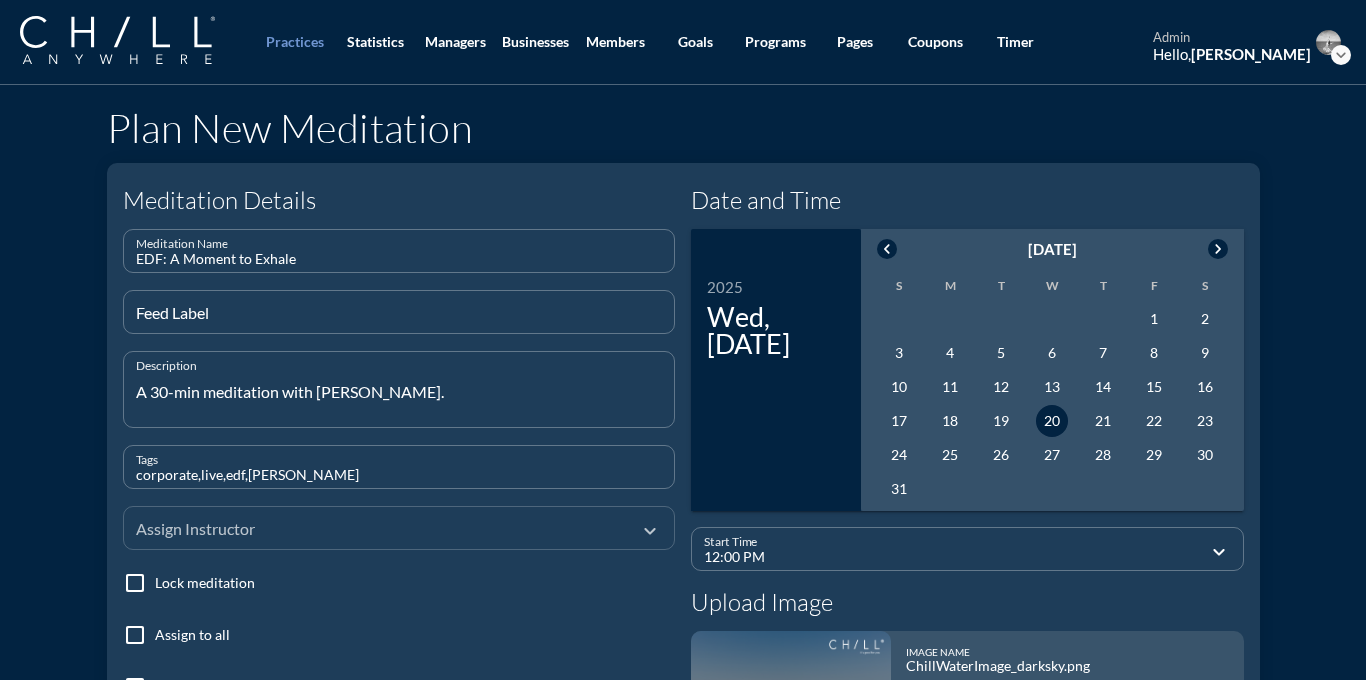 type on "corporate,live,edf,[PERSON_NAME]" 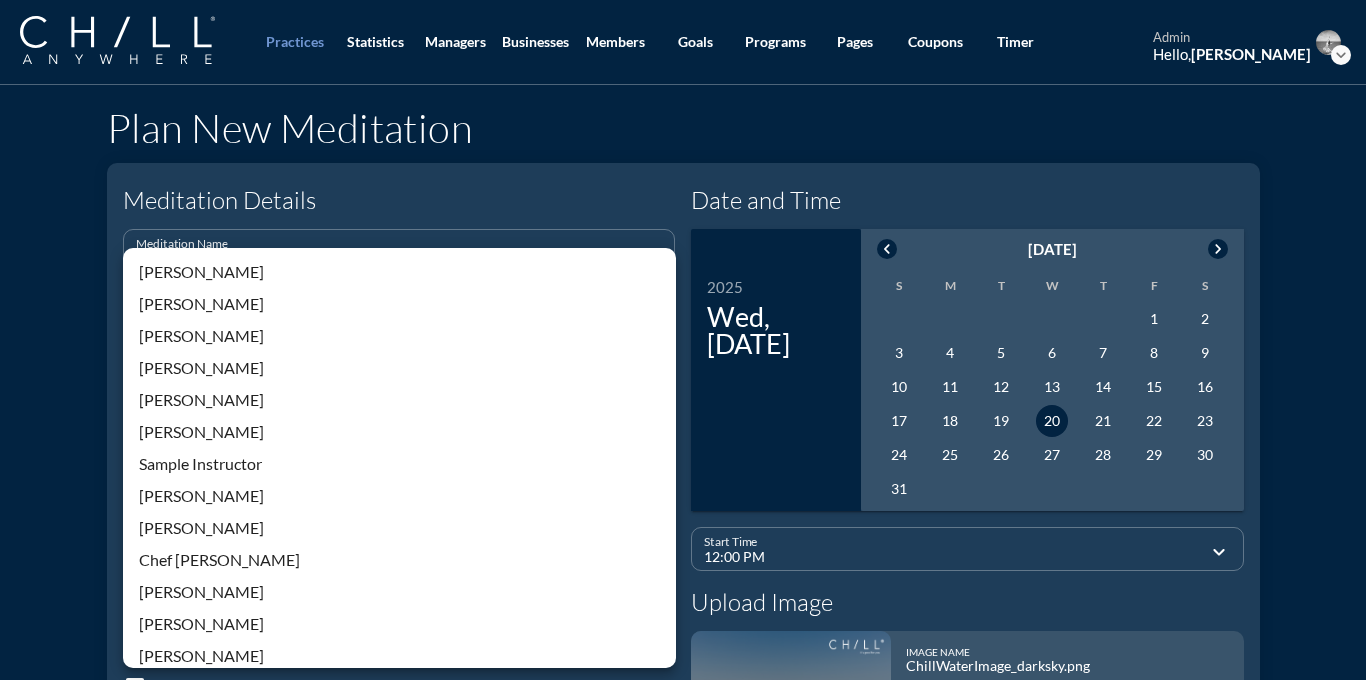 scroll, scrollTop: 428, scrollLeft: 0, axis: vertical 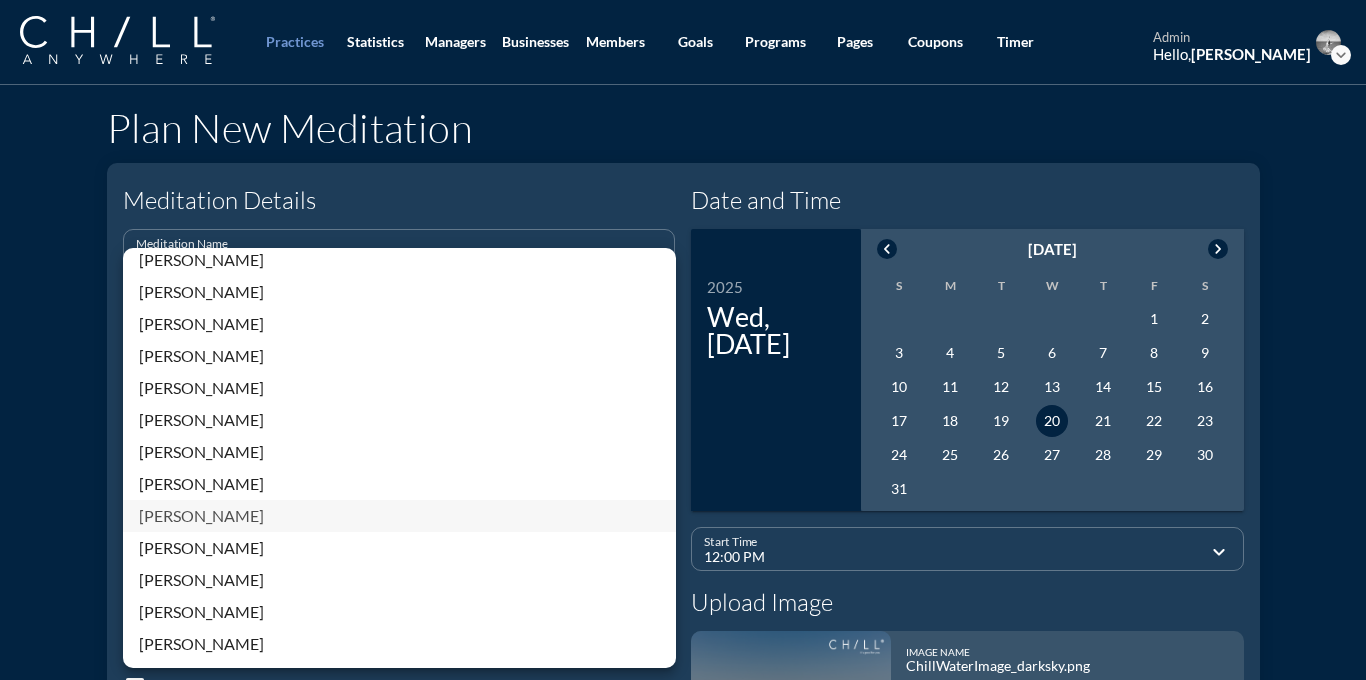click on "[PERSON_NAME]" at bounding box center [399, 516] 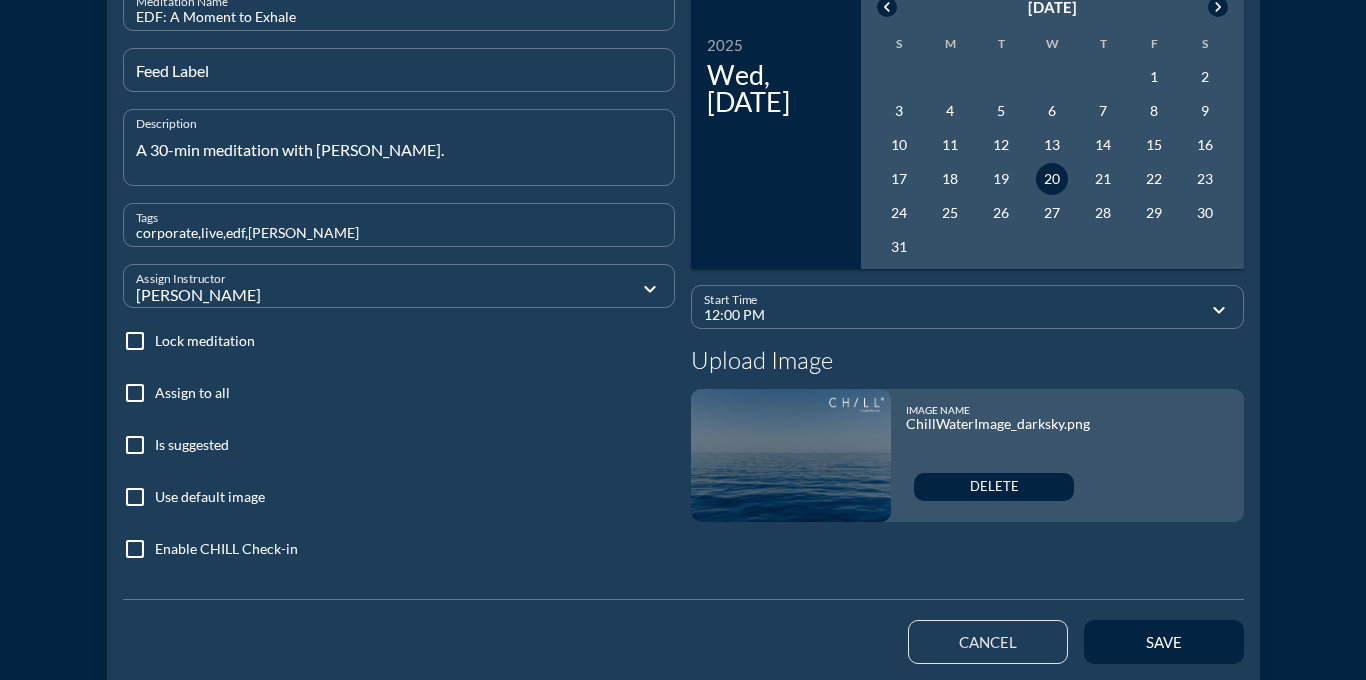 scroll, scrollTop: 275, scrollLeft: 0, axis: vertical 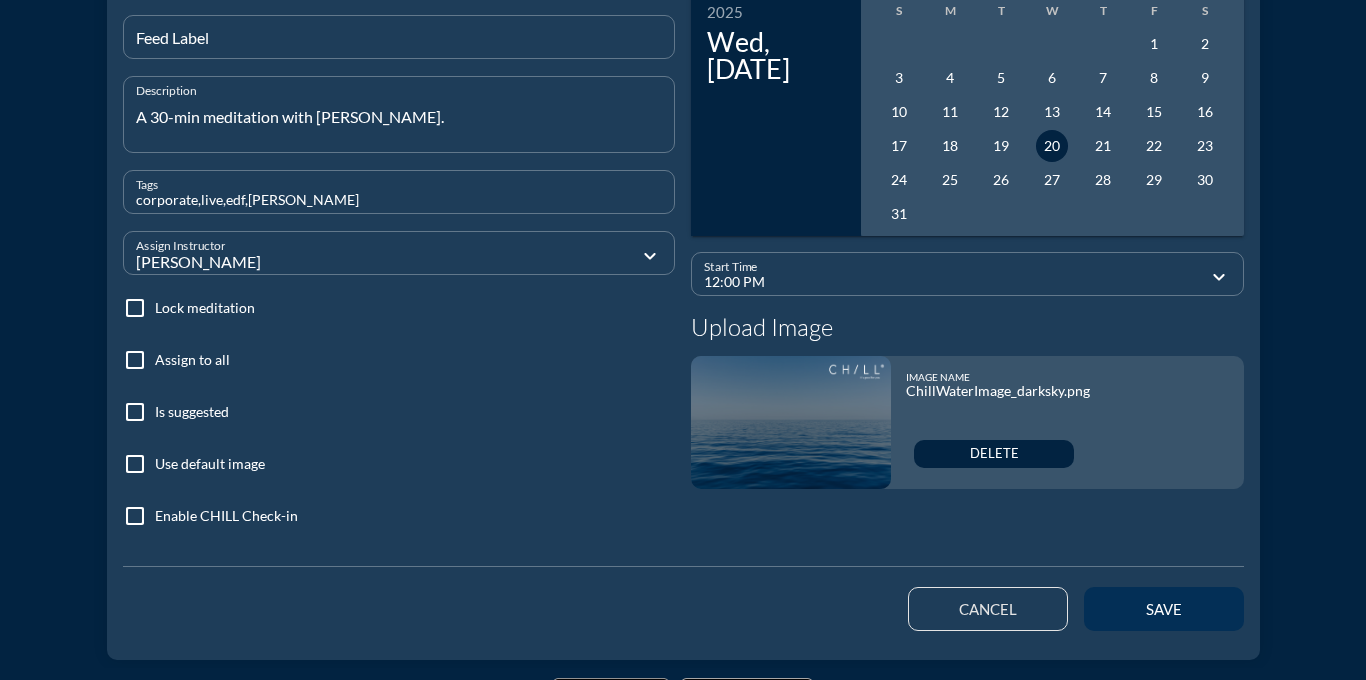 click on "save" at bounding box center [1164, 609] 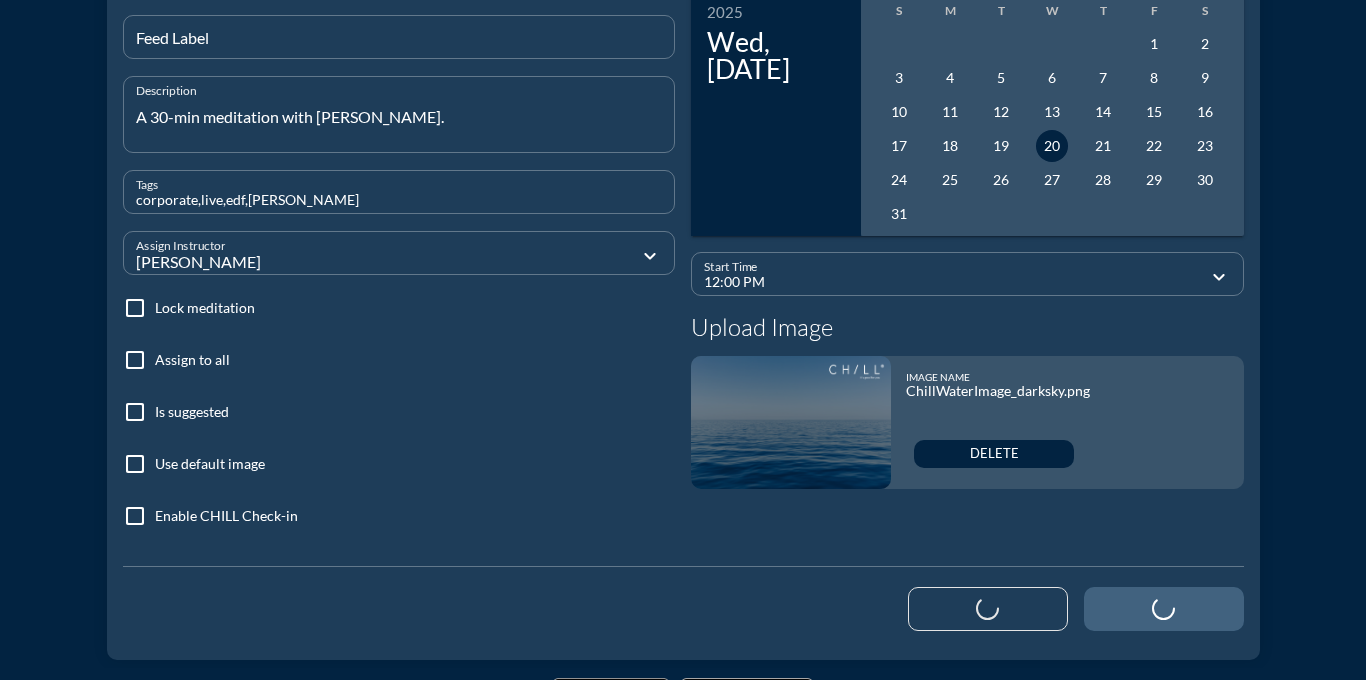 type 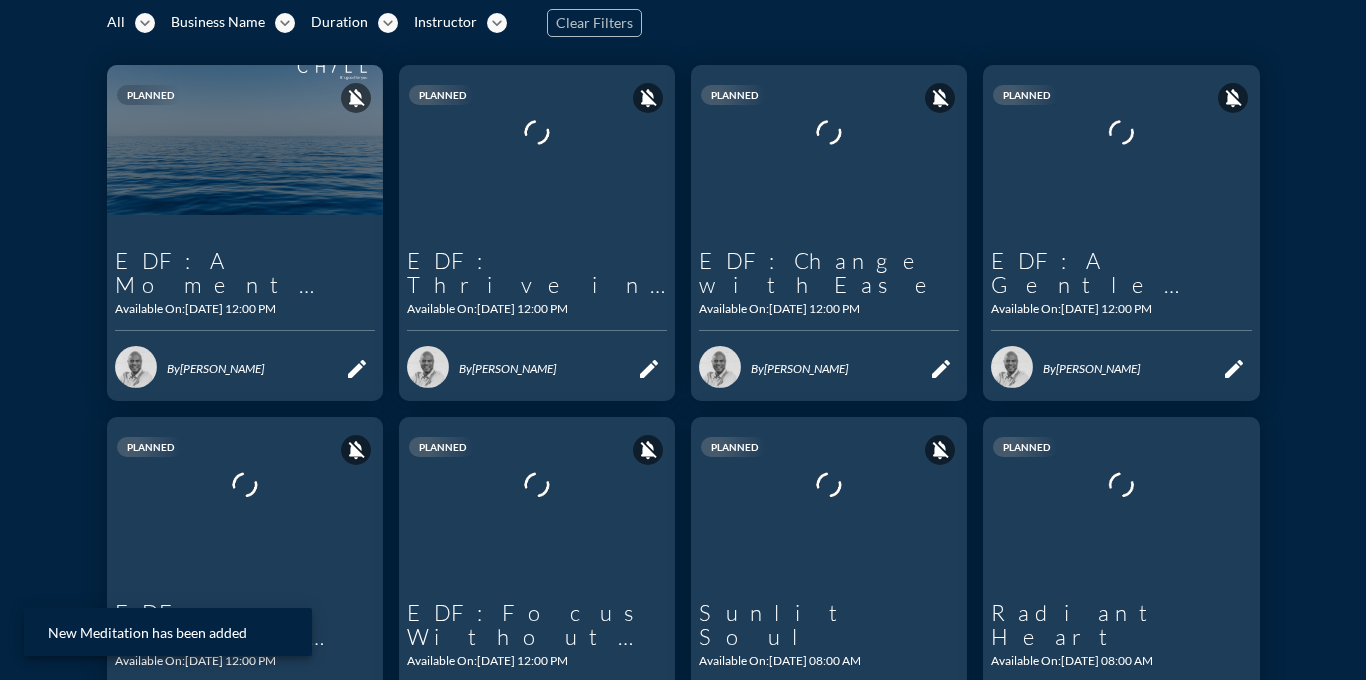 scroll, scrollTop: 0, scrollLeft: 0, axis: both 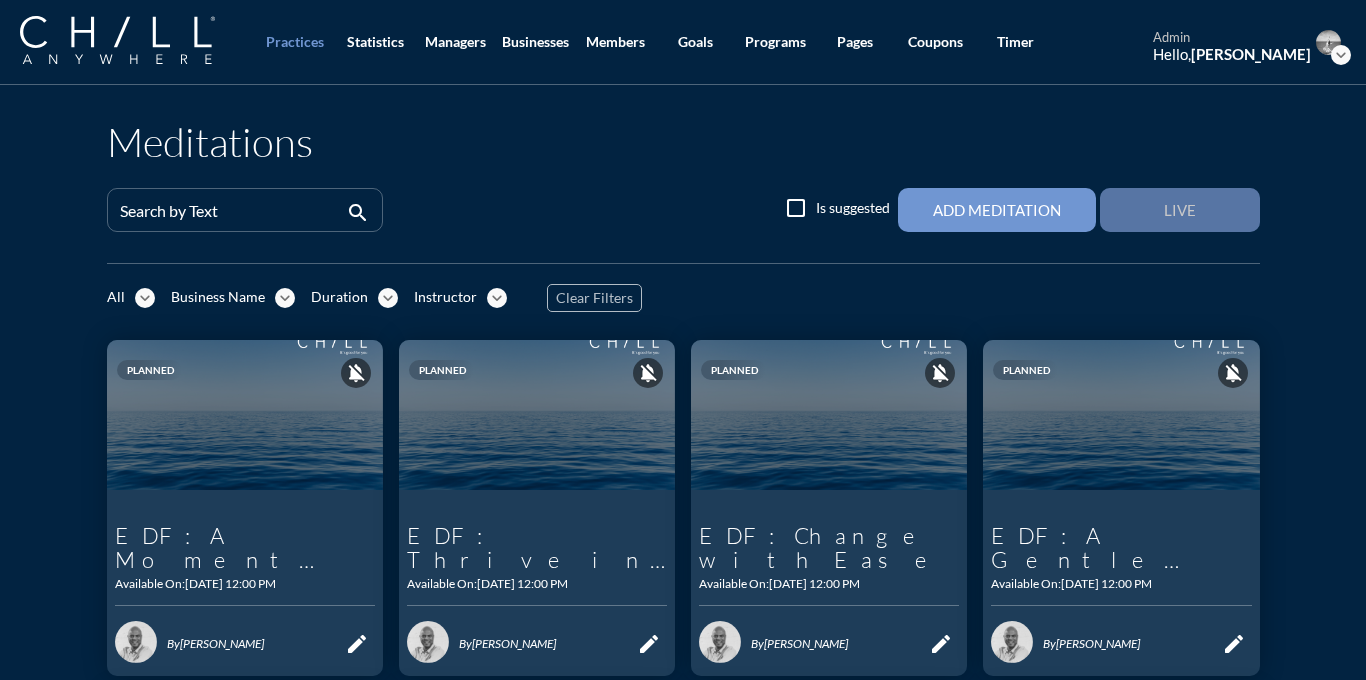 click on "Live" at bounding box center [1180, 210] 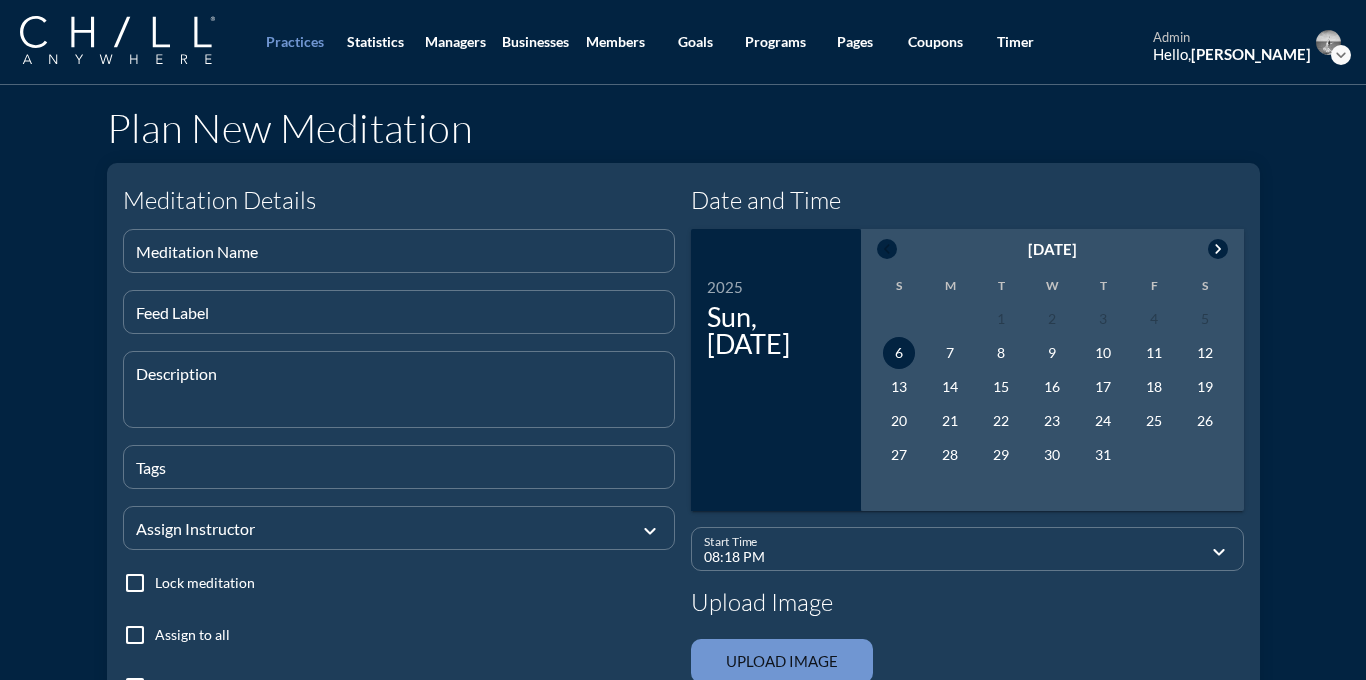 click on "chevron_right" at bounding box center [1218, 249] 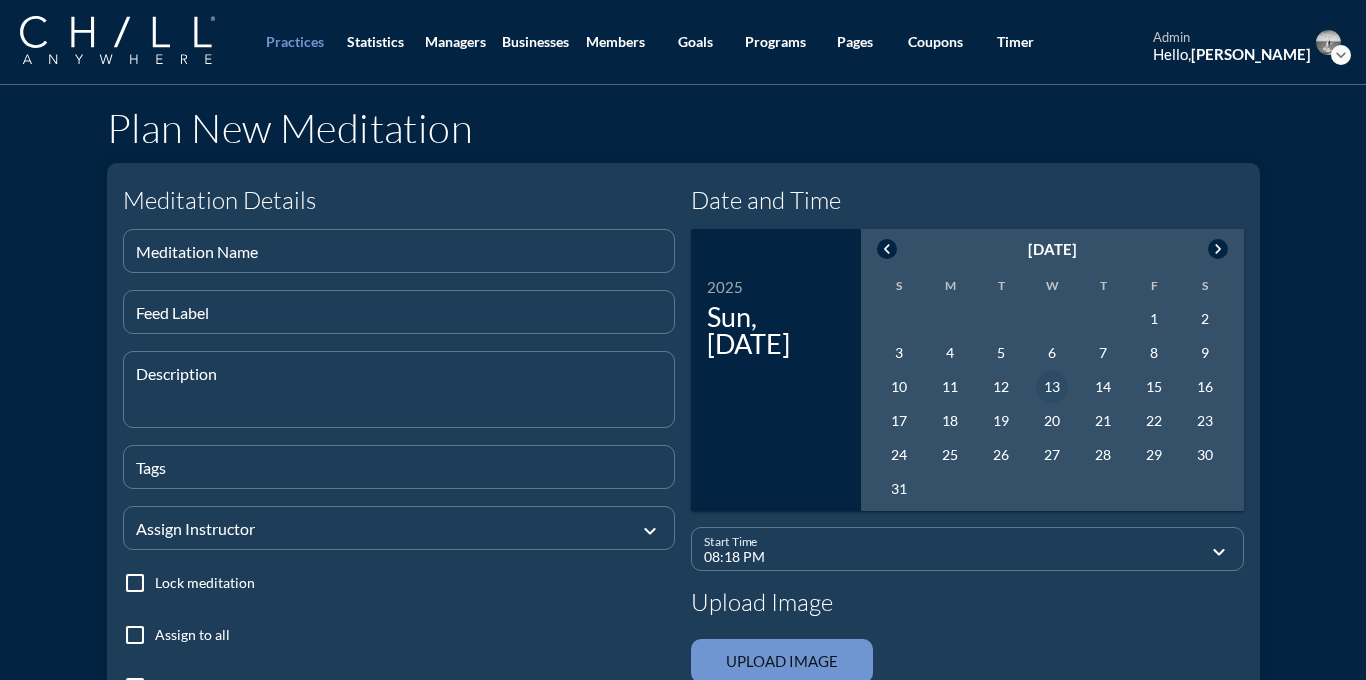 click on "13" at bounding box center [1052, 387] 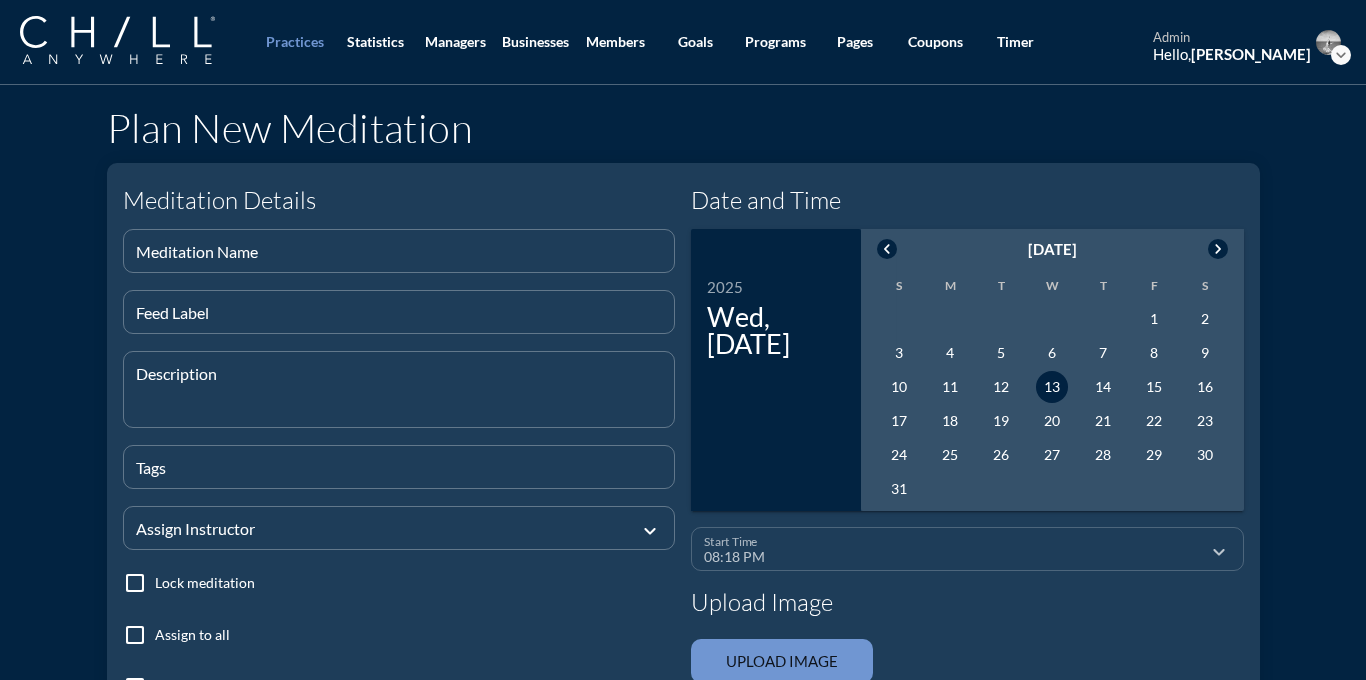 click on "08:18 PM" at bounding box center [953, 557] 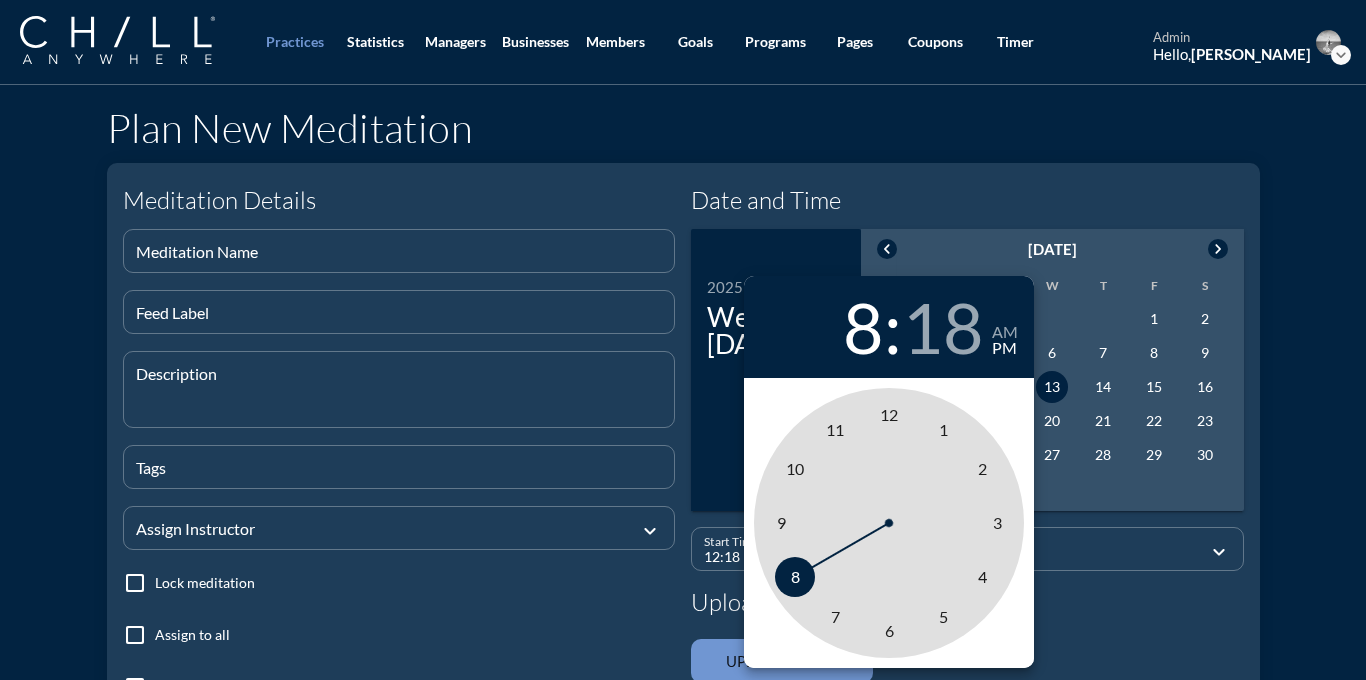 click on "12" at bounding box center [889, 414] 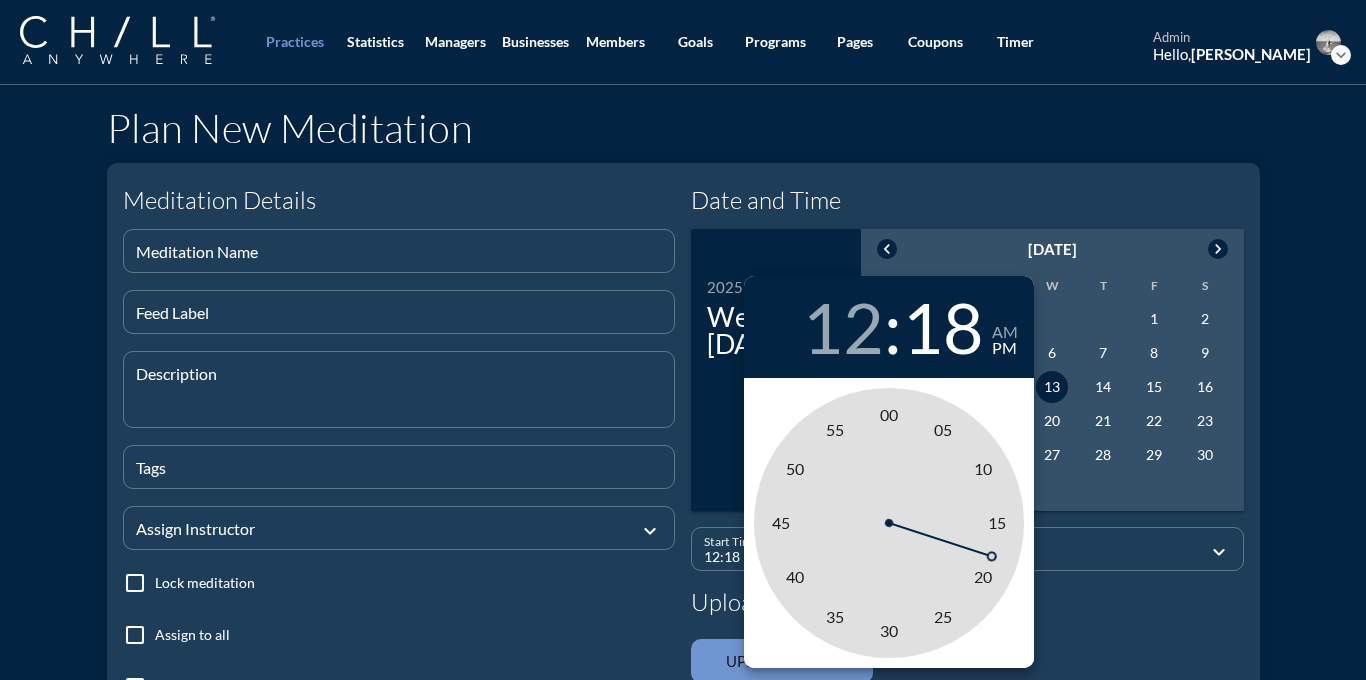 type on "12:00 PM" 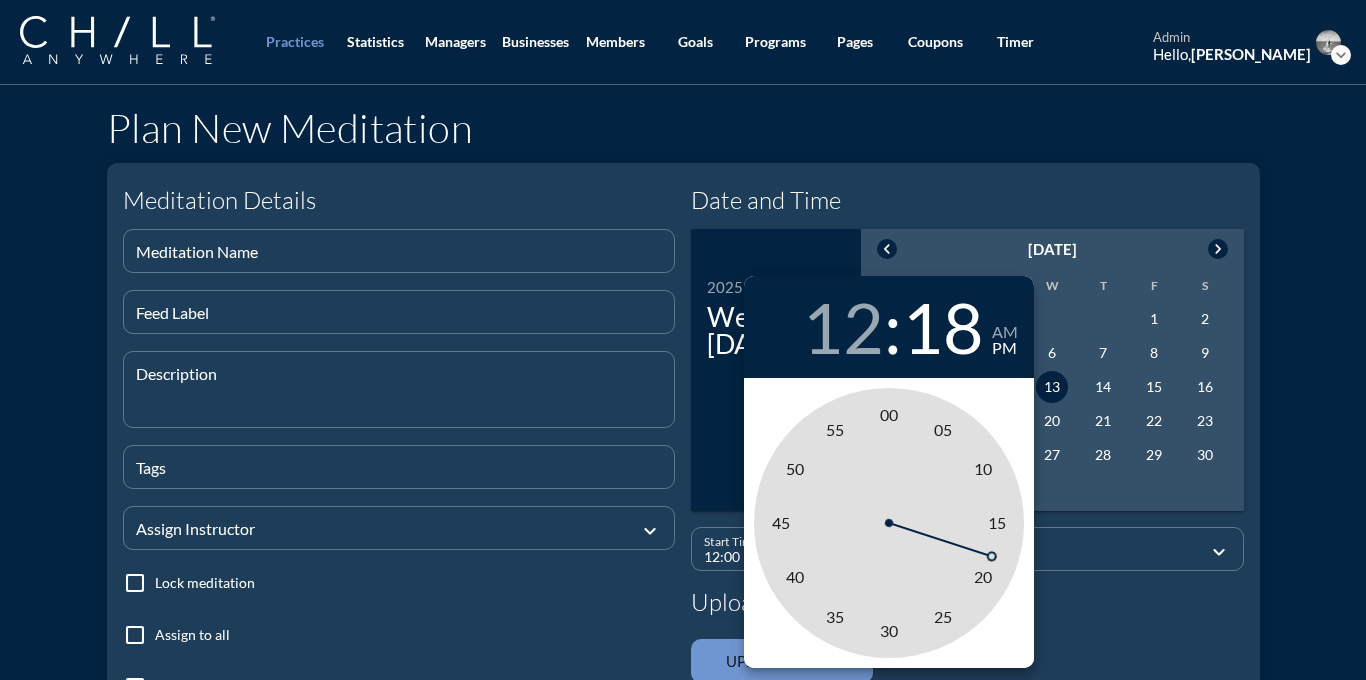 click on "00" at bounding box center [889, 414] 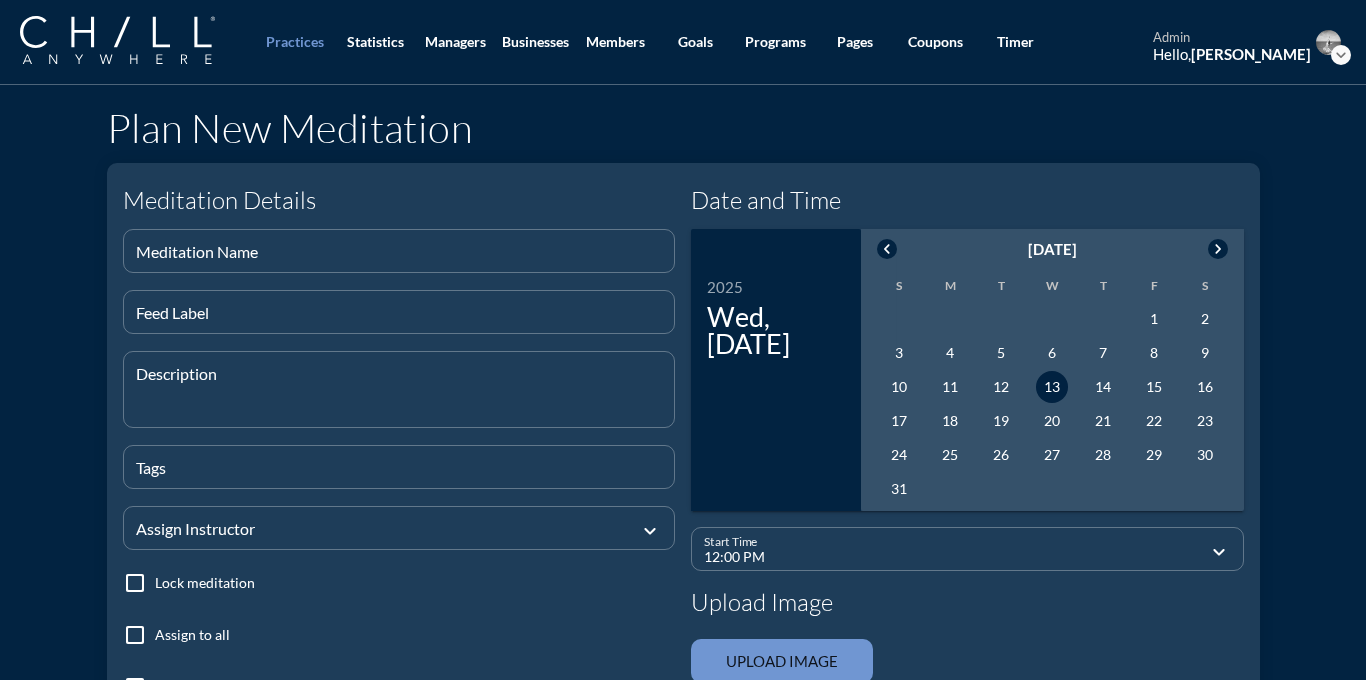 click at bounding box center (782, 661) 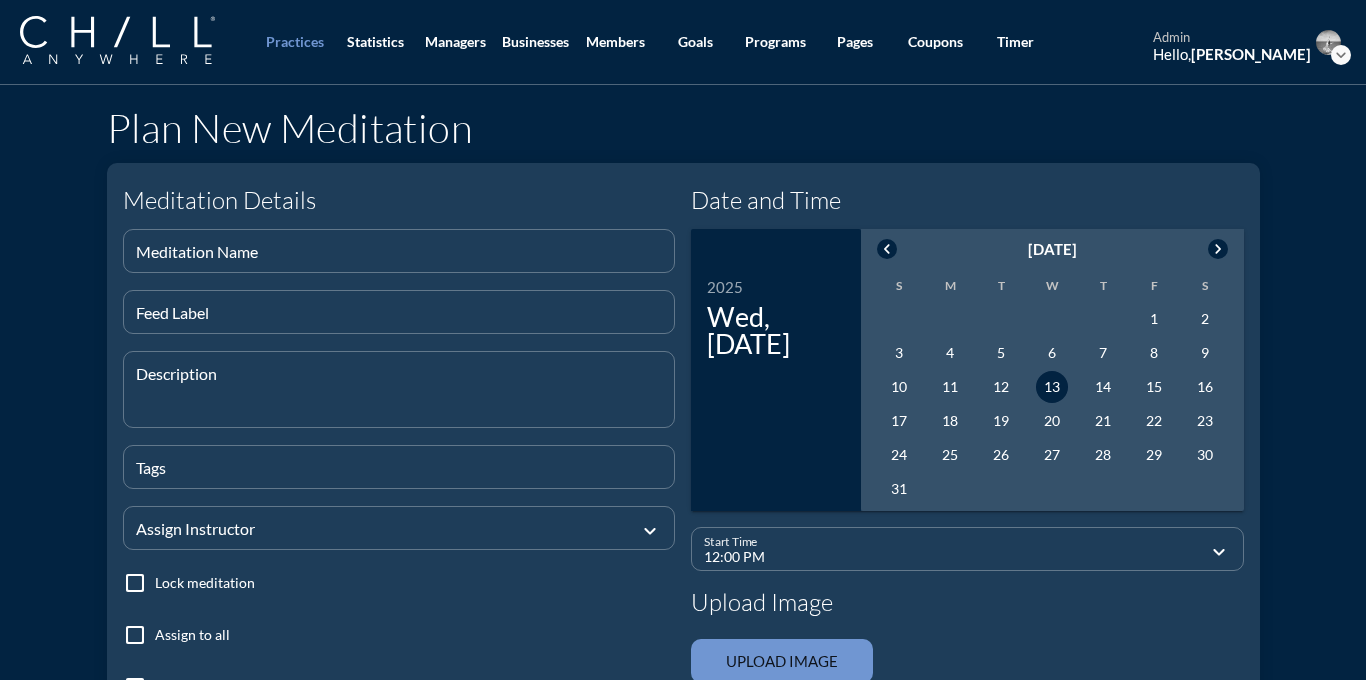 type on "C:\fakepath\ChillWaterImage_darksky.png" 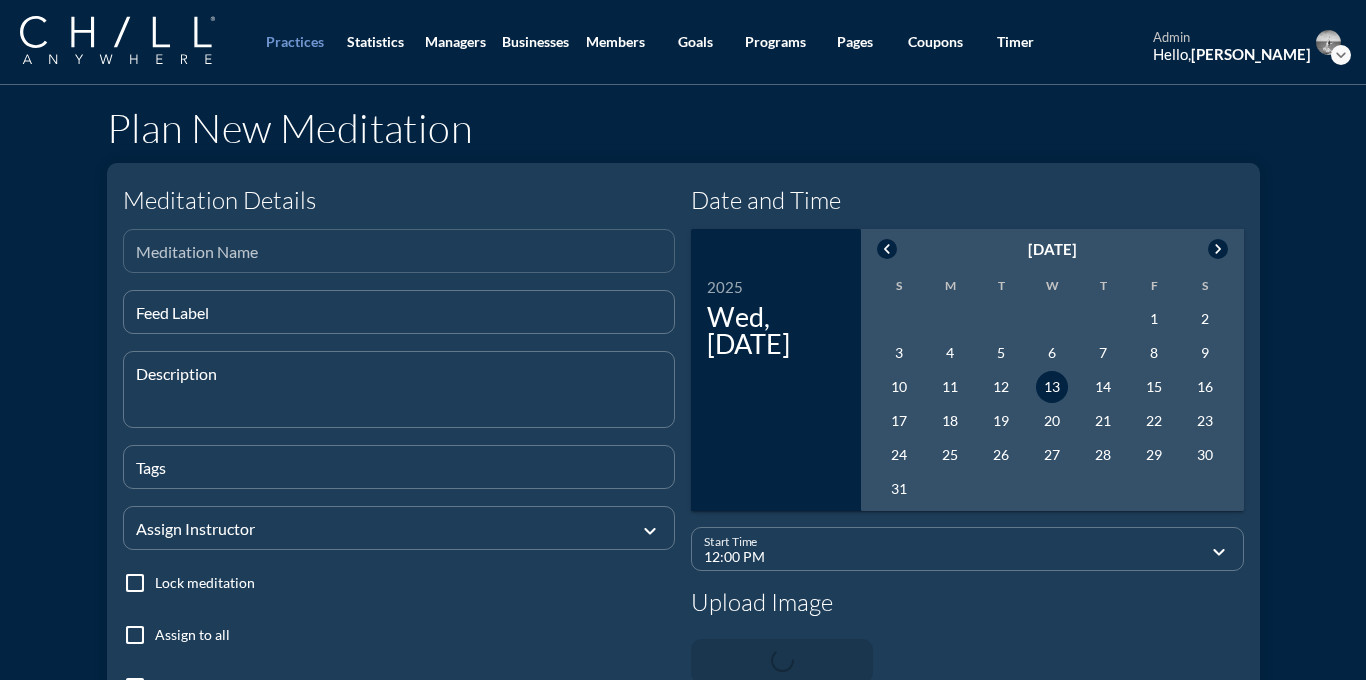type 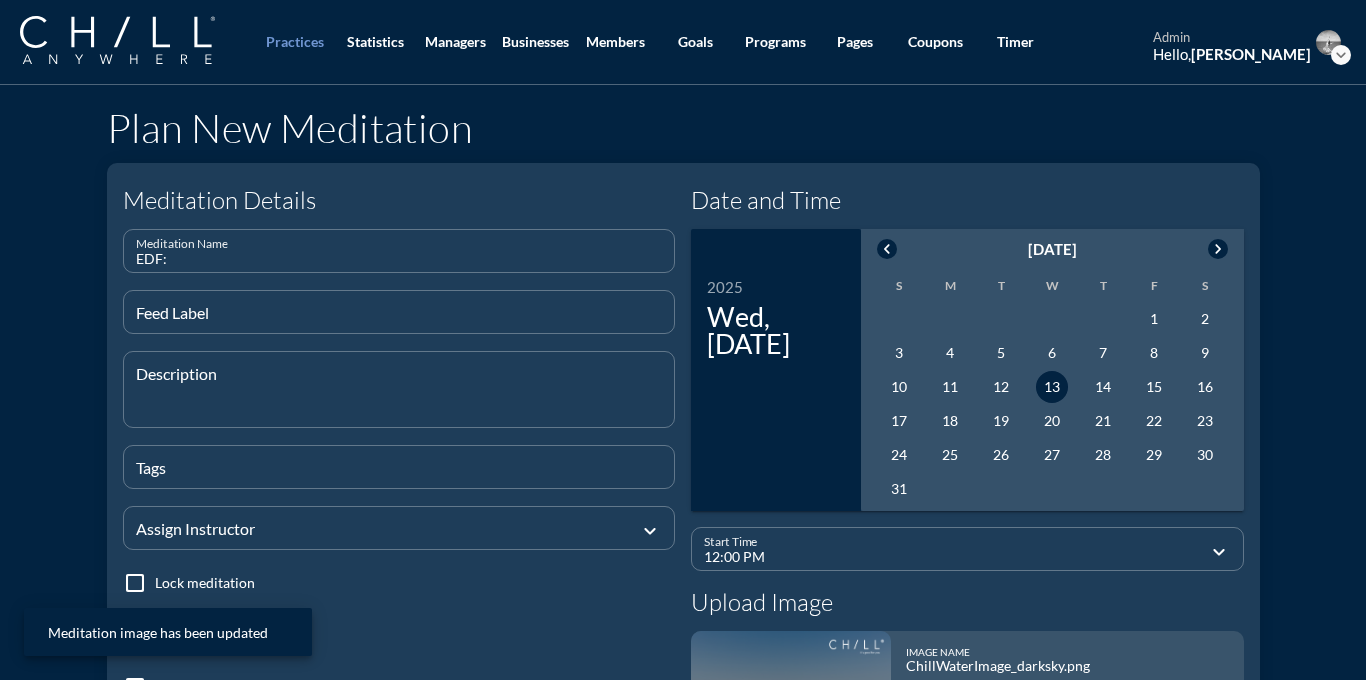 paste on "Reclaim Your Calm" 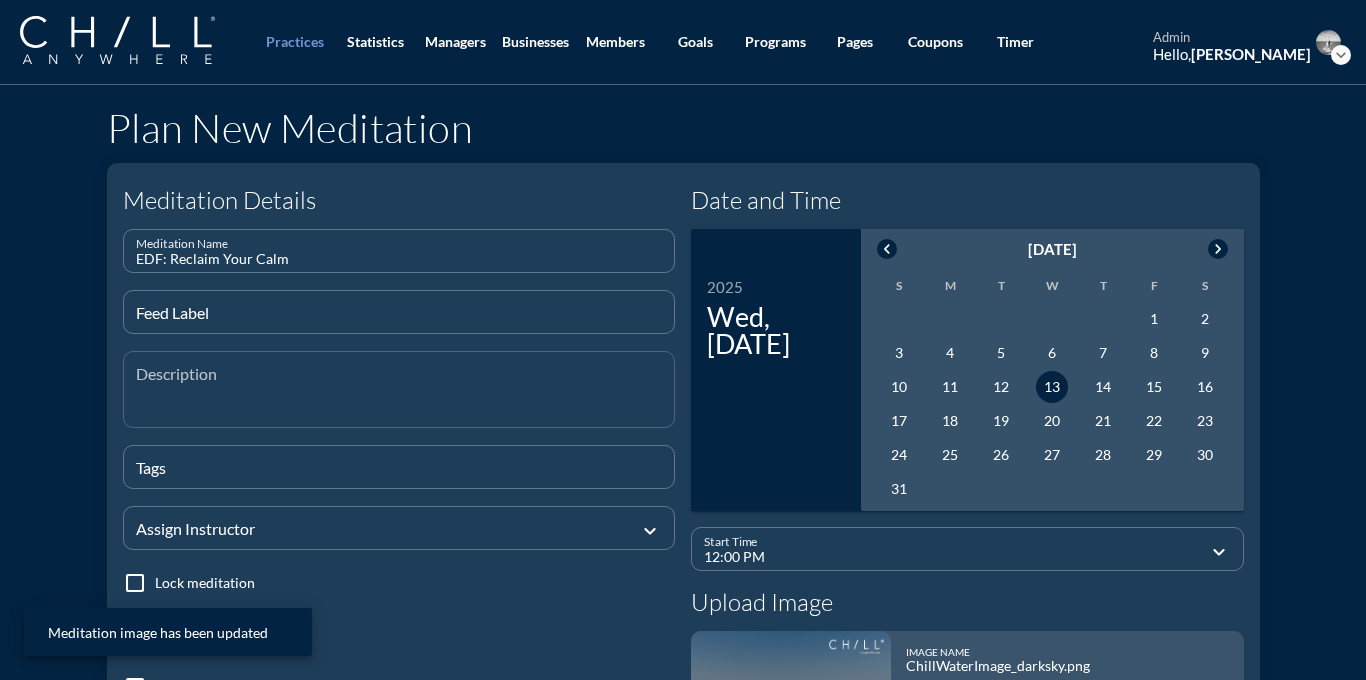 type on "EDF: Reclaim Your Calm" 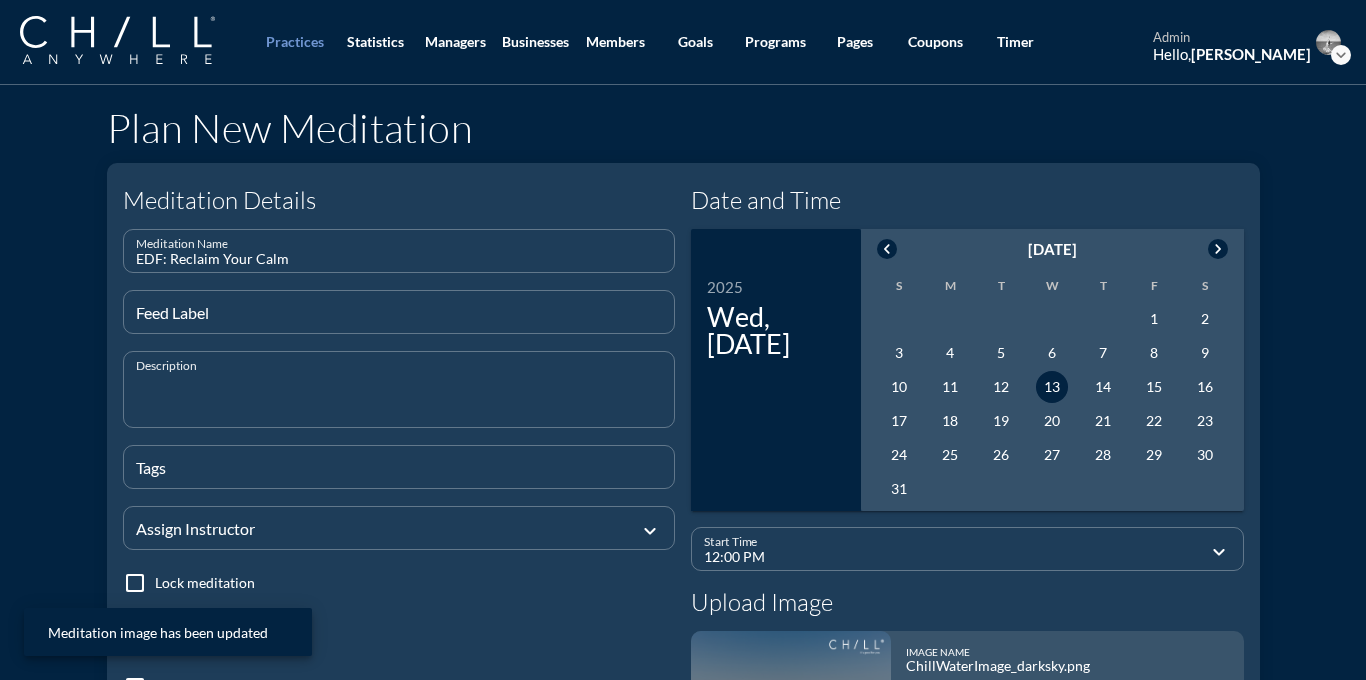 click at bounding box center (405, 401) 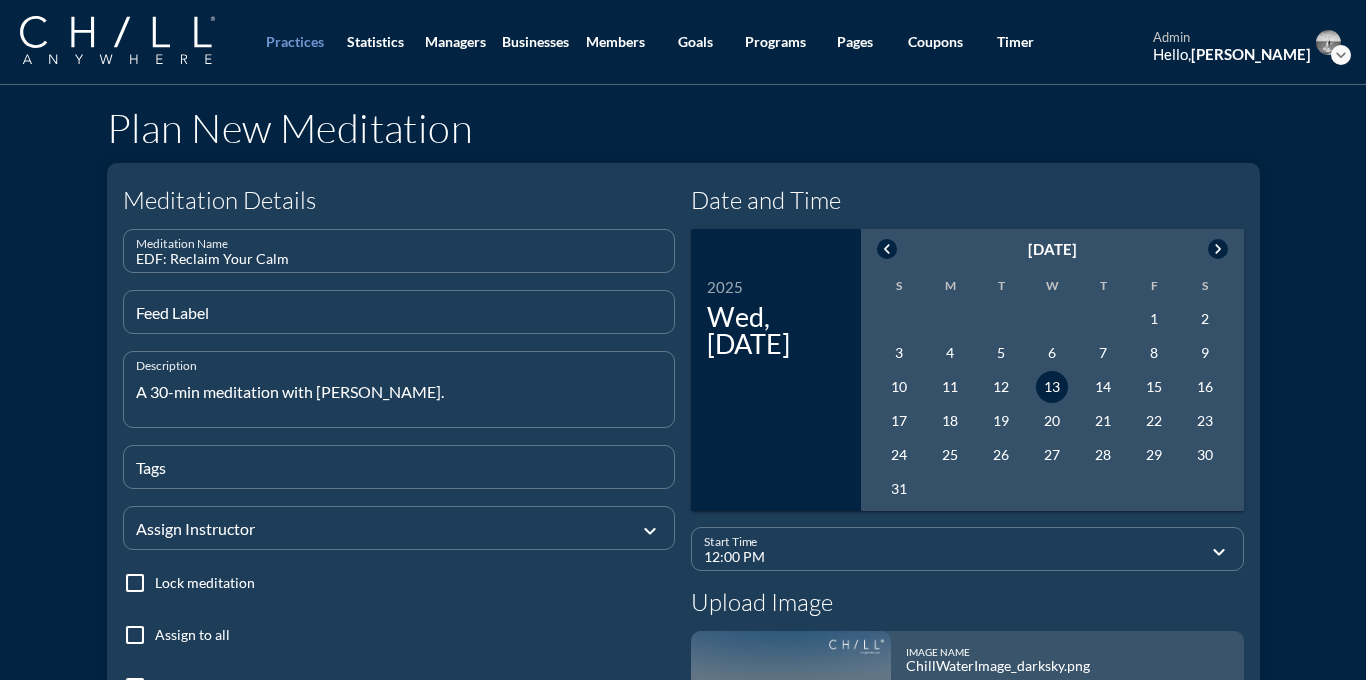 type on "A 30-min meditation with [PERSON_NAME]." 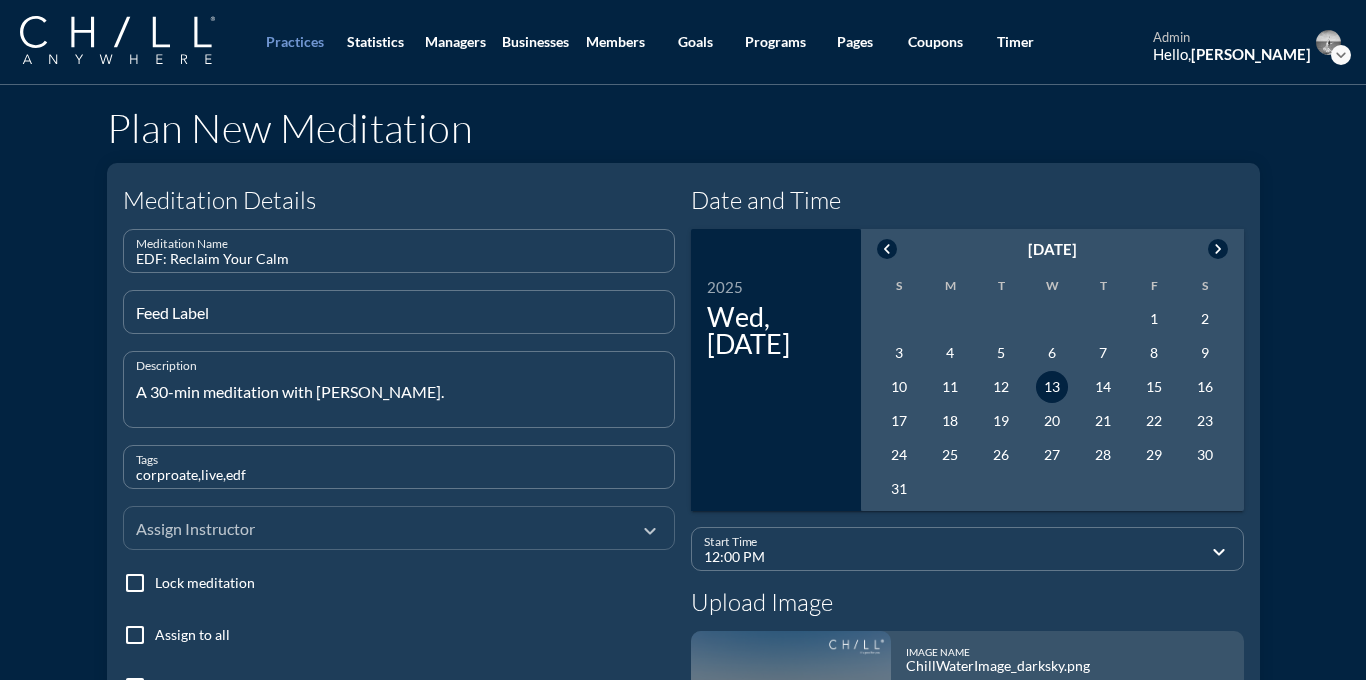 click at bounding box center [385, 527] 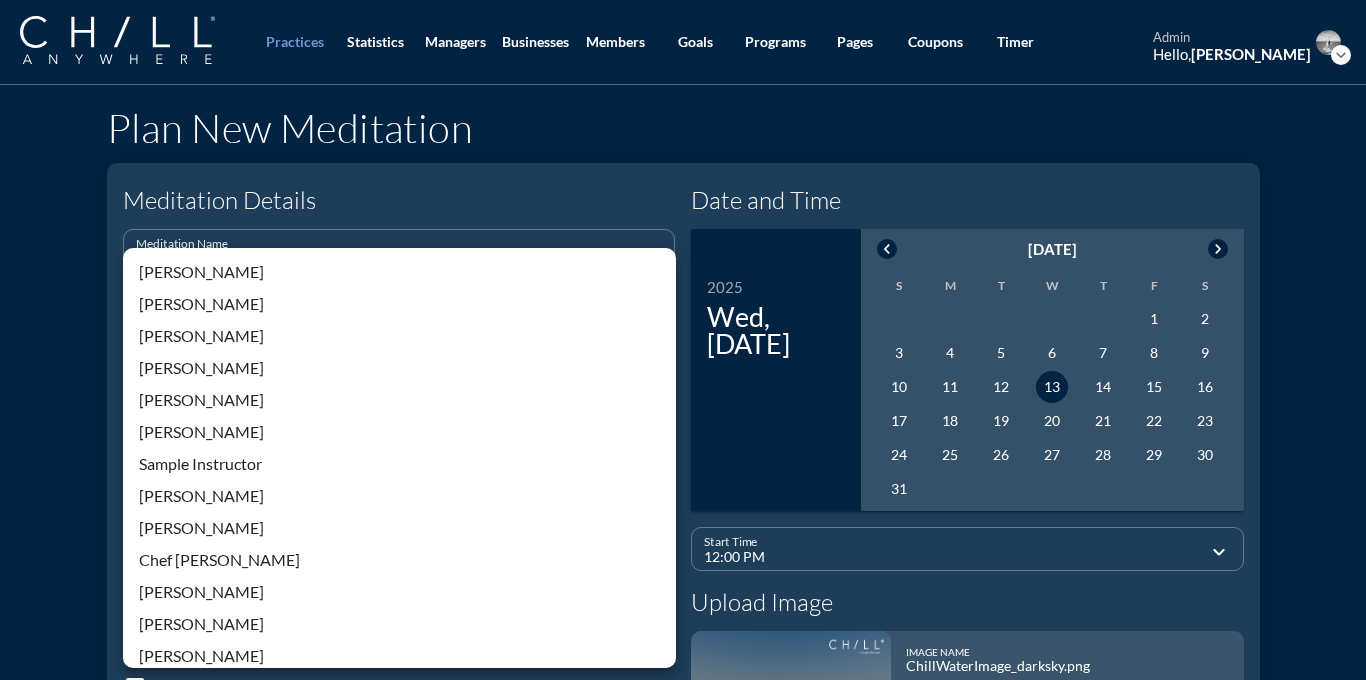 scroll, scrollTop: 428, scrollLeft: 0, axis: vertical 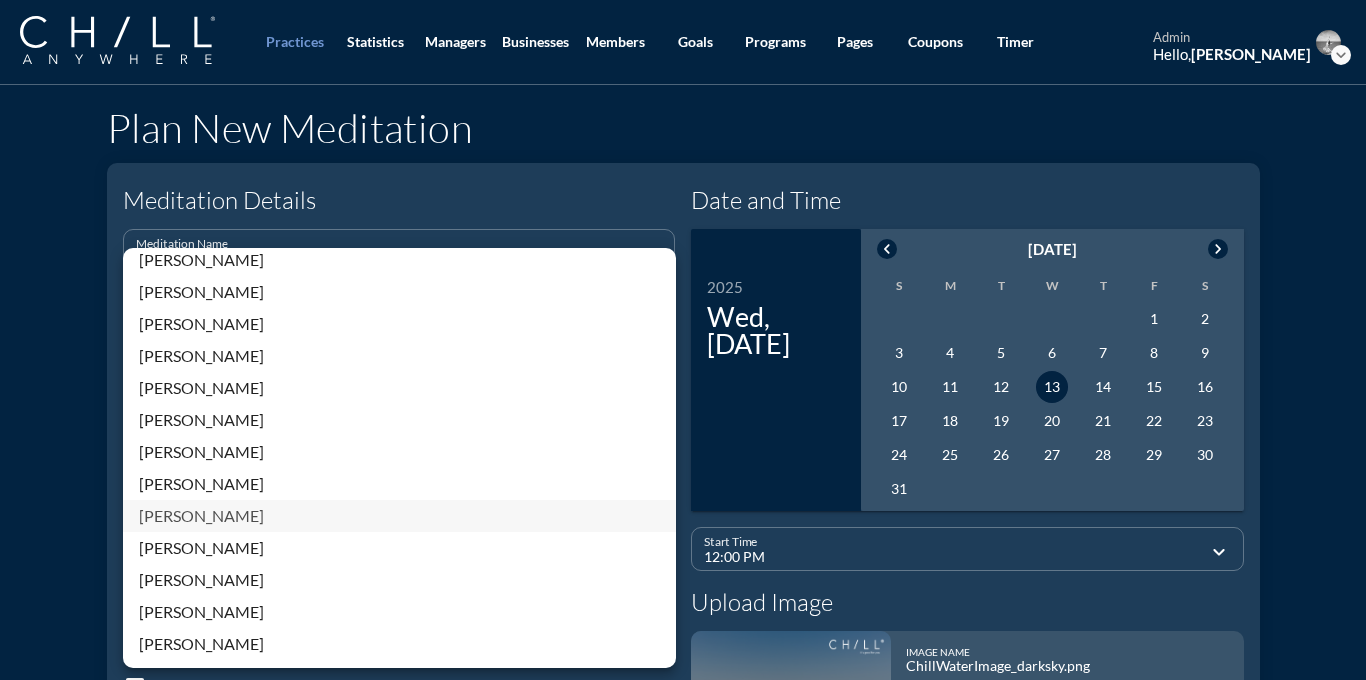 click on "[PERSON_NAME]" at bounding box center (399, 516) 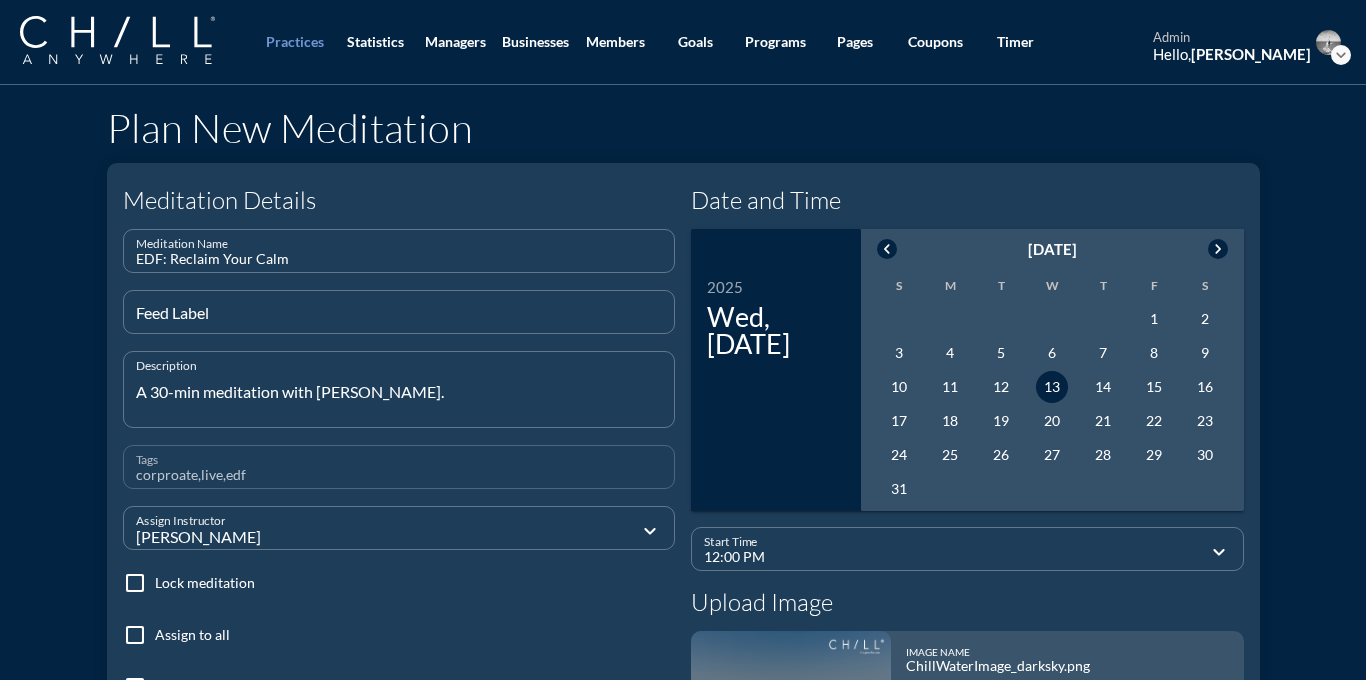 click on "corproate,live,edf" at bounding box center [399, 475] 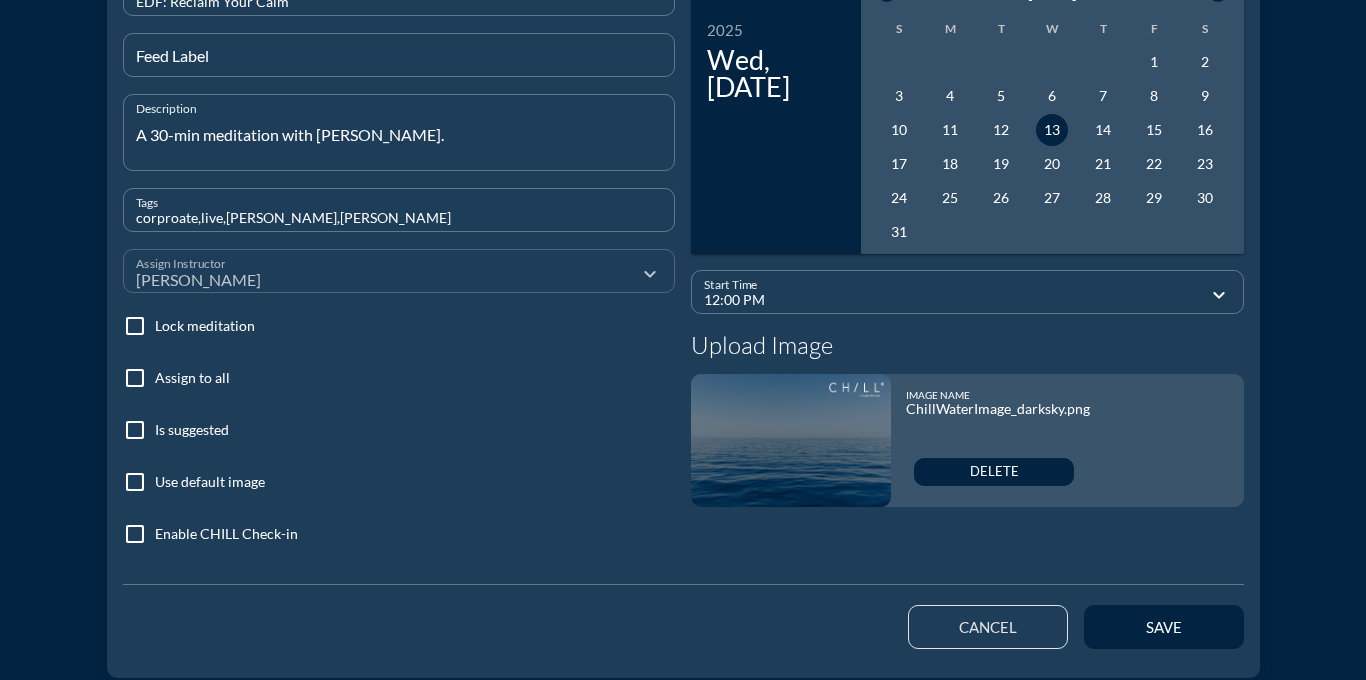 scroll, scrollTop: 363, scrollLeft: 0, axis: vertical 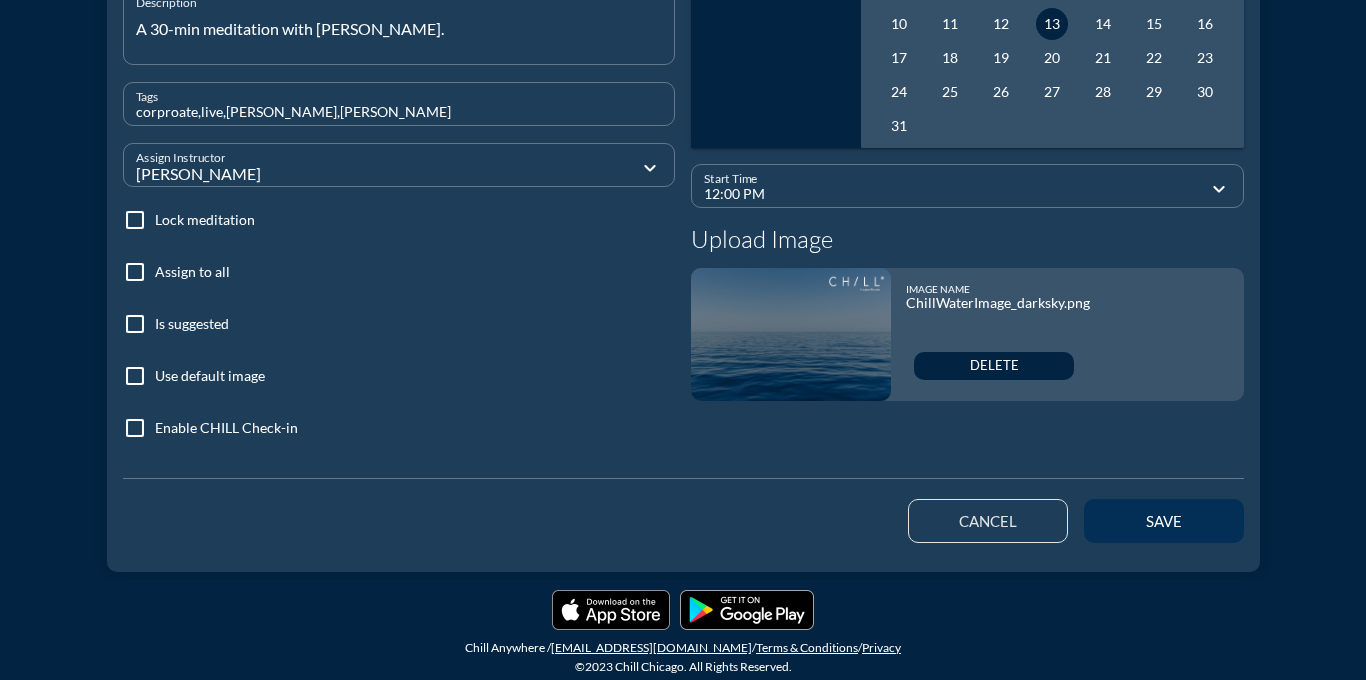 type on "corproate,live,[PERSON_NAME],[PERSON_NAME]" 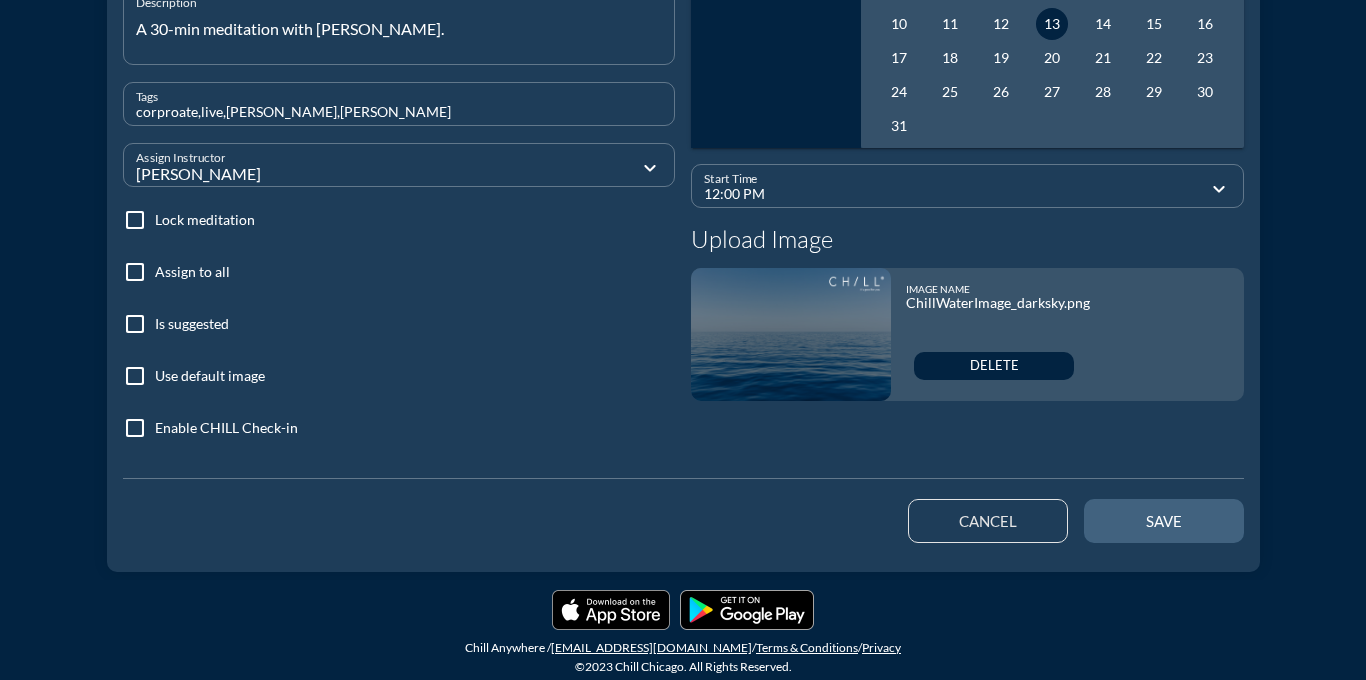 click on "save" at bounding box center [1164, 521] 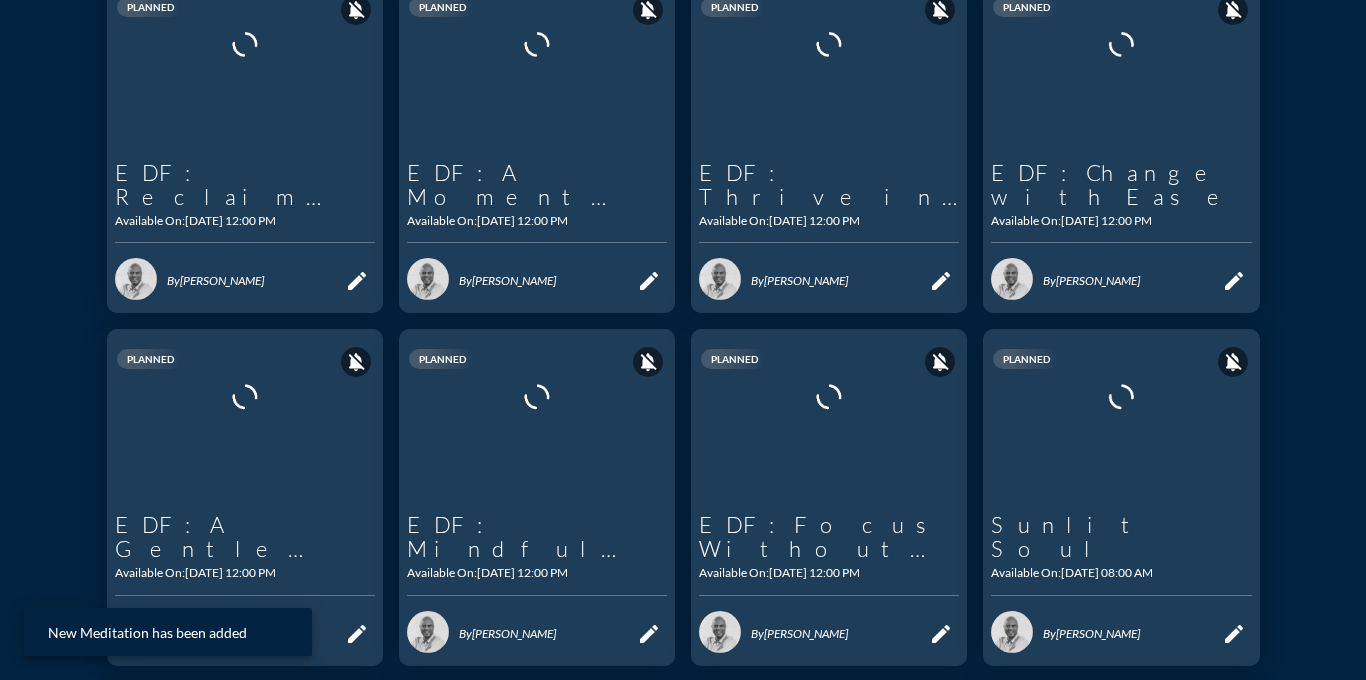 scroll, scrollTop: 0, scrollLeft: 0, axis: both 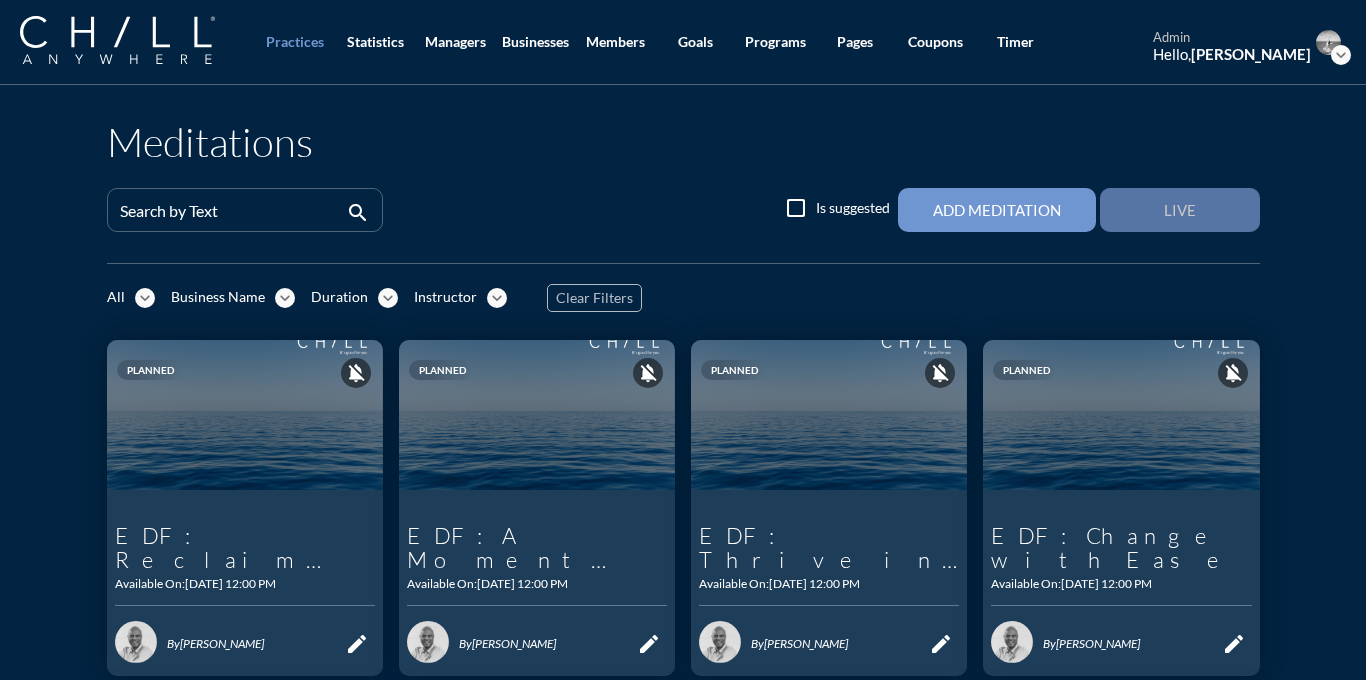 click on "Live" at bounding box center (1180, 210) 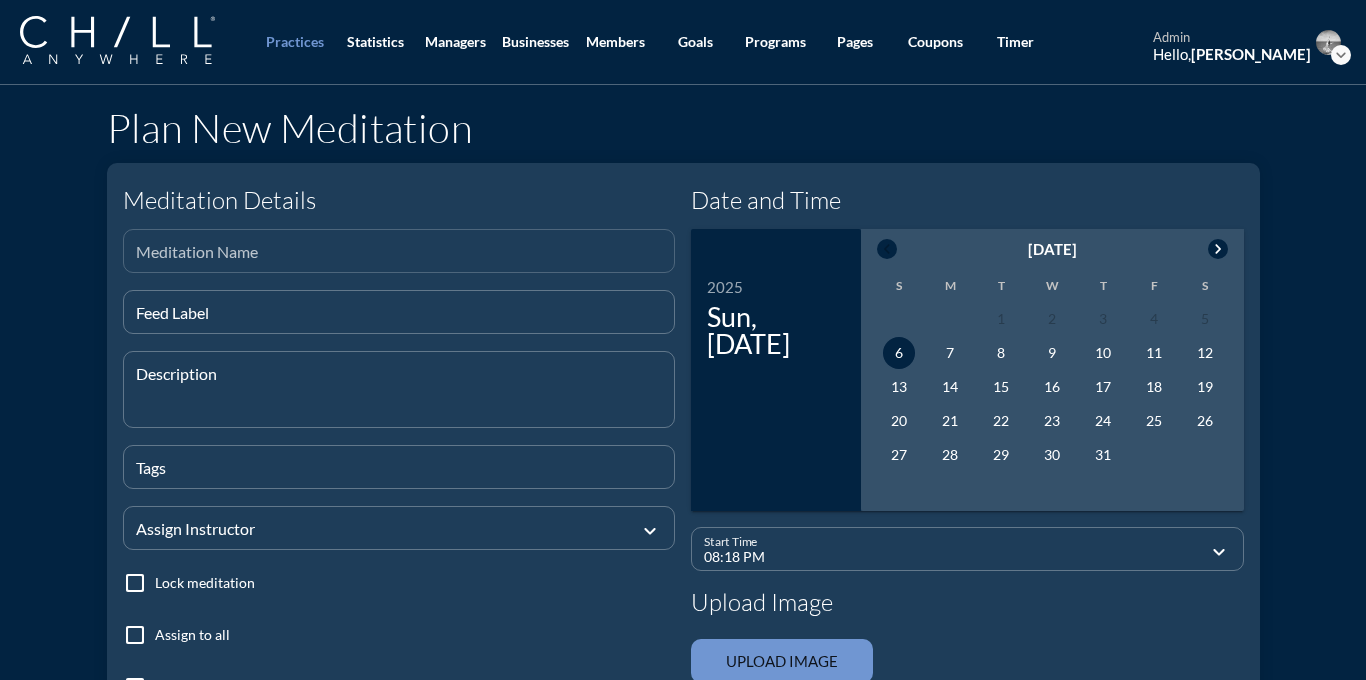 click at bounding box center [399, 259] 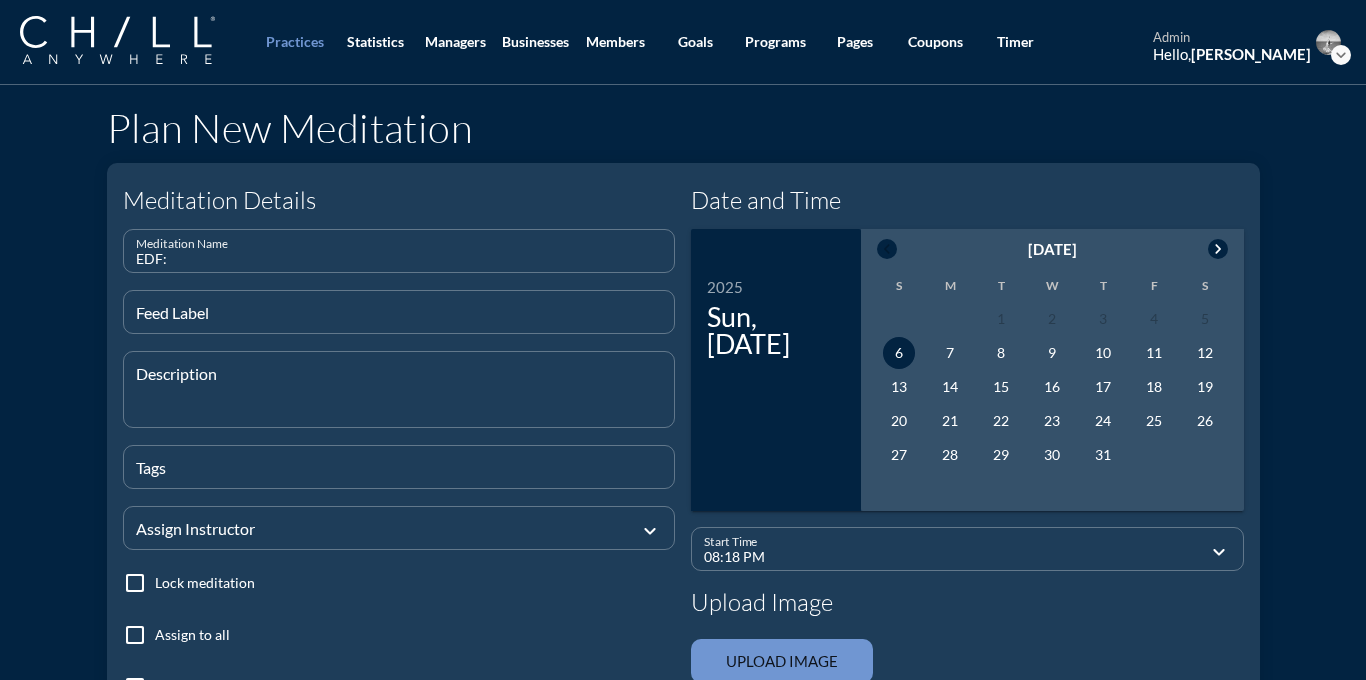paste on "Permission to Pause" 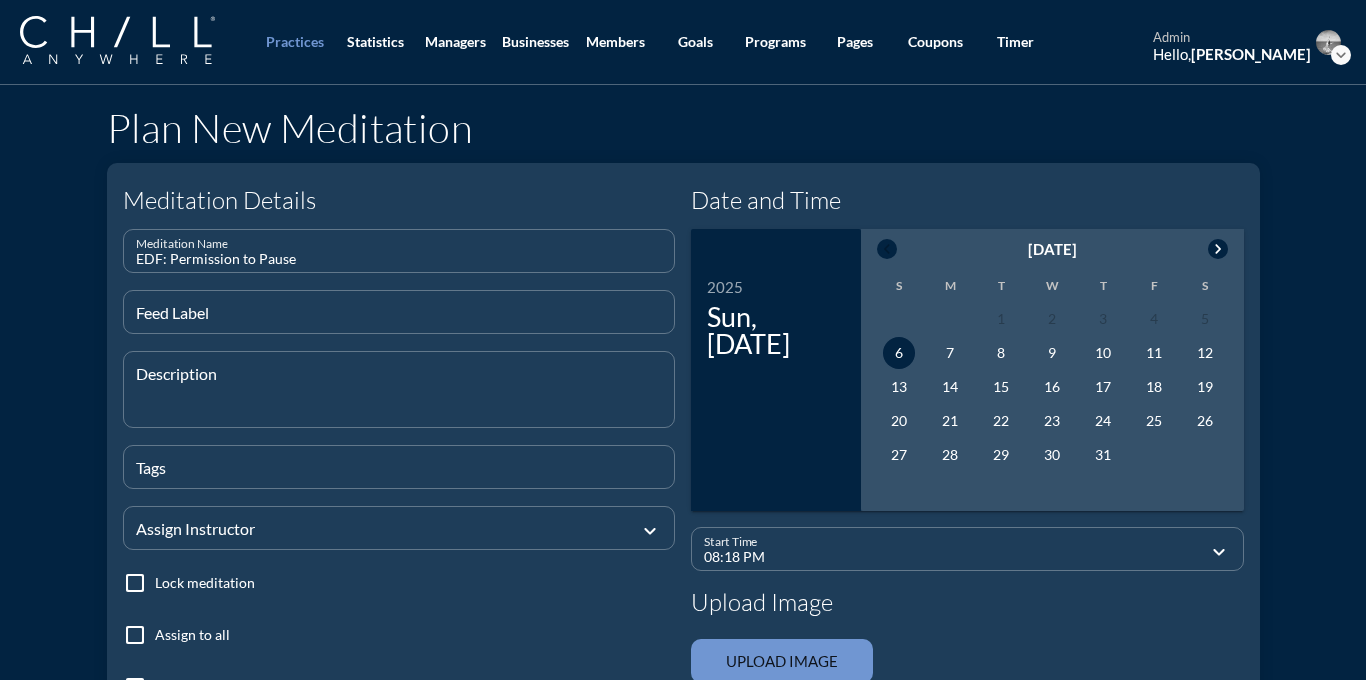 type on "EDF: Permission to Pause" 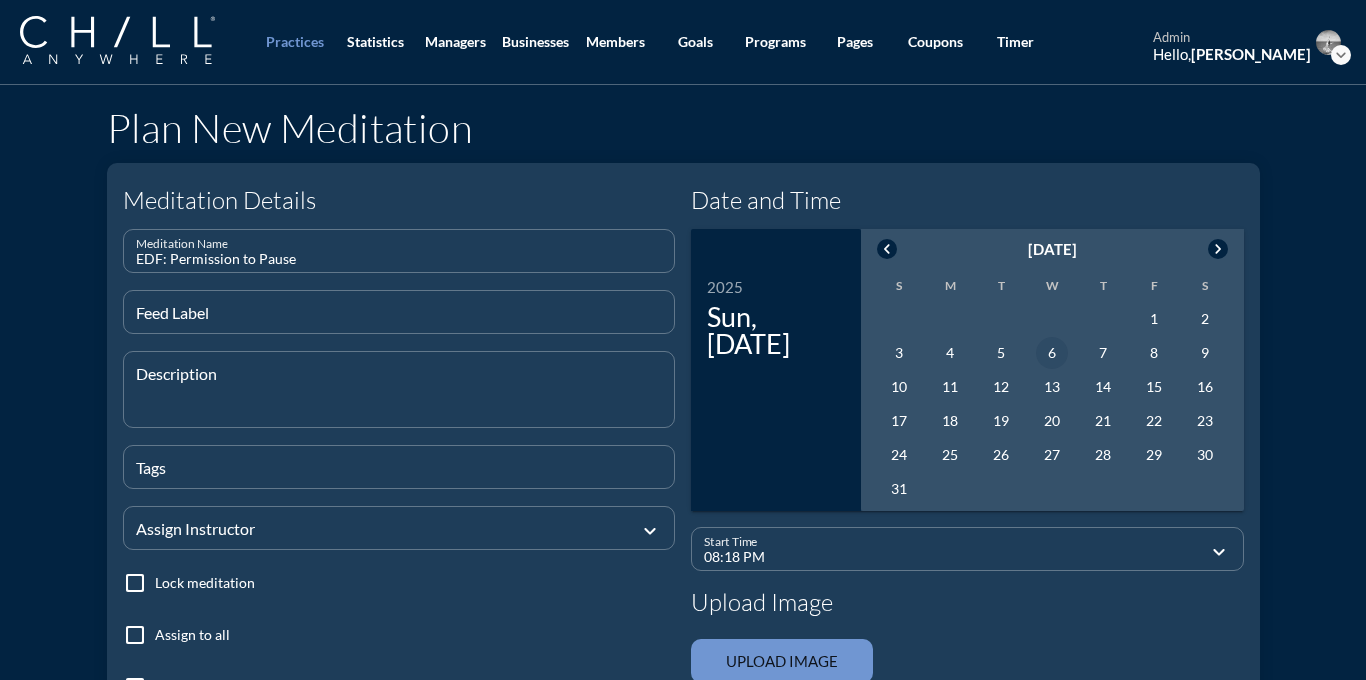 click on "6" at bounding box center [1052, 353] 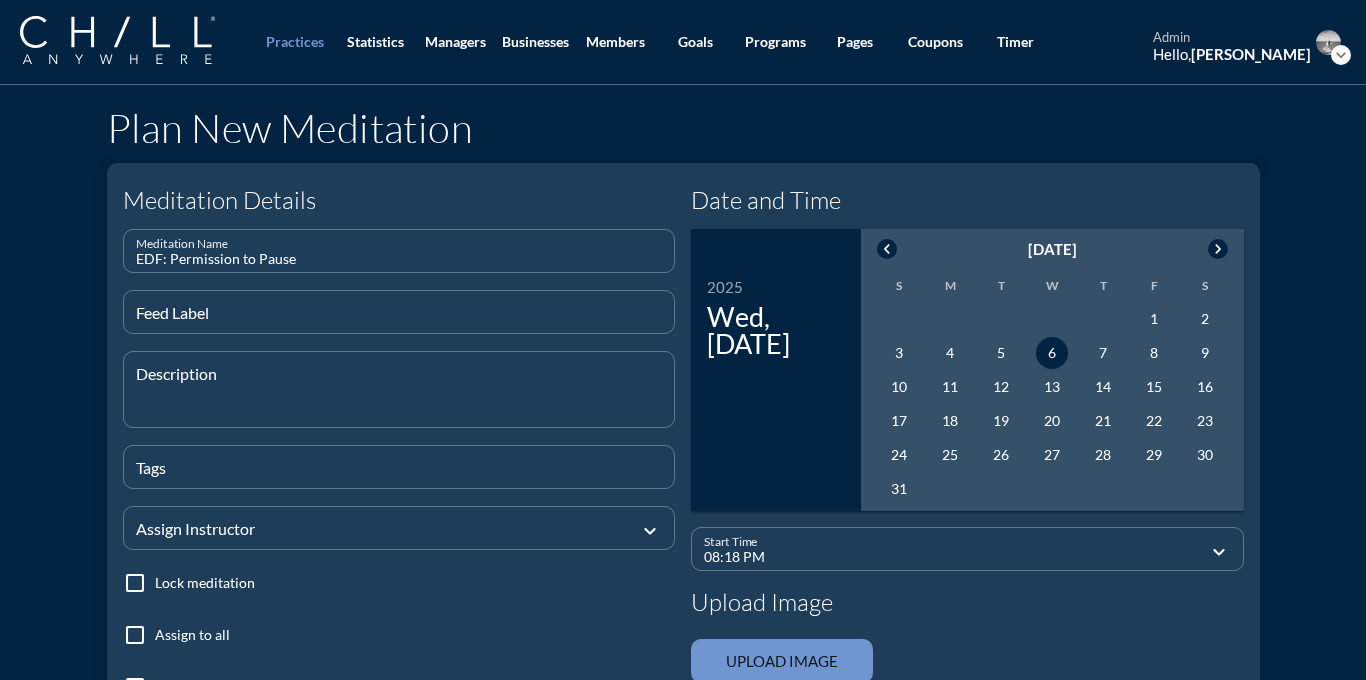 click on "Date and Time 2025 [DATE] chevron_left [DATE] chevron_right S M T W T F S 1 2 3 4 5 6 7 8 9 10 11 12 13 14 15 16 17 18 19 20 21 22 23 24 25 26 27 28 29 30 31 Start Time 08:18 PM expand_more Upload Image Upload Image" at bounding box center (967, 506) 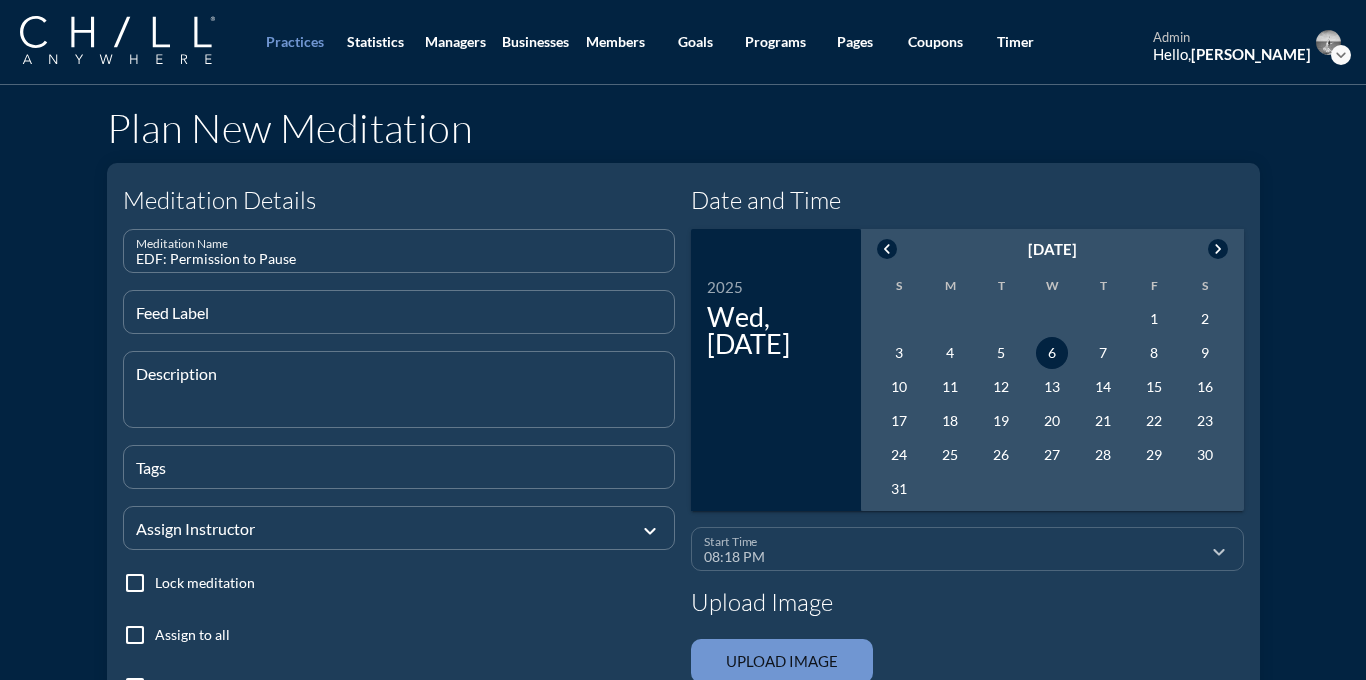 click on "08:18 PM" at bounding box center (953, 557) 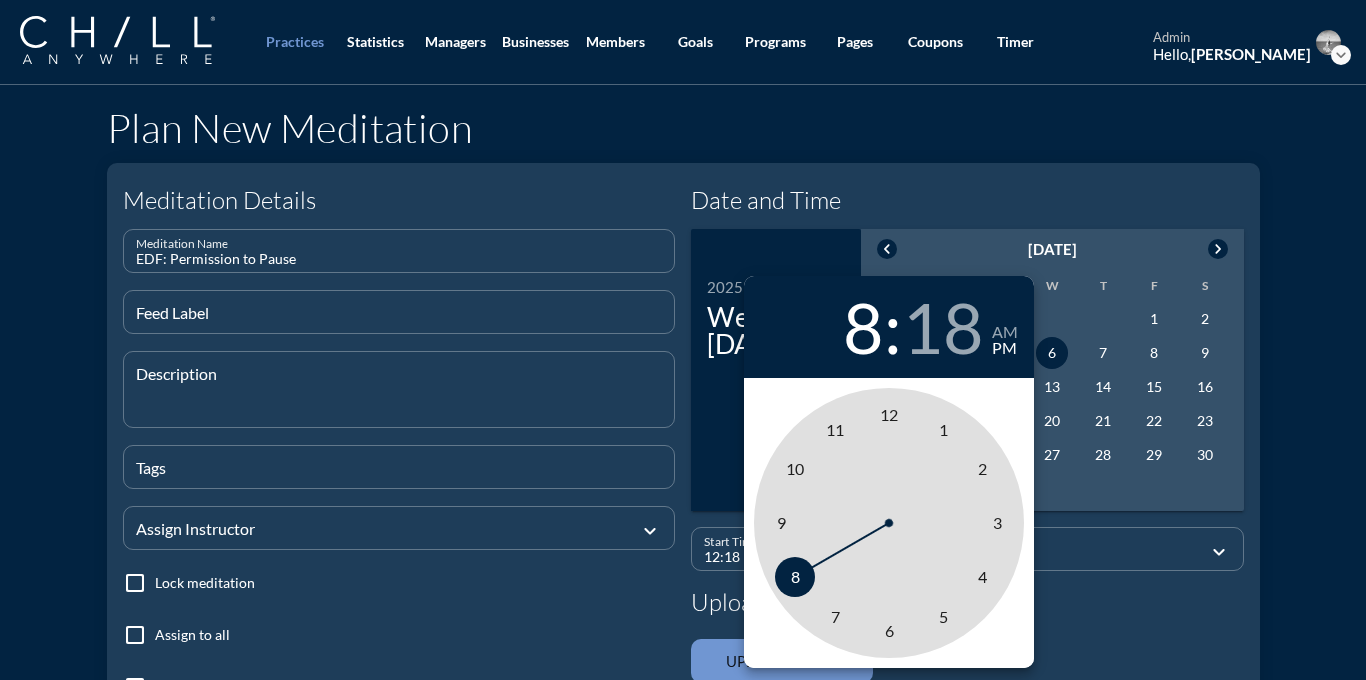 click on "12" at bounding box center [889, 414] 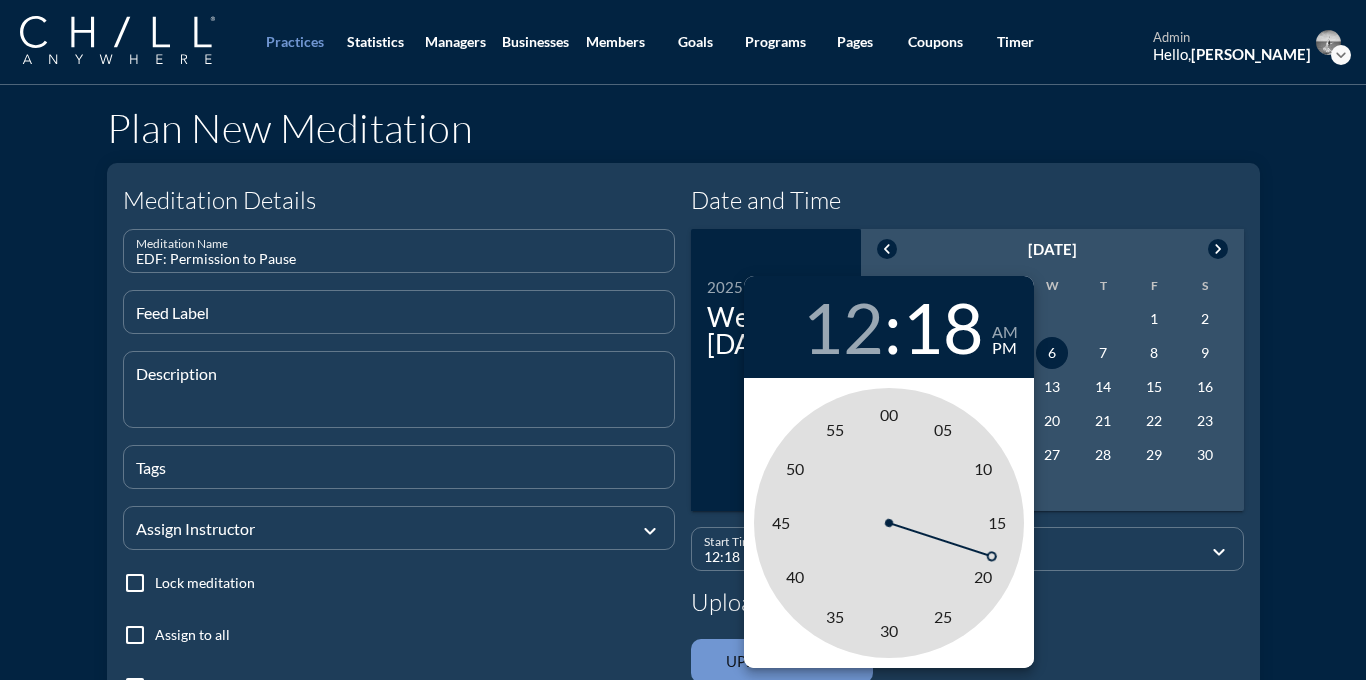 type on "12:00 PM" 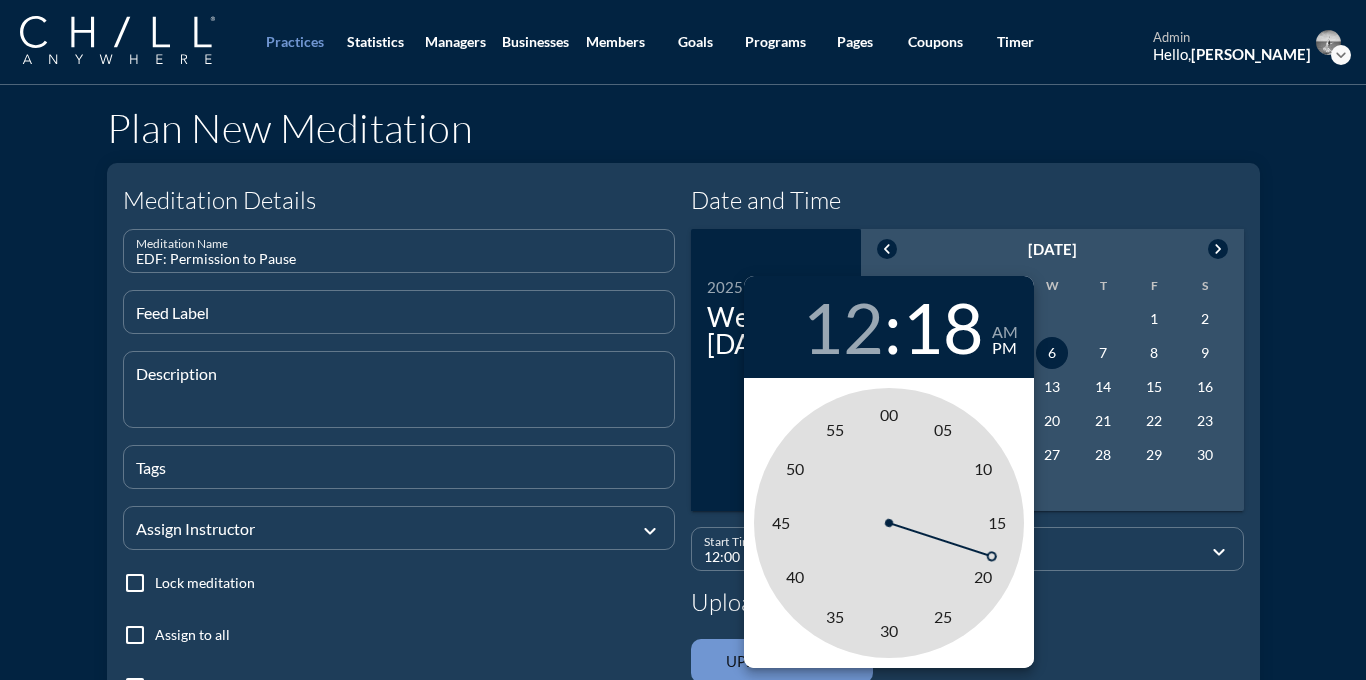 click on "00" at bounding box center [889, 414] 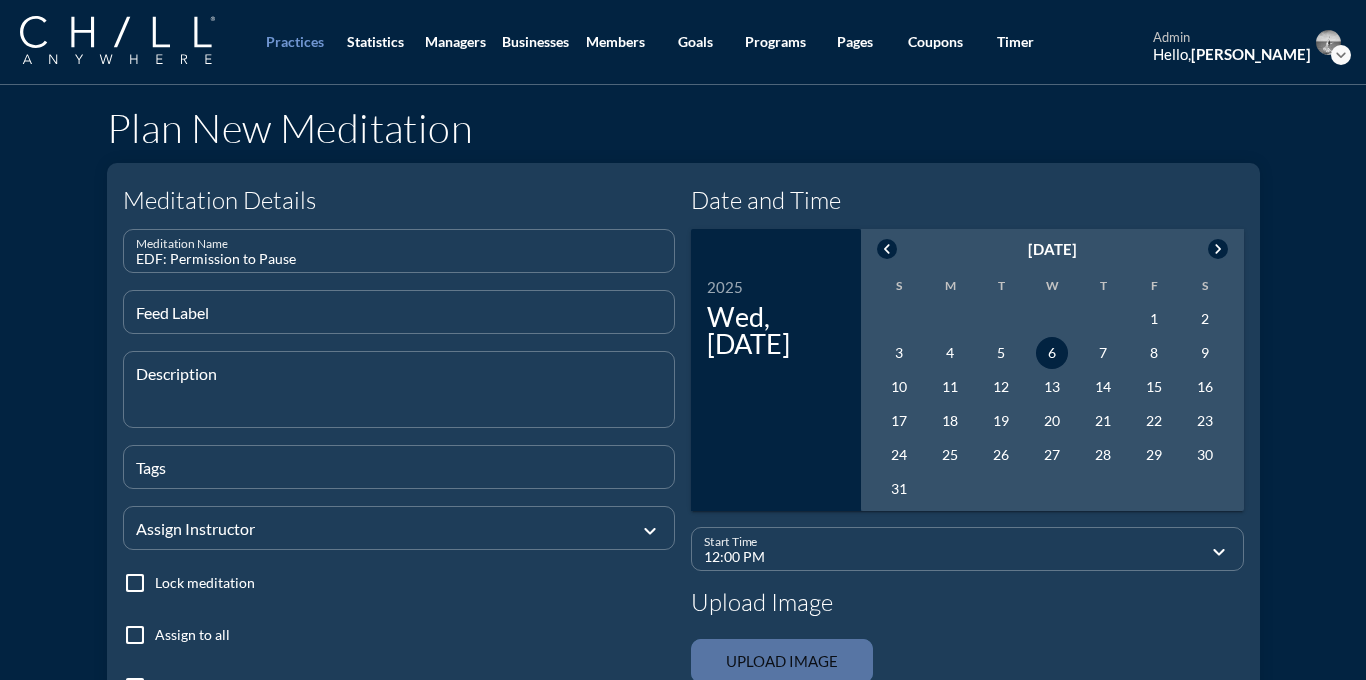 click at bounding box center (782, 661) 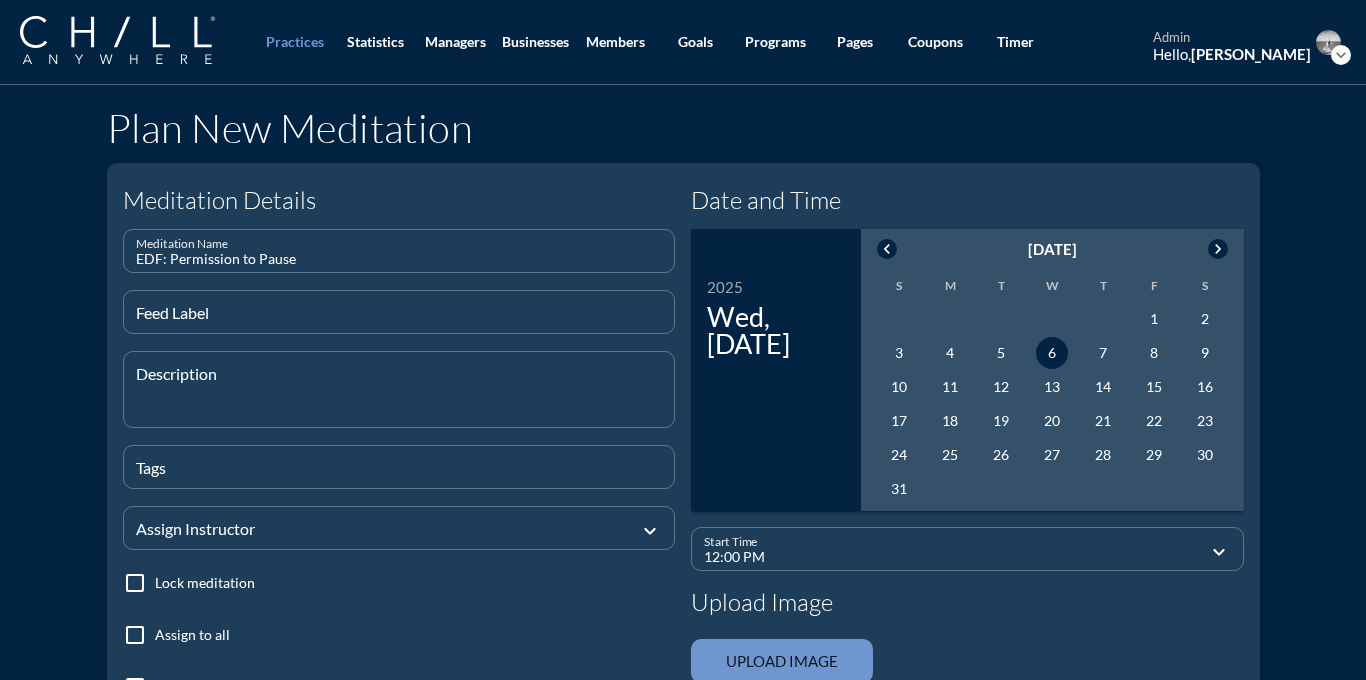 type on "C:\fakepath\ChillWaterImage_darksky.png" 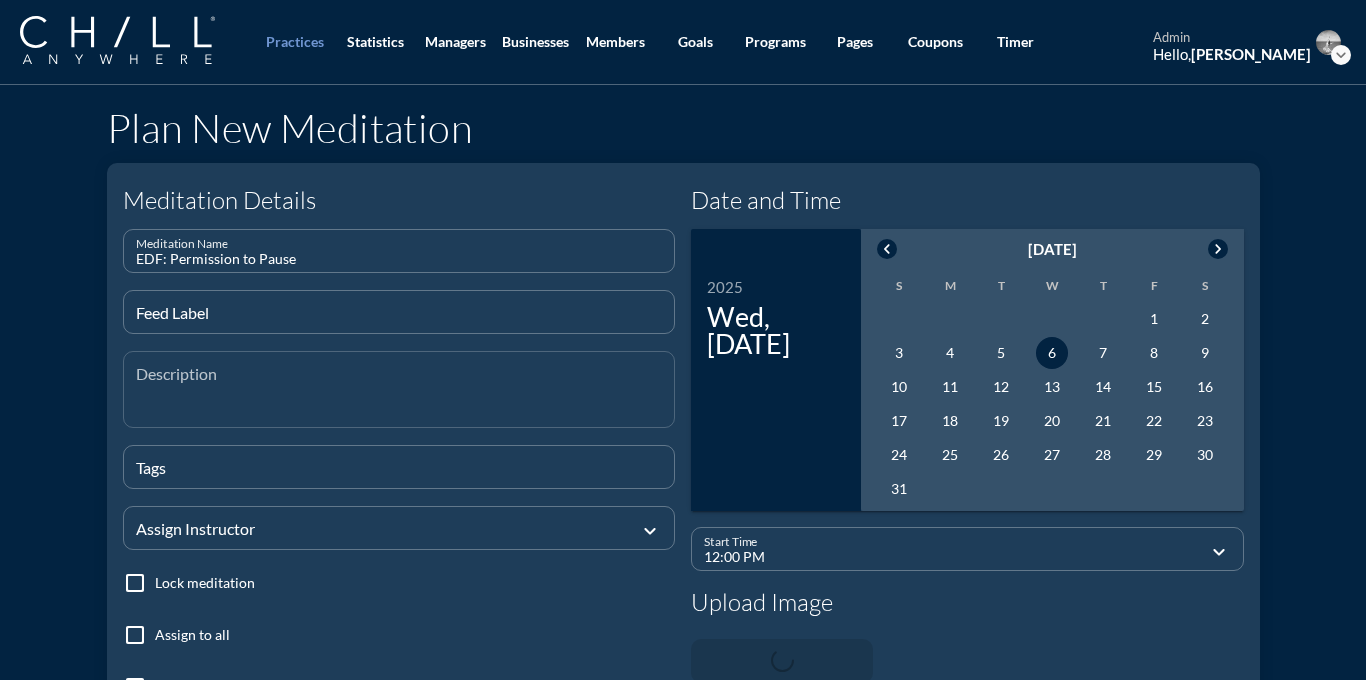 type 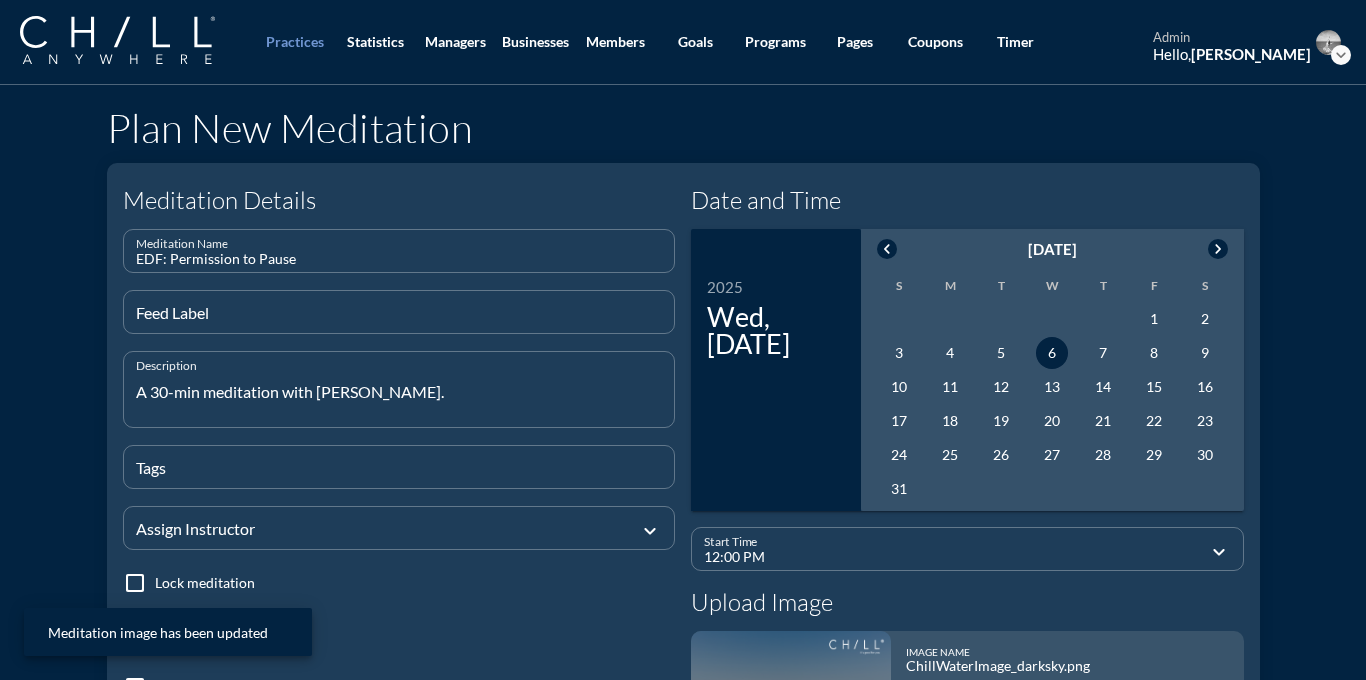 type on "A 30-min meditation with [PERSON_NAME]." 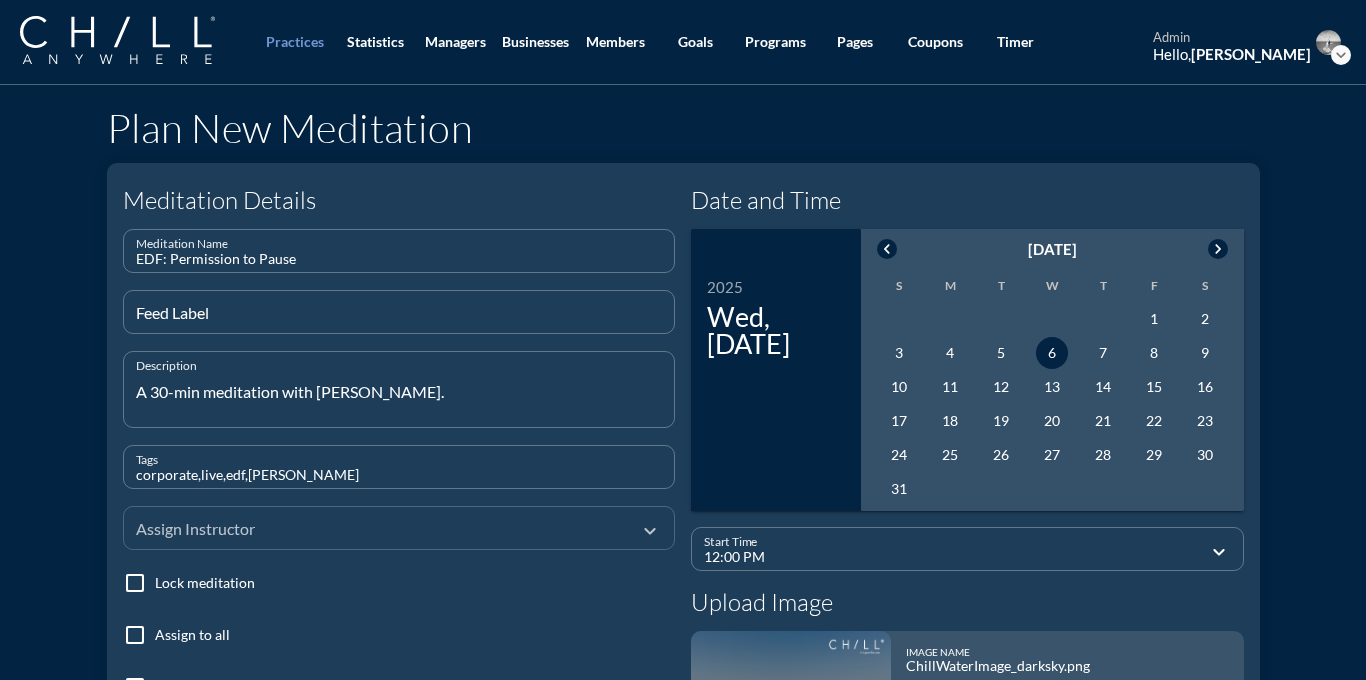 type on "corporate,live,edf,[PERSON_NAME]" 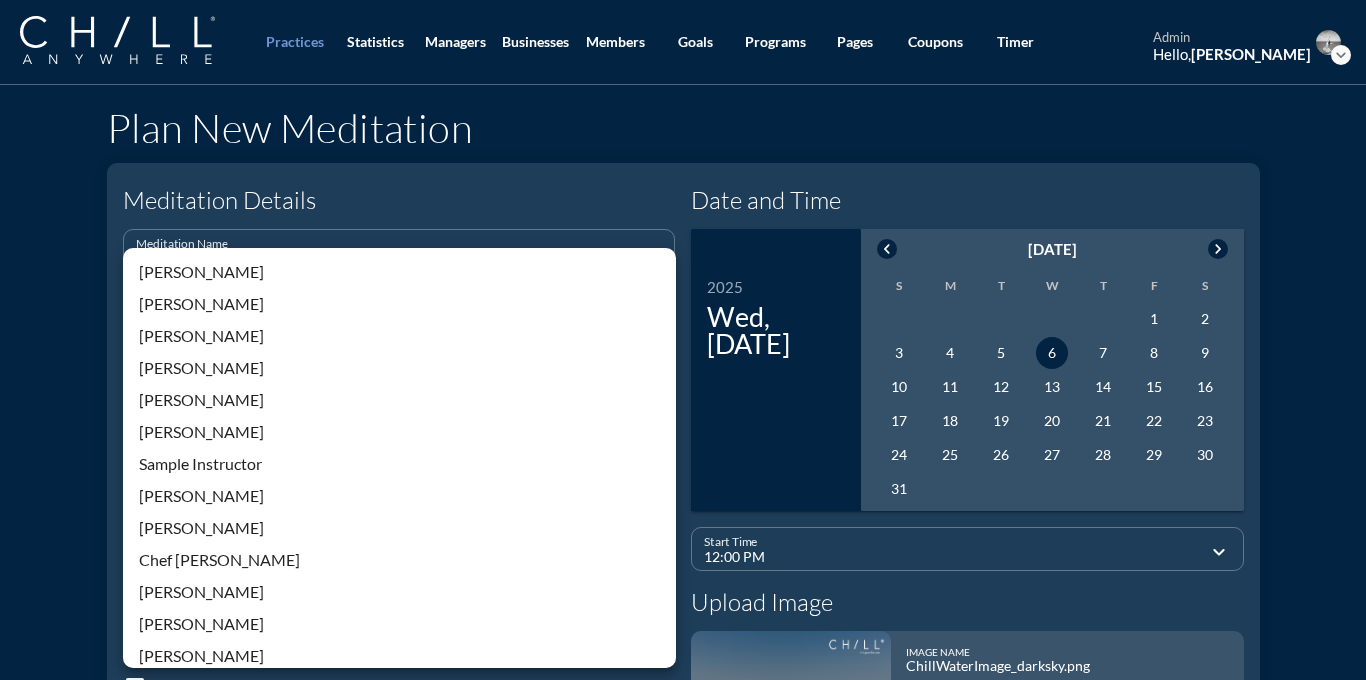 scroll, scrollTop: 428, scrollLeft: 0, axis: vertical 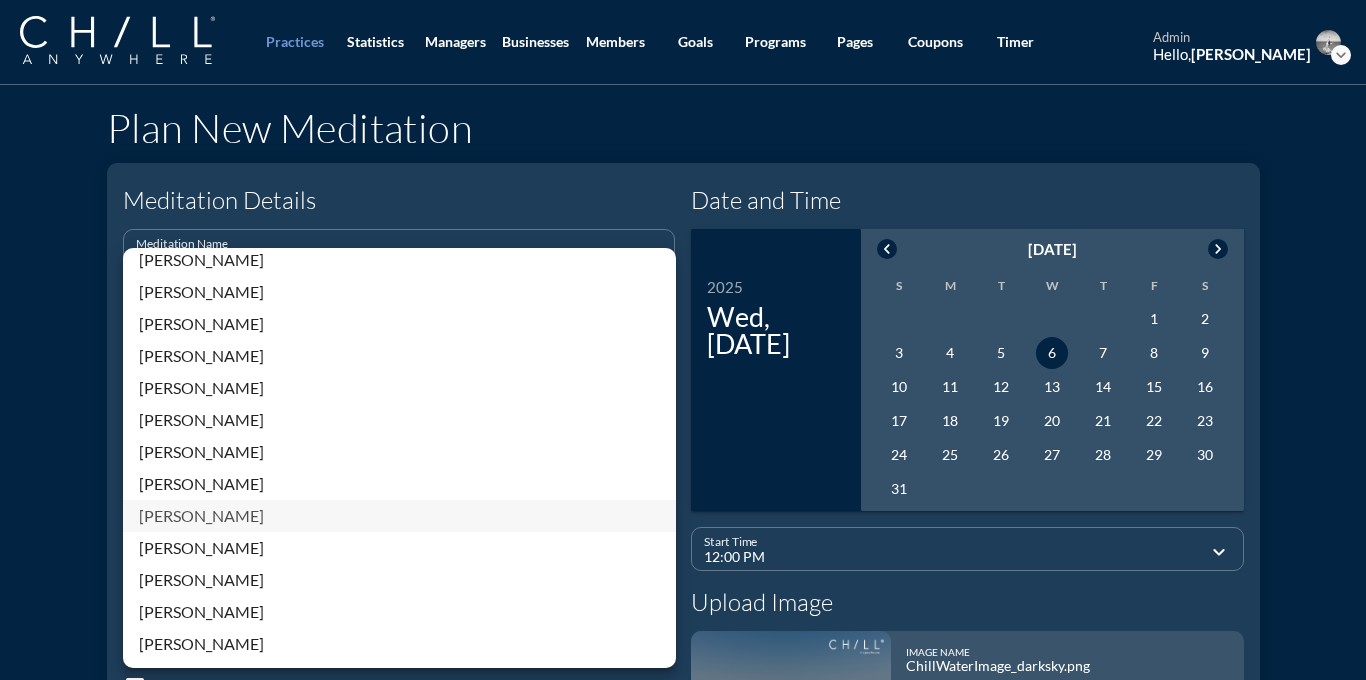 click on "[PERSON_NAME]" at bounding box center [399, 516] 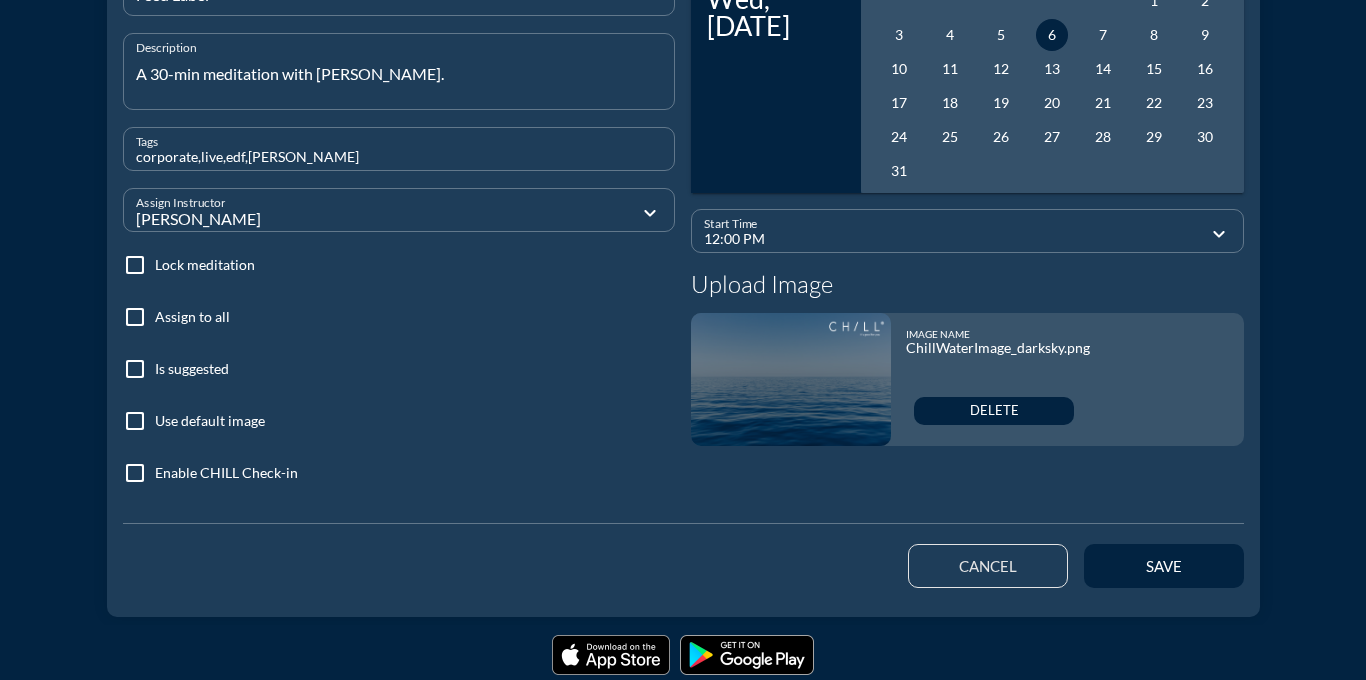 scroll, scrollTop: 363, scrollLeft: 0, axis: vertical 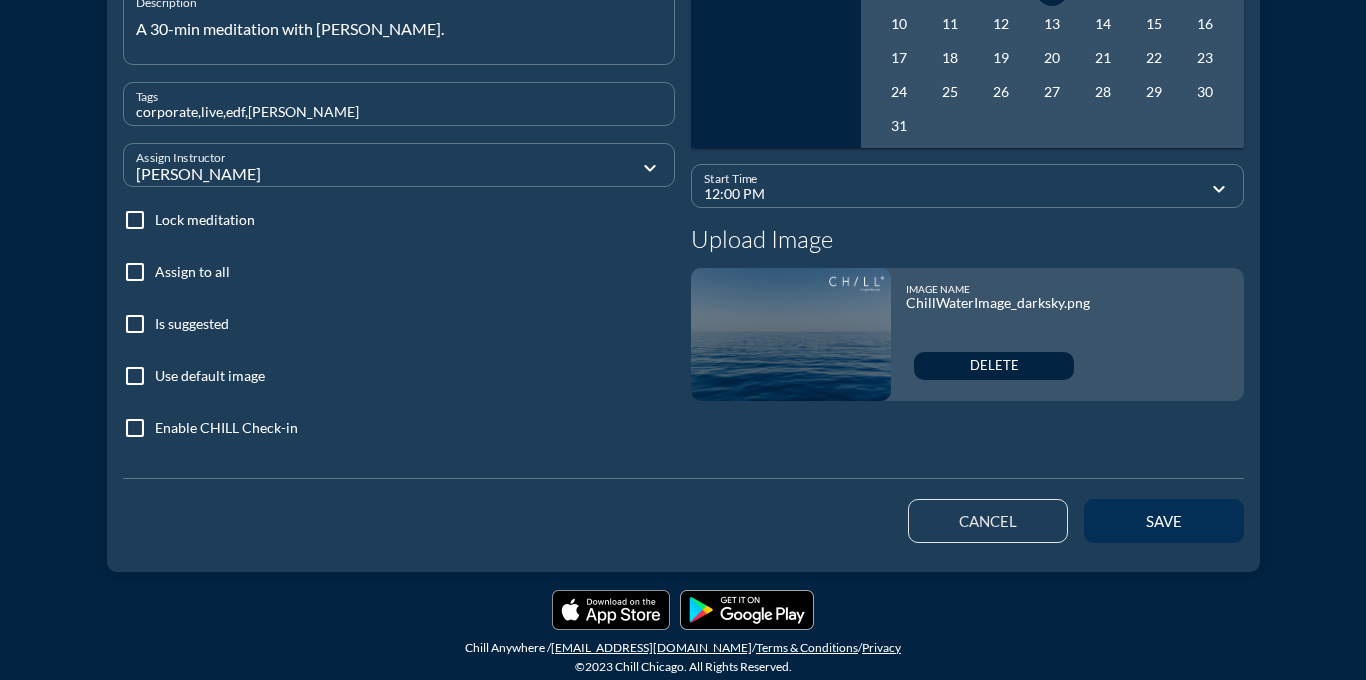 click on "save" at bounding box center (1164, 521) 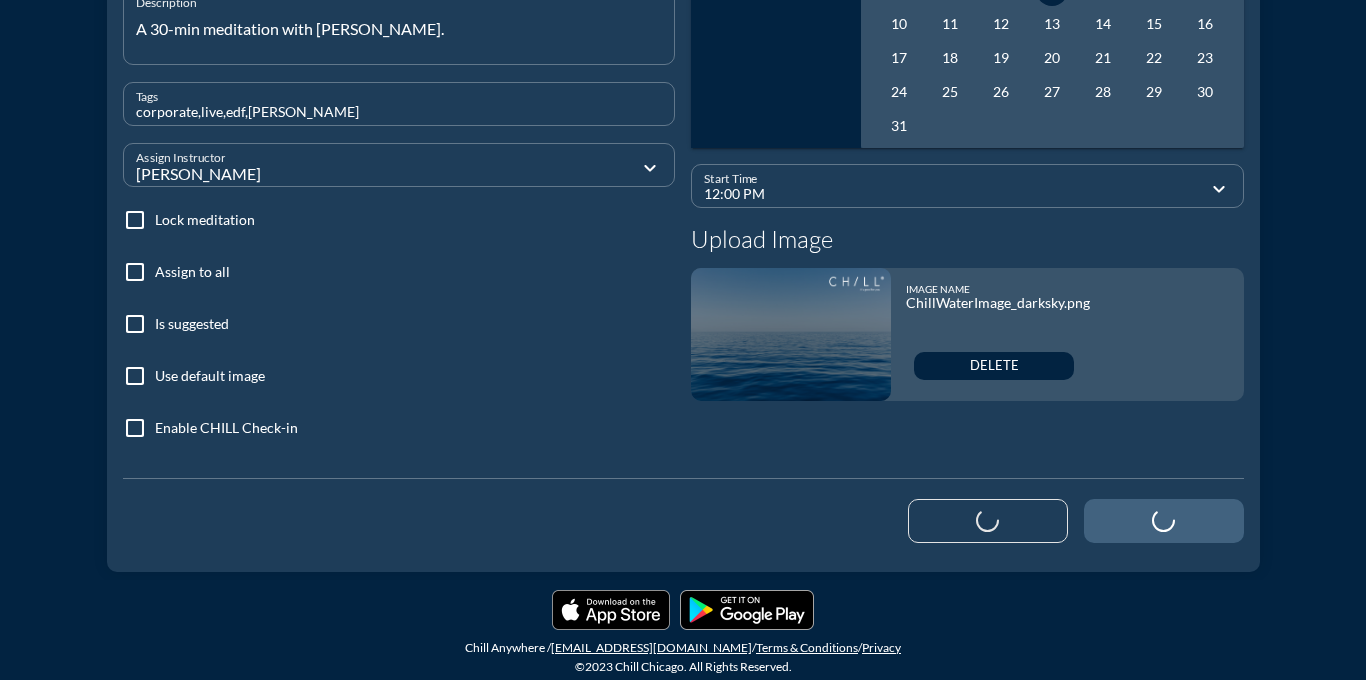 type 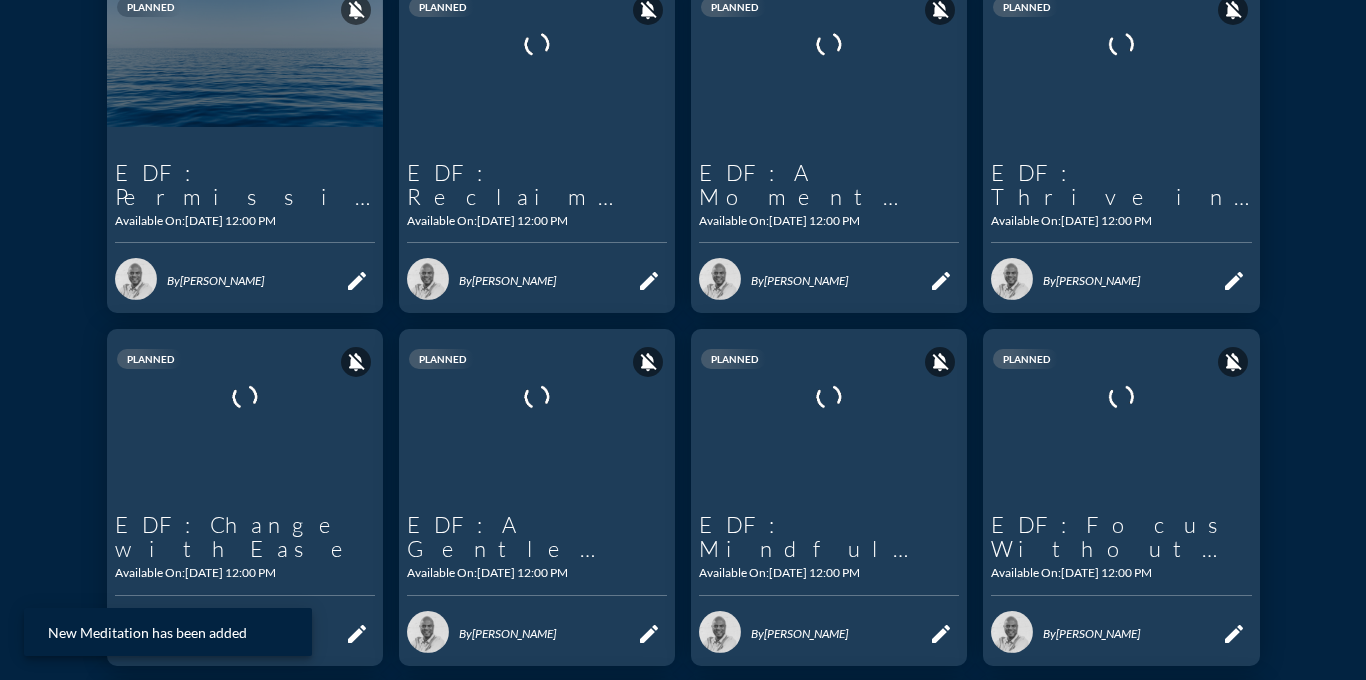 scroll, scrollTop: 0, scrollLeft: 0, axis: both 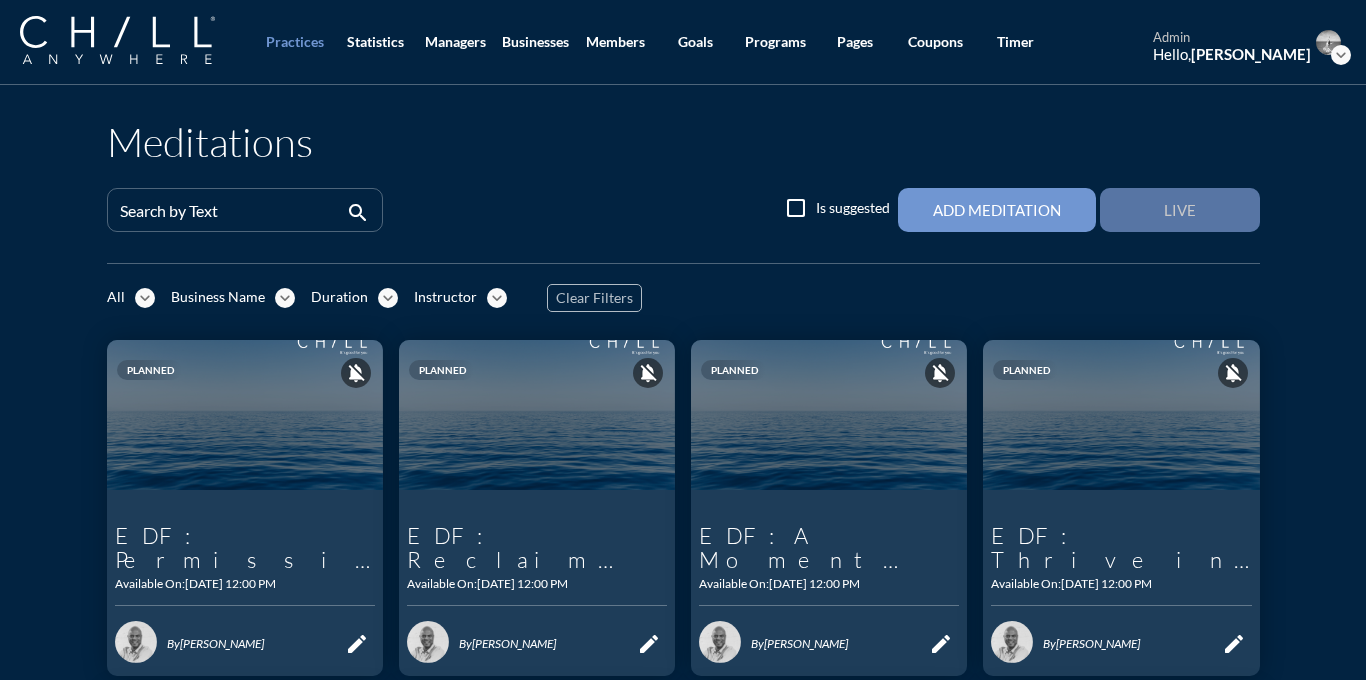 click on "Live" at bounding box center (1180, 210) 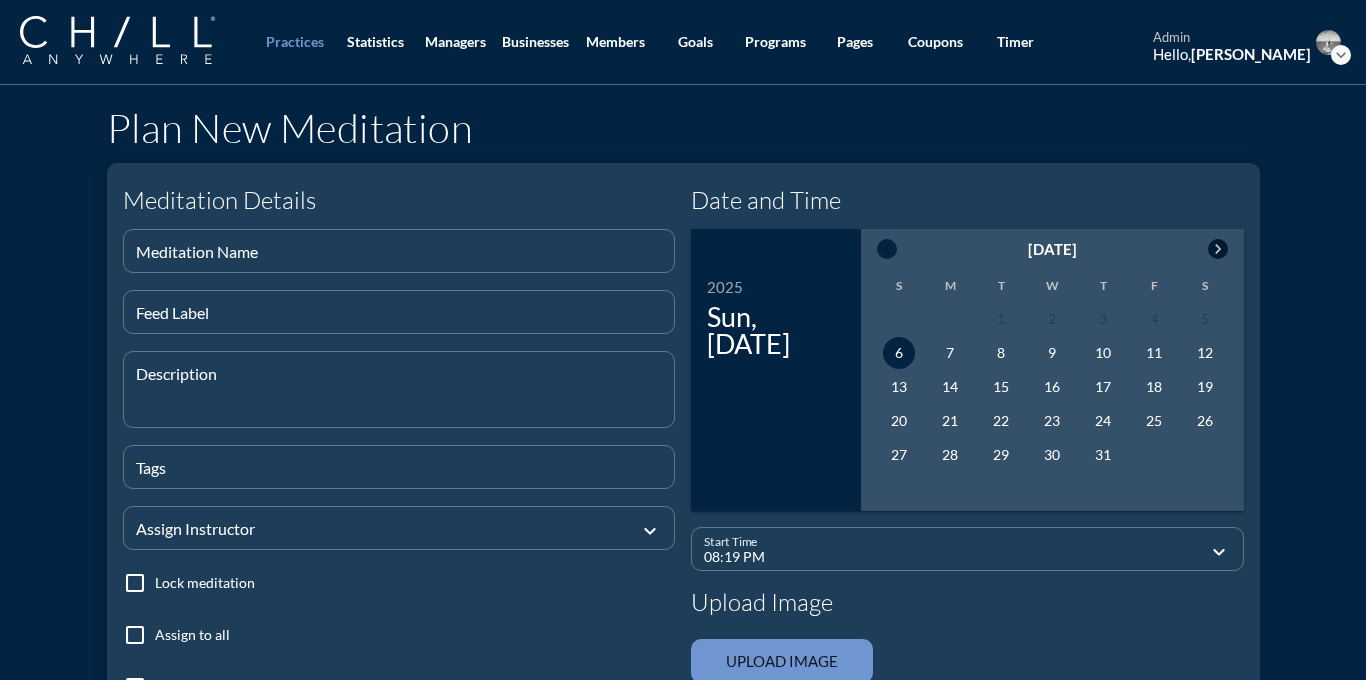 click on "chevron_right" at bounding box center (1218, 249) 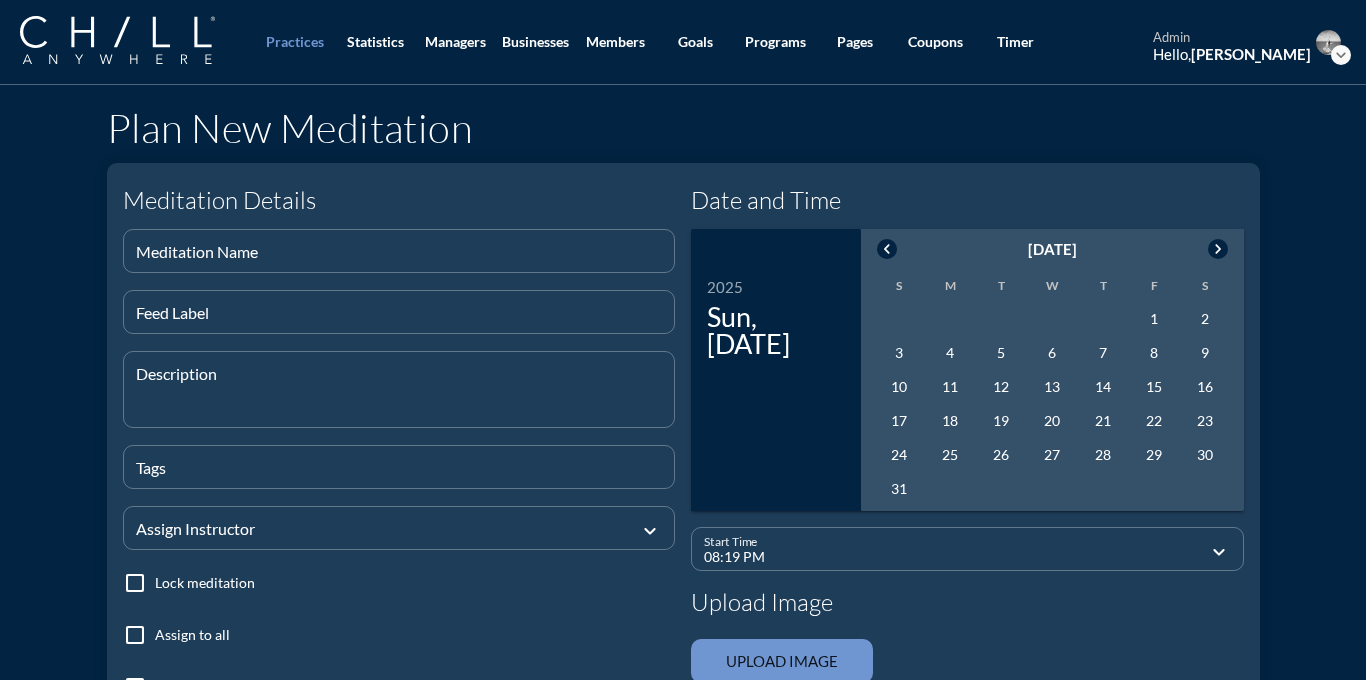 click on "chevron_left" at bounding box center (887, 249) 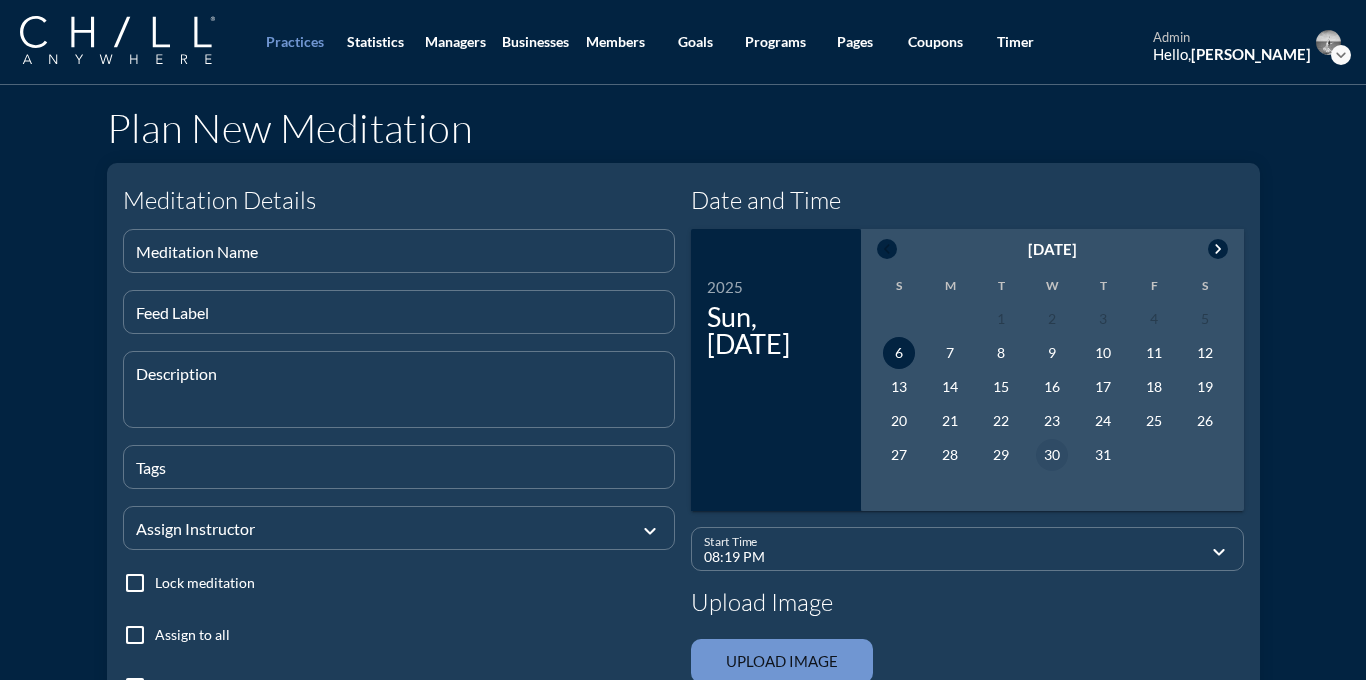 click on "30" at bounding box center (1052, 455) 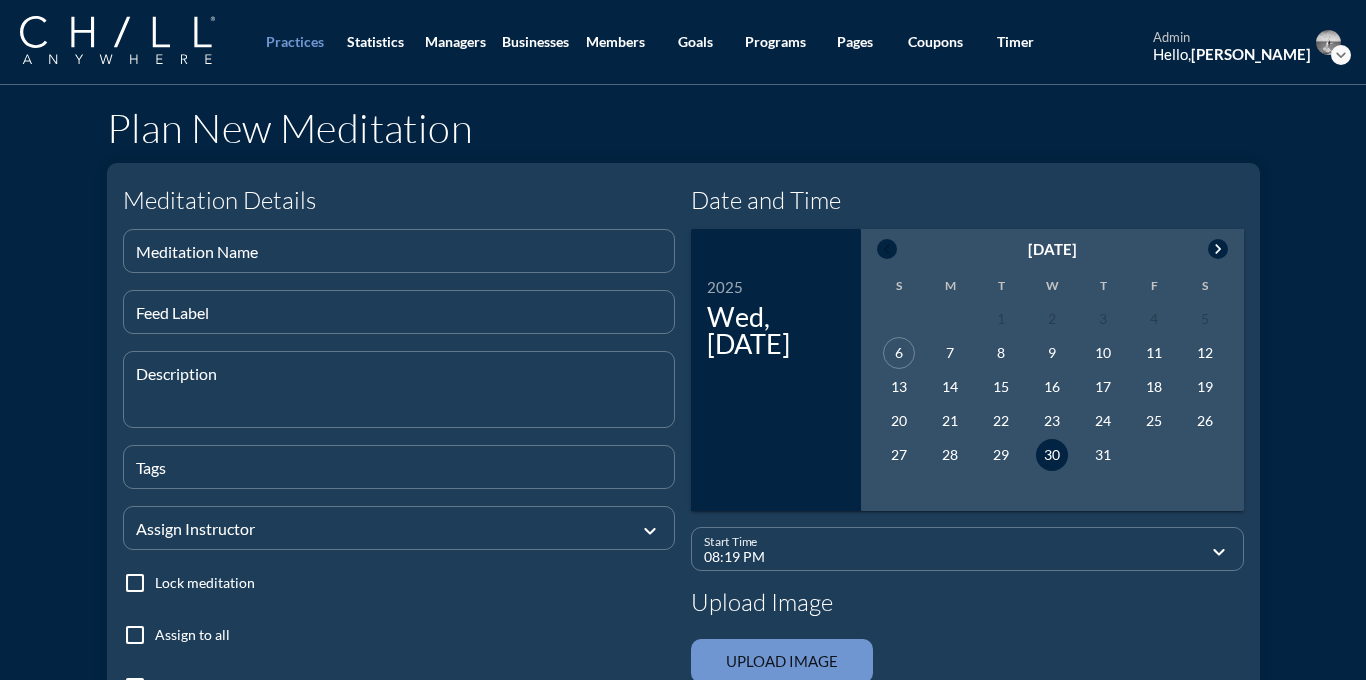 click on "08:19 PM" at bounding box center (953, 557) 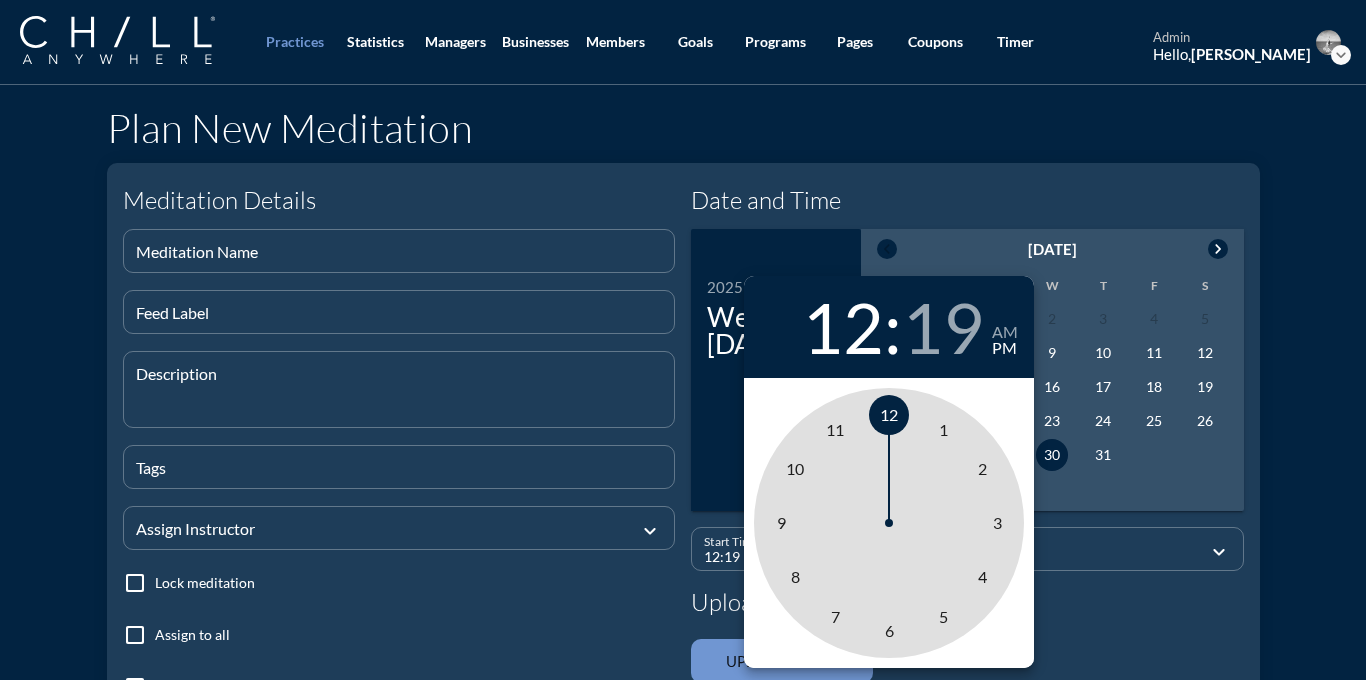 click on "12" at bounding box center (889, 414) 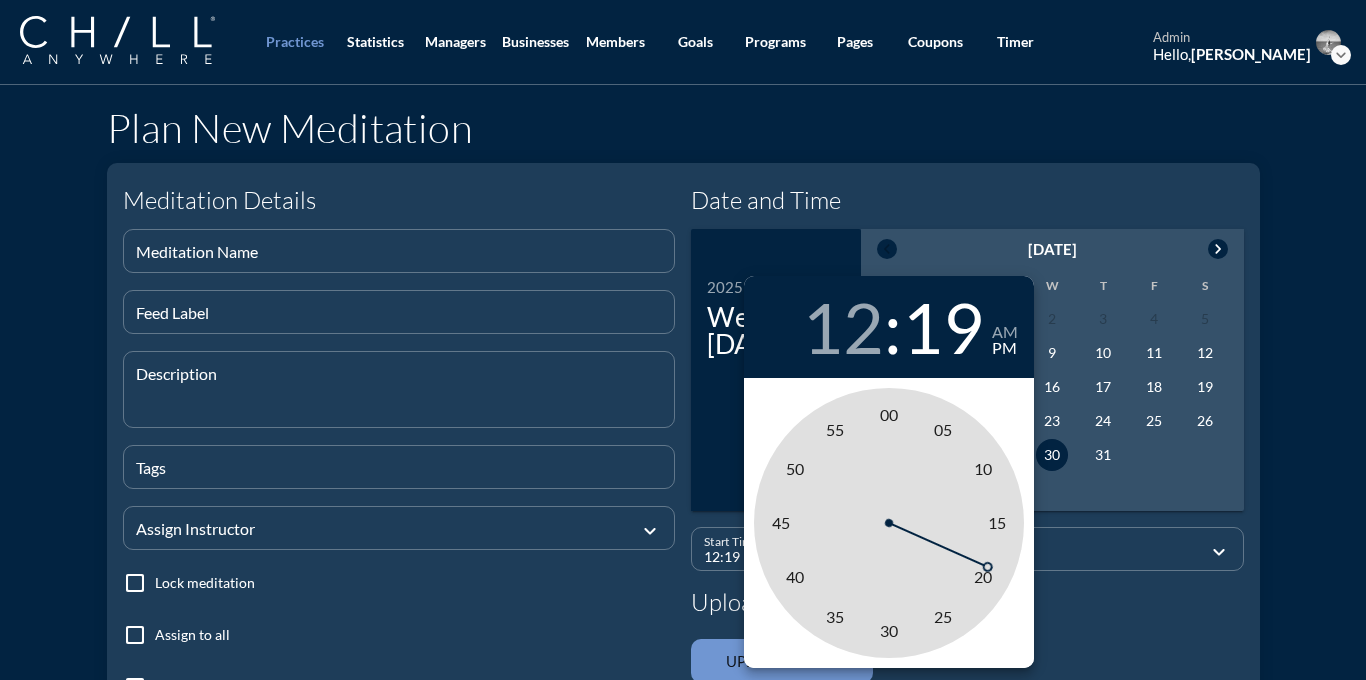 type on "12:00 PM" 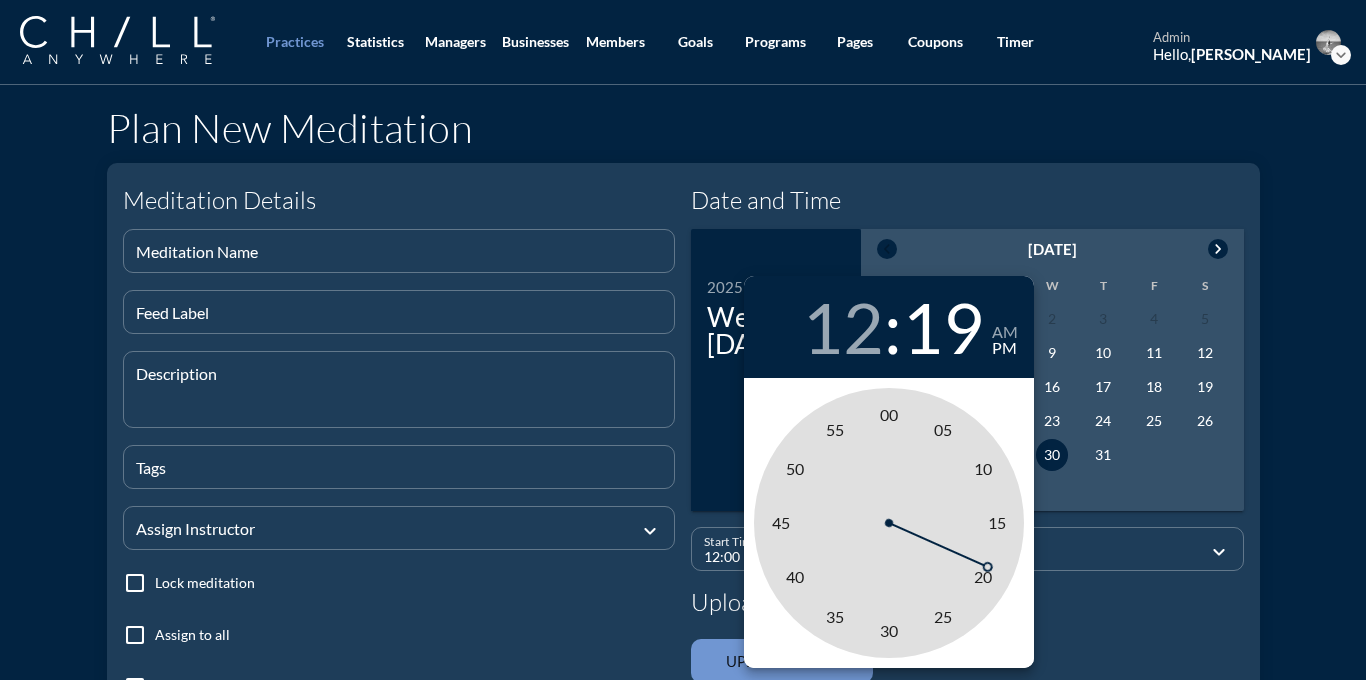 click on "00" at bounding box center [889, 414] 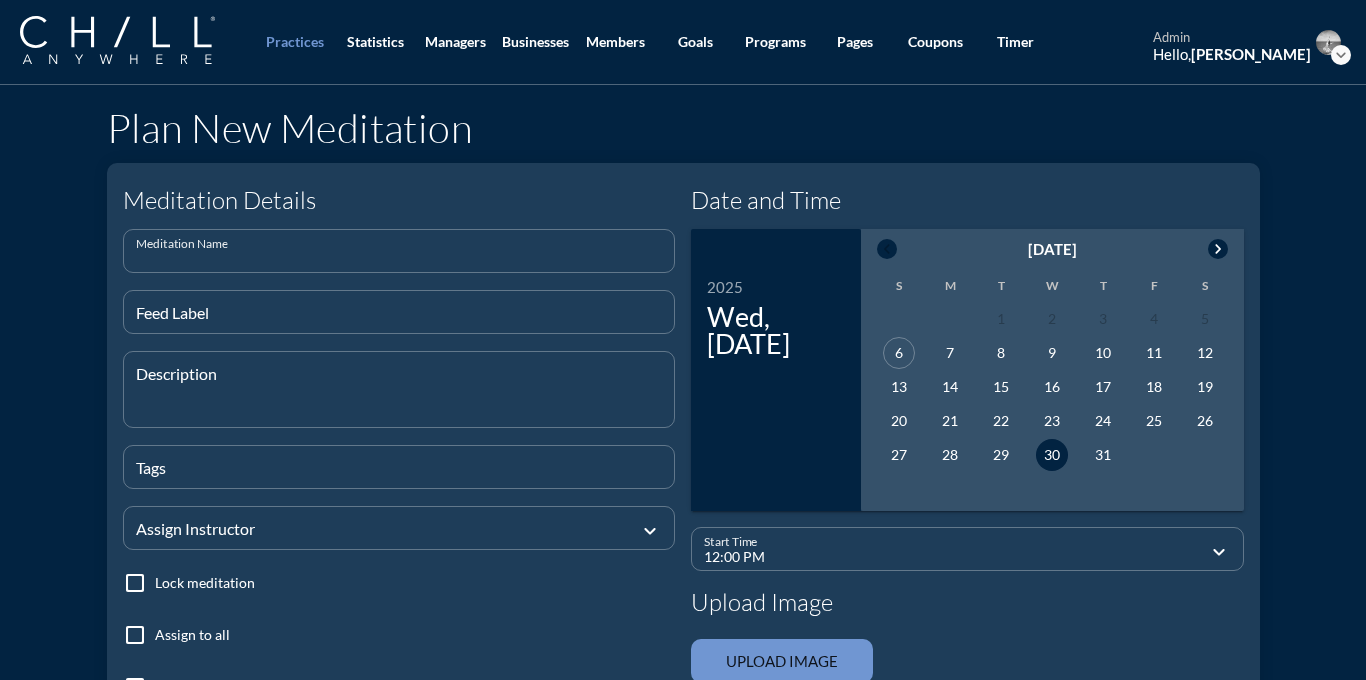click at bounding box center [399, 259] 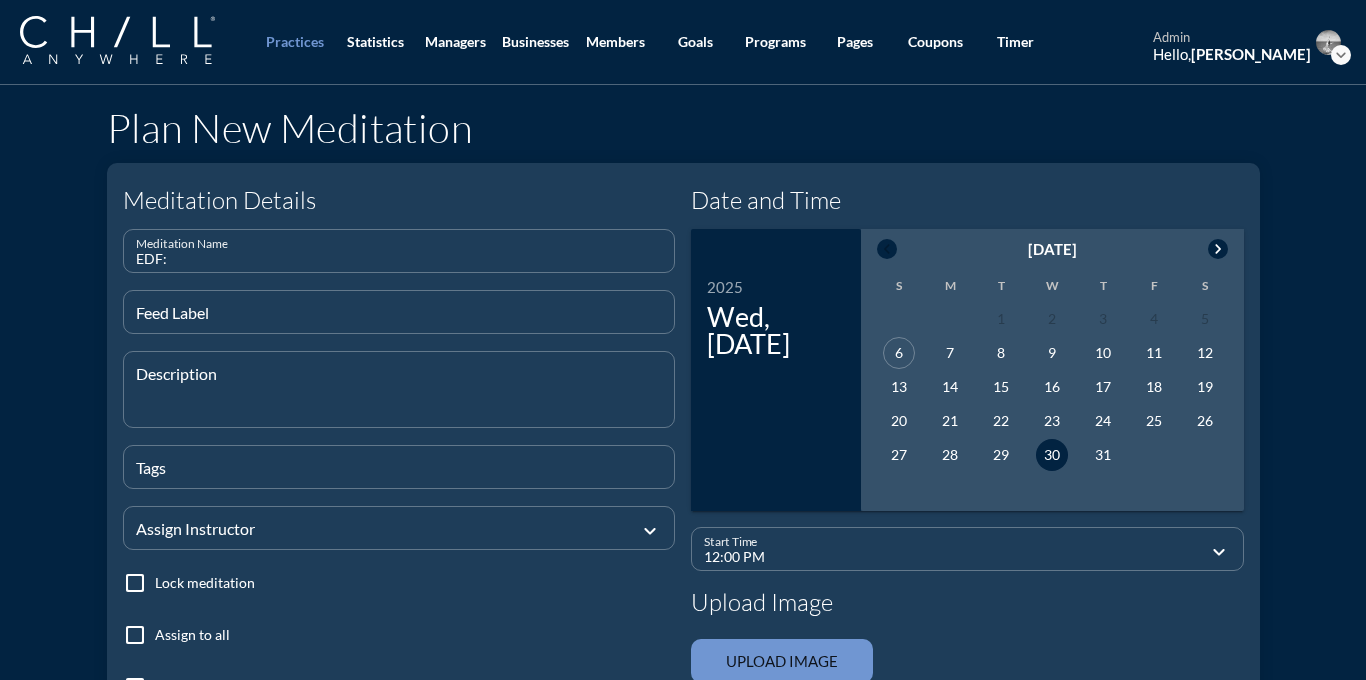 paste on "Tuning Into You" 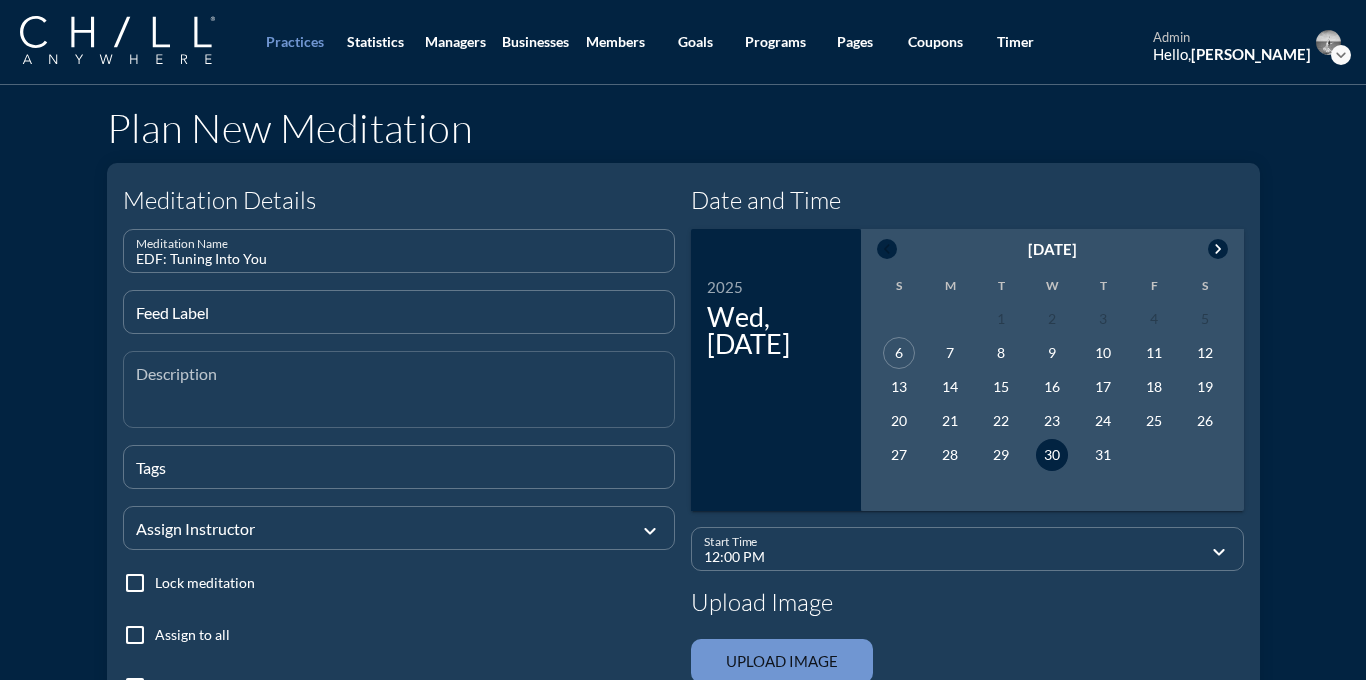 type on "EDF: Tuning Into You" 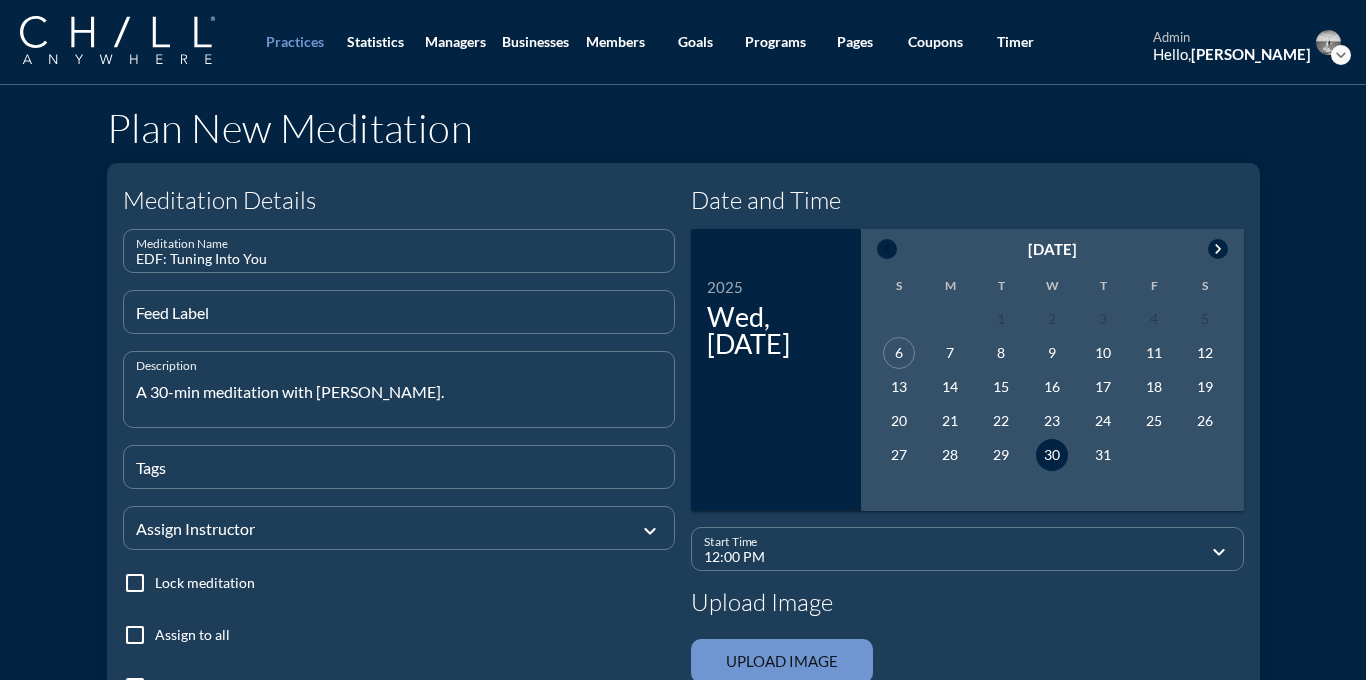 type on "A 30-min meditation with [PERSON_NAME]." 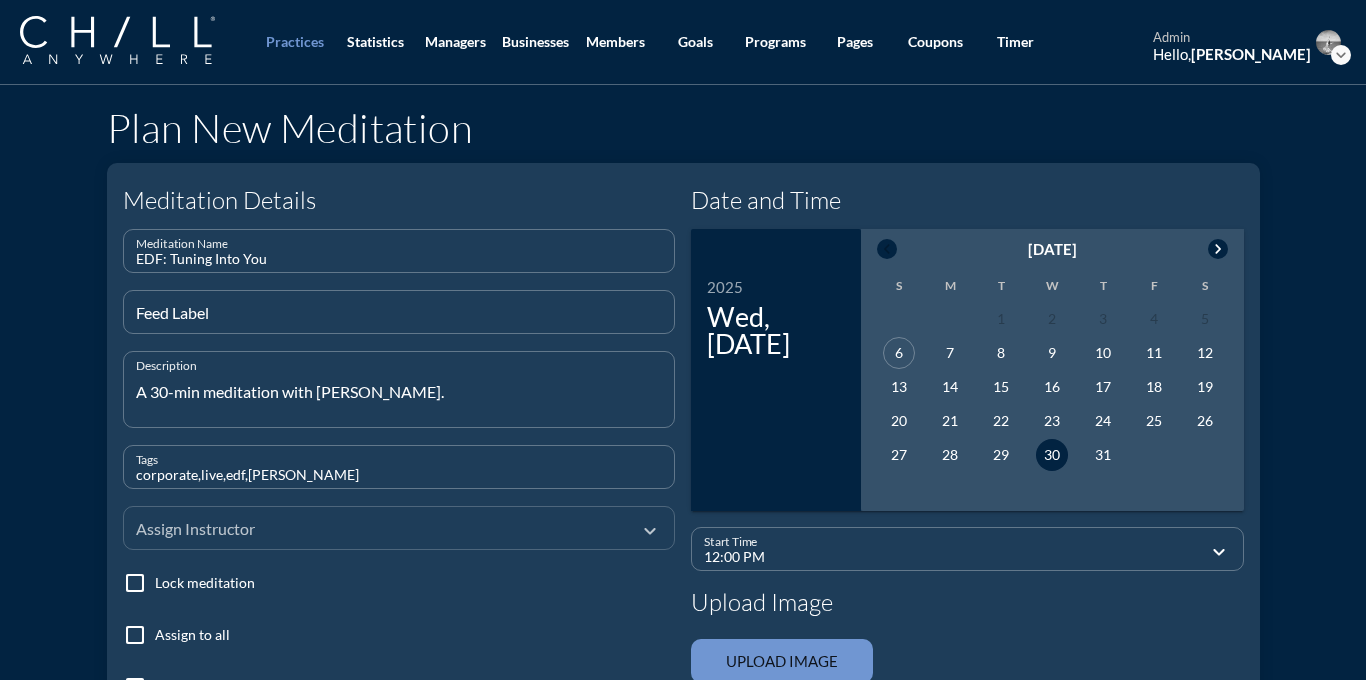 type on "corporate,live,edf,[PERSON_NAME]" 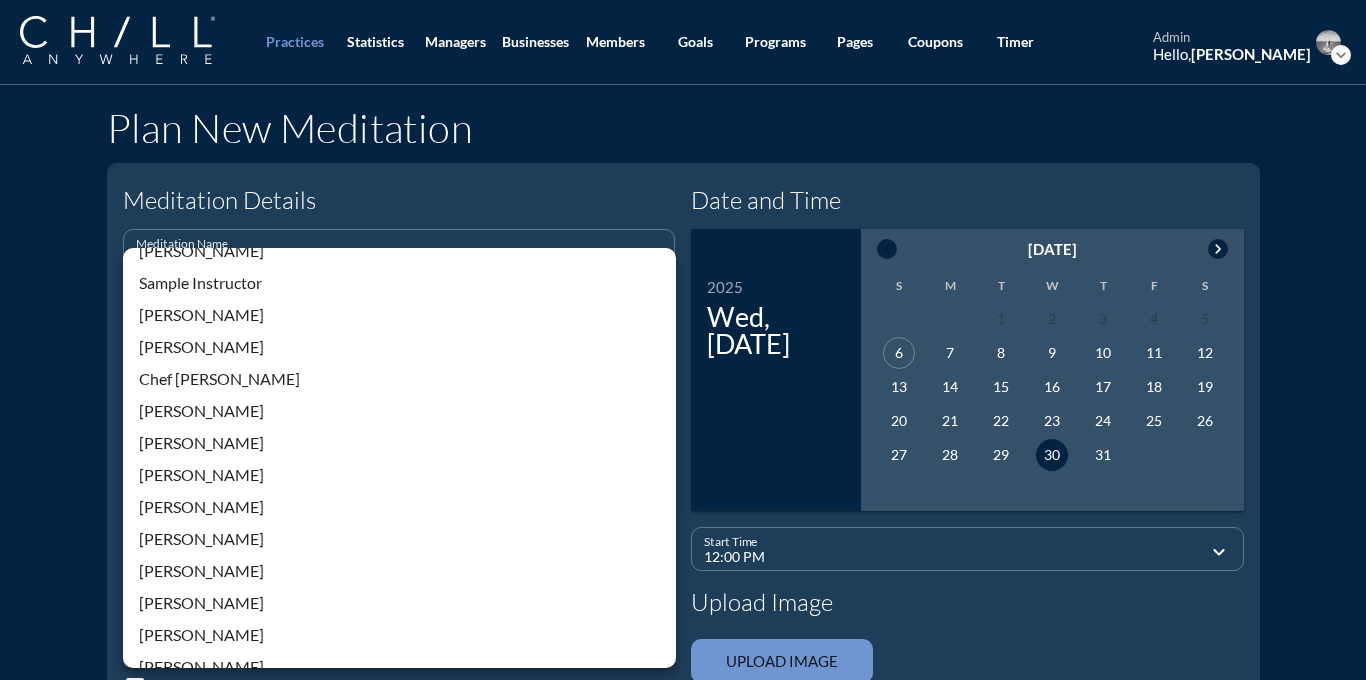 scroll, scrollTop: 428, scrollLeft: 0, axis: vertical 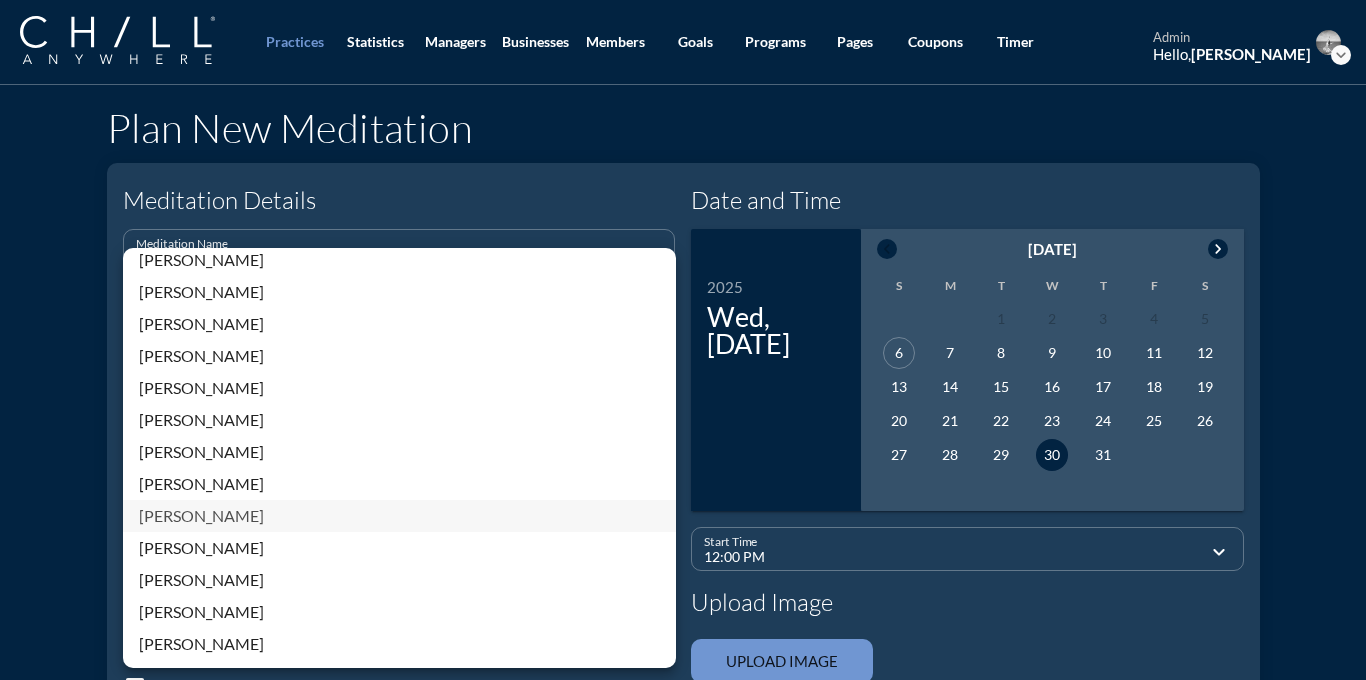 click on "[PERSON_NAME]" at bounding box center [399, 516] 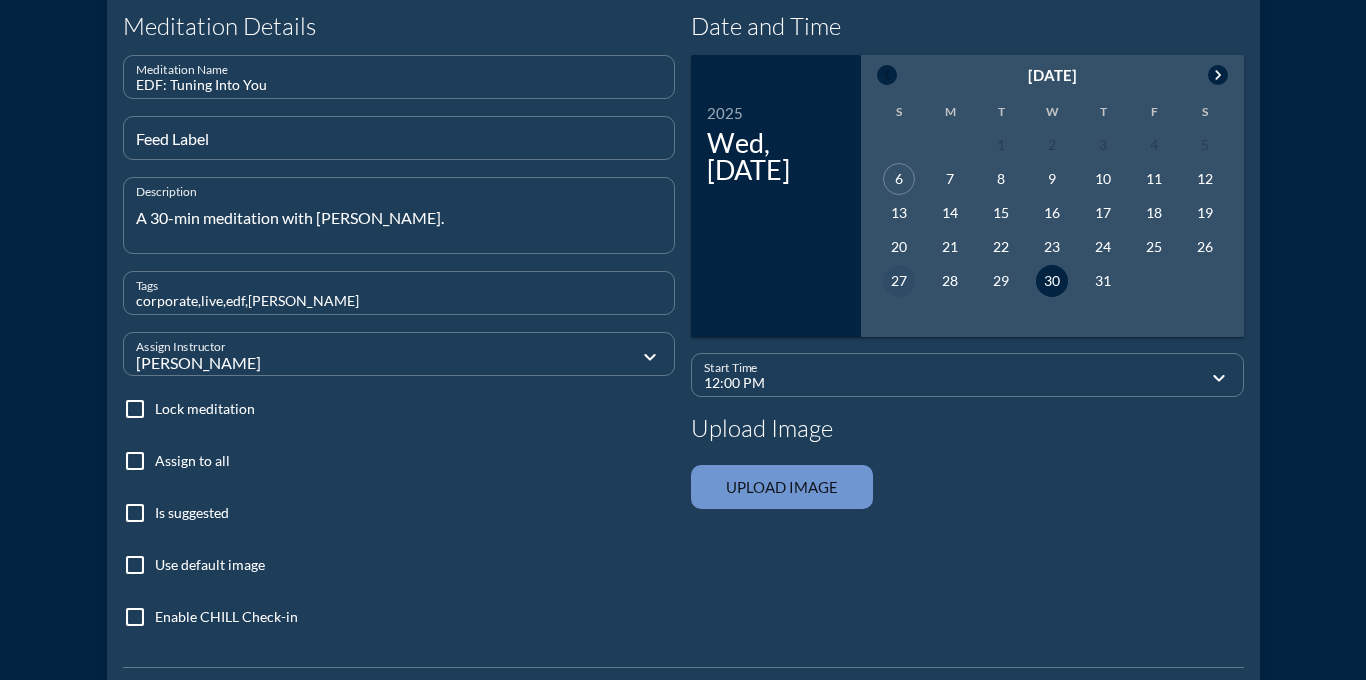 scroll, scrollTop: 177, scrollLeft: 0, axis: vertical 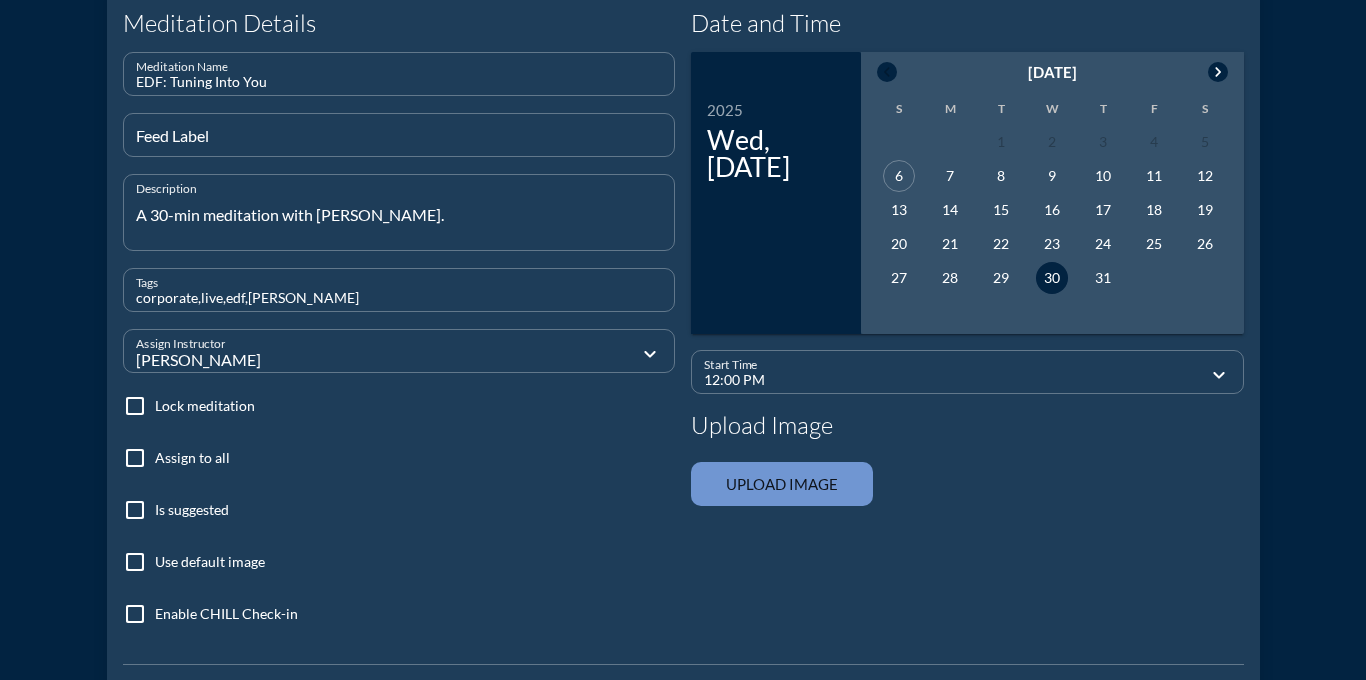 click at bounding box center (782, 484) 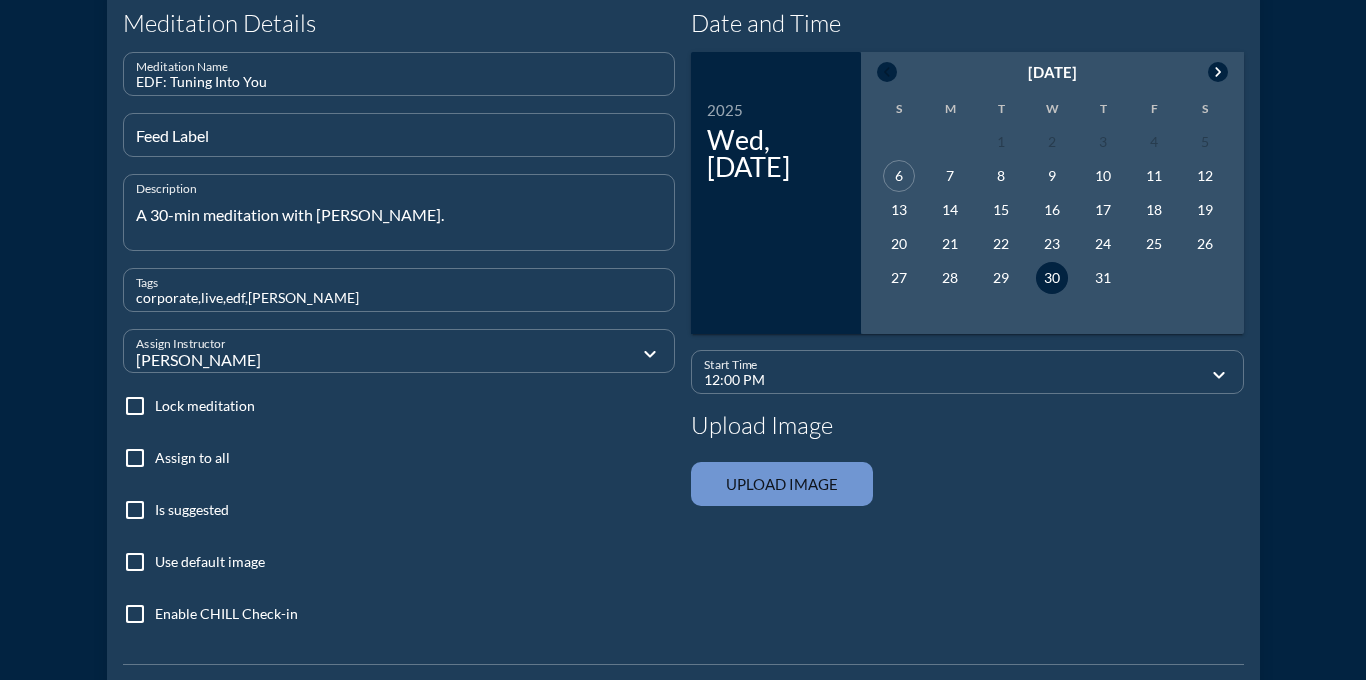 type on "C:\fakepath\ChillWaterImage_darksky.png" 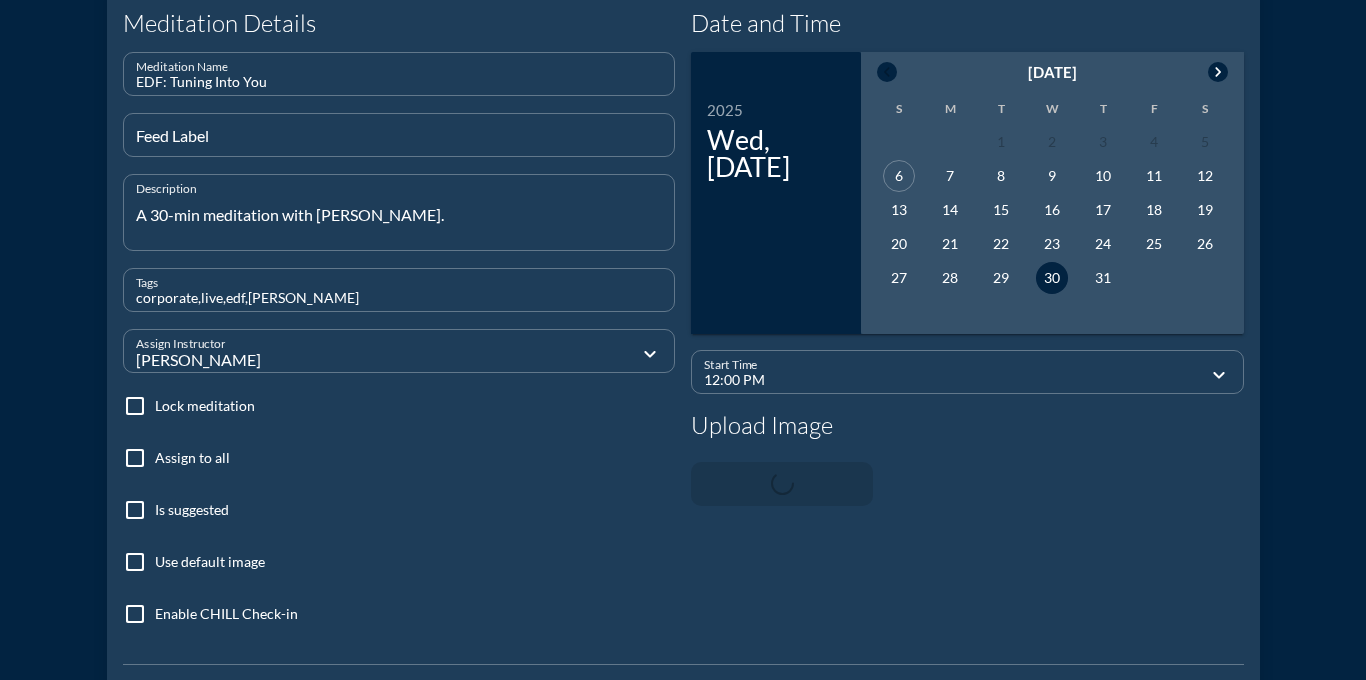 type 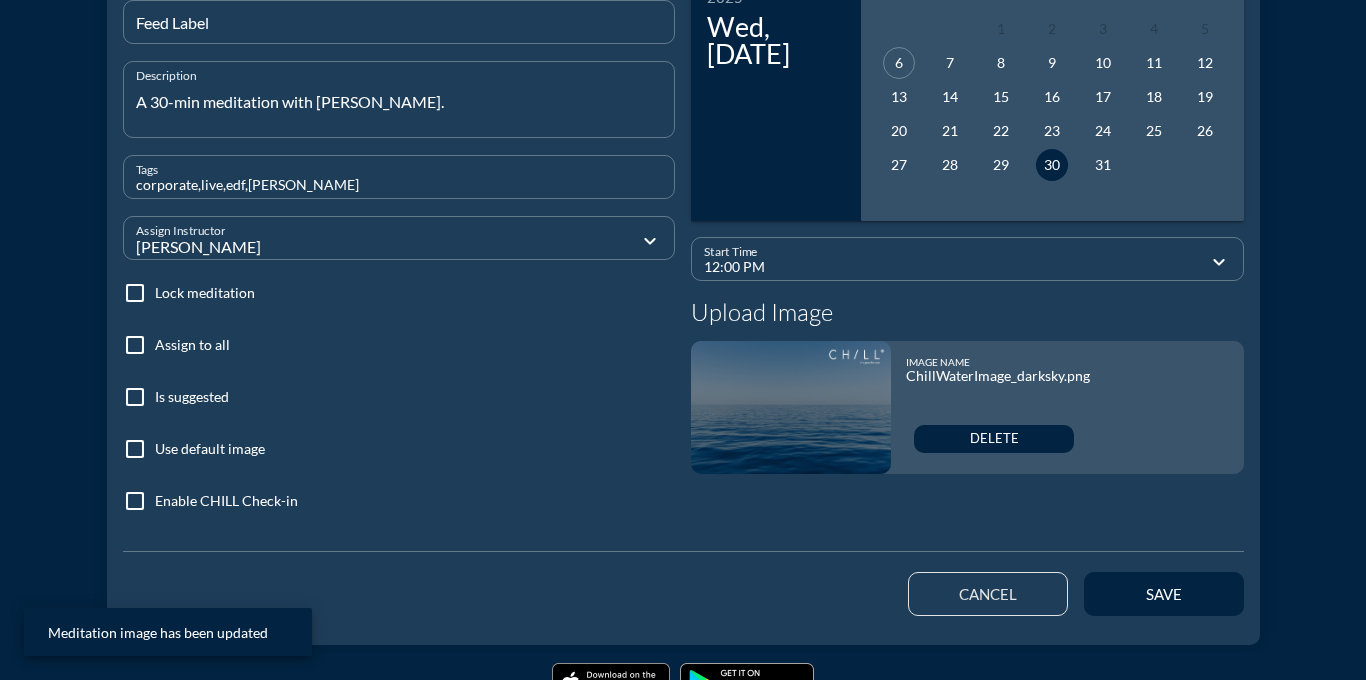 scroll, scrollTop: 322, scrollLeft: 0, axis: vertical 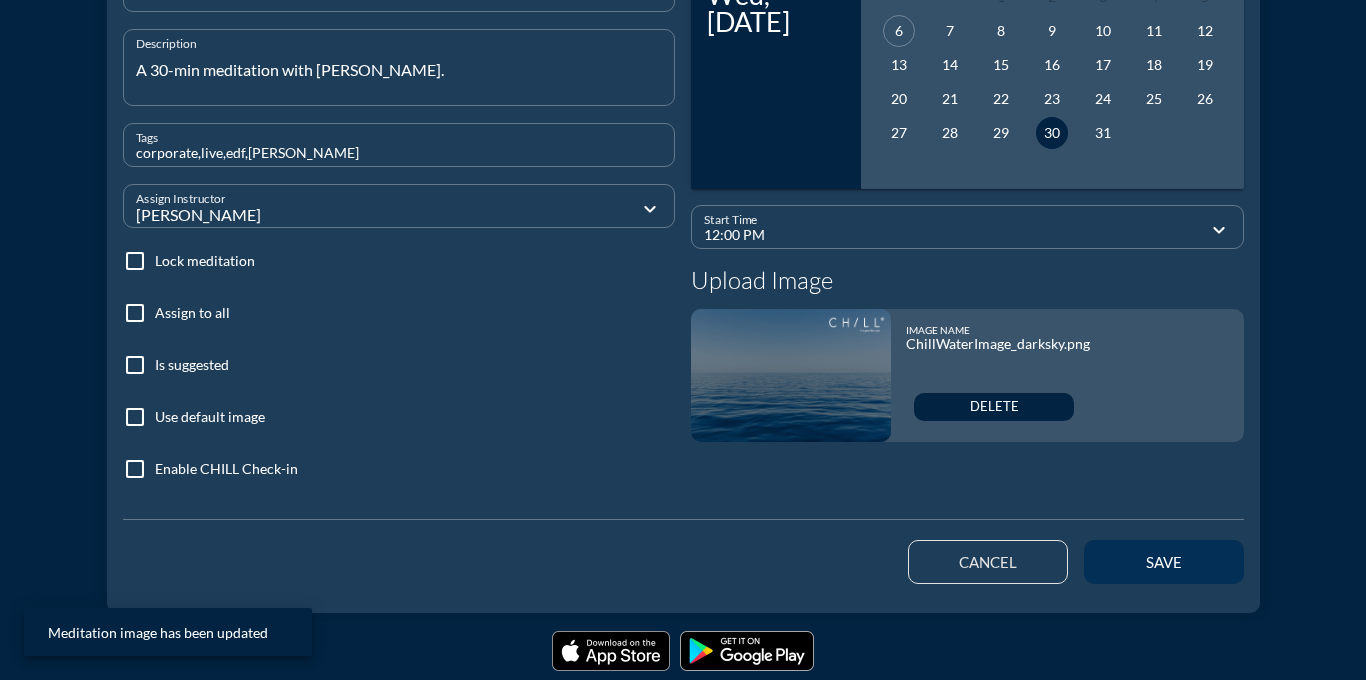 click on "save" at bounding box center (1164, 562) 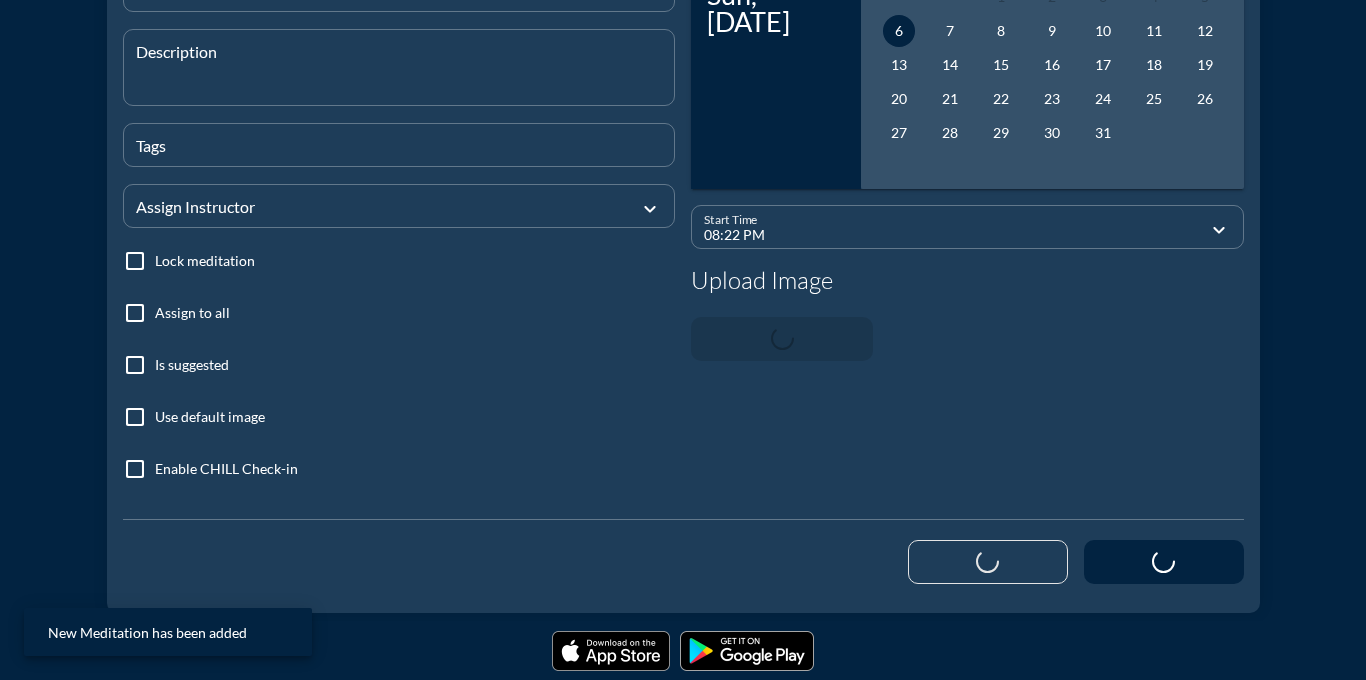 scroll, scrollTop: 0, scrollLeft: 0, axis: both 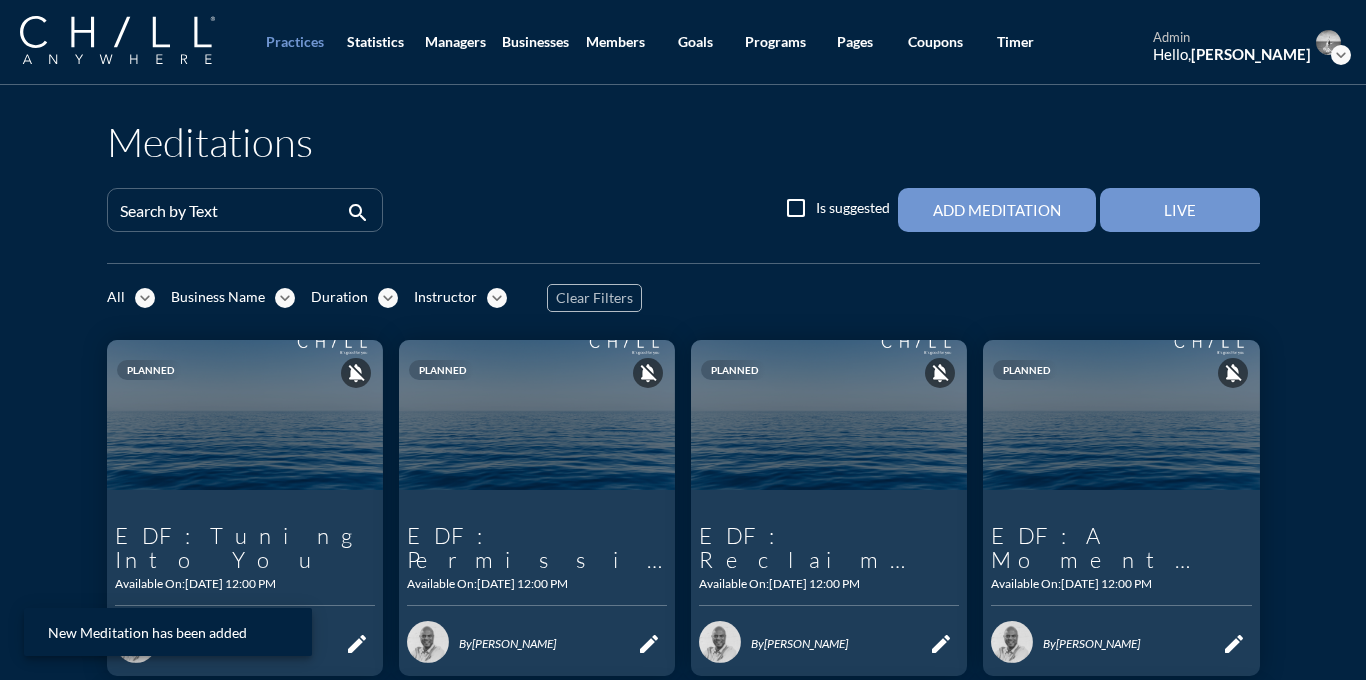 click on "Live" at bounding box center [1180, 210] 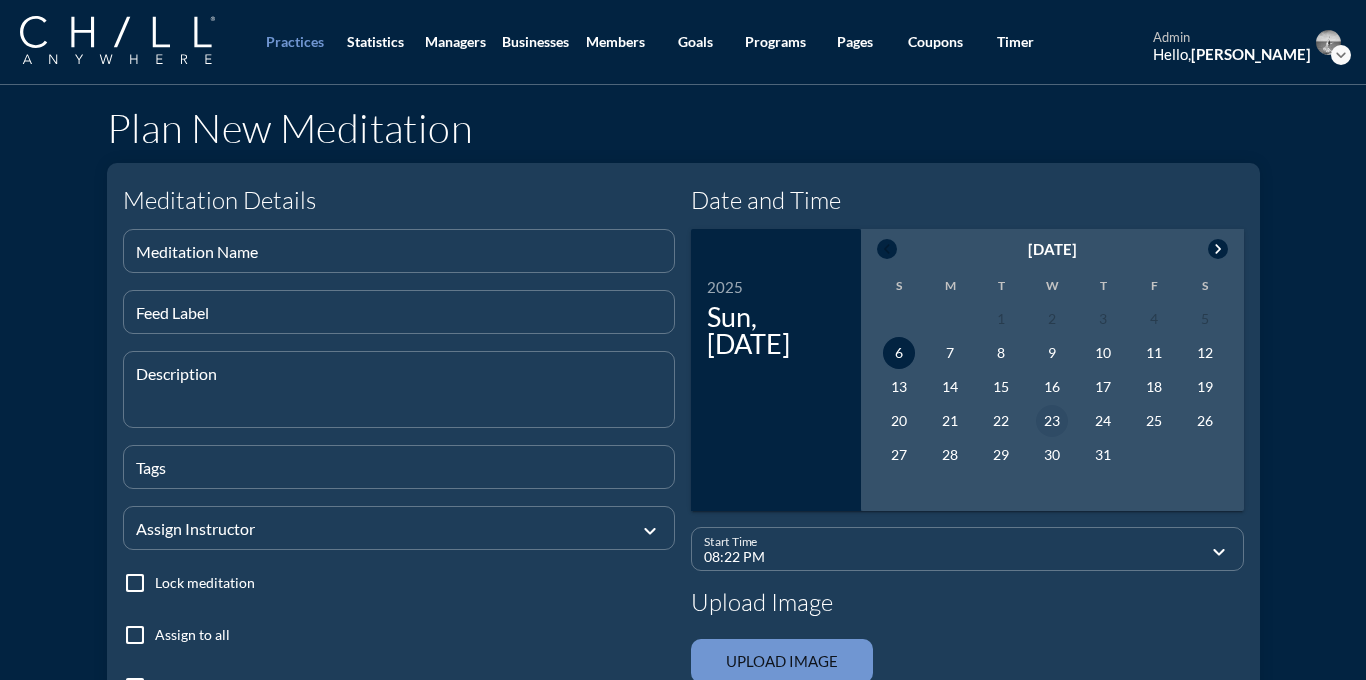 click on "23" at bounding box center (1052, 421) 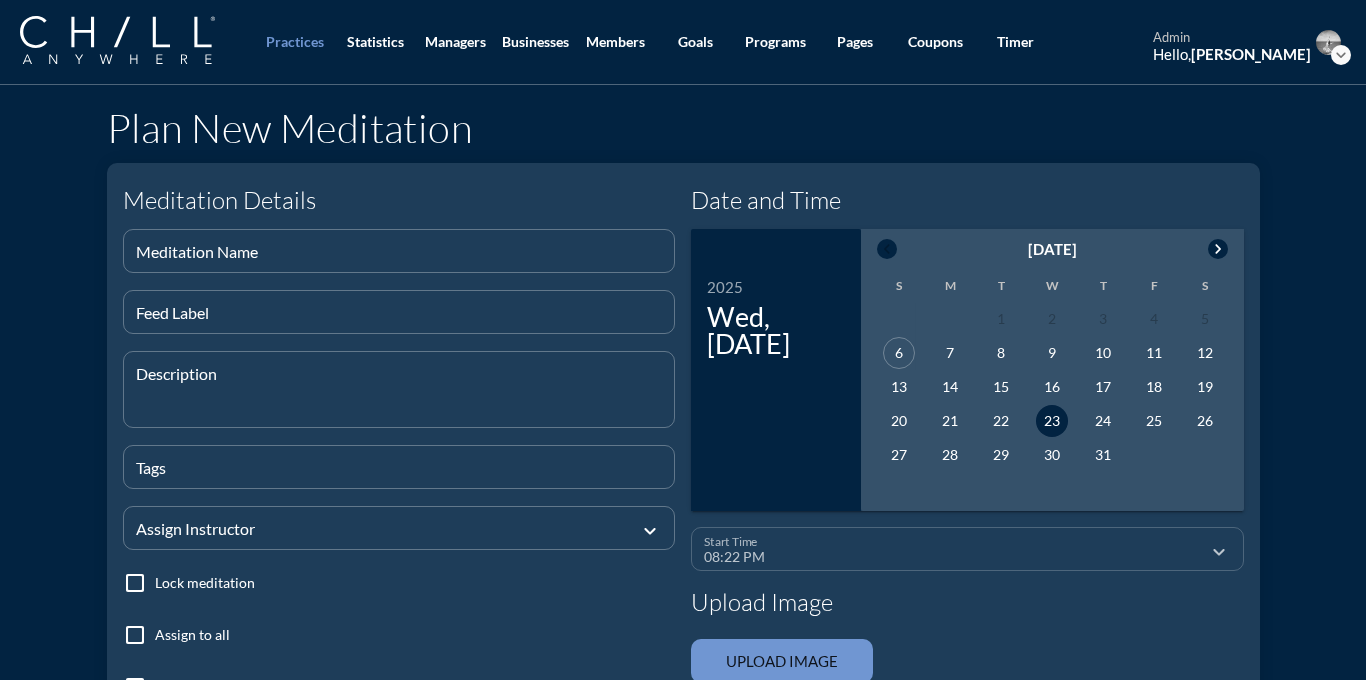 click on "Start Time 08:22 PM" at bounding box center (953, 549) 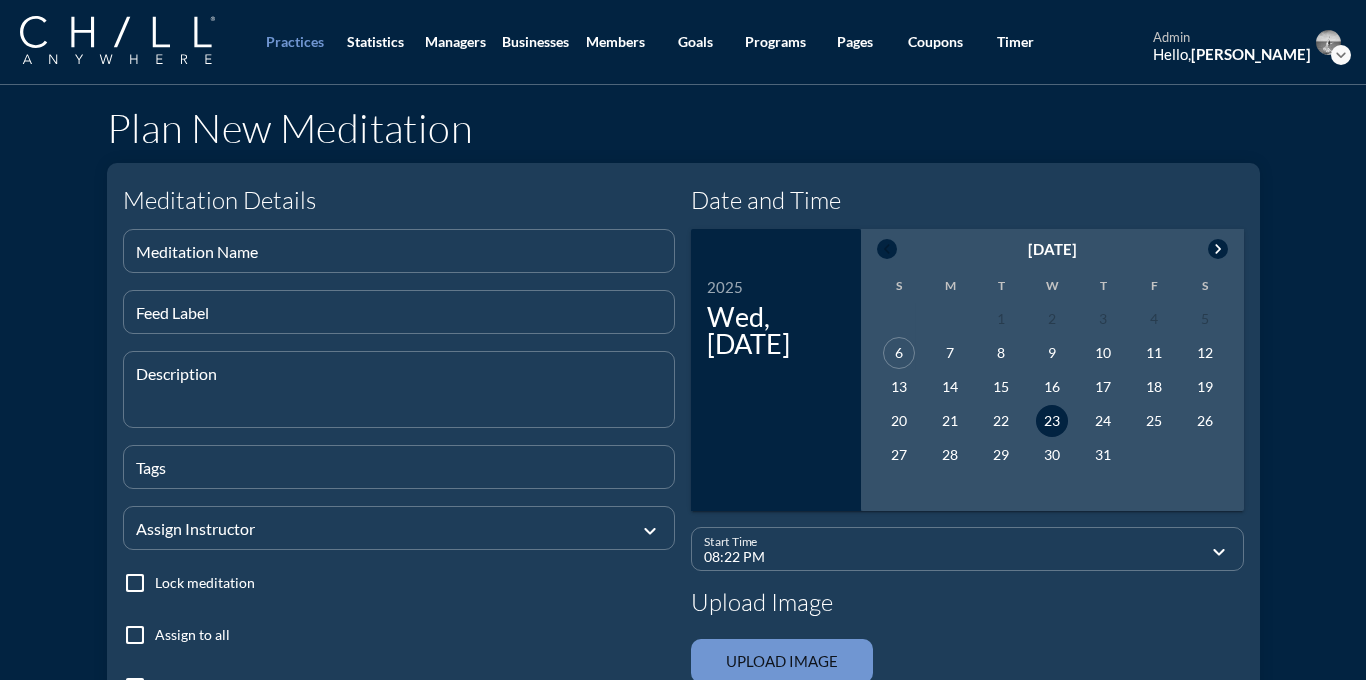 click on "08:22 PM" at bounding box center (953, 557) 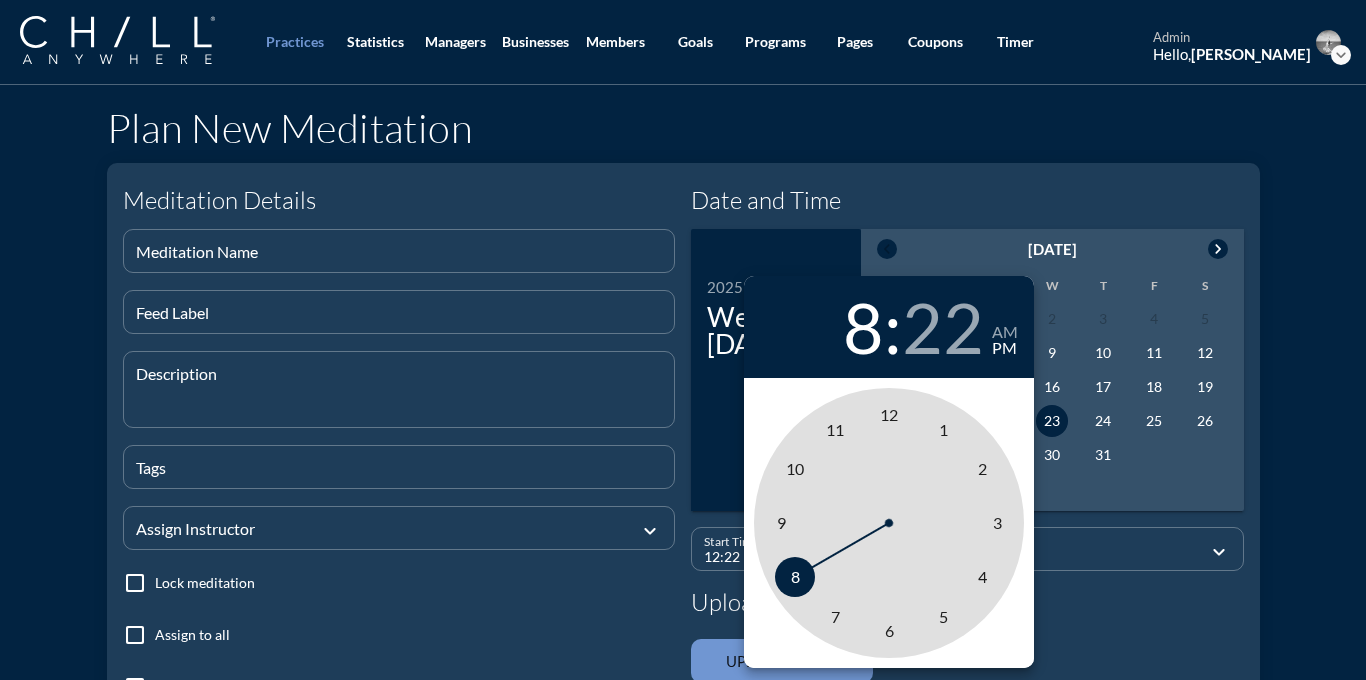 click on "12" at bounding box center [889, 414] 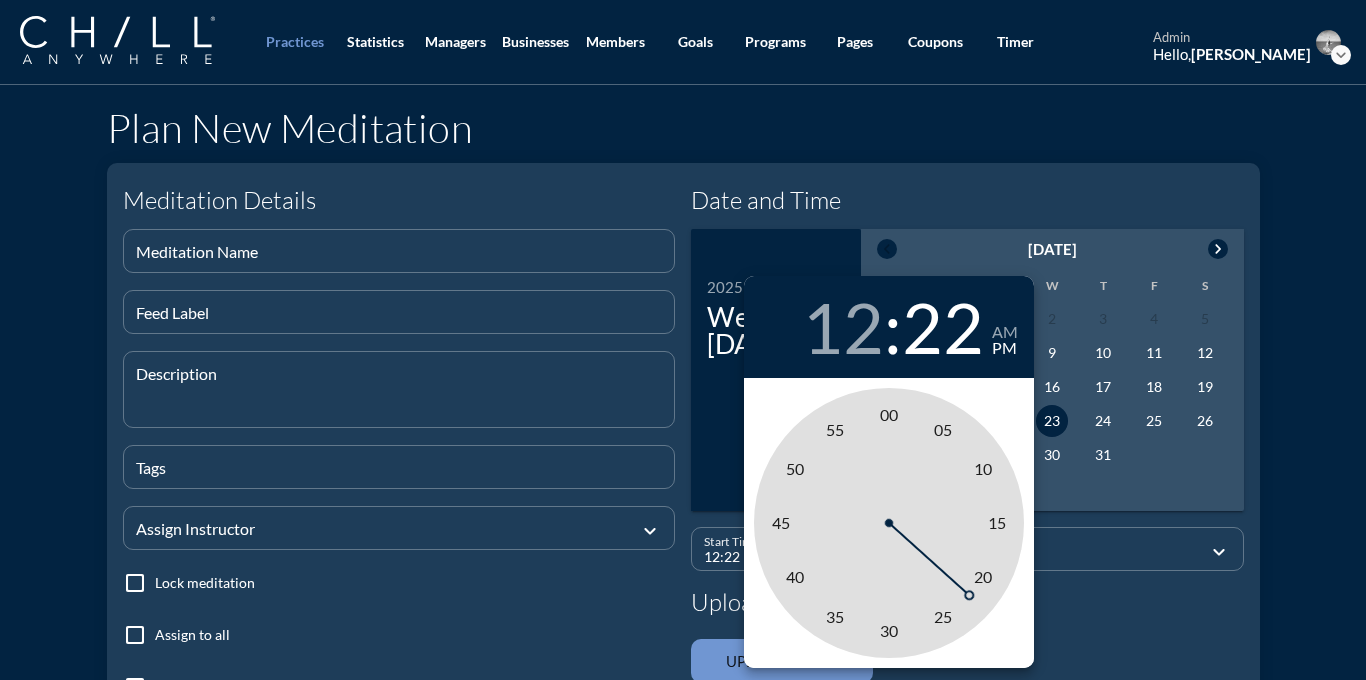 type on "12:00 PM" 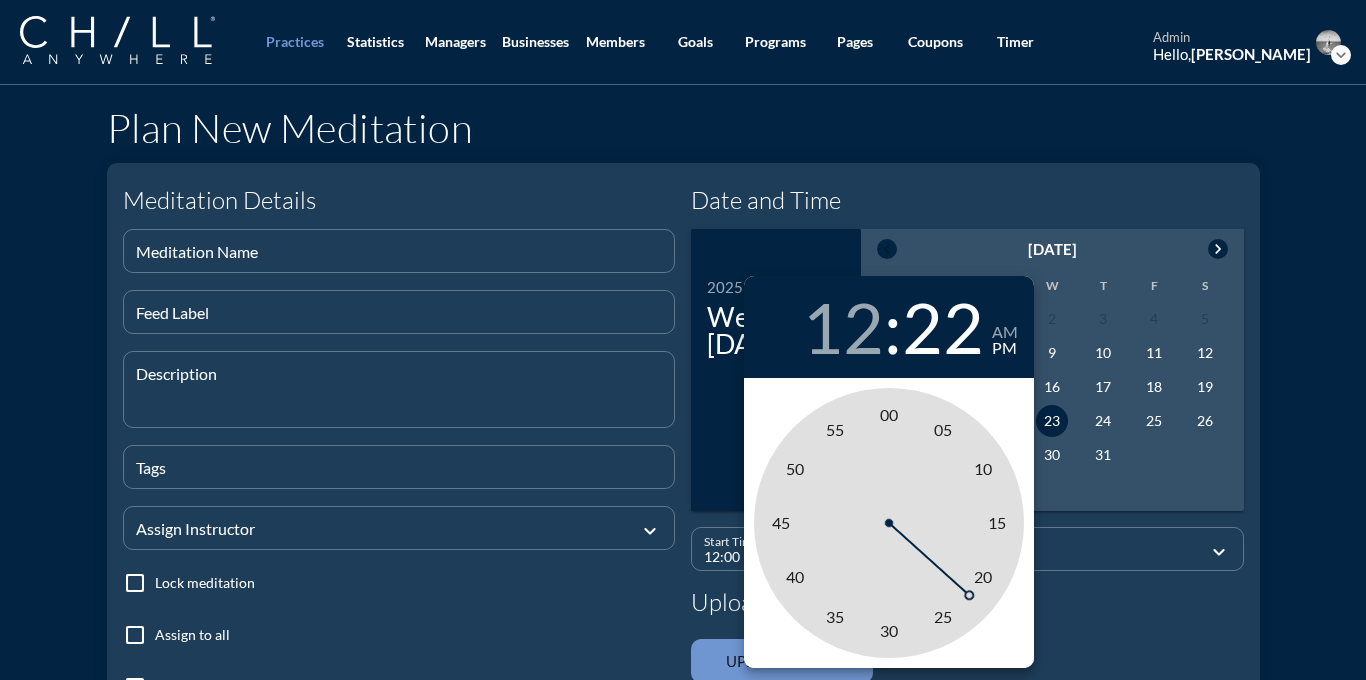 click on "00" at bounding box center (889, 414) 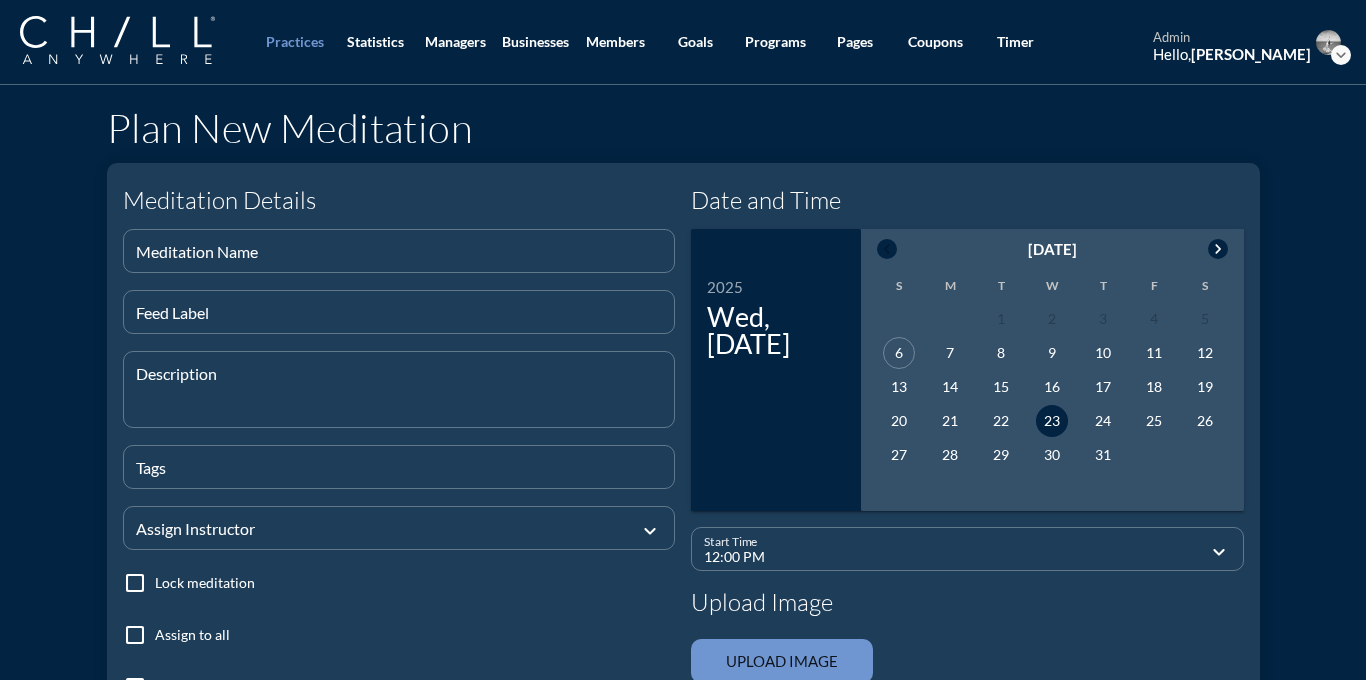 click at bounding box center (782, 661) 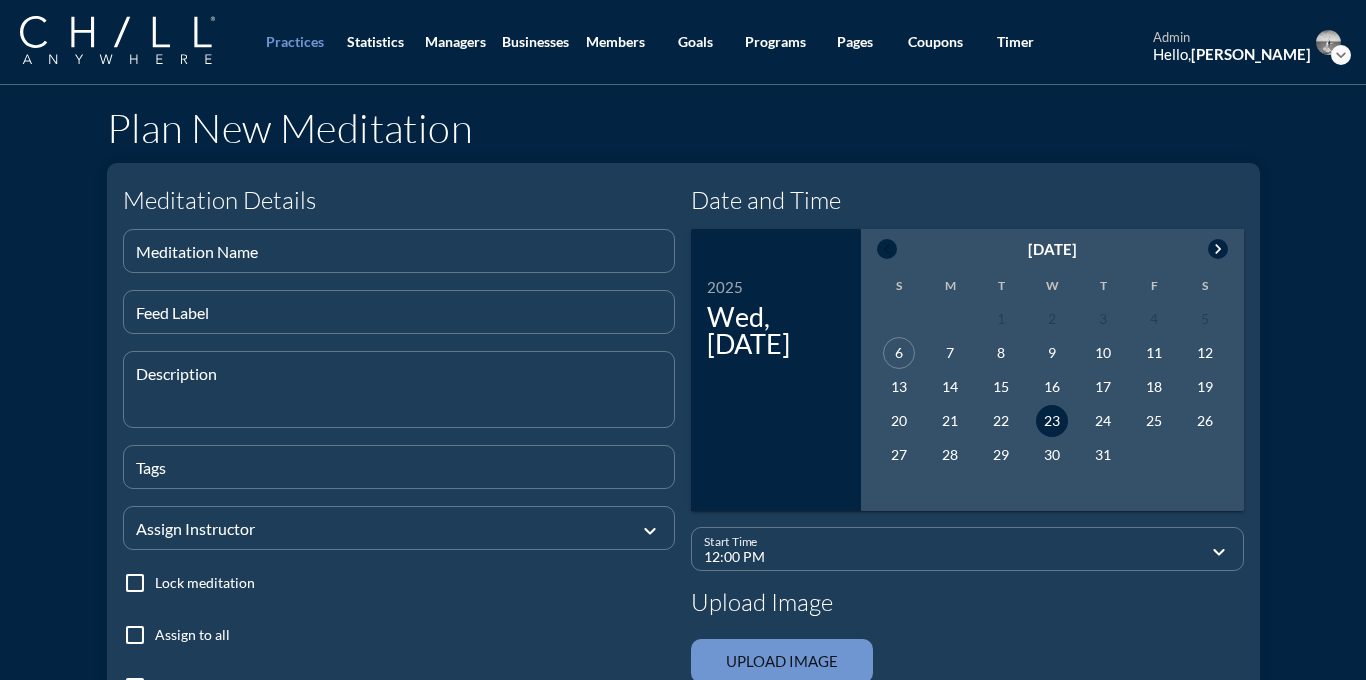 type on "C:\fakepath\ChillWaterImage_darksky.png" 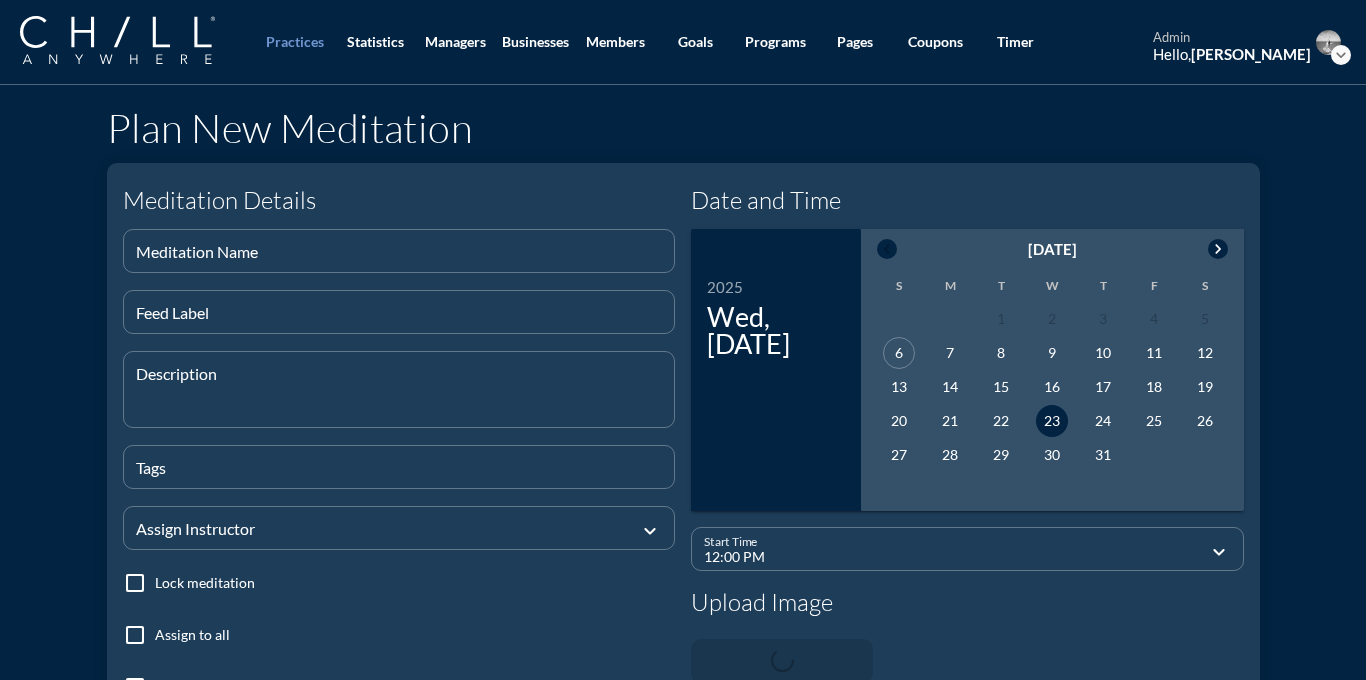 type 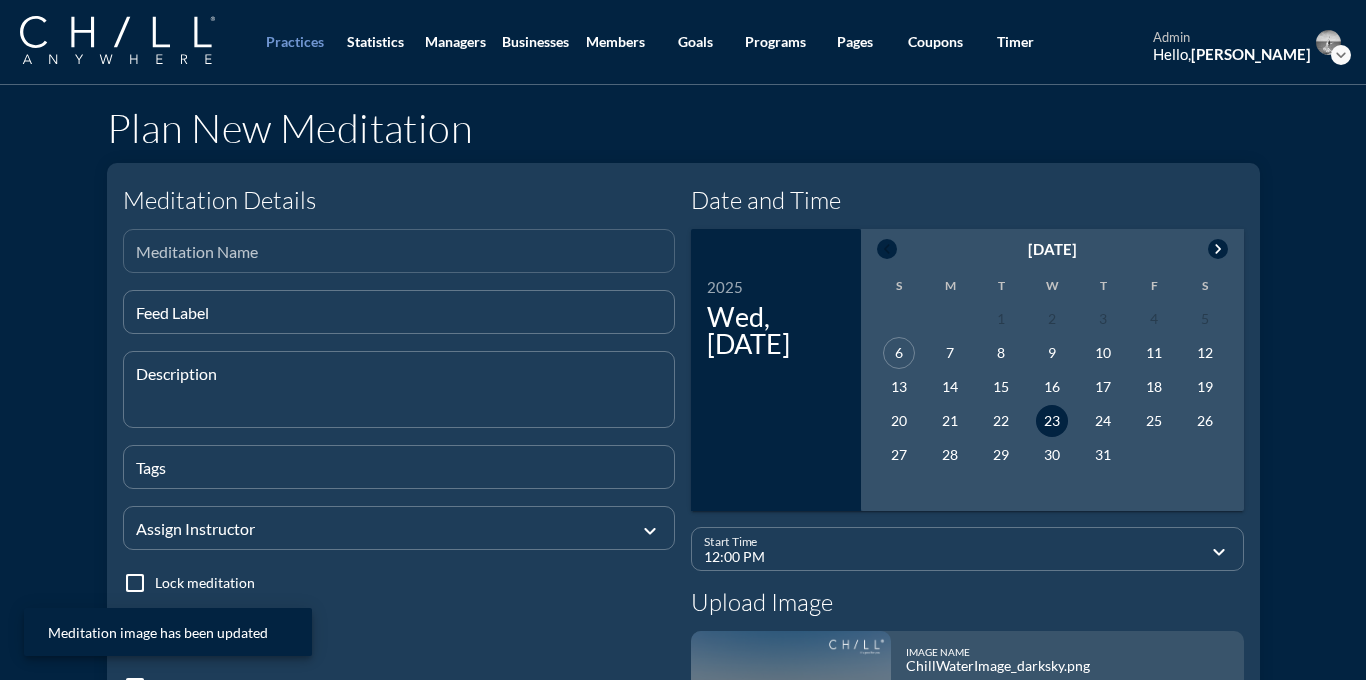 click on "Meditation Name" at bounding box center [399, 251] 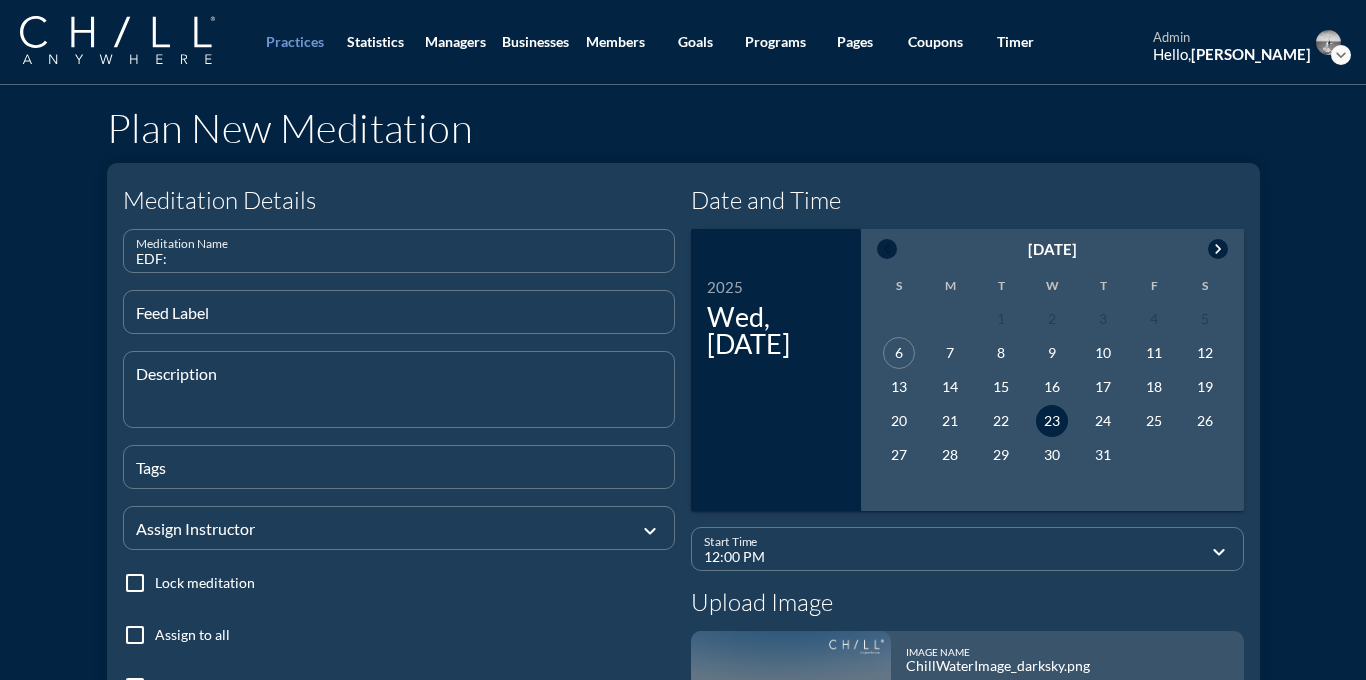 paste on "Presence Over Pressure" 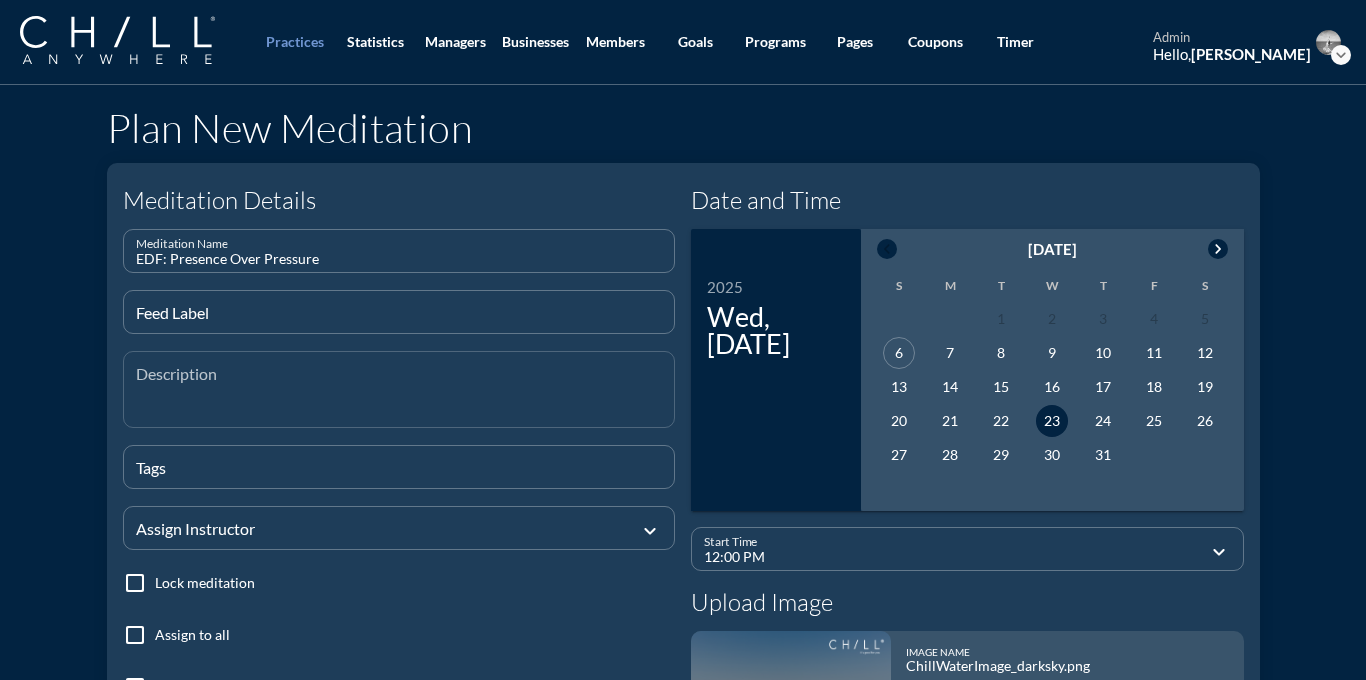 type on "EDF: Presence Over Pressure" 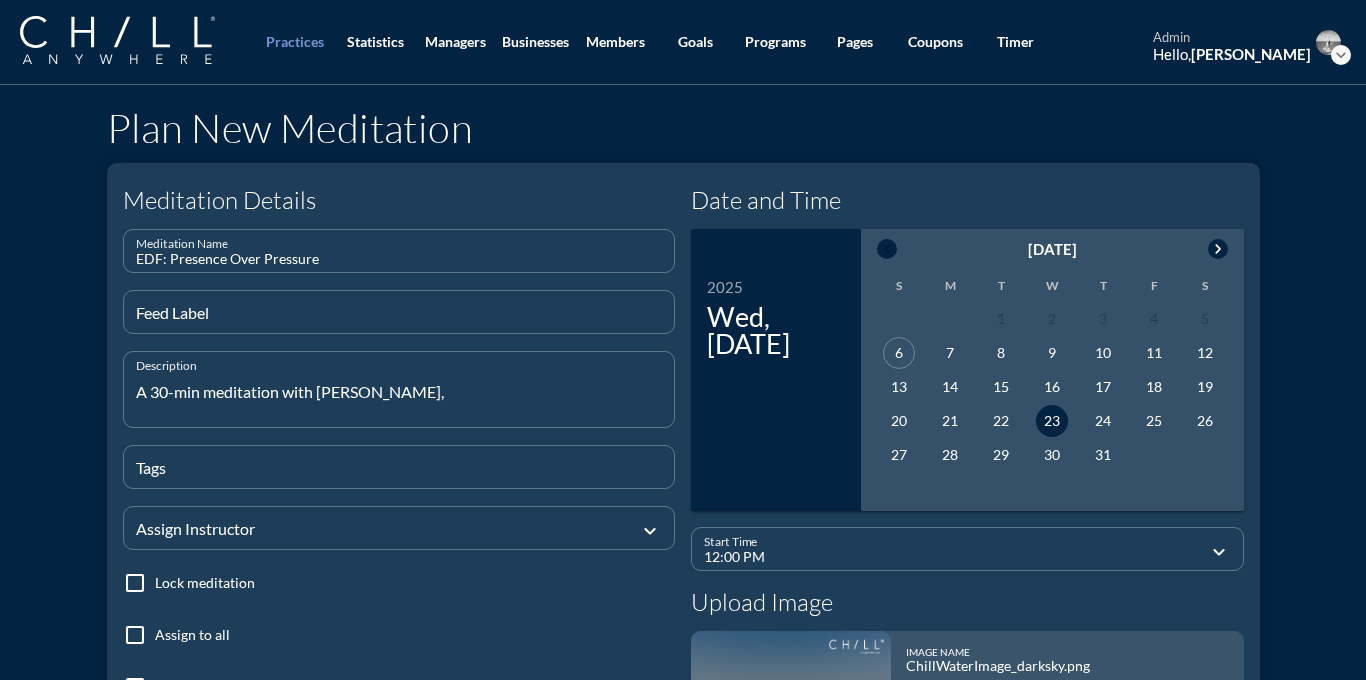 type on "A 30-min meditation with [PERSON_NAME]," 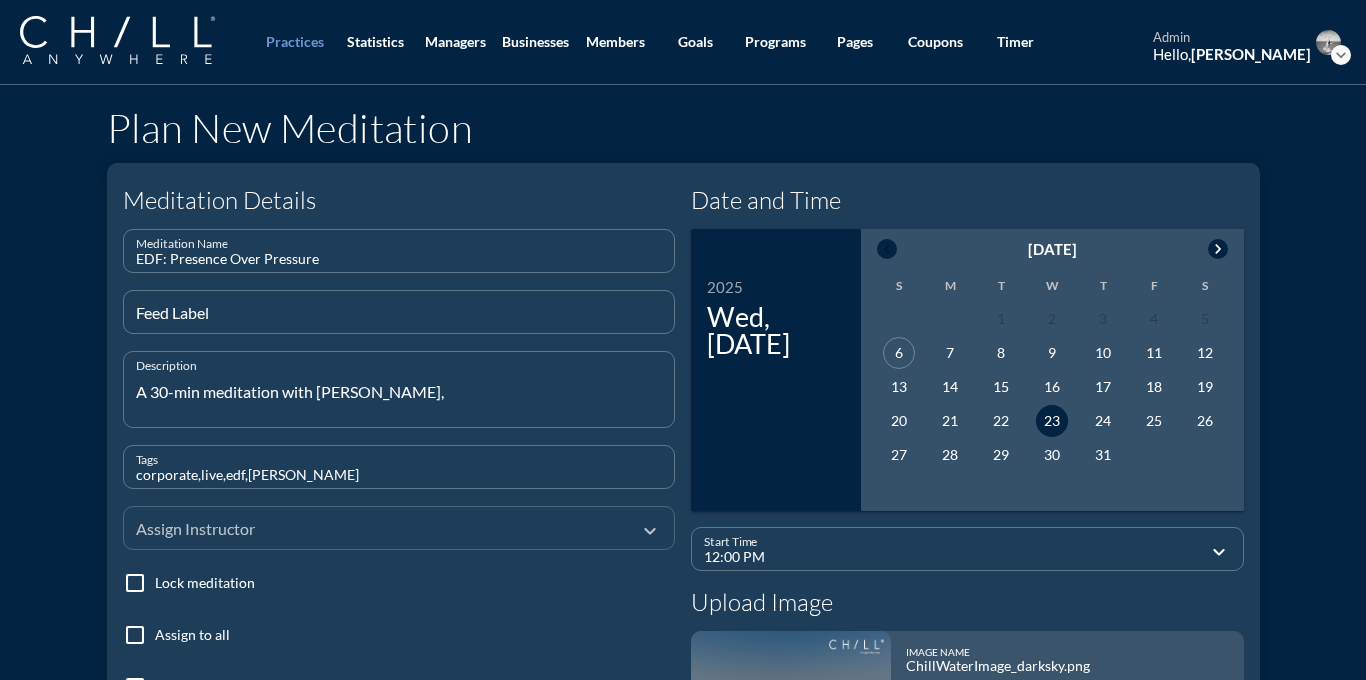 type on "corporate,live,edf,[PERSON_NAME]" 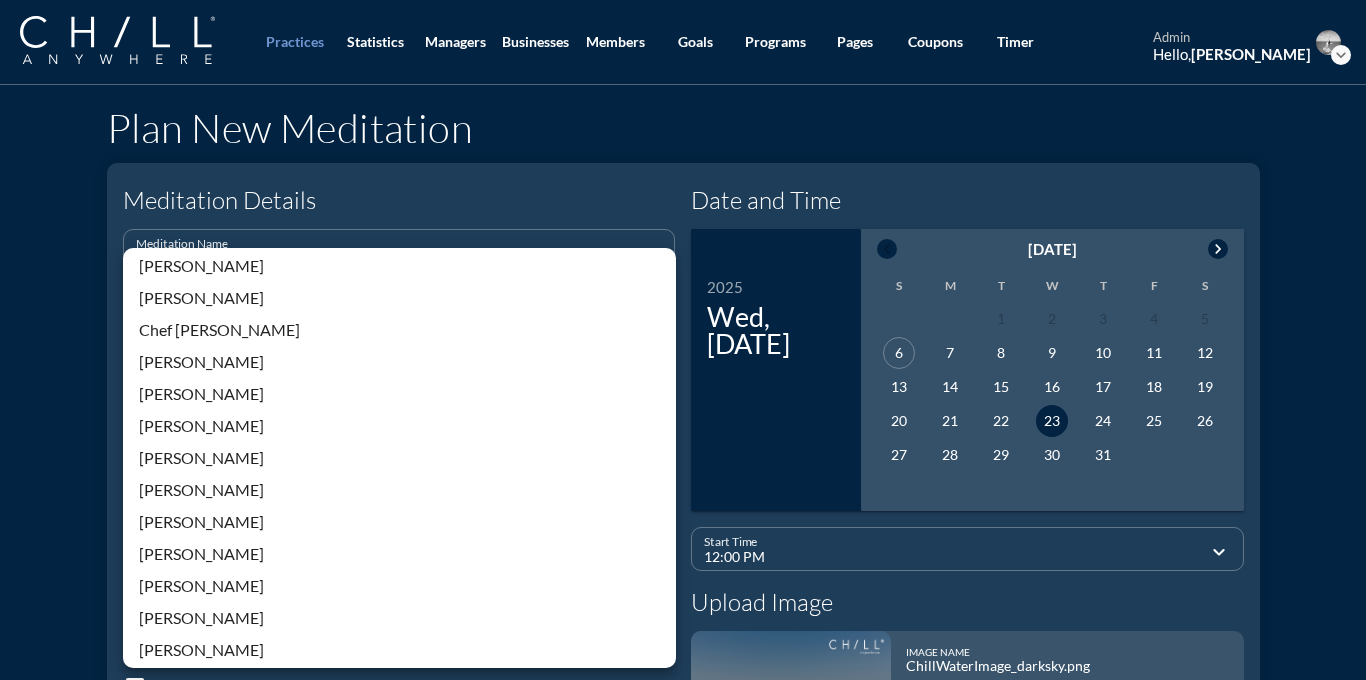 scroll, scrollTop: 428, scrollLeft: 0, axis: vertical 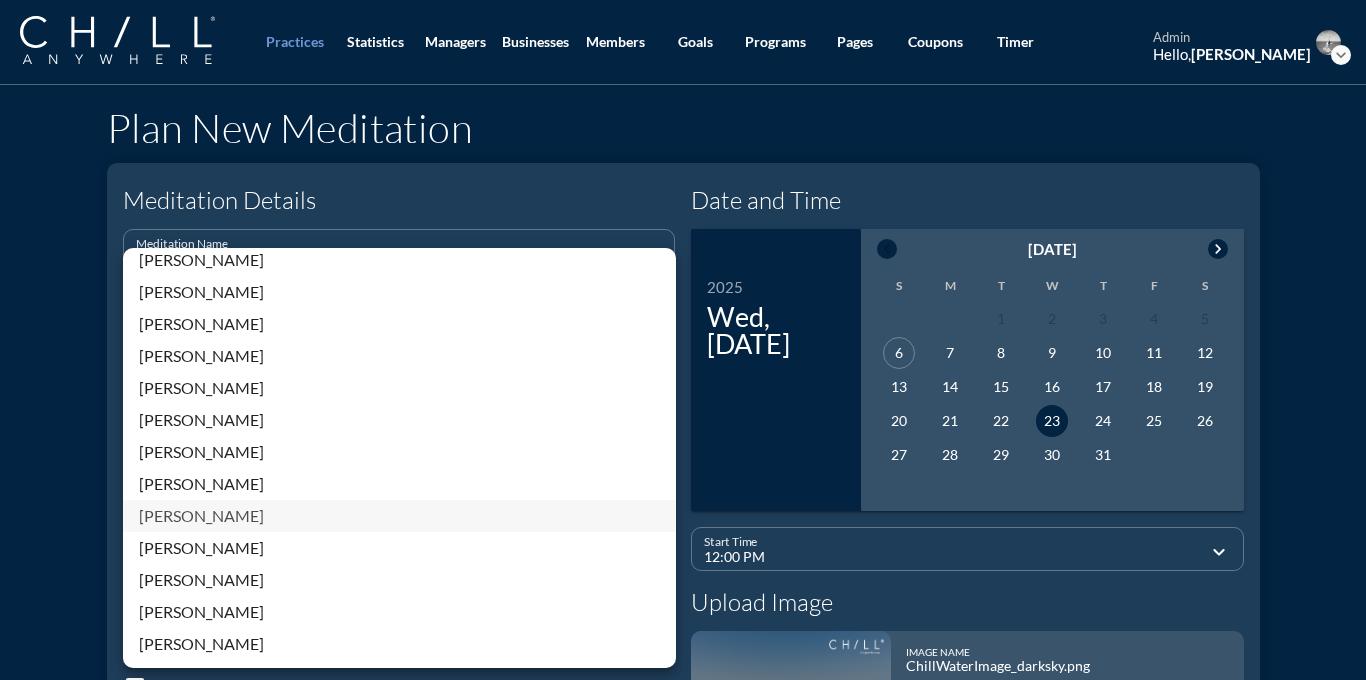 click on "[PERSON_NAME]" at bounding box center [399, 516] 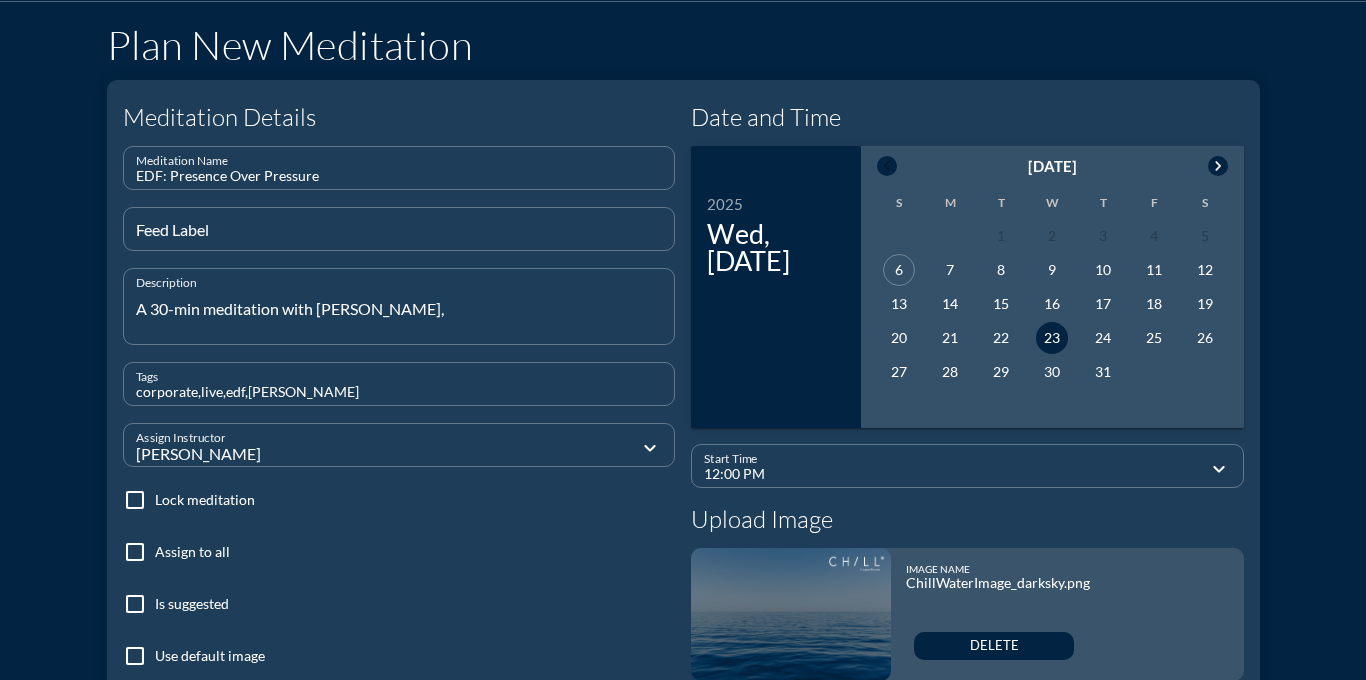 scroll, scrollTop: 108, scrollLeft: 0, axis: vertical 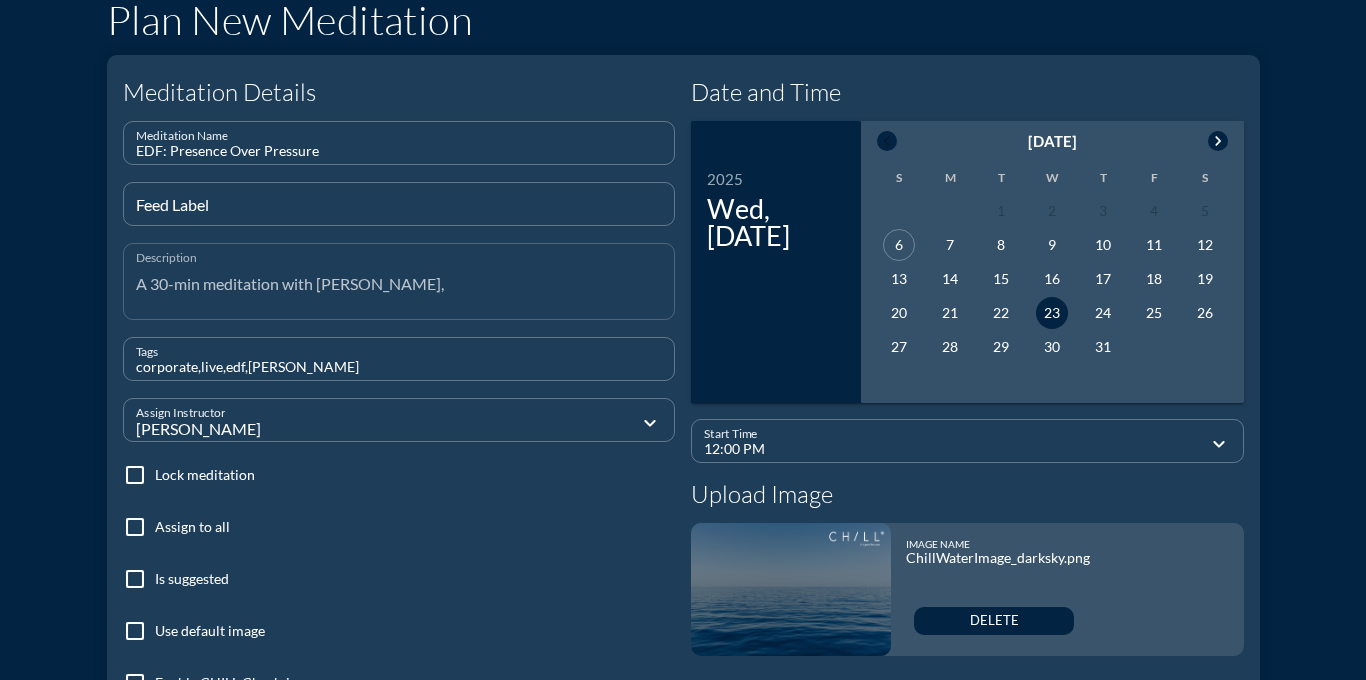 click on "A 30-min meditation with [PERSON_NAME]," at bounding box center [405, 293] 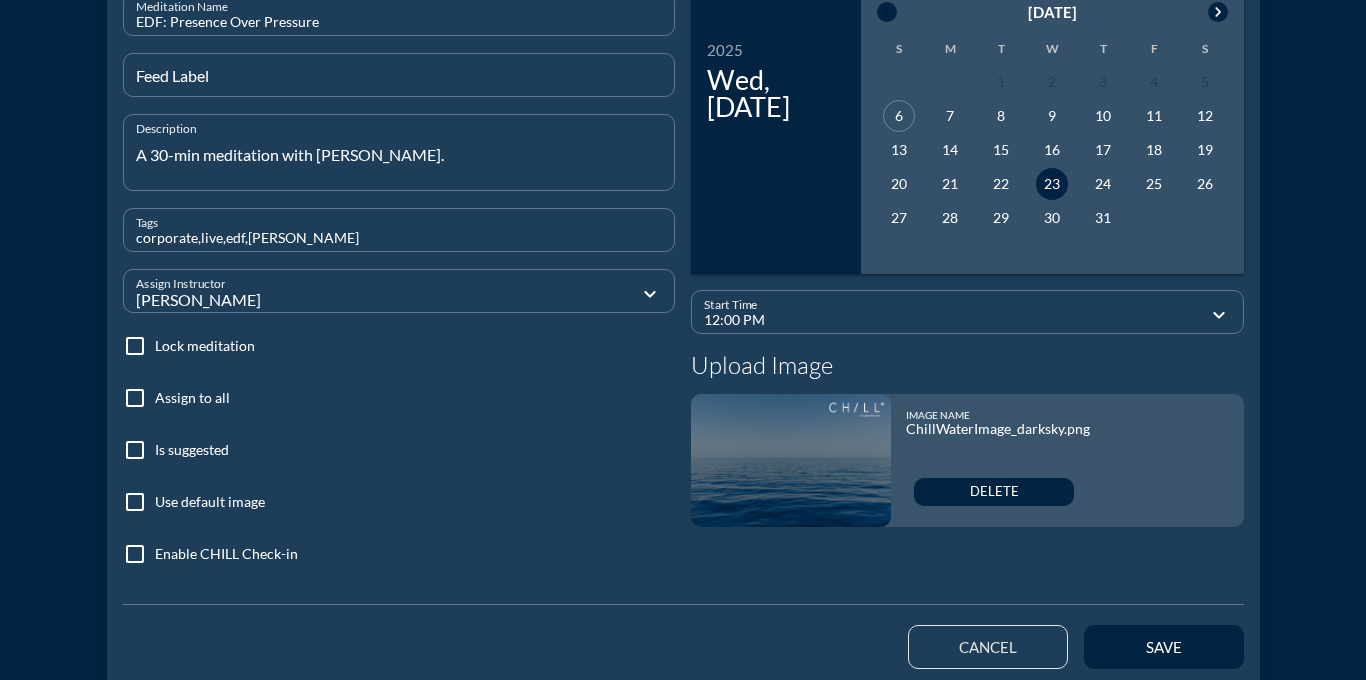 scroll, scrollTop: 242, scrollLeft: 0, axis: vertical 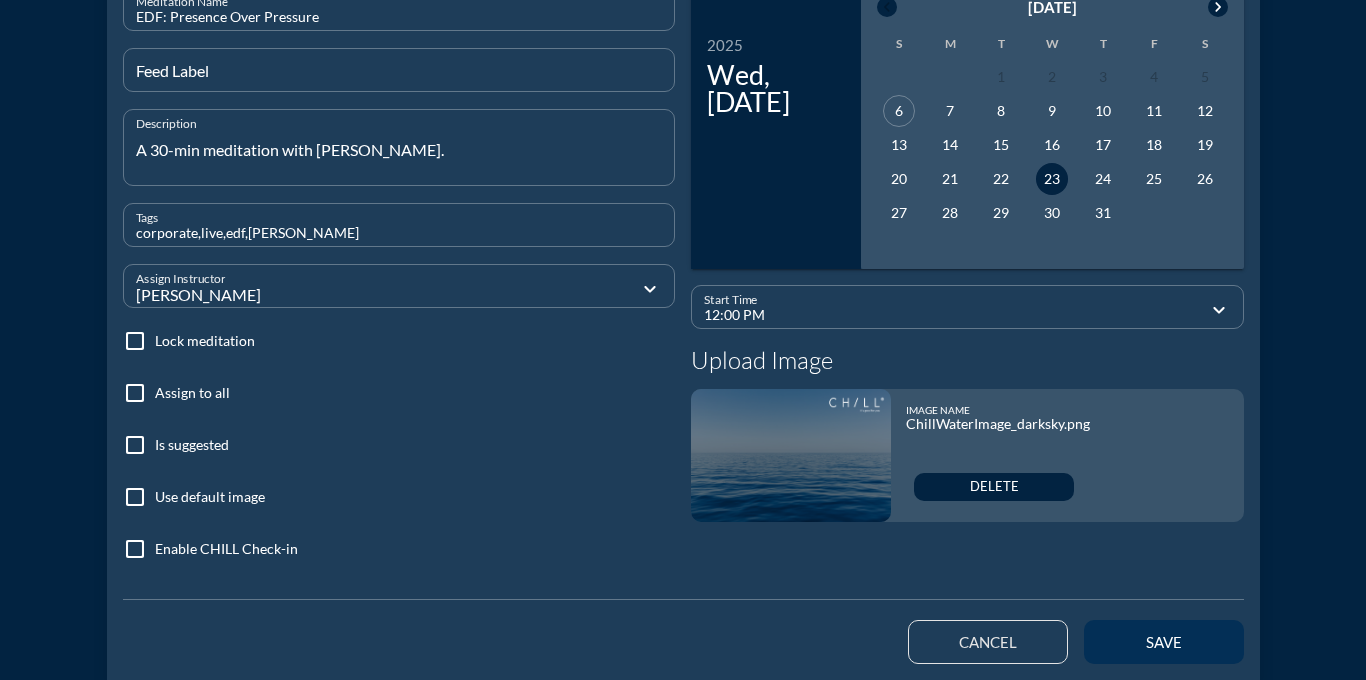 type on "A 30-min meditation with [PERSON_NAME]." 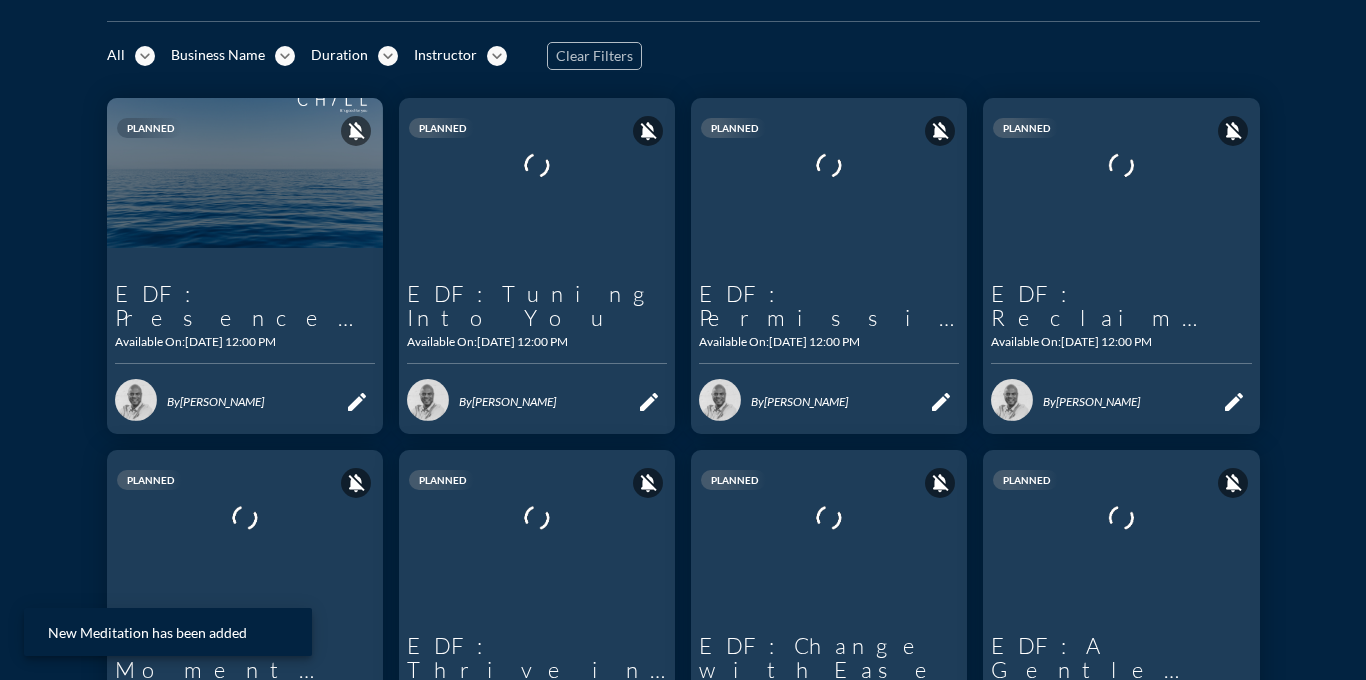 scroll, scrollTop: 0, scrollLeft: 0, axis: both 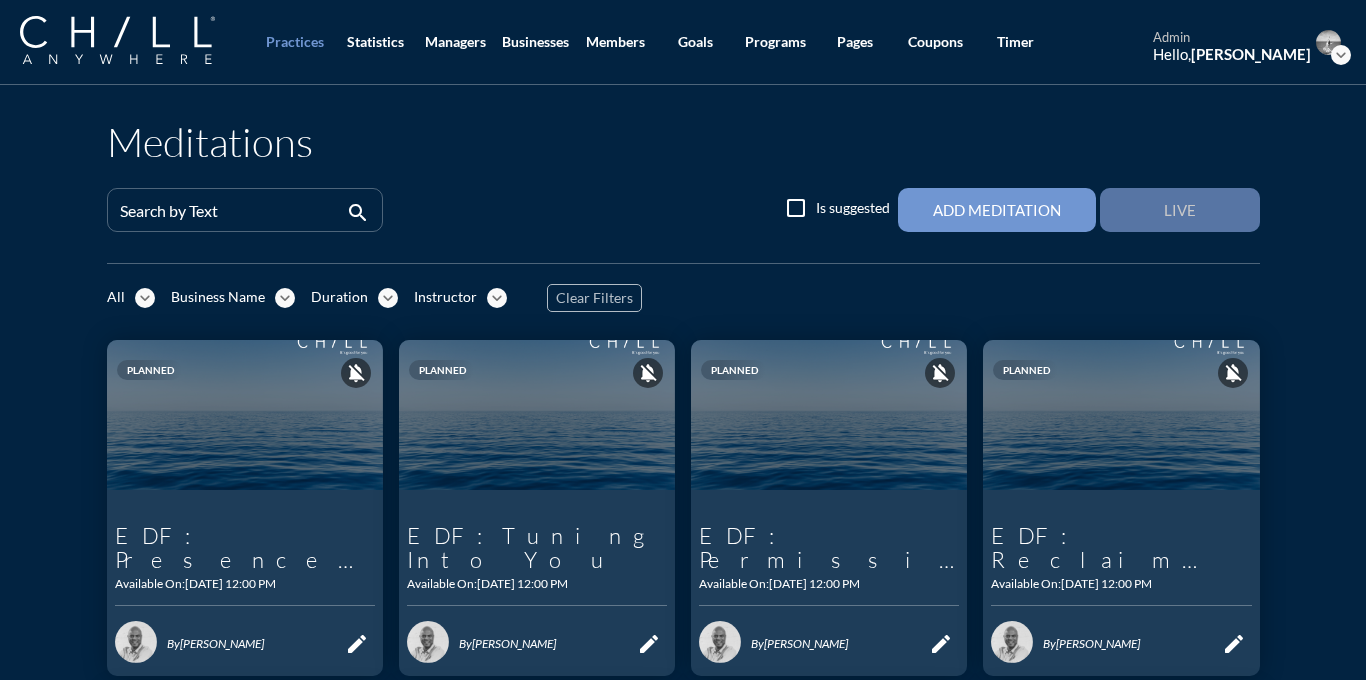click on "Live" at bounding box center [1180, 210] 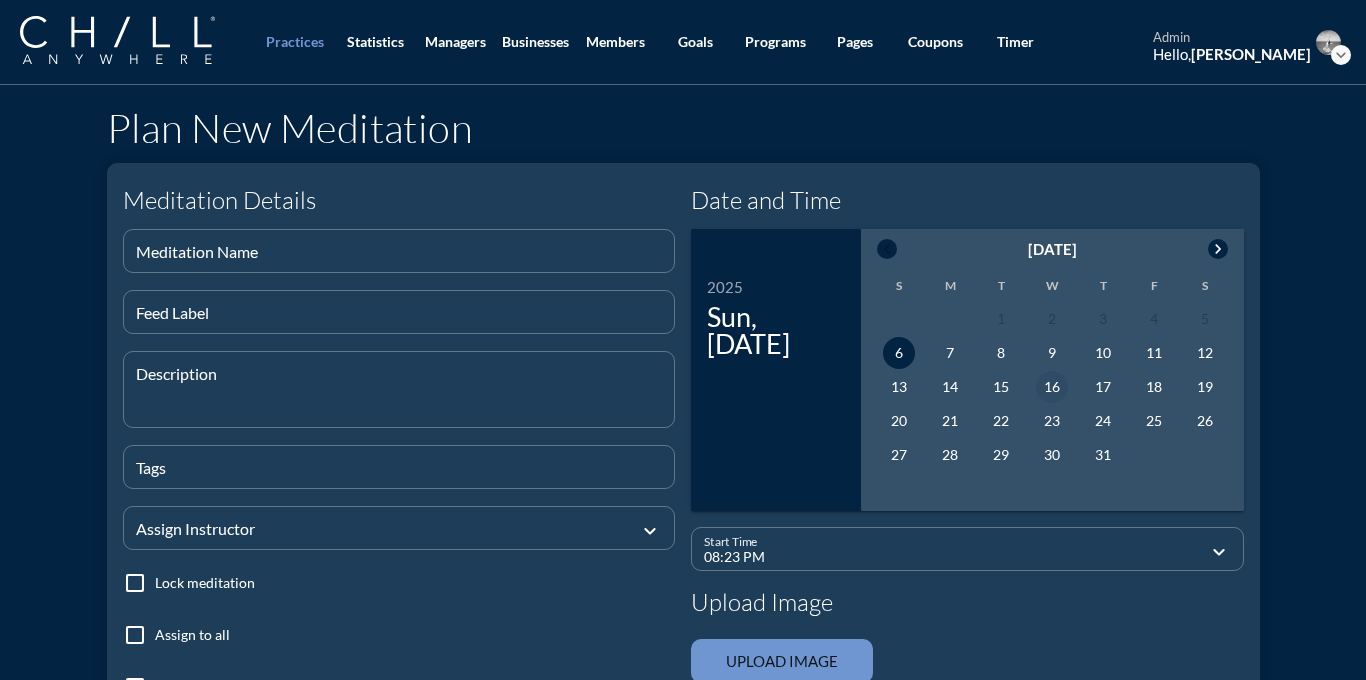 click on "16" at bounding box center [1052, 387] 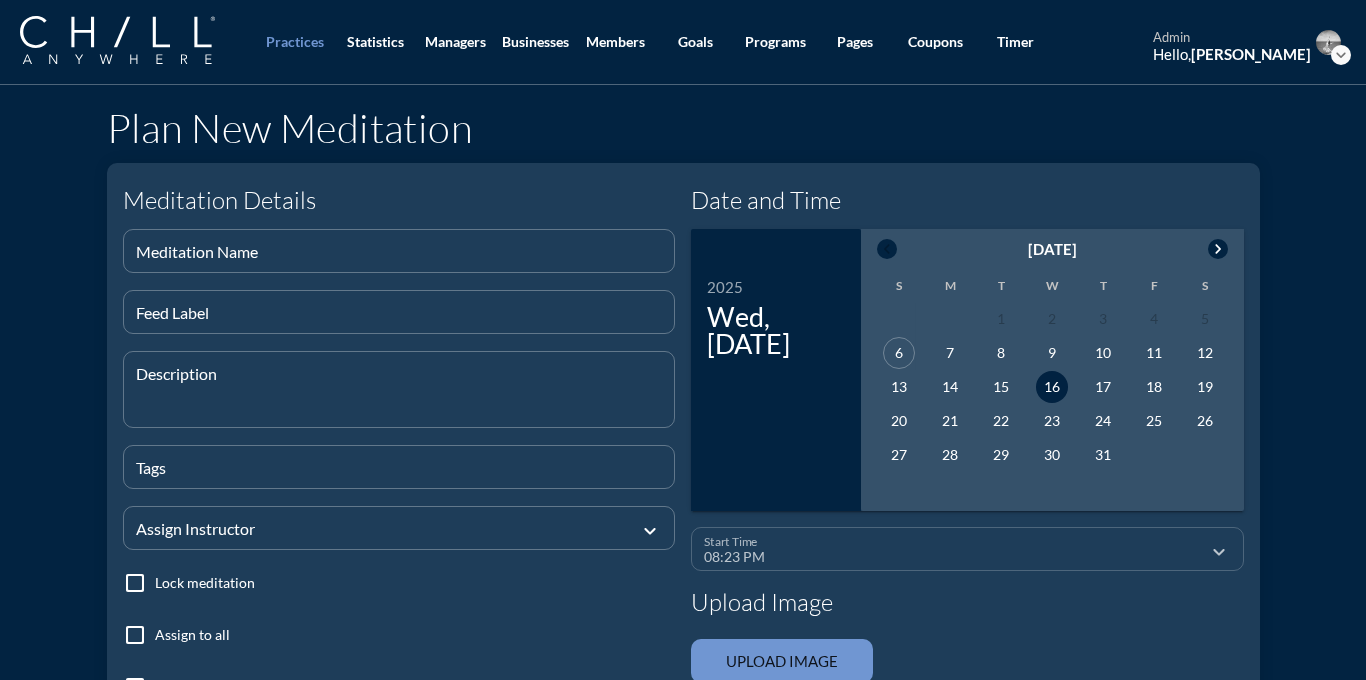 click on "08:23 PM" at bounding box center [953, 557] 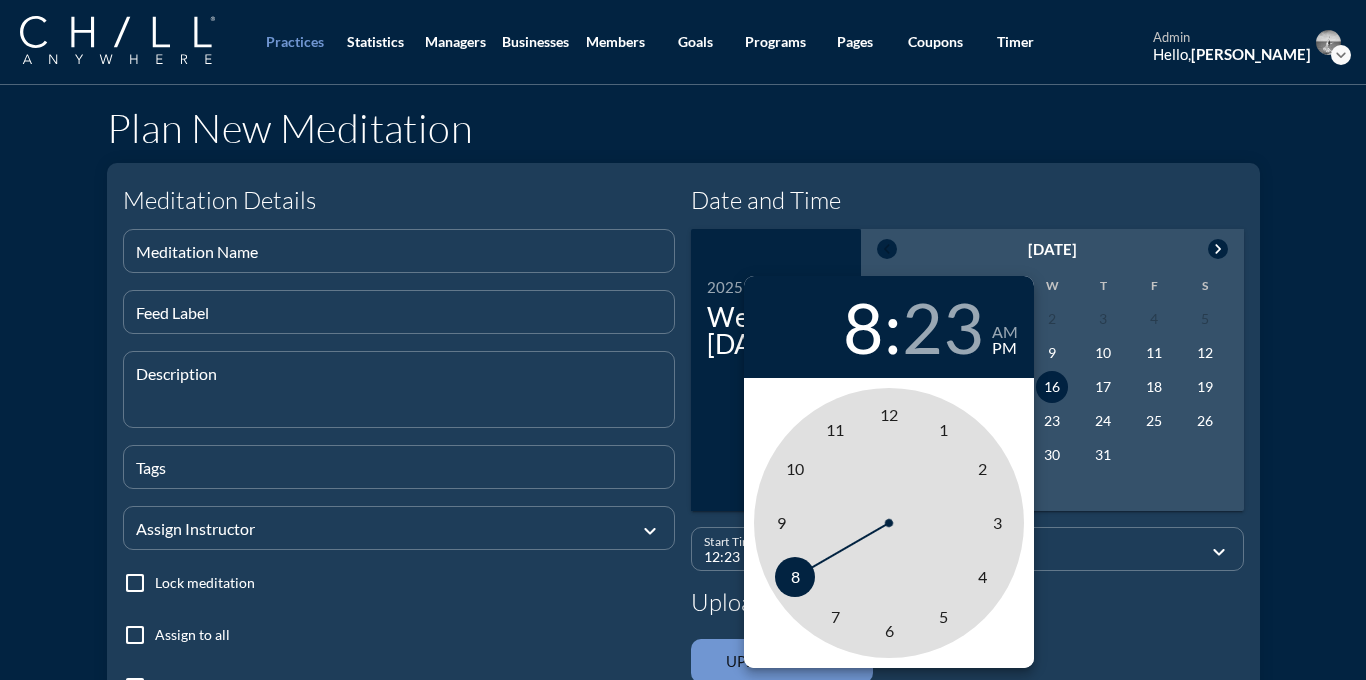 click on "12" at bounding box center [889, 414] 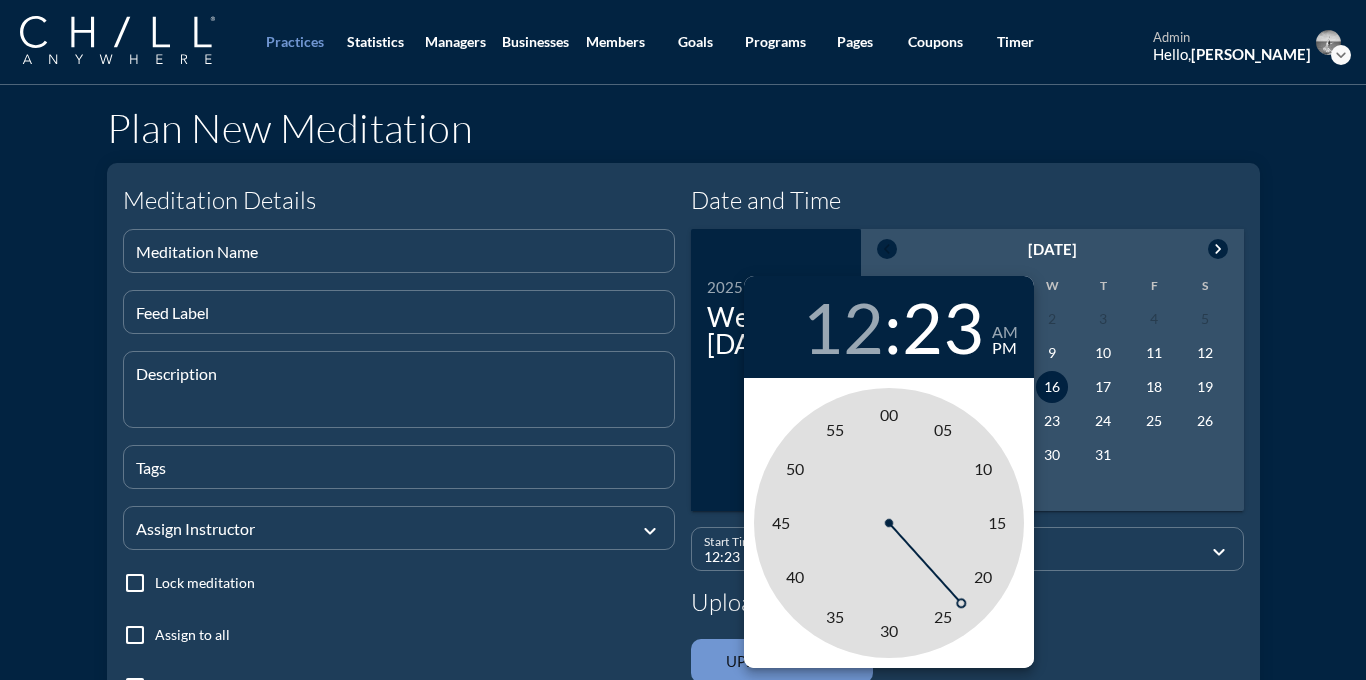type on "12:00 PM" 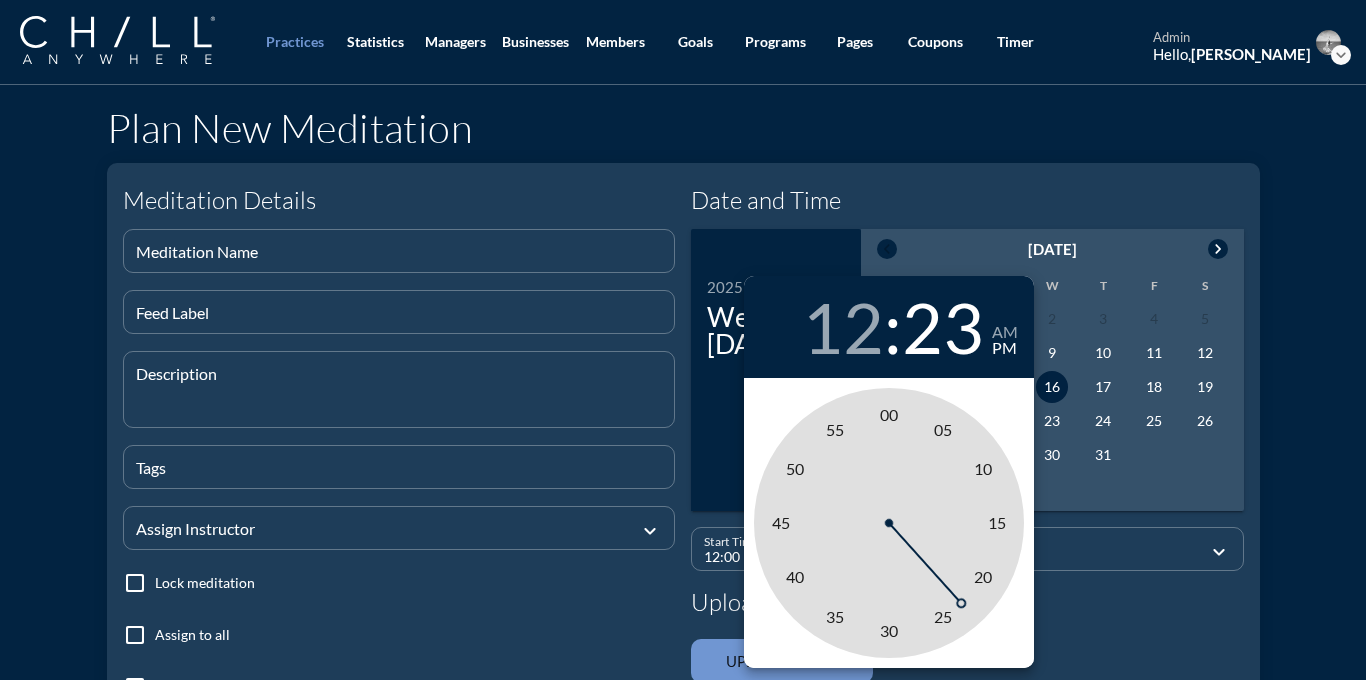 click on "00" at bounding box center [889, 414] 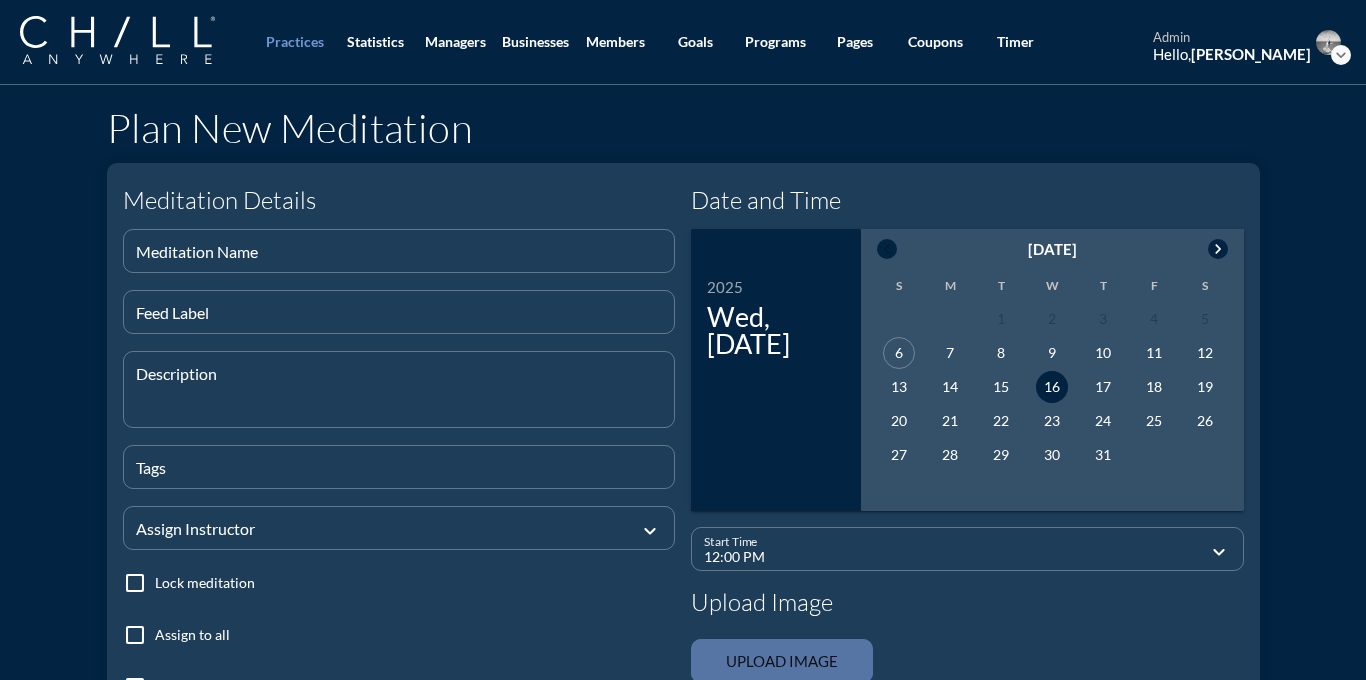 click at bounding box center [782, 661] 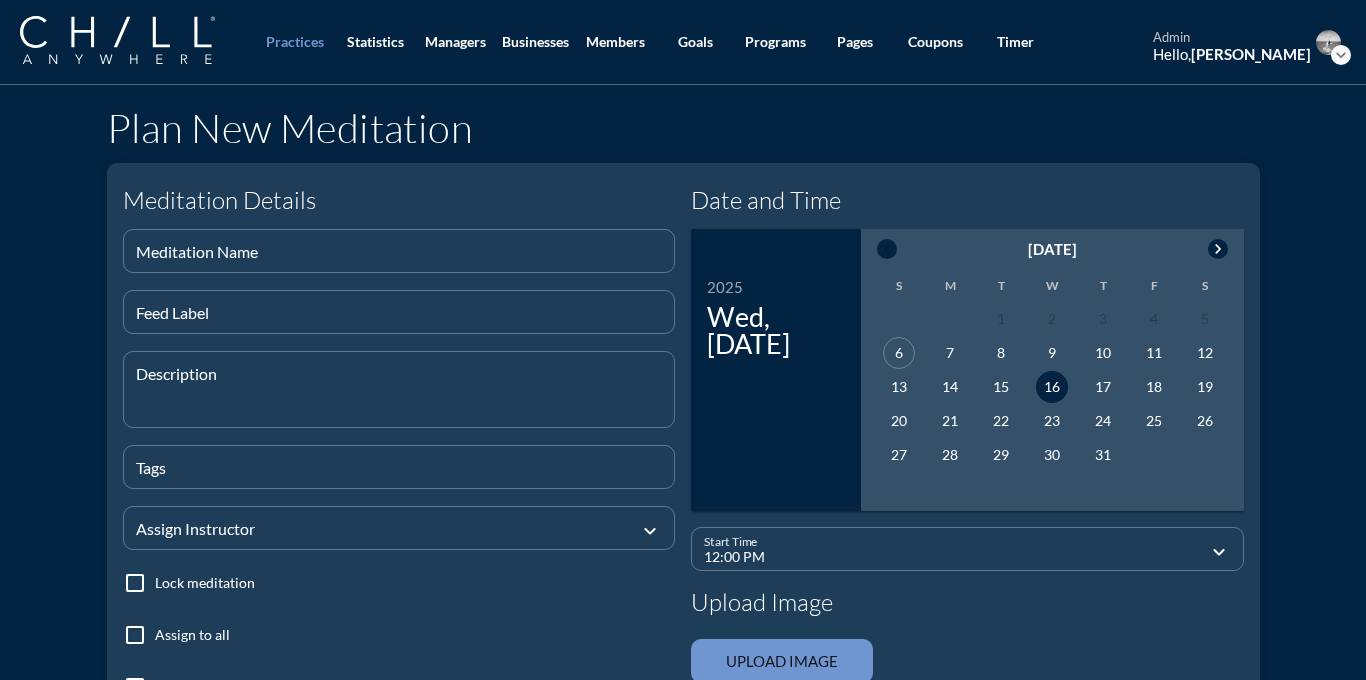 type on "C:\fakepath\ChillWaterImage_darksky.png" 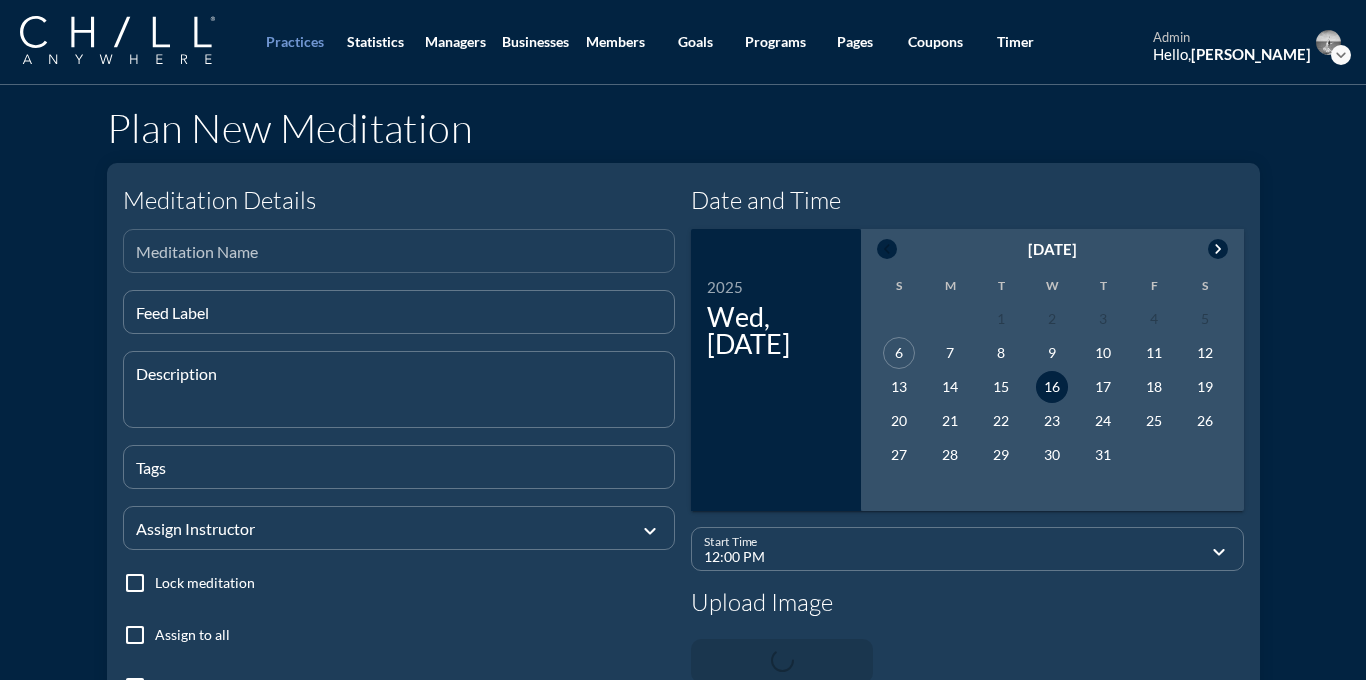click at bounding box center (399, 259) 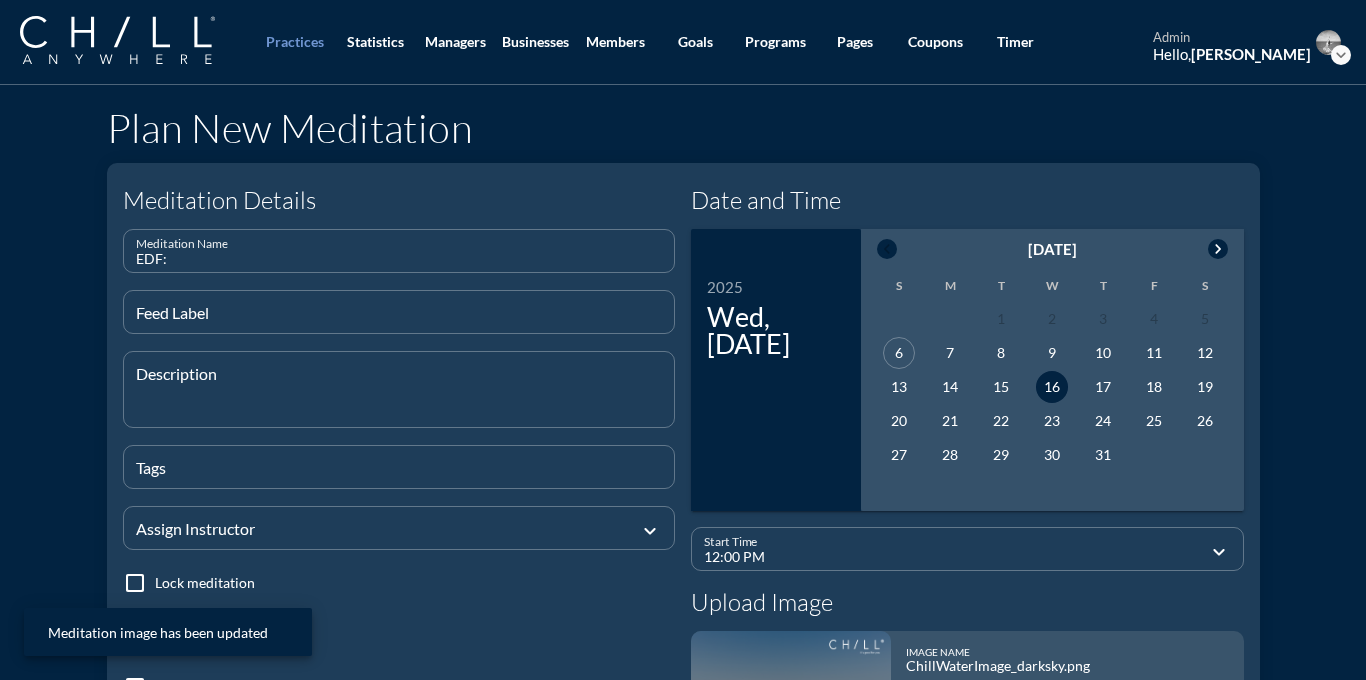 paste on "Breathe into Balance" 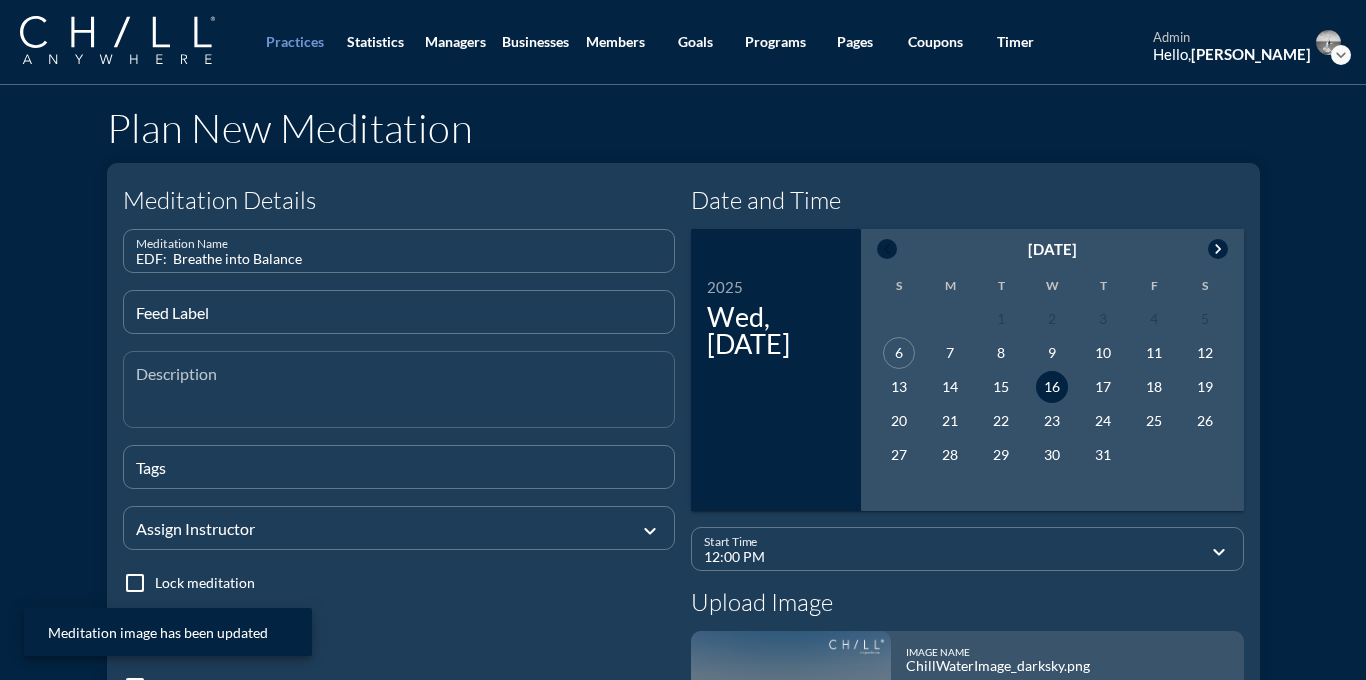 type on "EDF:  Breathe into Balance" 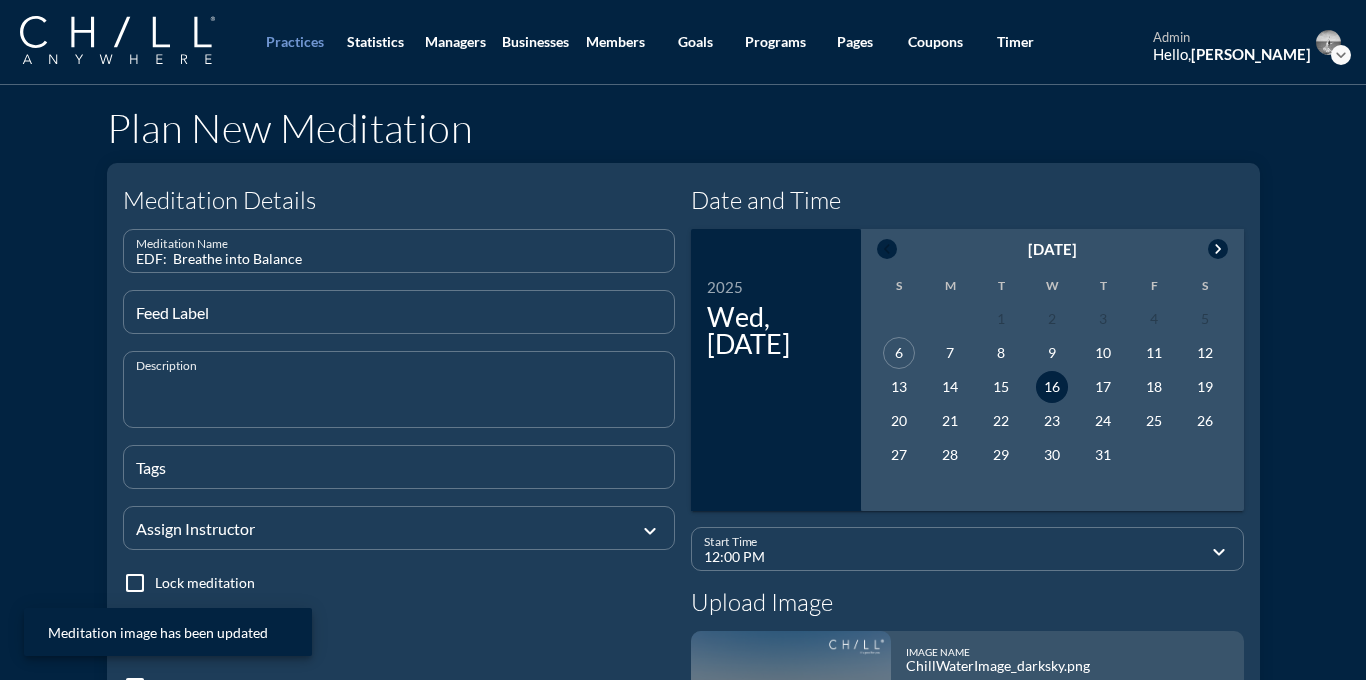 click at bounding box center (405, 401) 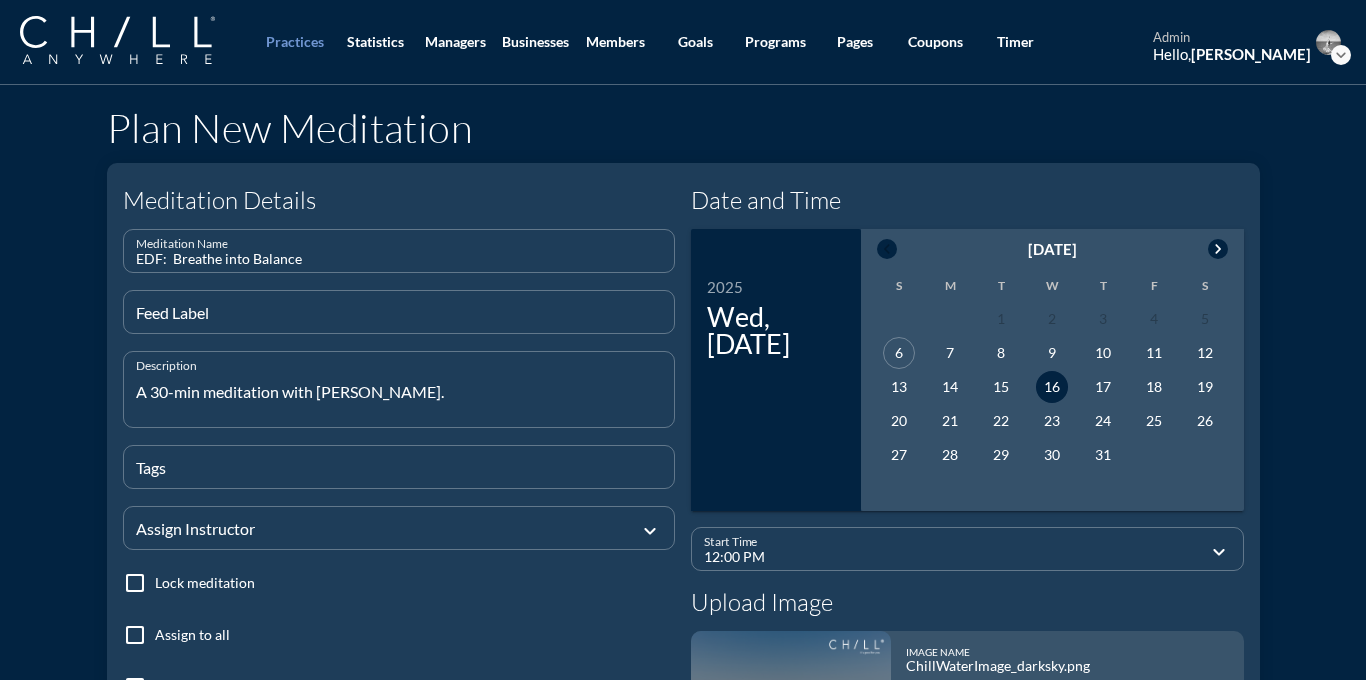type on "A 30-min meditation with [PERSON_NAME]." 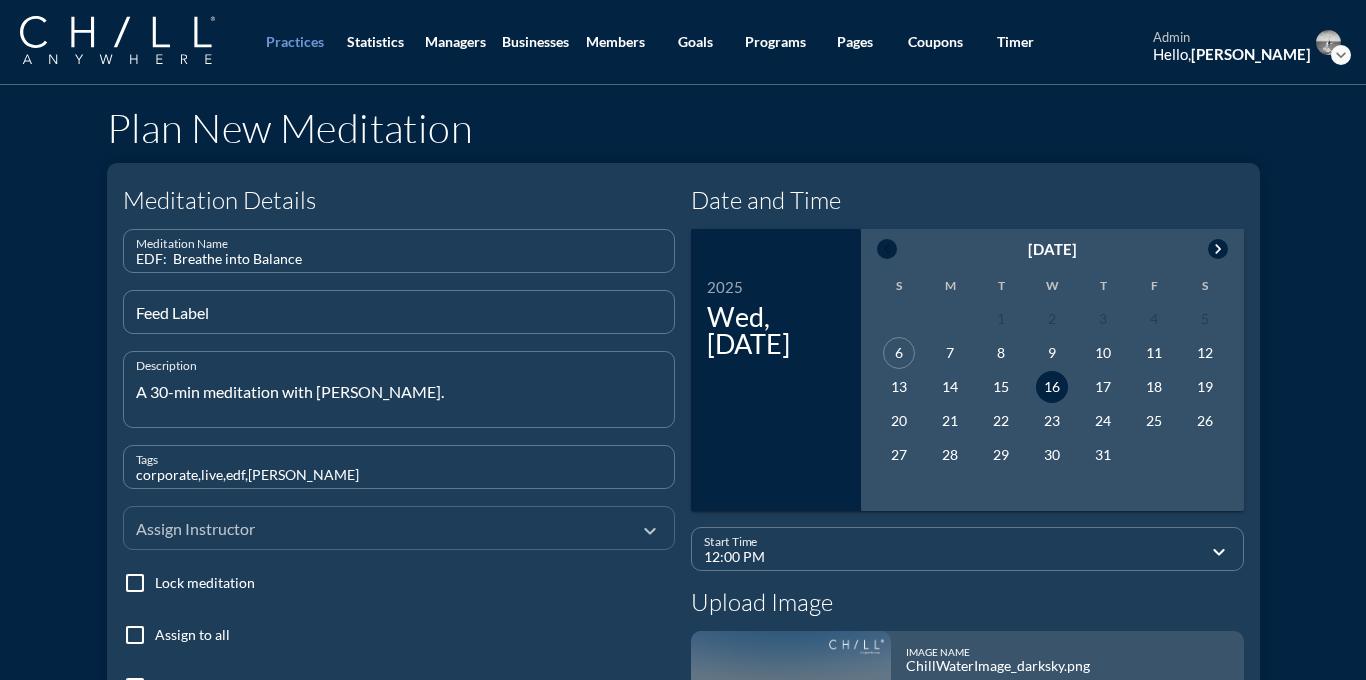 type on "corporate,live,edf,[PERSON_NAME]" 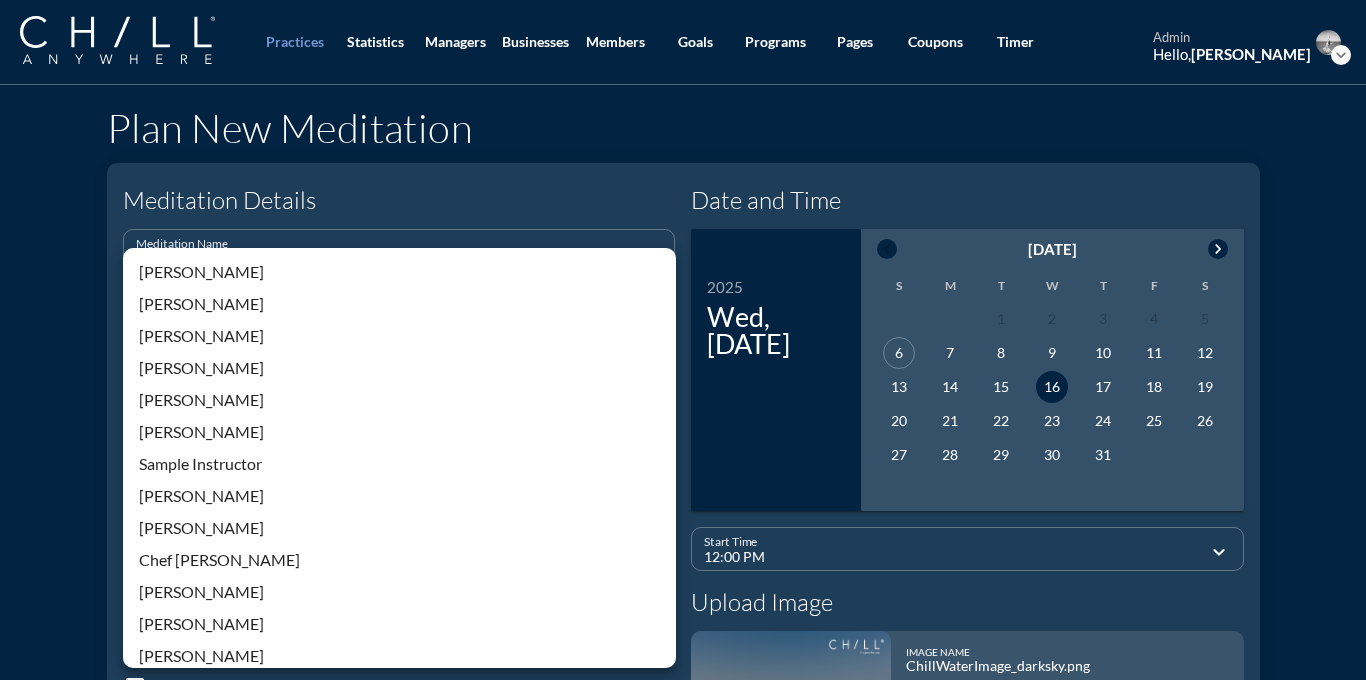 scroll, scrollTop: 428, scrollLeft: 0, axis: vertical 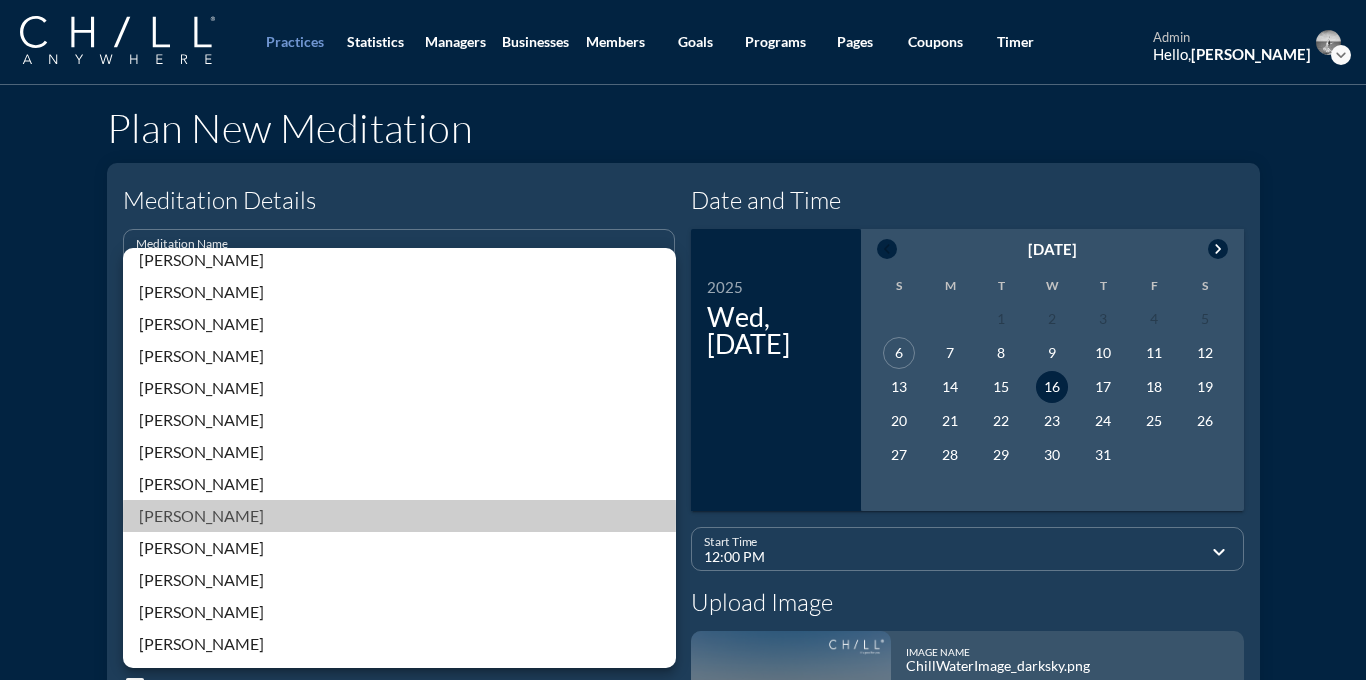 click on "[PERSON_NAME]" at bounding box center (399, 516) 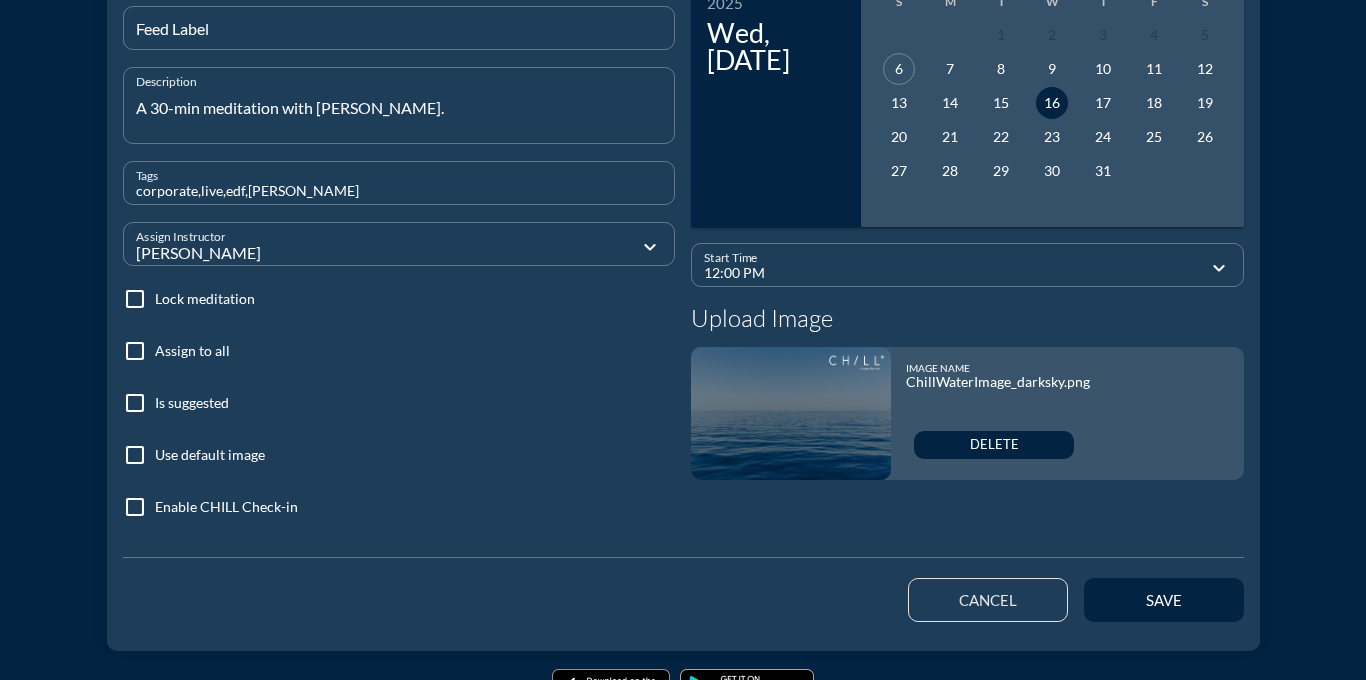 scroll, scrollTop: 308, scrollLeft: 0, axis: vertical 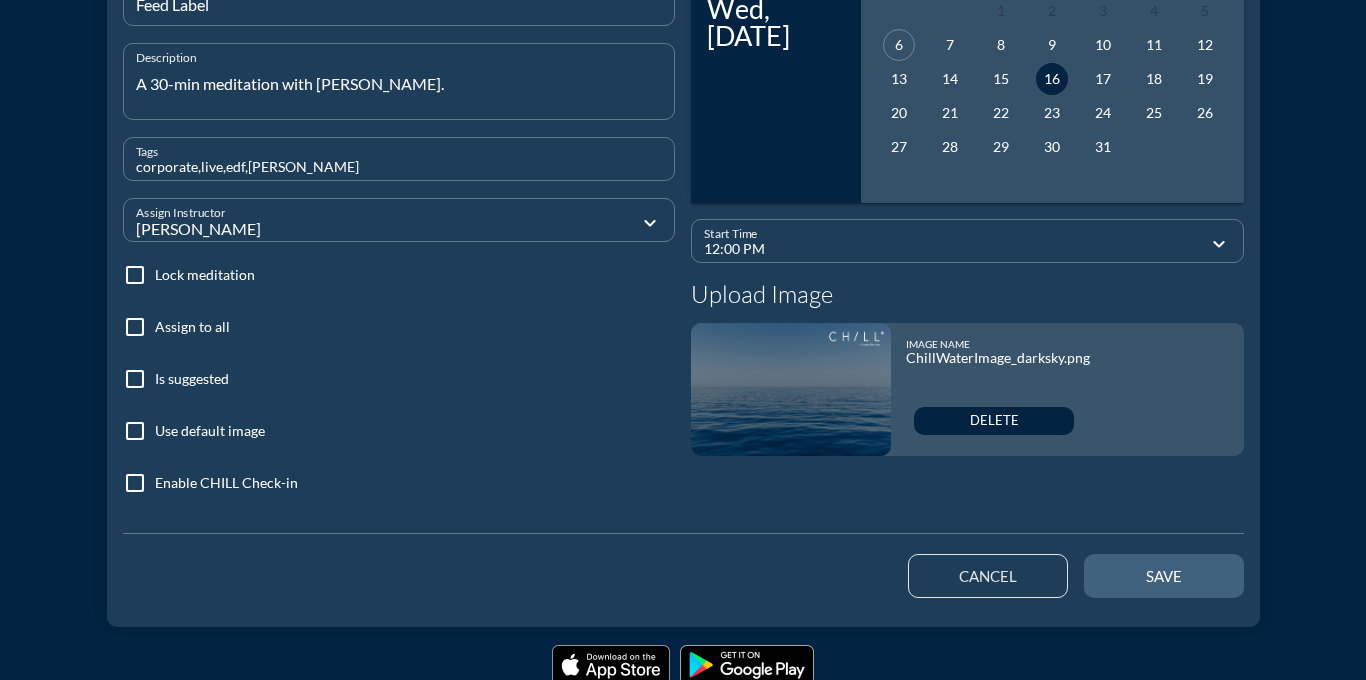 click on "save" at bounding box center (1164, 576) 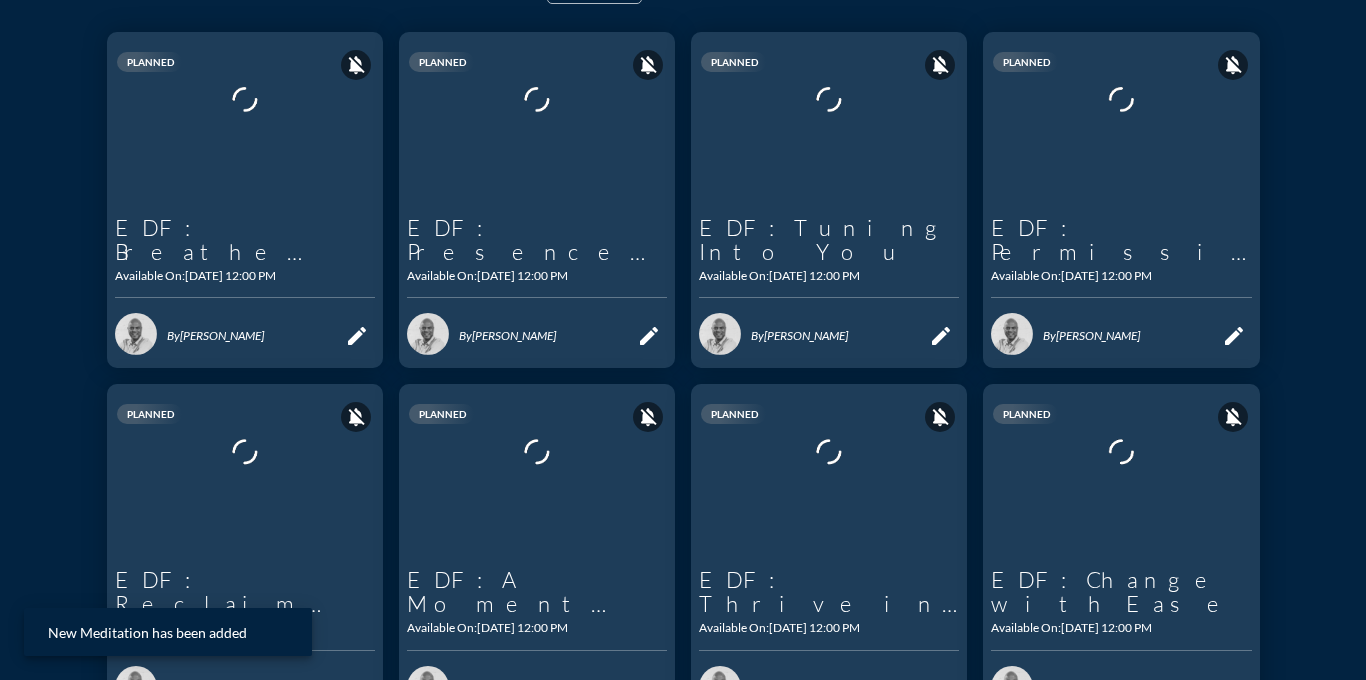 scroll, scrollTop: 0, scrollLeft: 0, axis: both 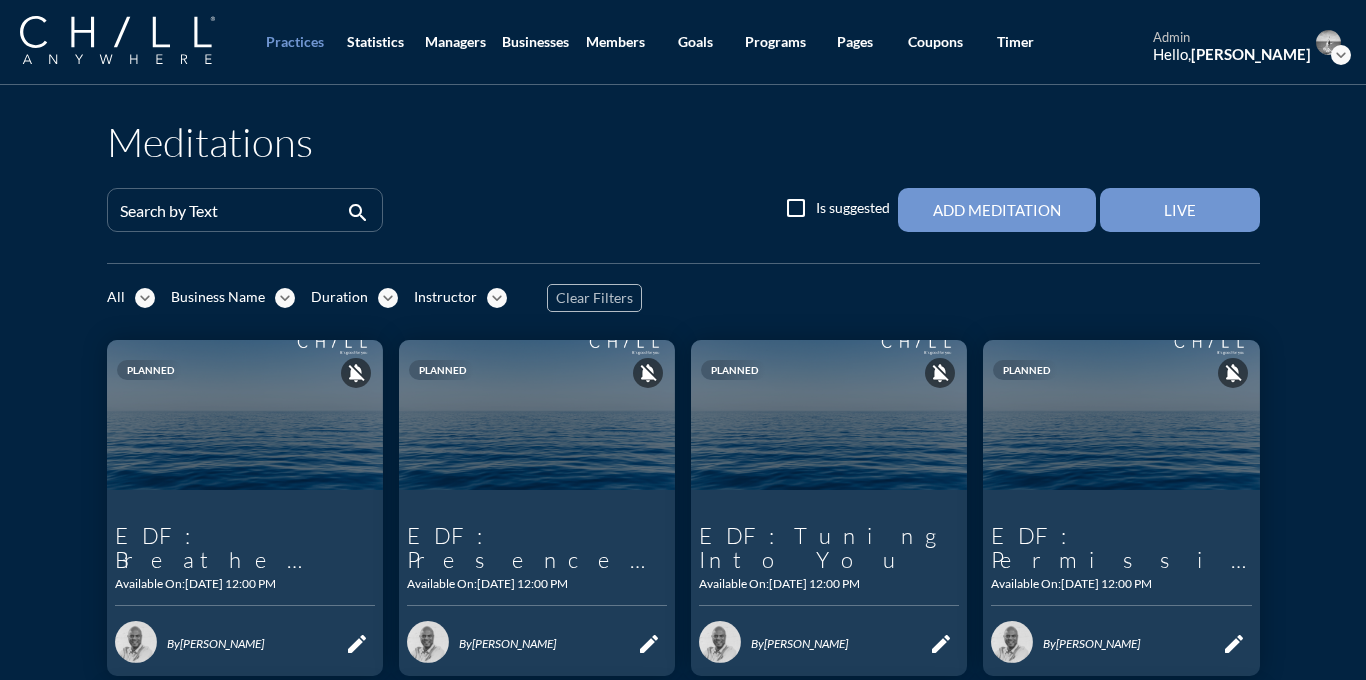 click on "Live" at bounding box center [1180, 210] 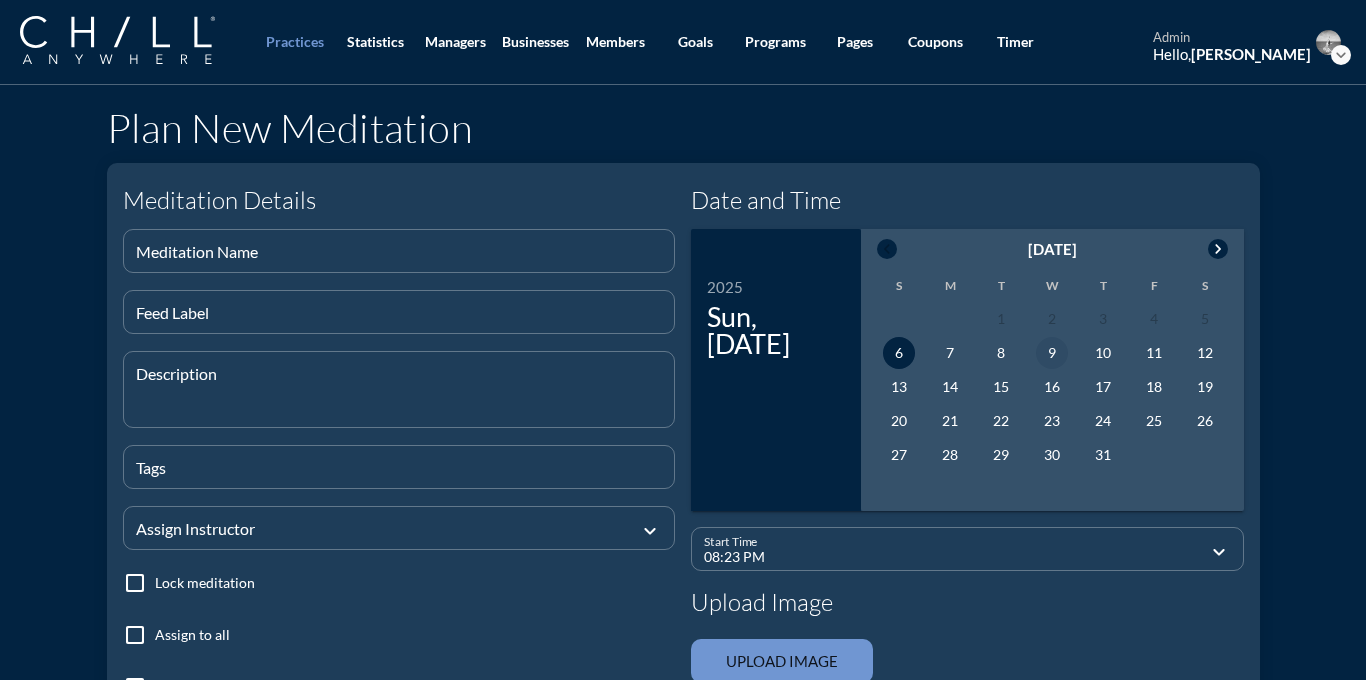 click on "9" at bounding box center [1052, 353] 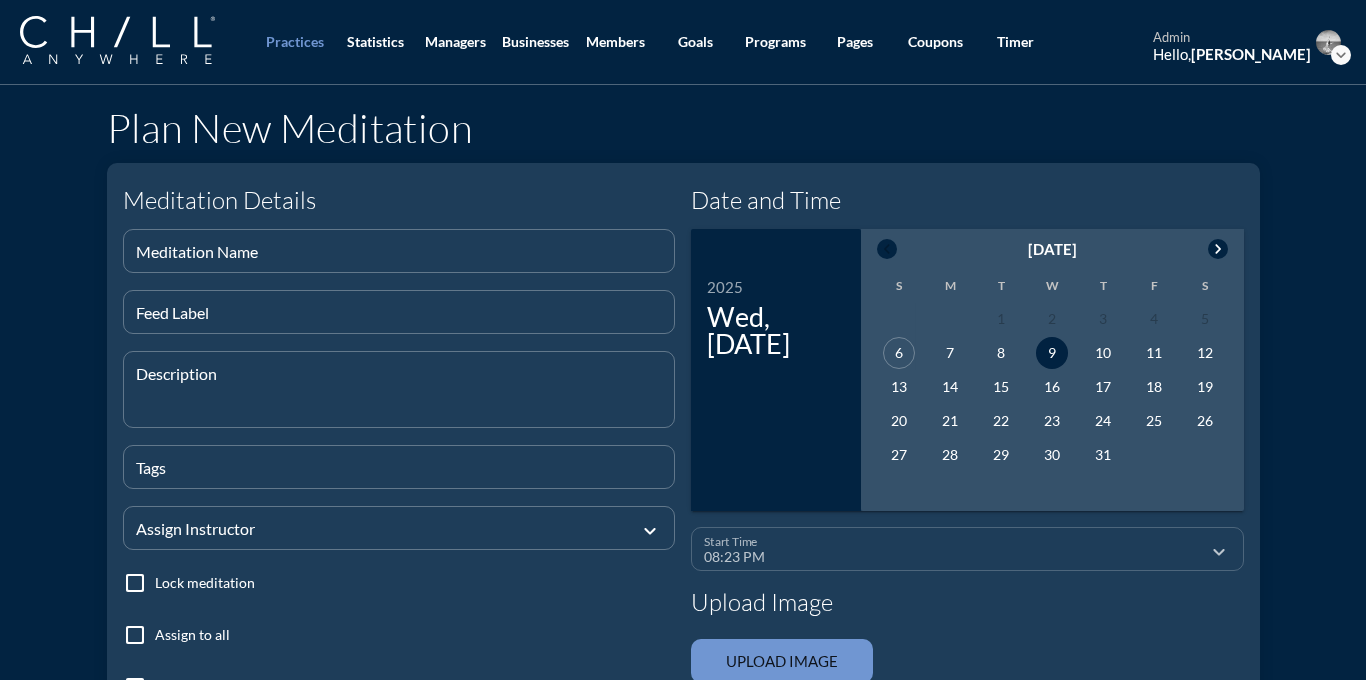 click on "08:23 PM" at bounding box center (953, 557) 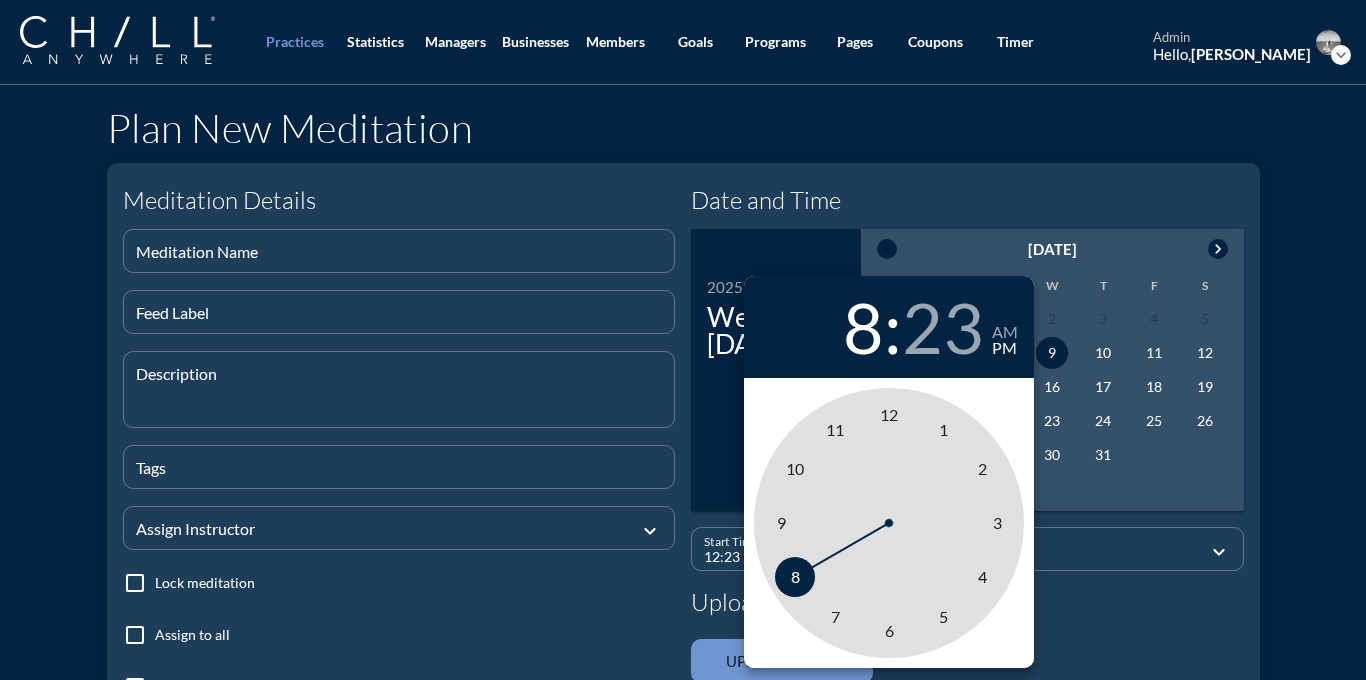 click on "12" at bounding box center (889, 414) 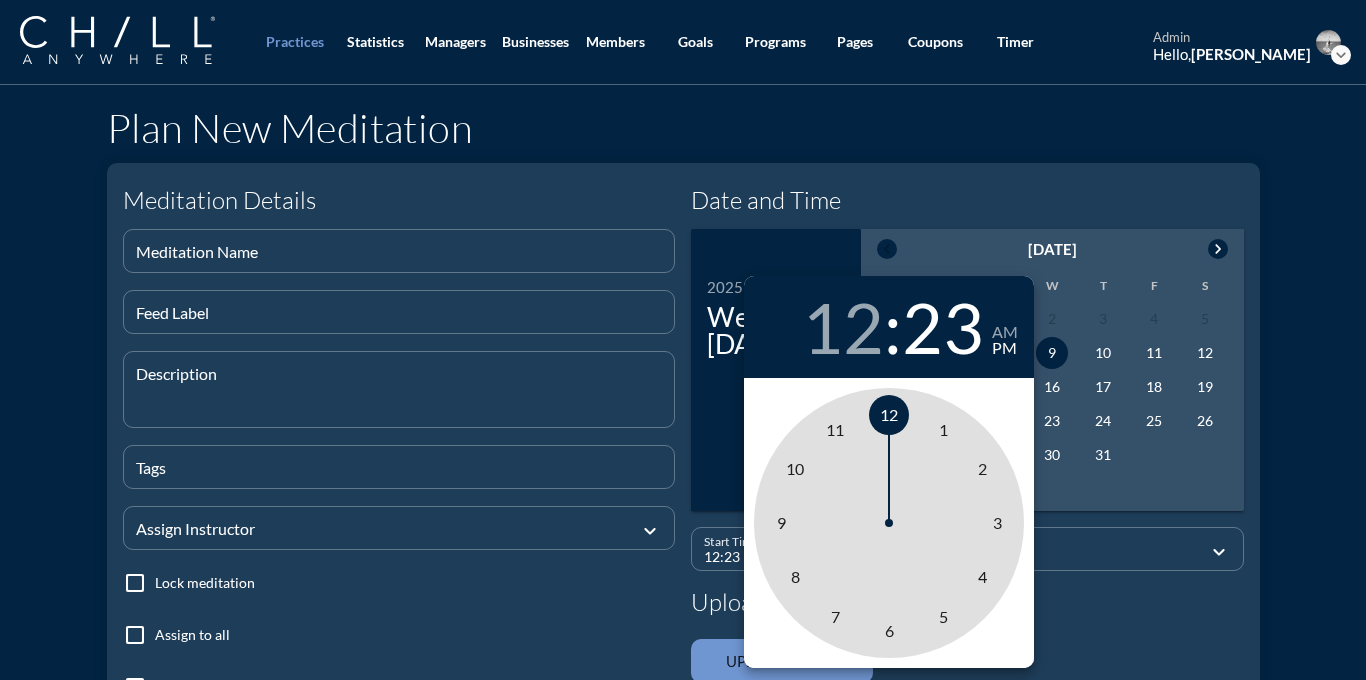 type on "12:00 PM" 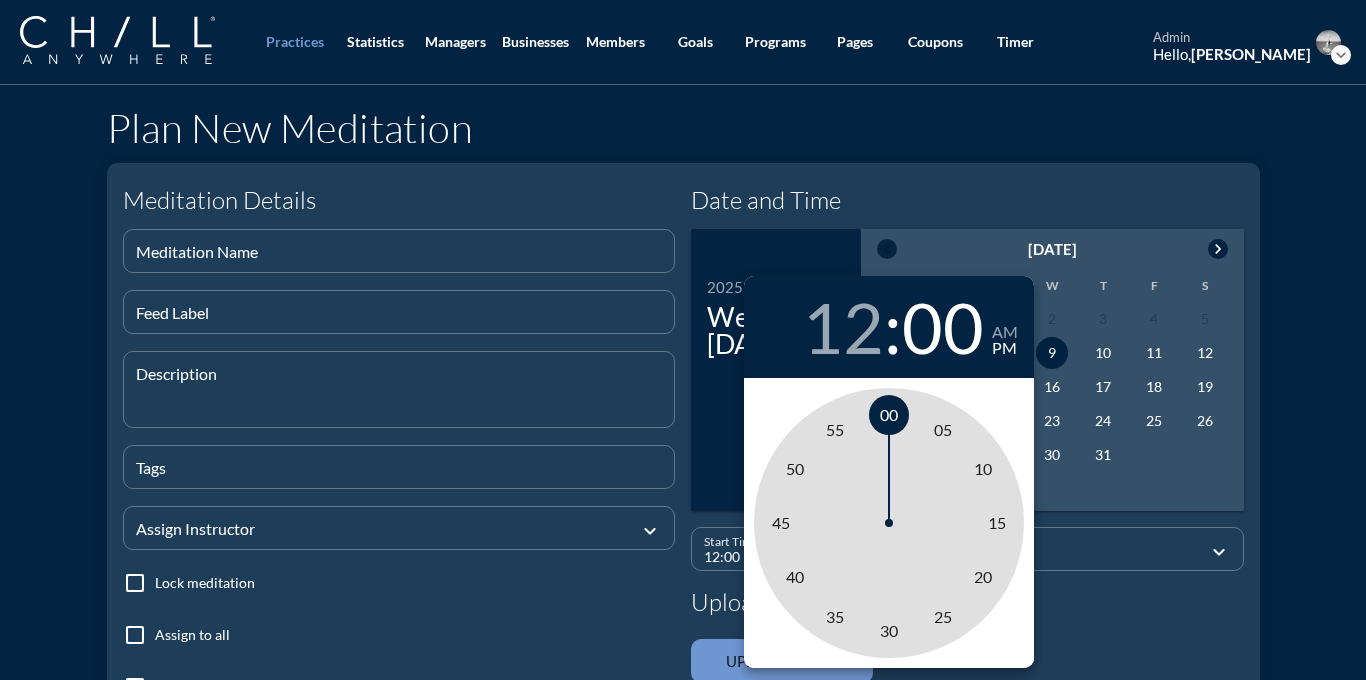 click on "00" at bounding box center (889, 414) 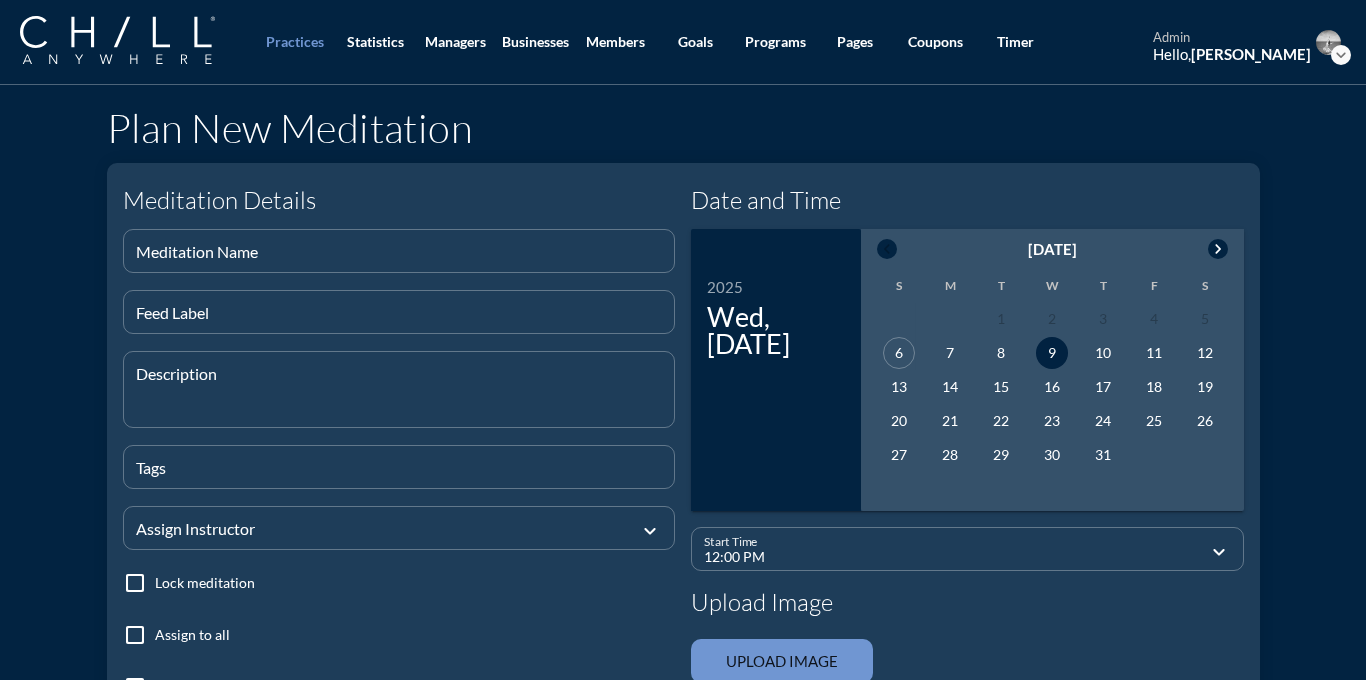 click at bounding box center (782, 661) 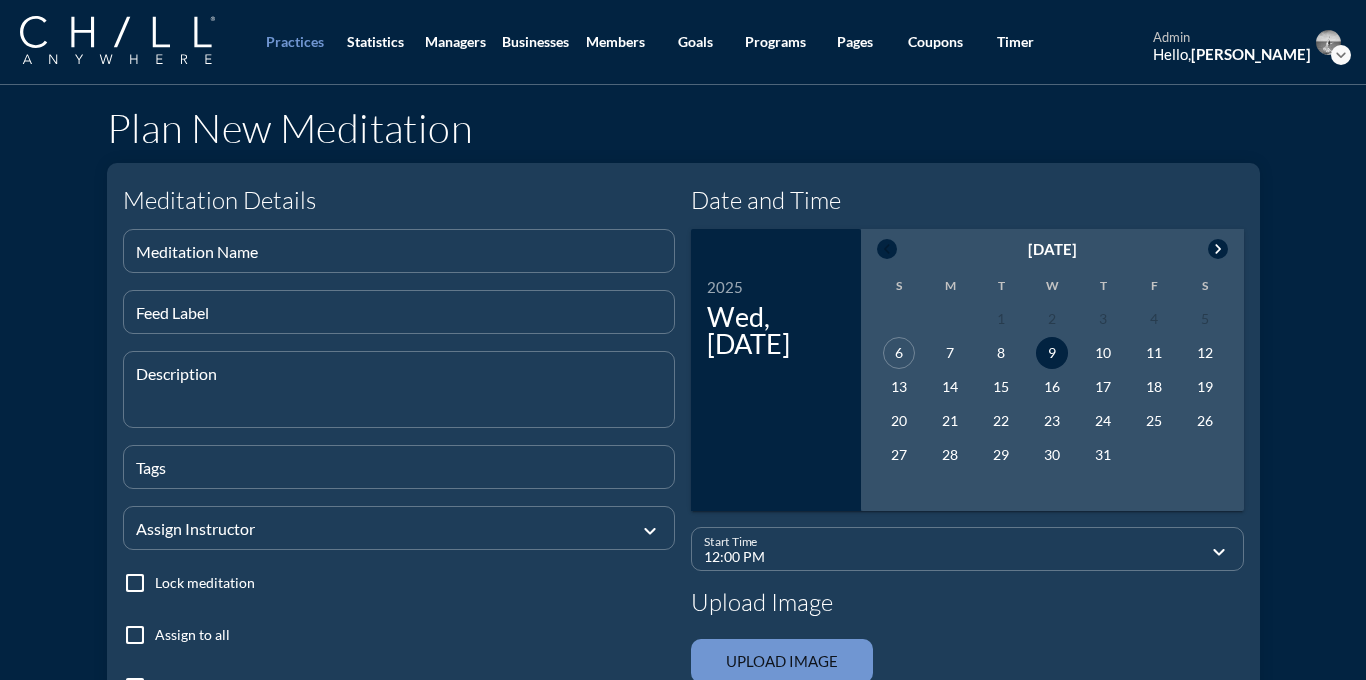 type on "C:\fakepath\ChillWaterImage_darksky.png" 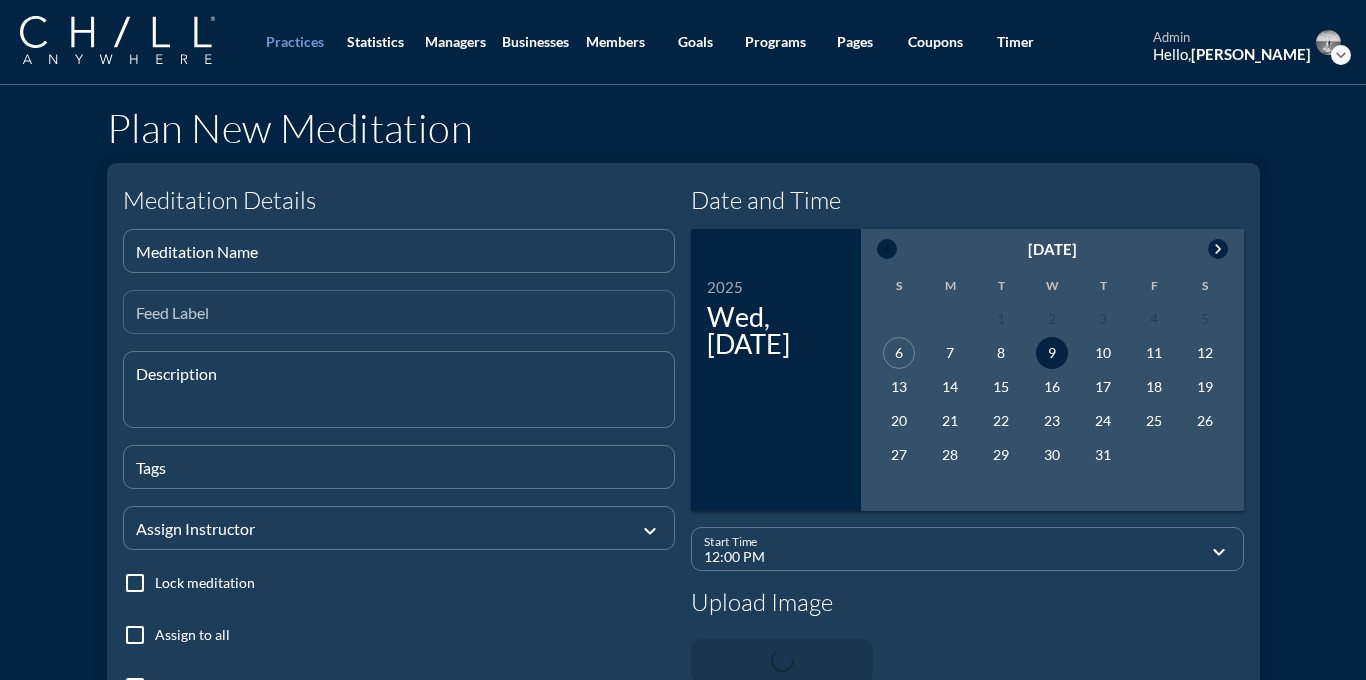 type 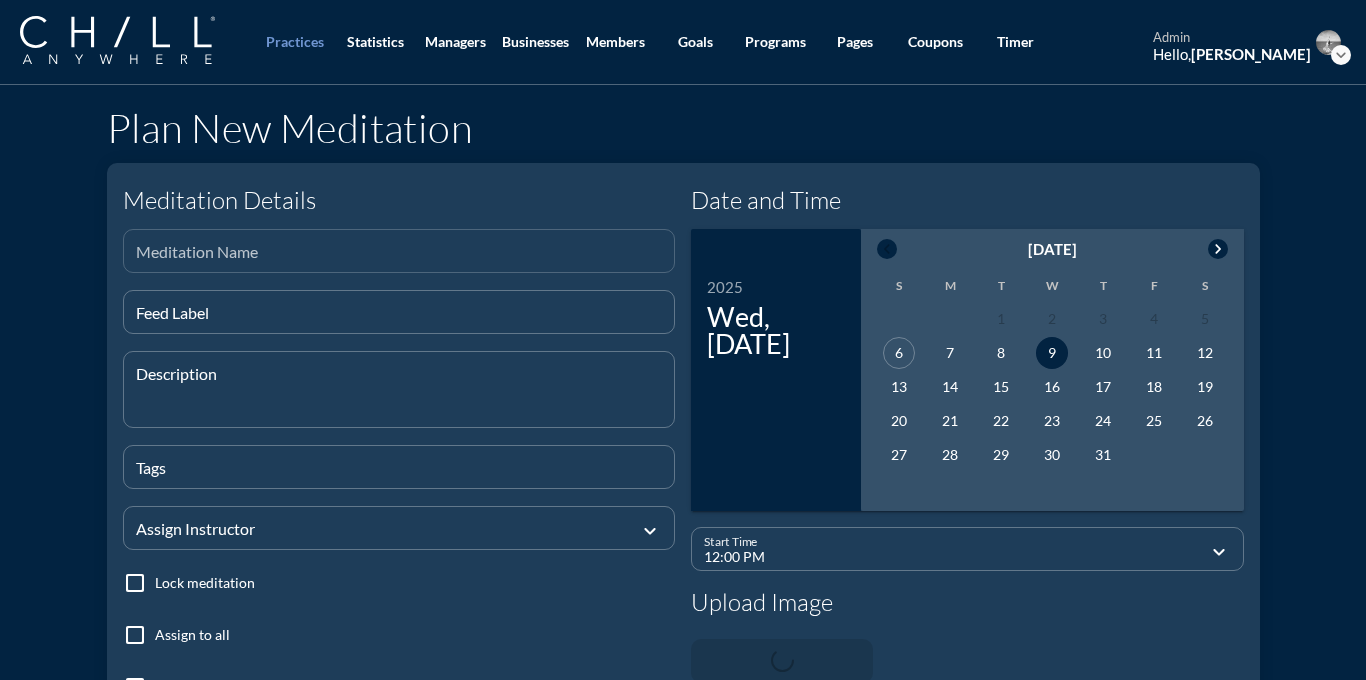 click at bounding box center (399, 259) 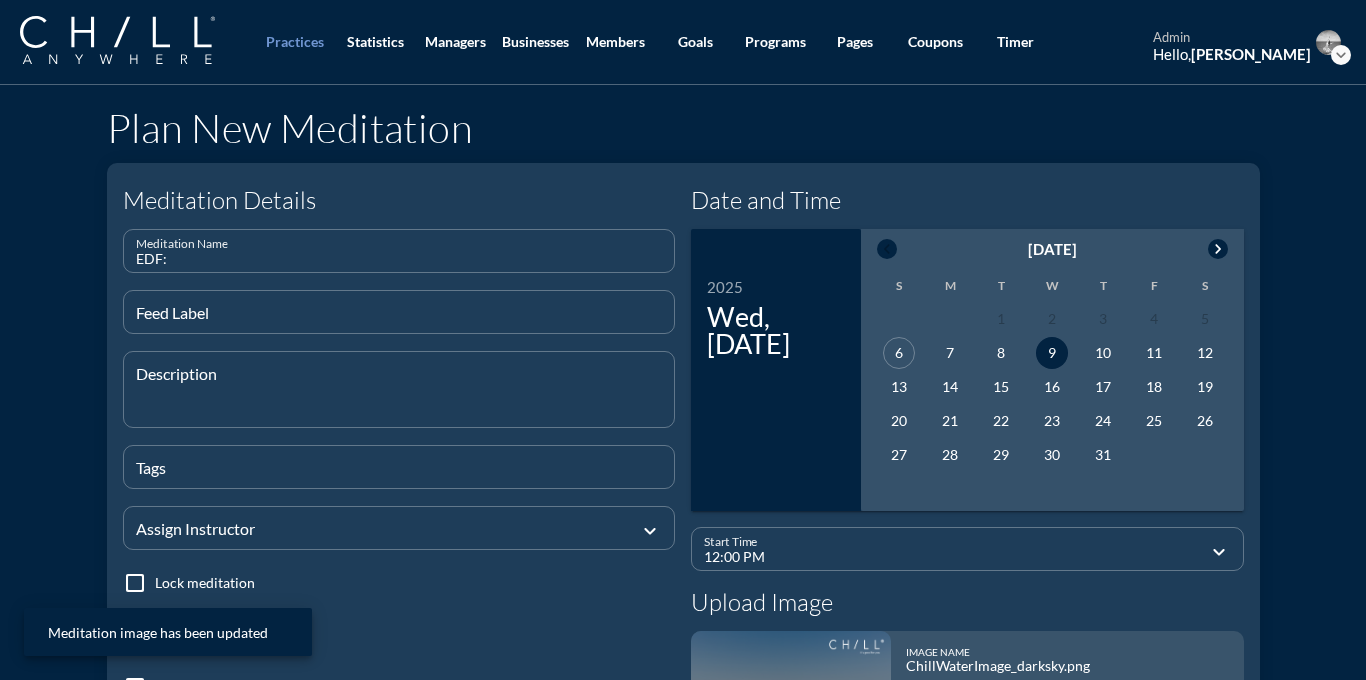 paste on "Reset Your Rhythm" 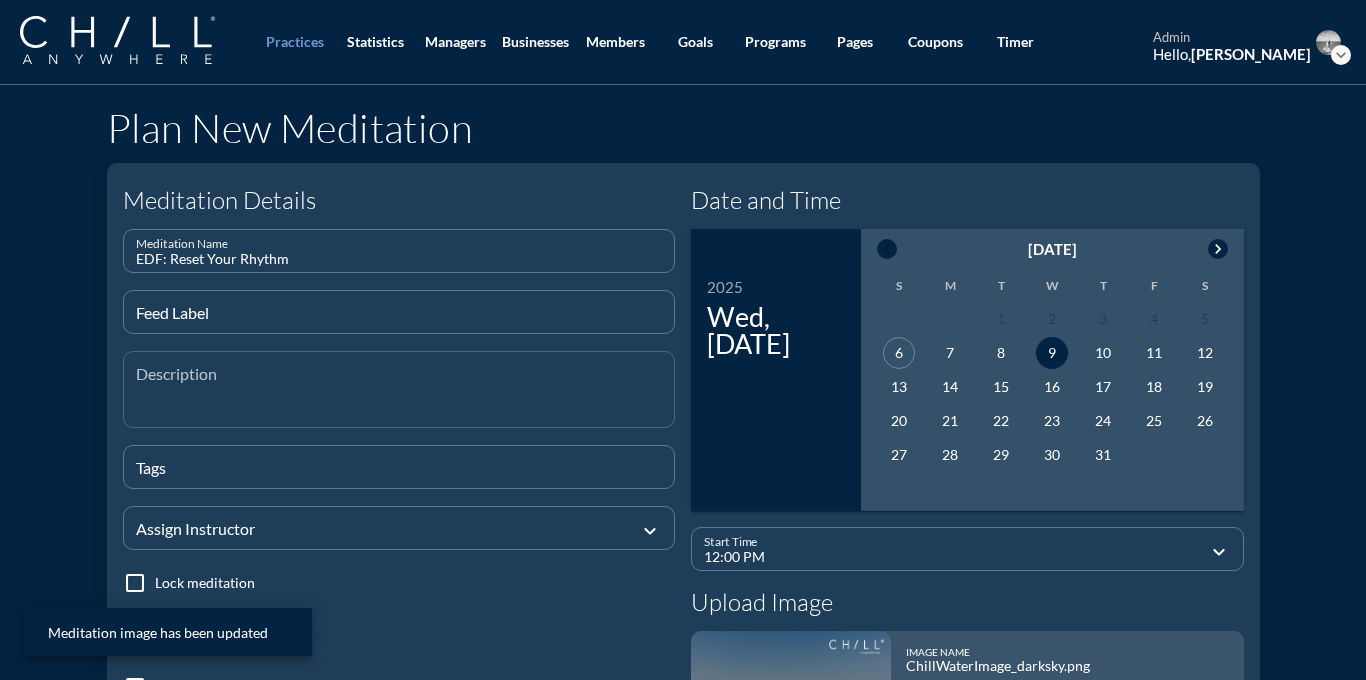type on "EDF: Reset Your Rhythm" 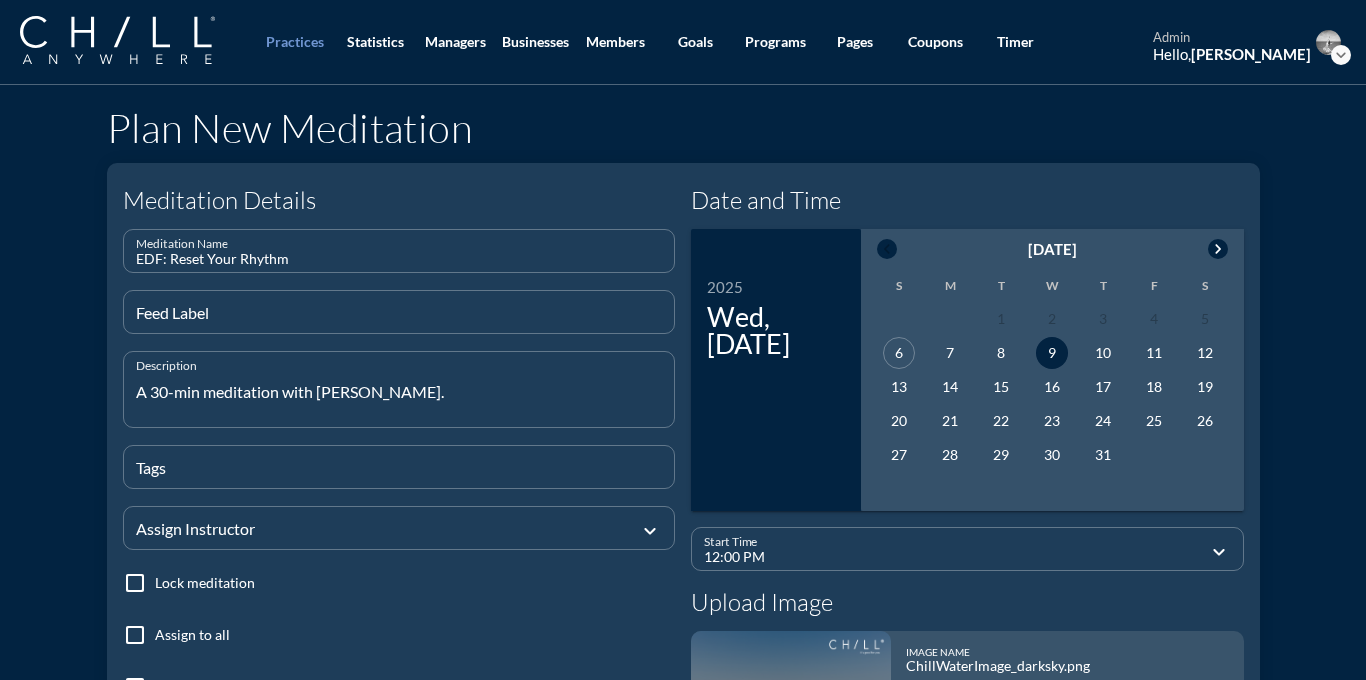 type on "A 30-min meditation with [PERSON_NAME]." 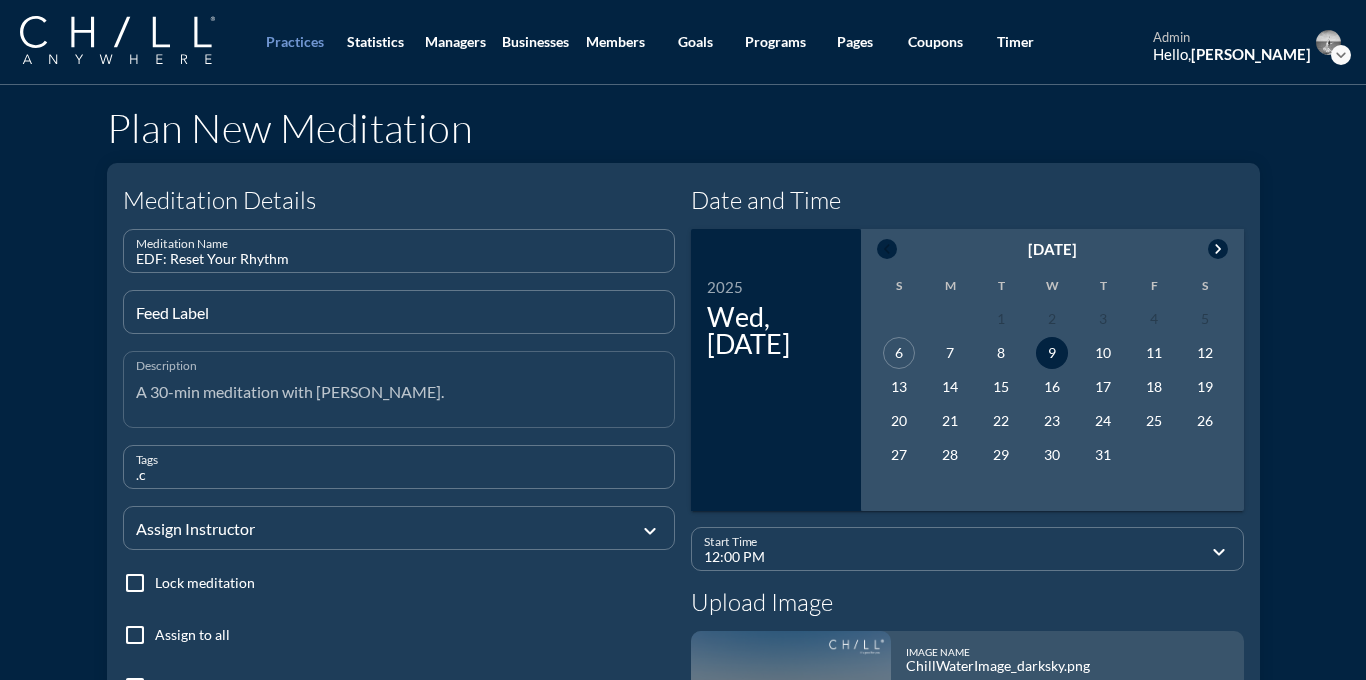 type on "." 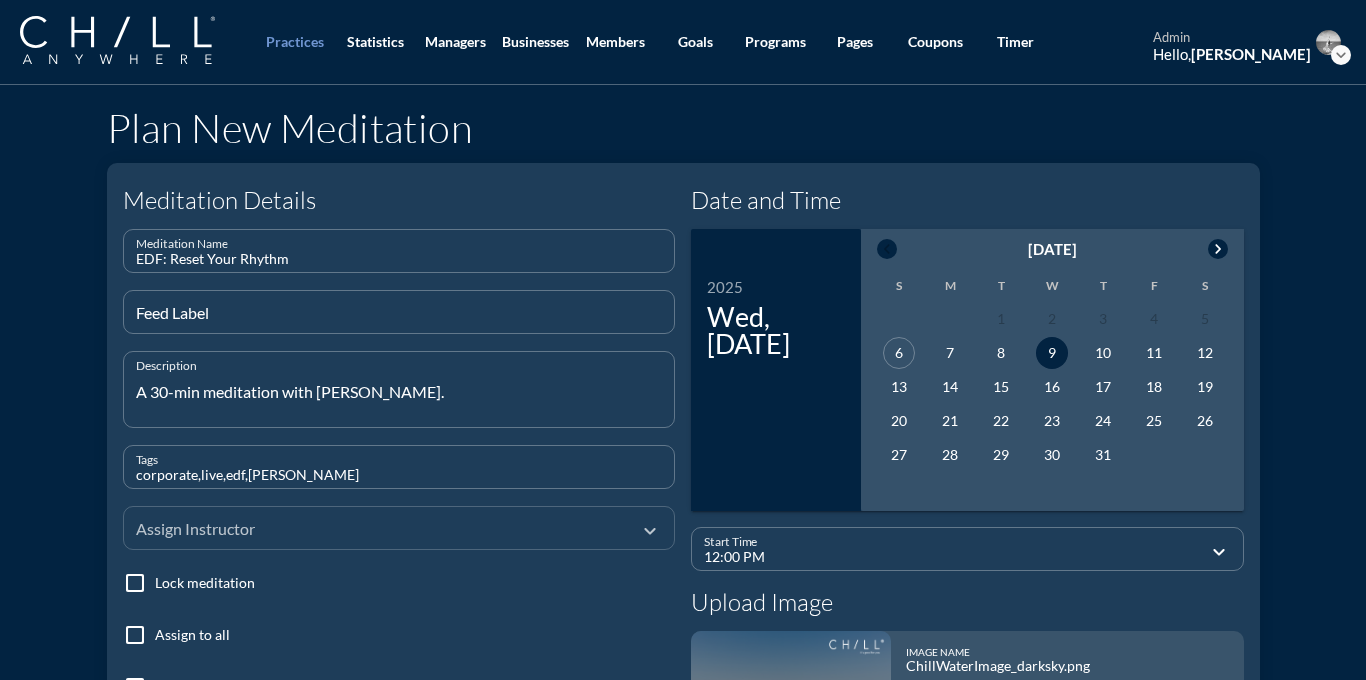 type on "corporate,live,edf,[PERSON_NAME]" 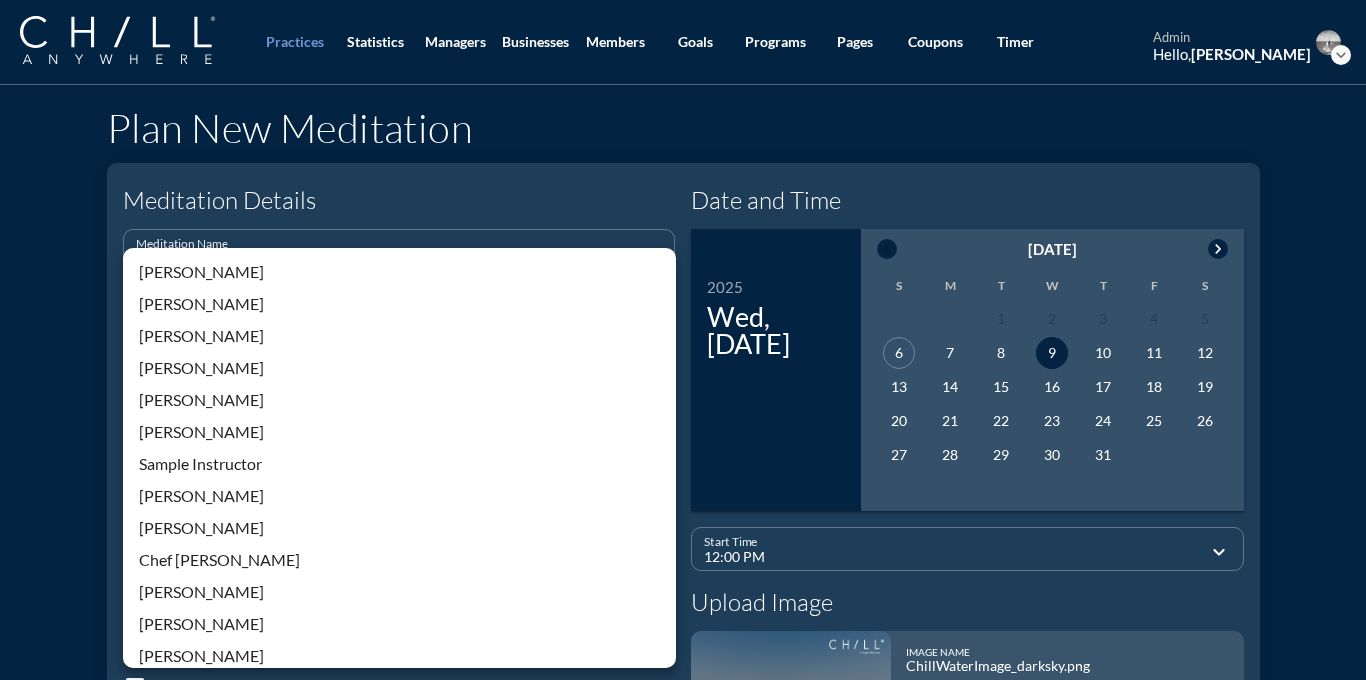 scroll, scrollTop: 428, scrollLeft: 0, axis: vertical 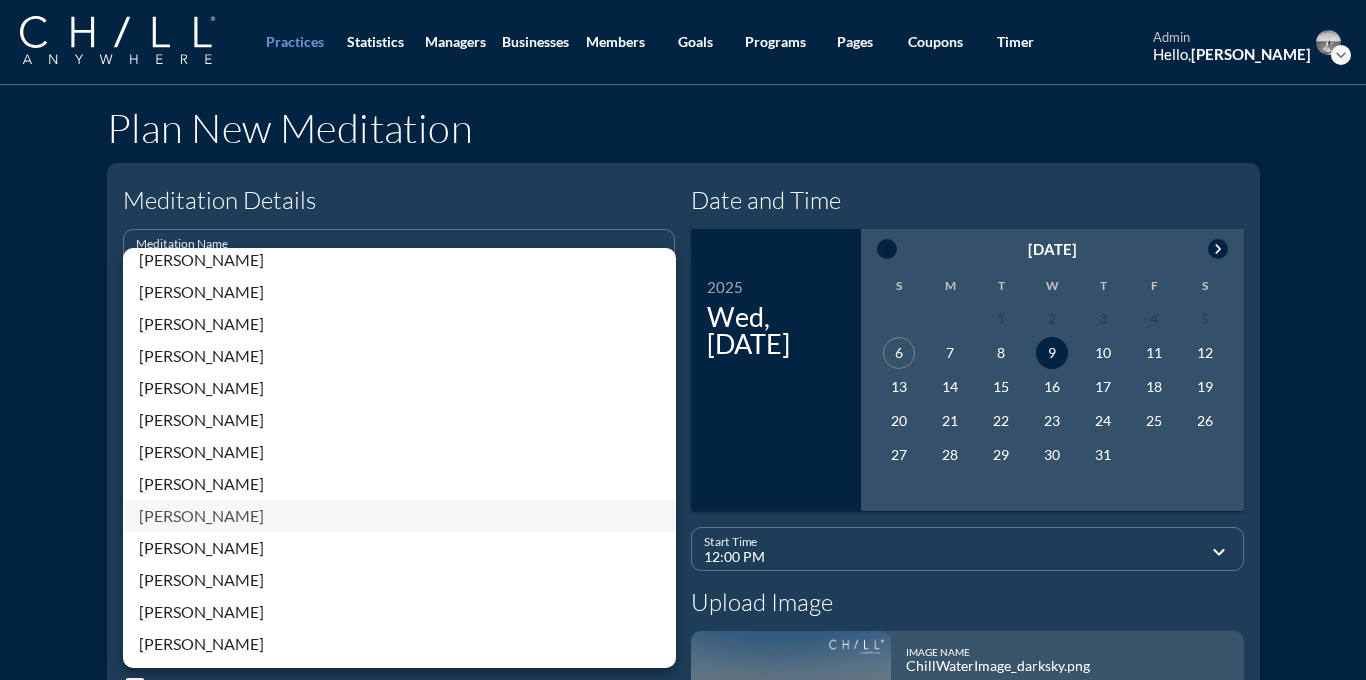 click on "[PERSON_NAME]" at bounding box center [399, 516] 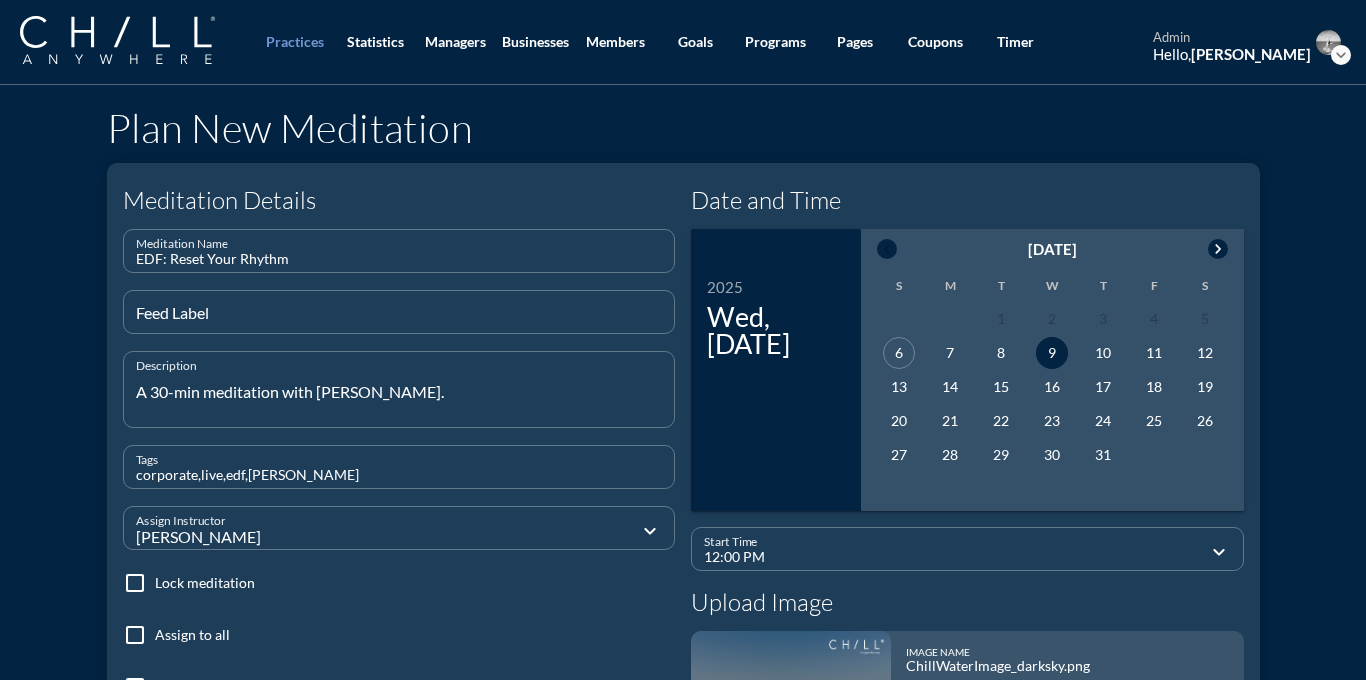 scroll, scrollTop: 294, scrollLeft: 0, axis: vertical 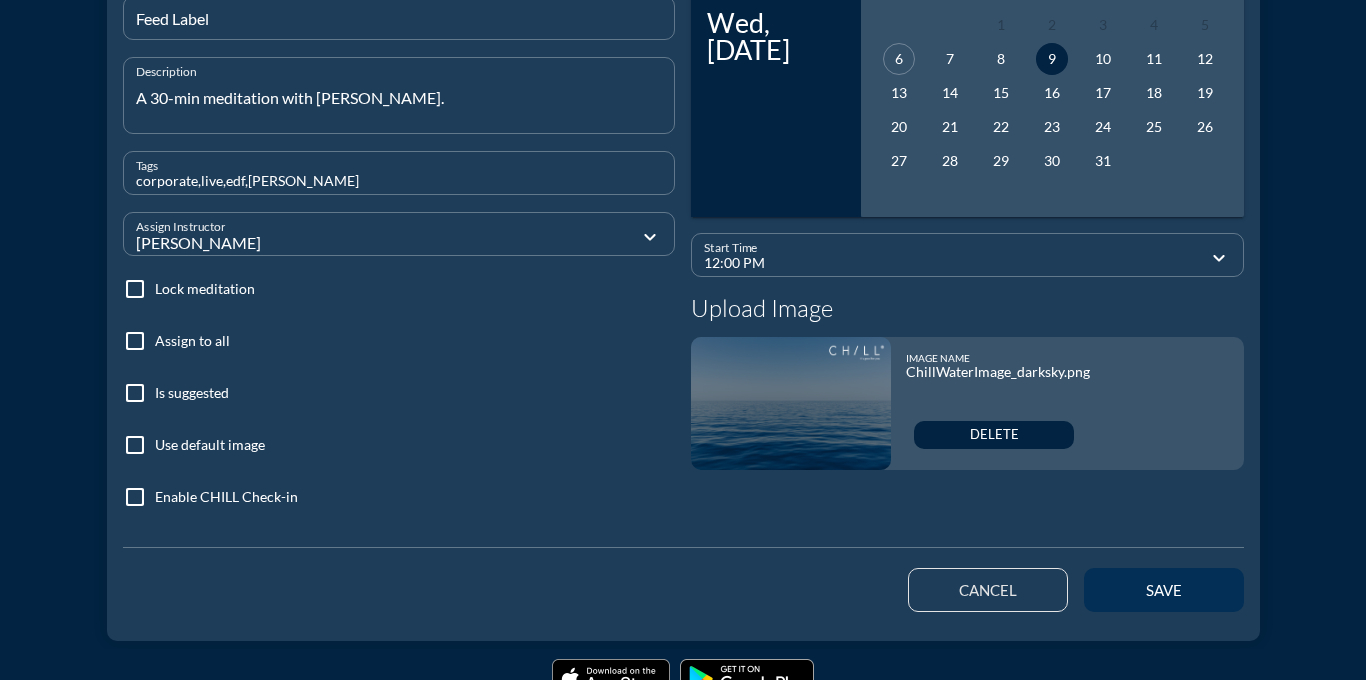 click on "save" at bounding box center [1164, 590] 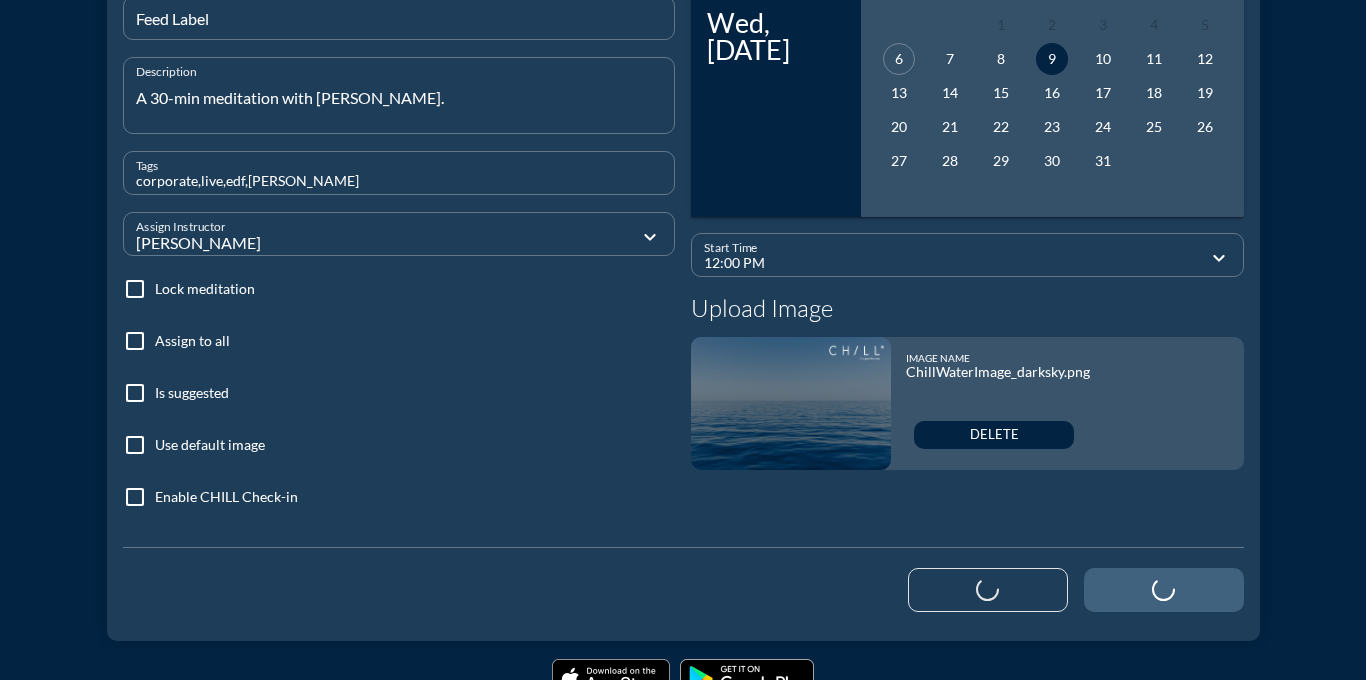 type 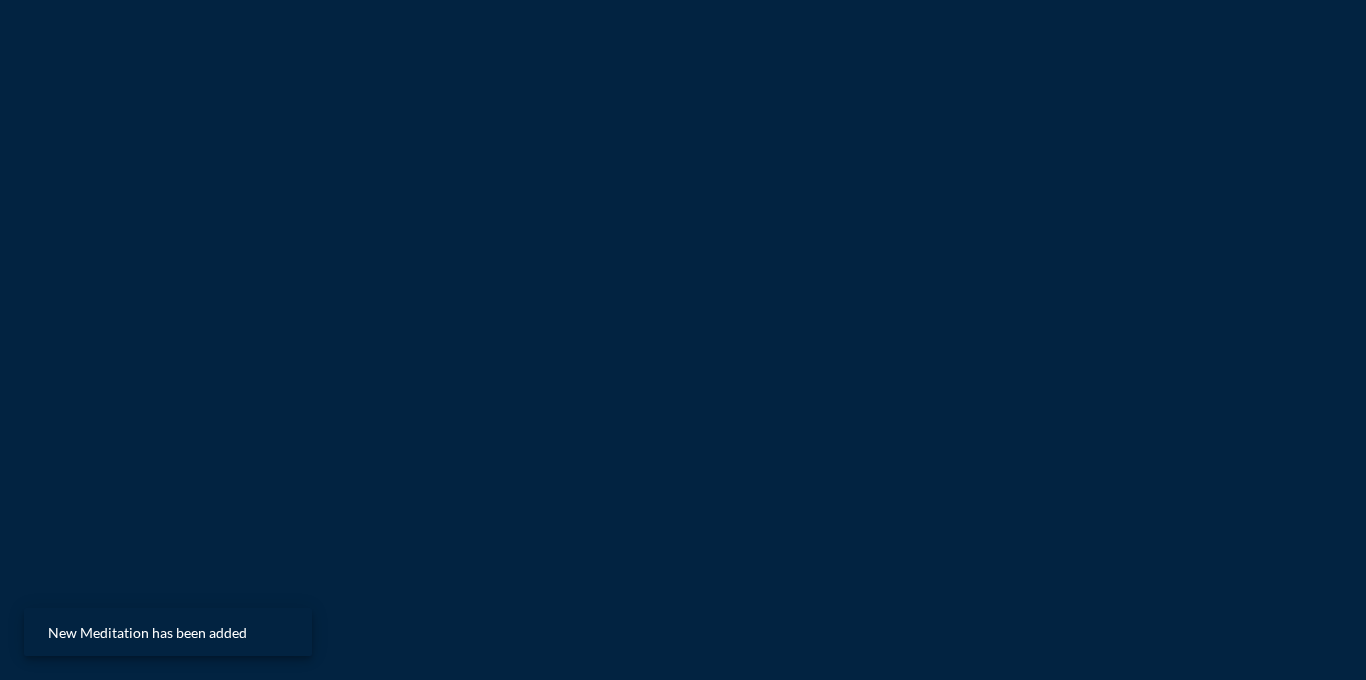 scroll, scrollTop: 0, scrollLeft: 0, axis: both 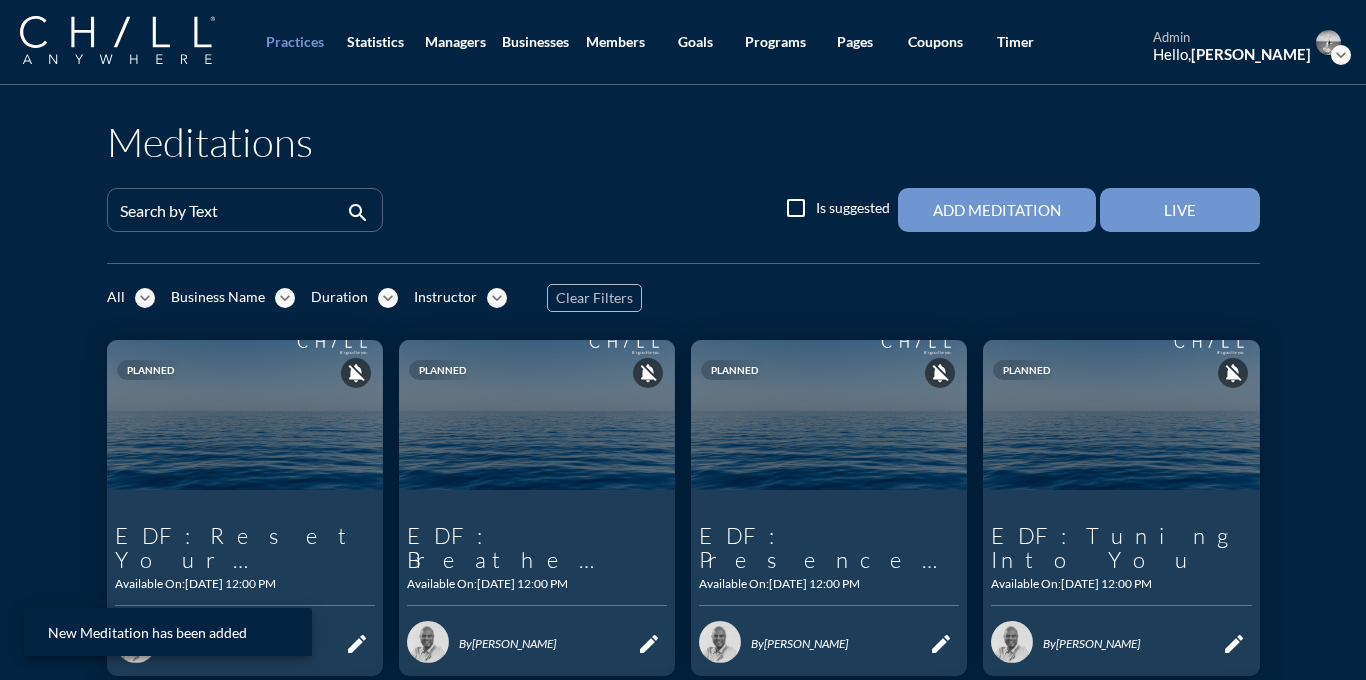 click on "expand_more" at bounding box center (1341, 55) 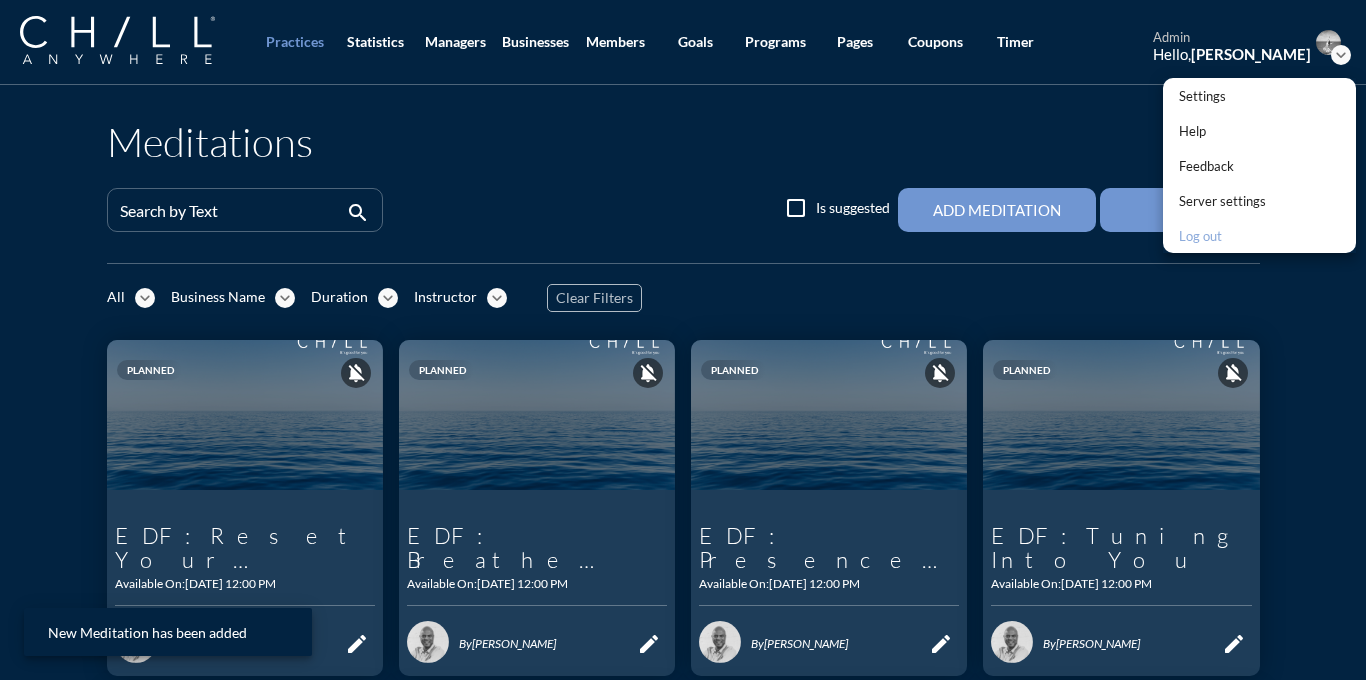 click on "Log out" at bounding box center [1222, 236] 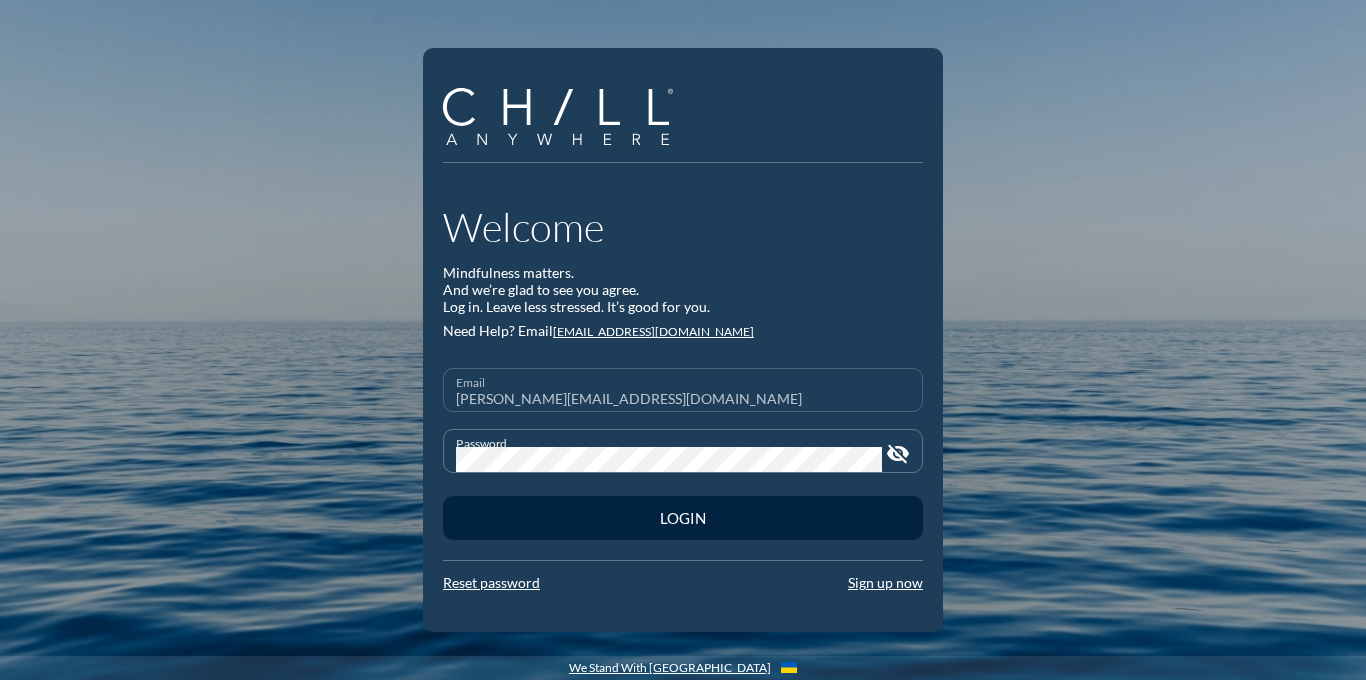 click on "[PERSON_NAME][EMAIL_ADDRESS][DOMAIN_NAME]" at bounding box center (683, 398) 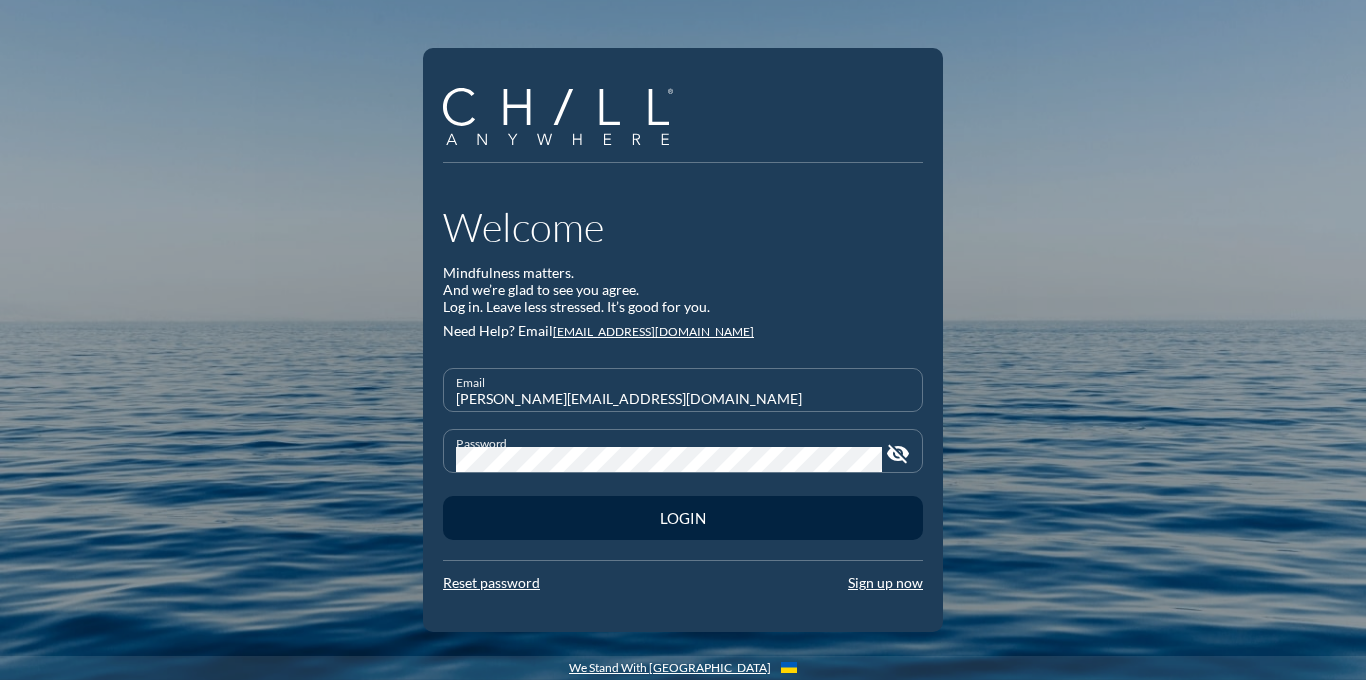 click on "[PERSON_NAME][EMAIL_ADDRESS][DOMAIN_NAME]" at bounding box center (683, 398) 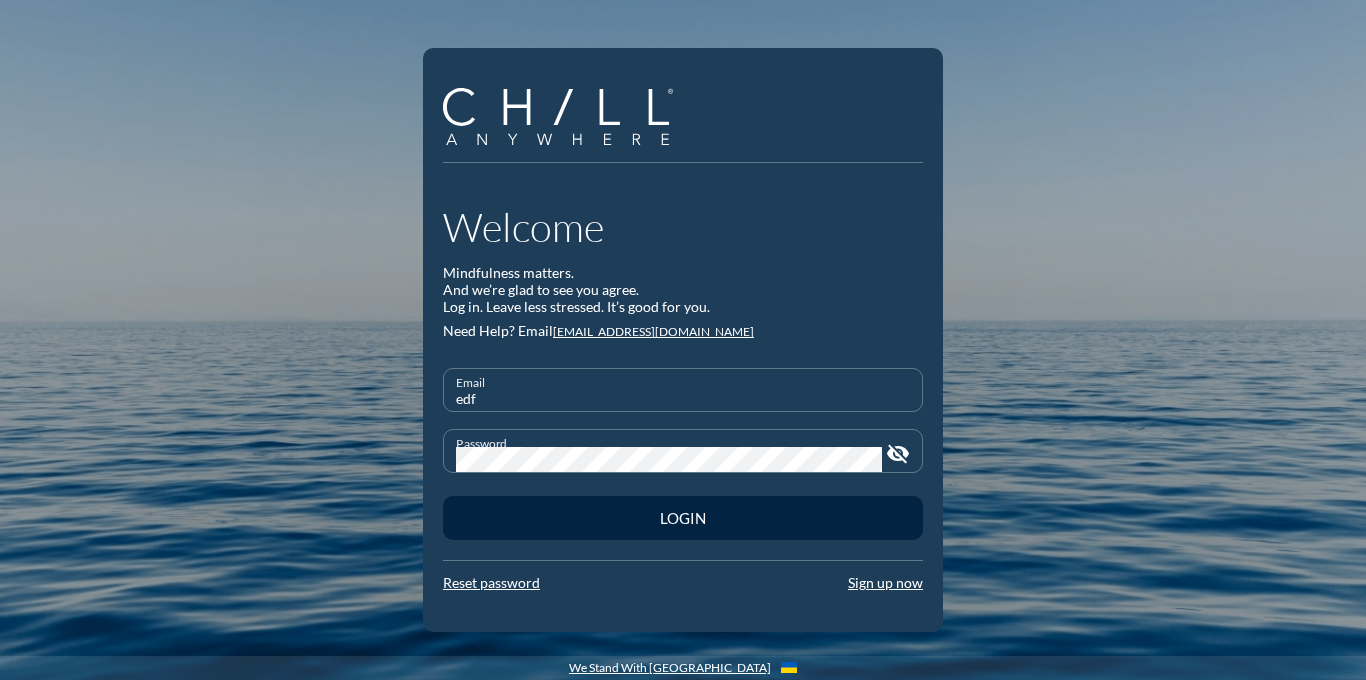 type on "[EMAIL_ADDRESS][DOMAIN_NAME]" 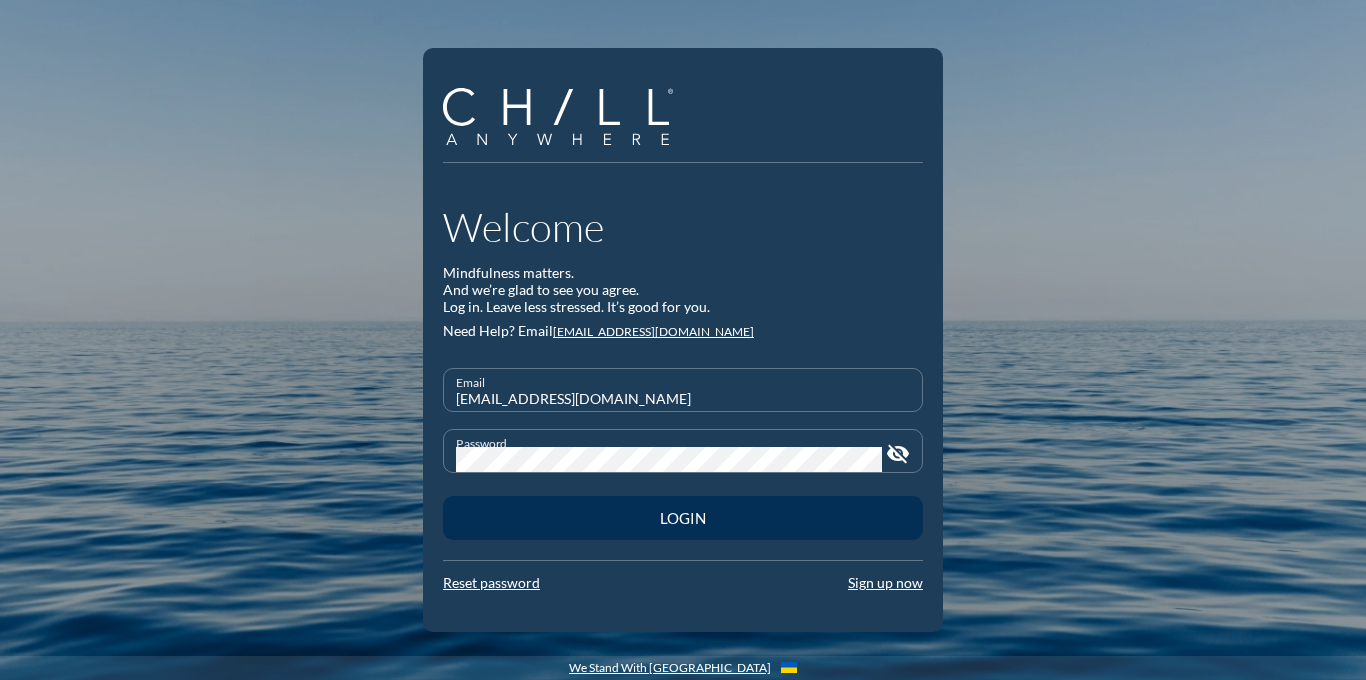 click on "Login" at bounding box center [683, 518] 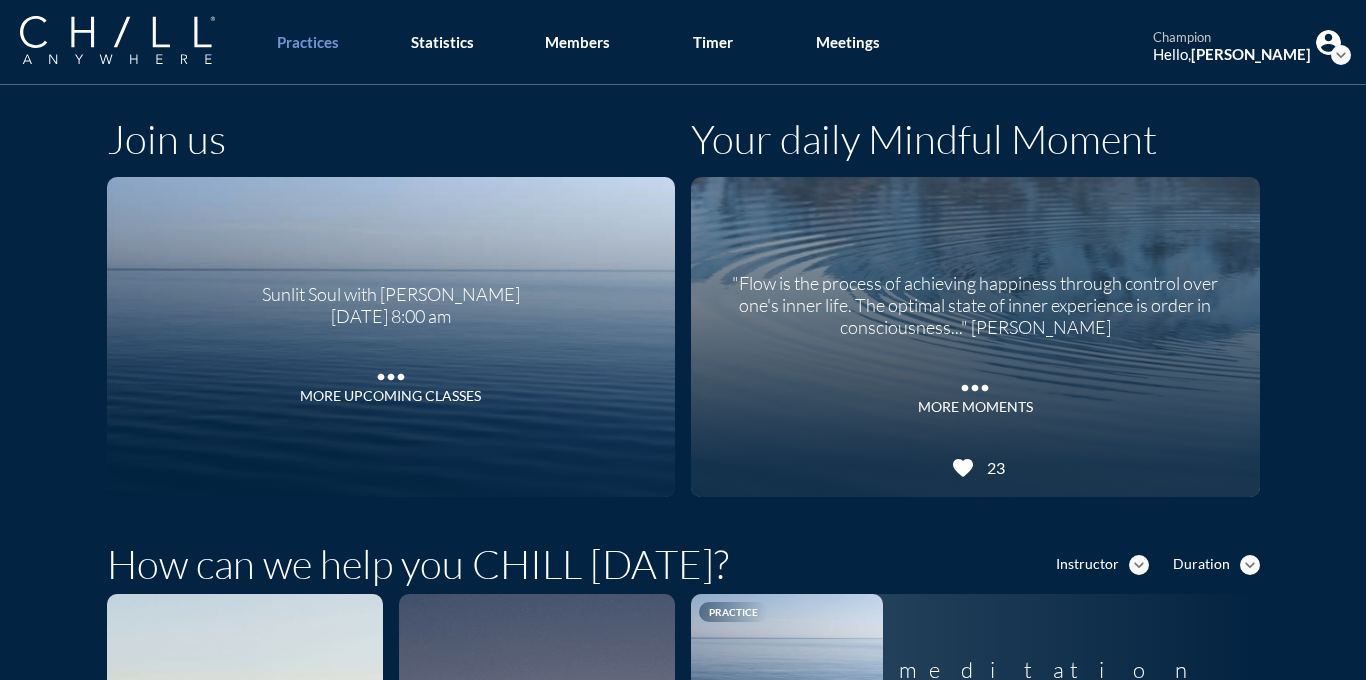 click on "expand_more" at bounding box center [1341, 55] 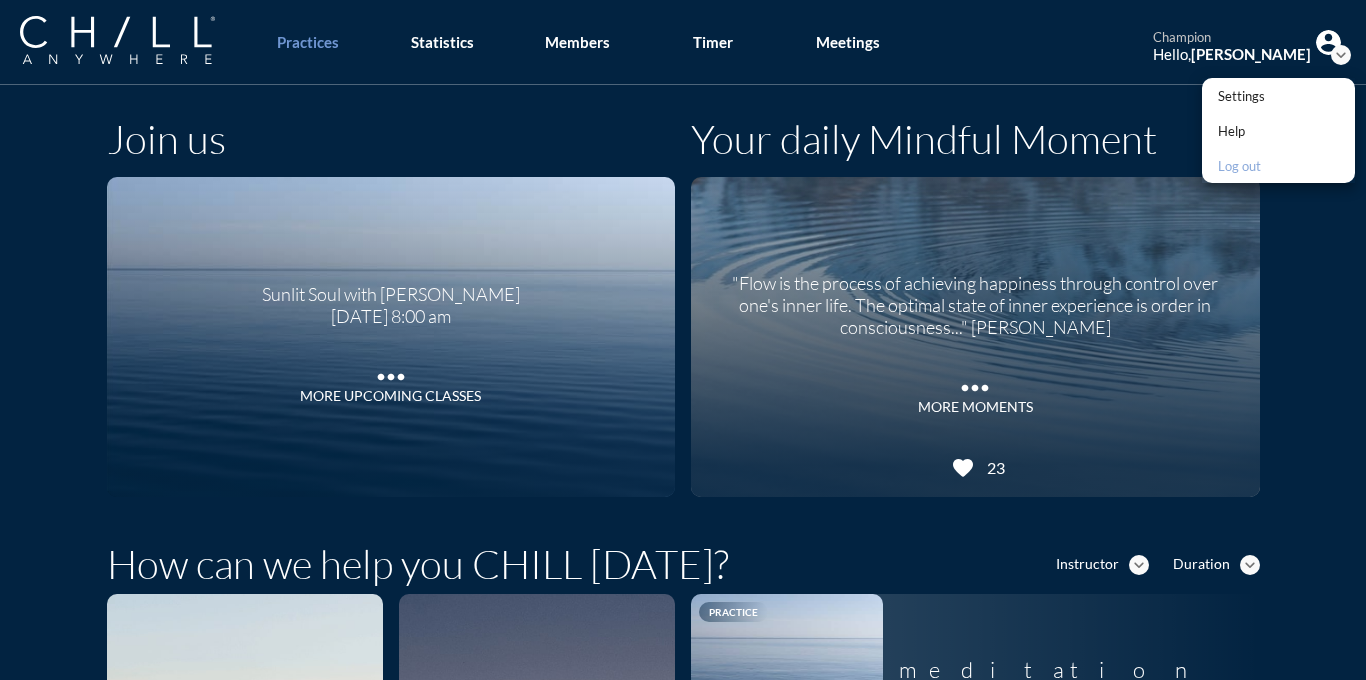 click on "Log out" at bounding box center (1278, 165) 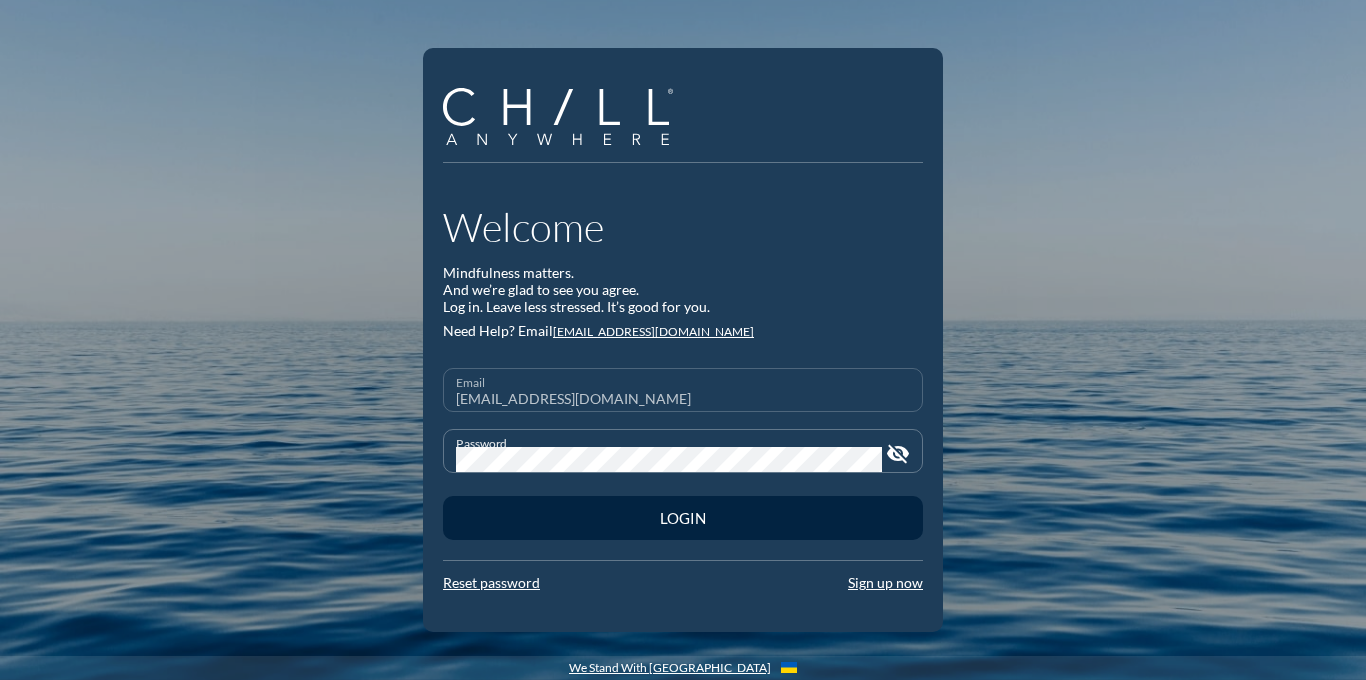 click on "[EMAIL_ADDRESS][DOMAIN_NAME]" at bounding box center (683, 398) 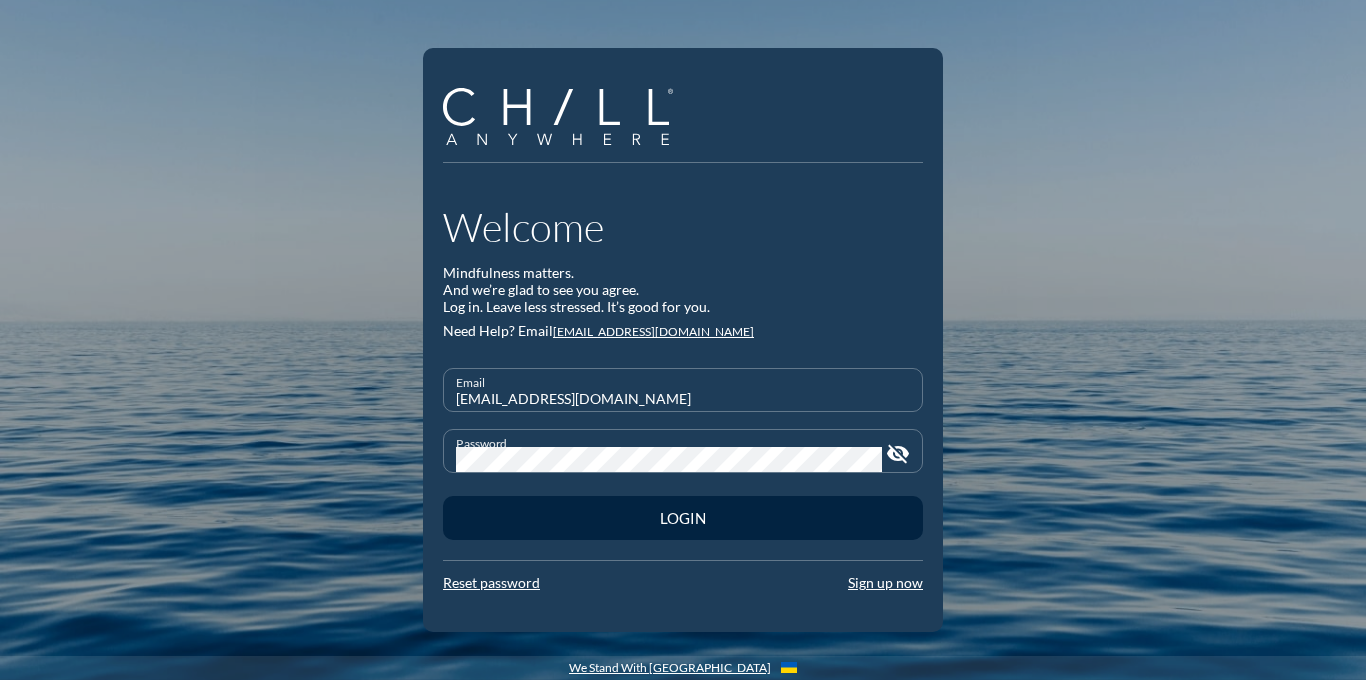type on "[PERSON_NAME][EMAIL_ADDRESS][DOMAIN_NAME]" 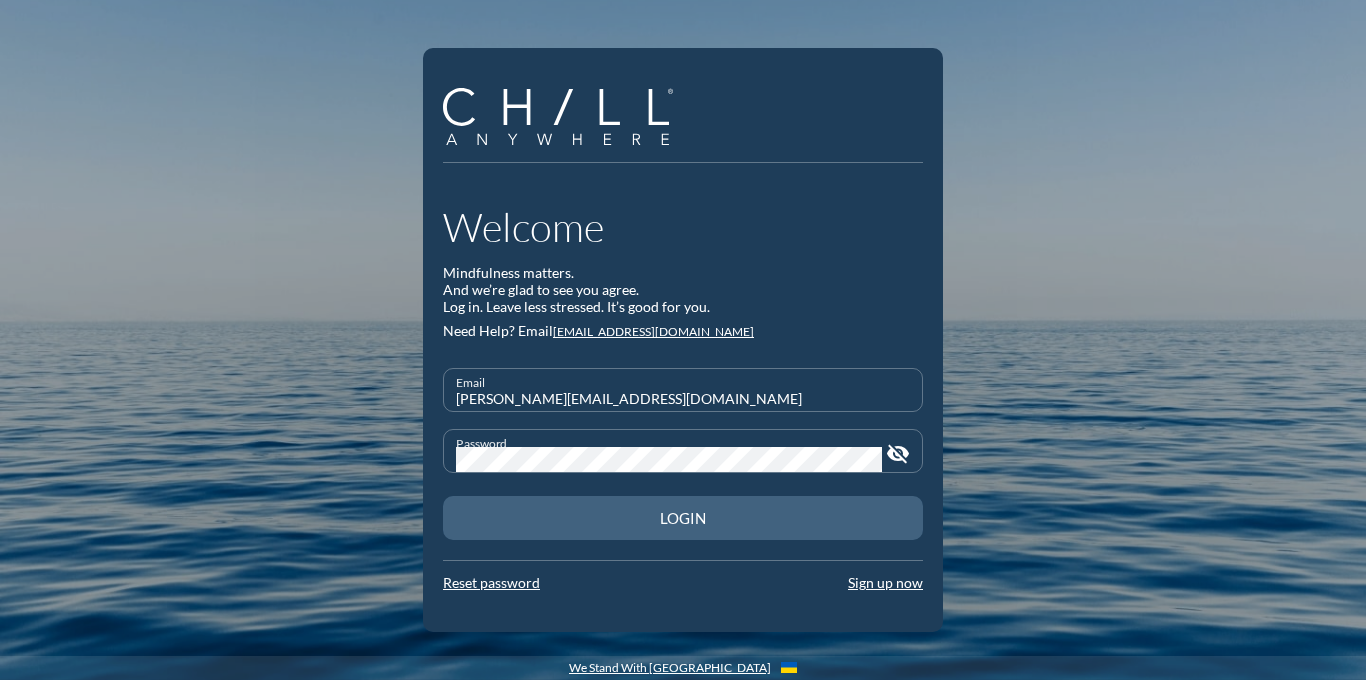 click on "Login" at bounding box center [683, 518] 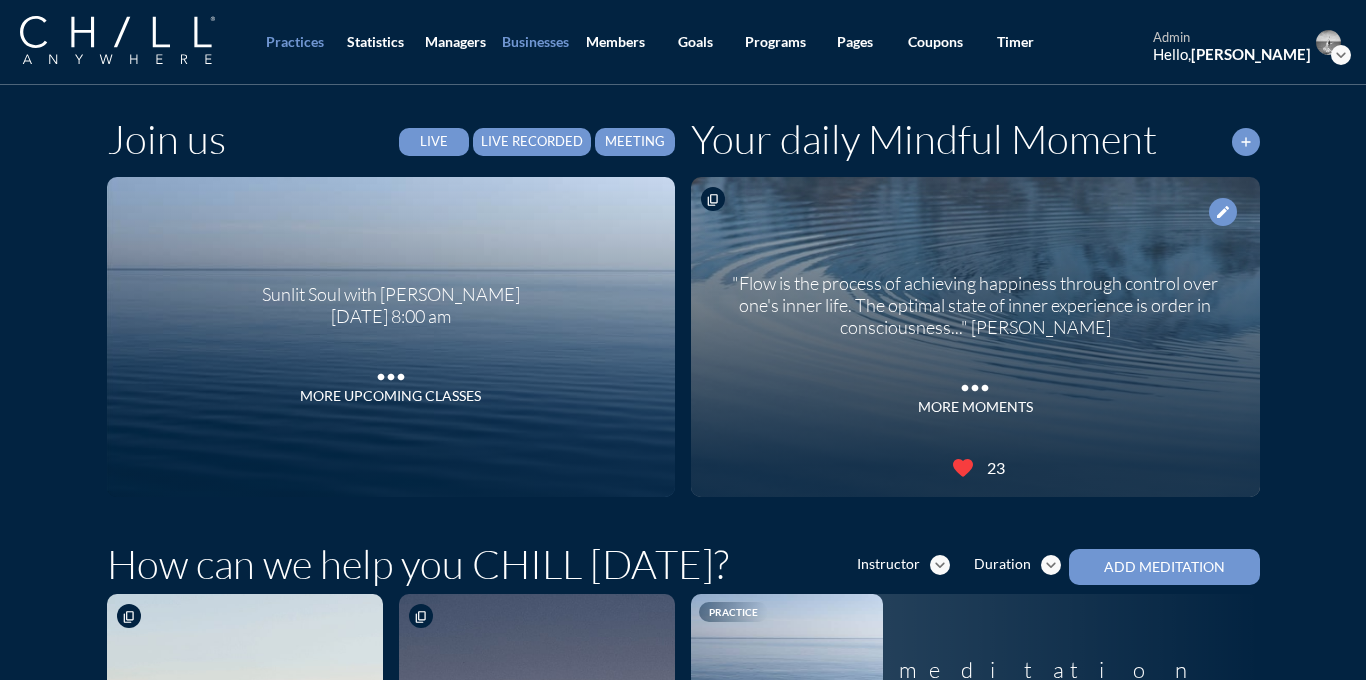 click on "Businesses" at bounding box center (535, 42) 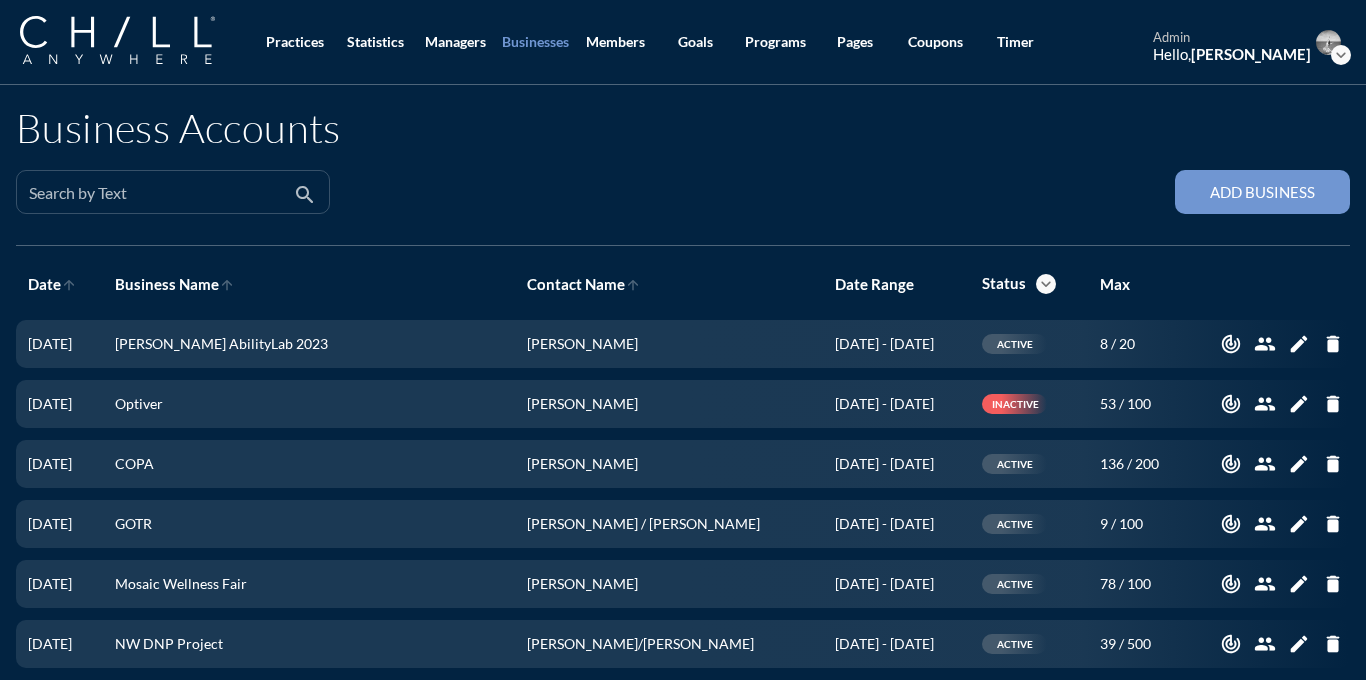 click on "search" at bounding box center (305, 195) 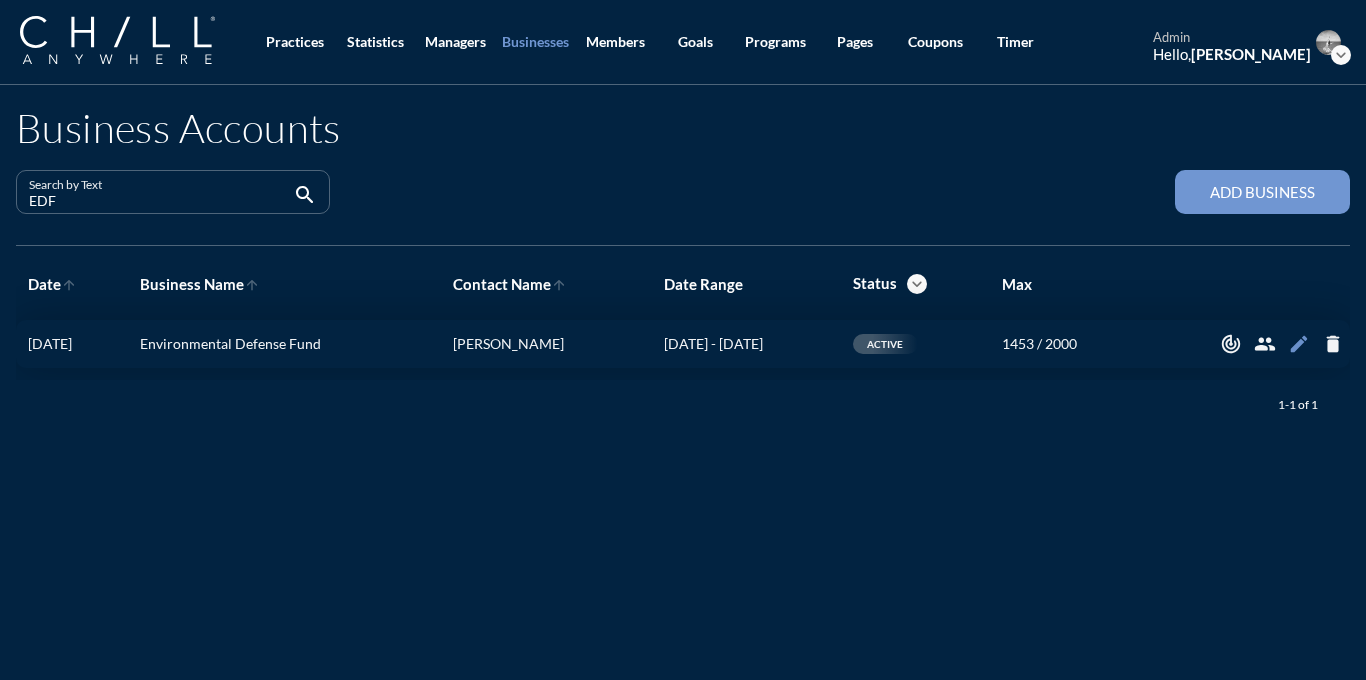 type on "EDF" 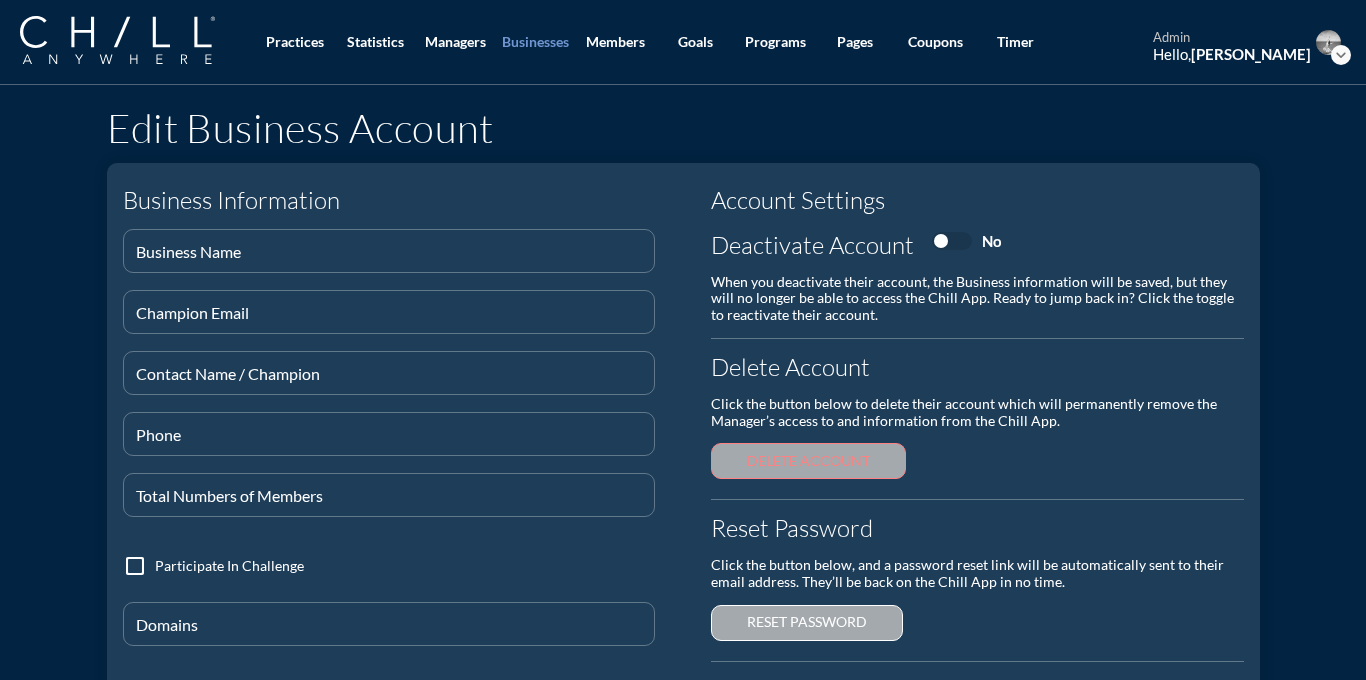 type on "Environmental Defense Fund" 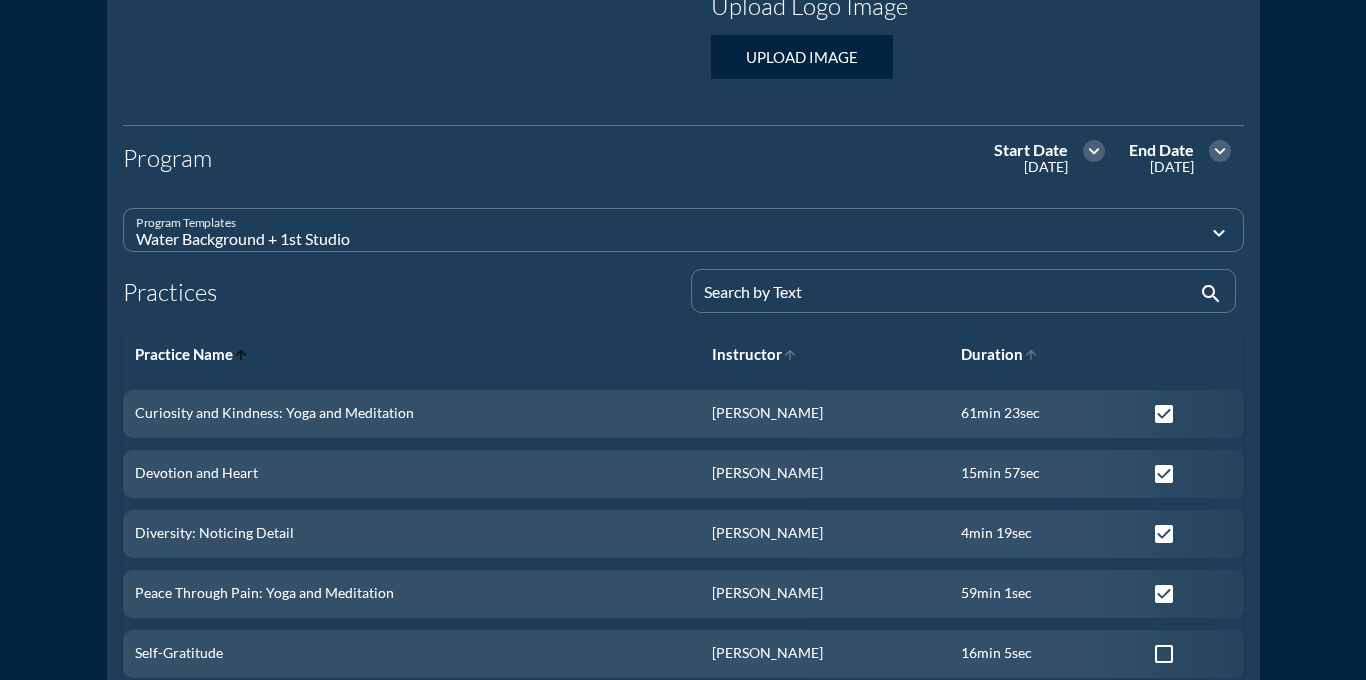 scroll, scrollTop: 737, scrollLeft: 0, axis: vertical 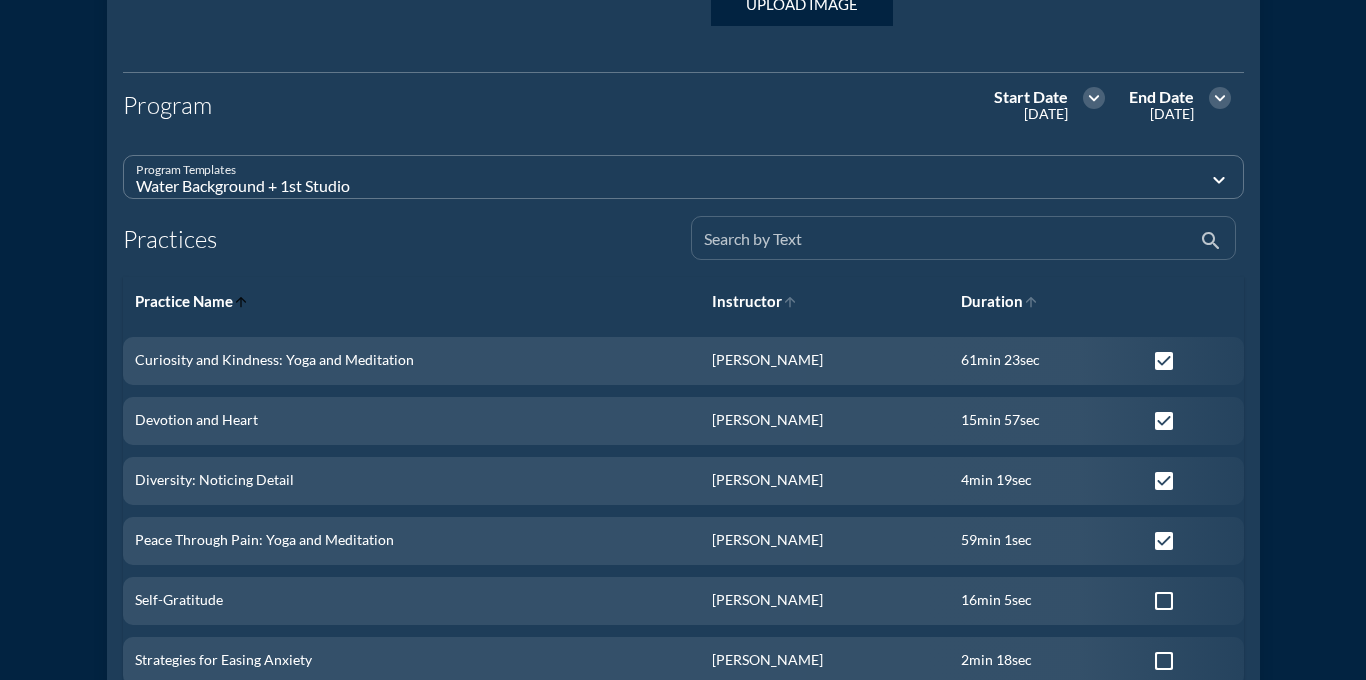click at bounding box center [949, 246] 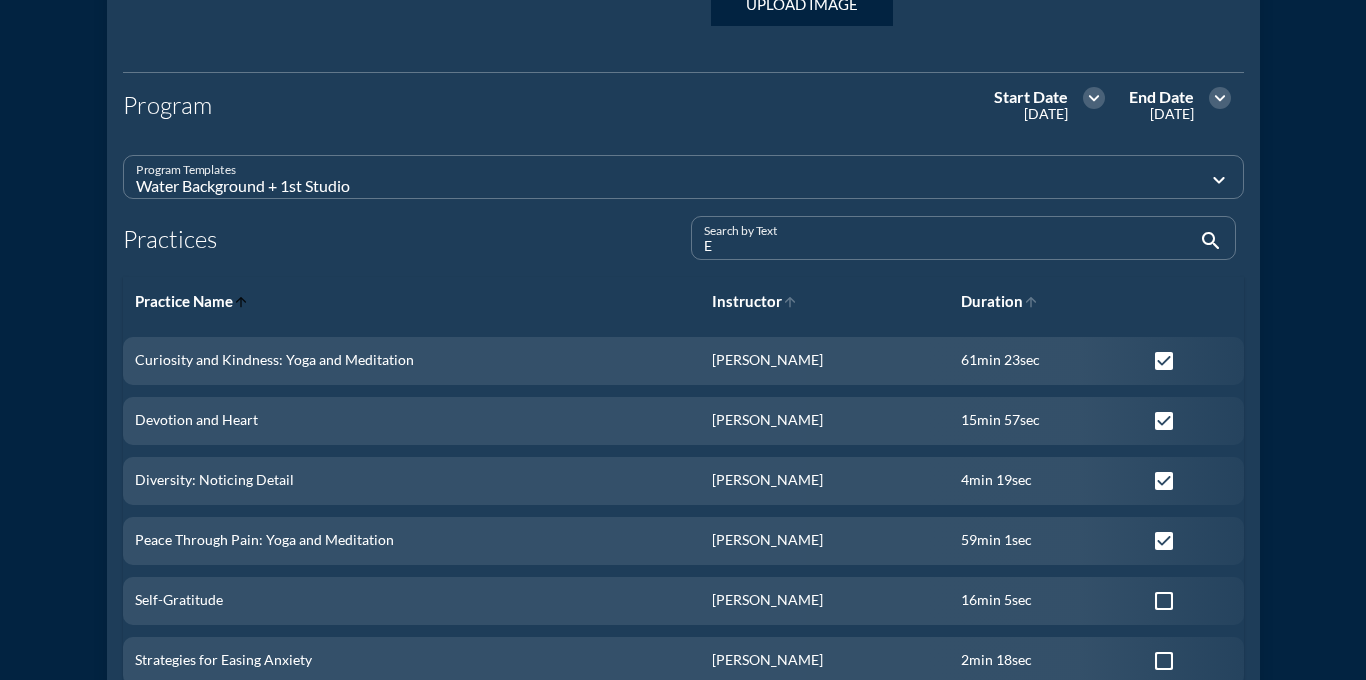 type on "ED" 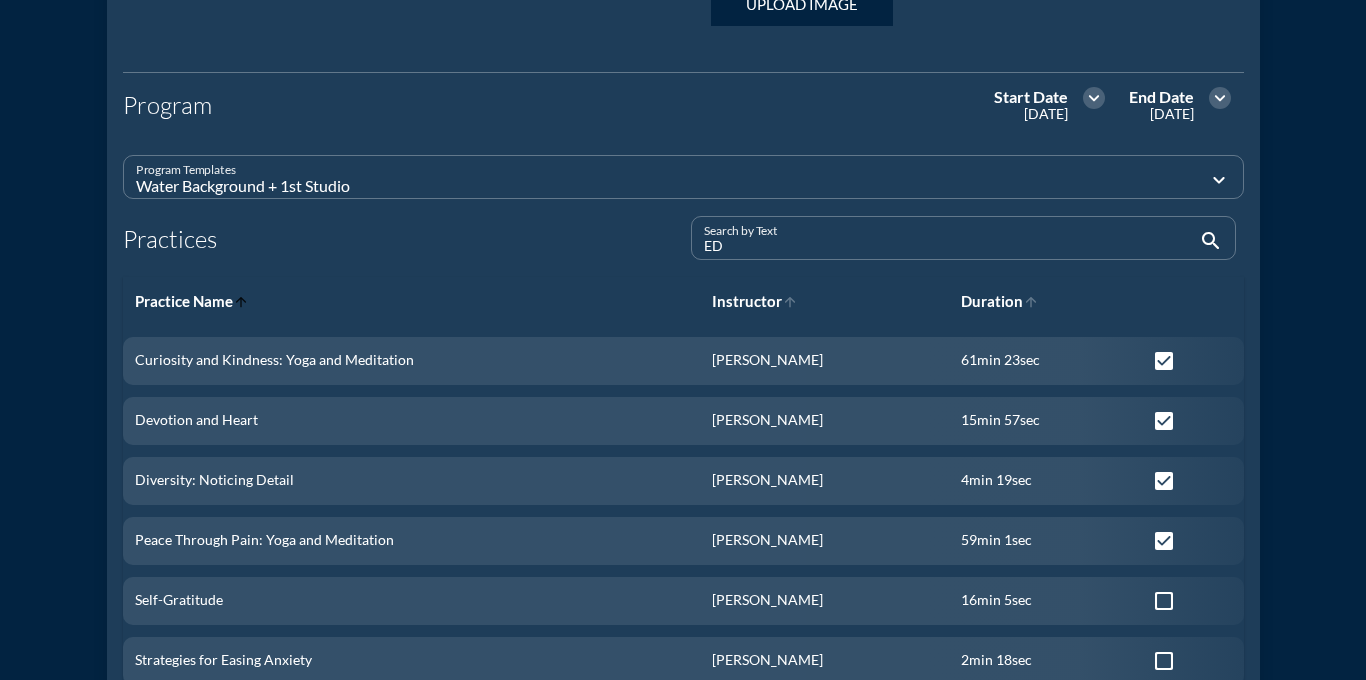 type on "EDF" 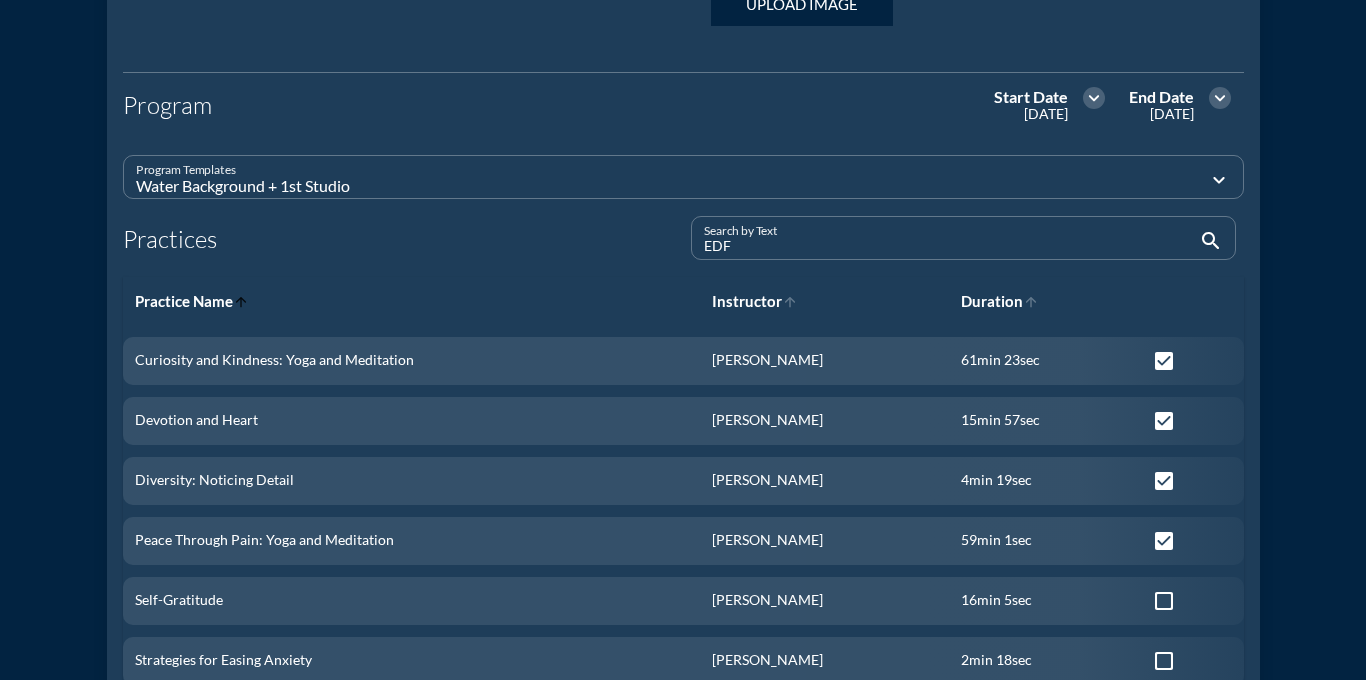 checkbox on "true" 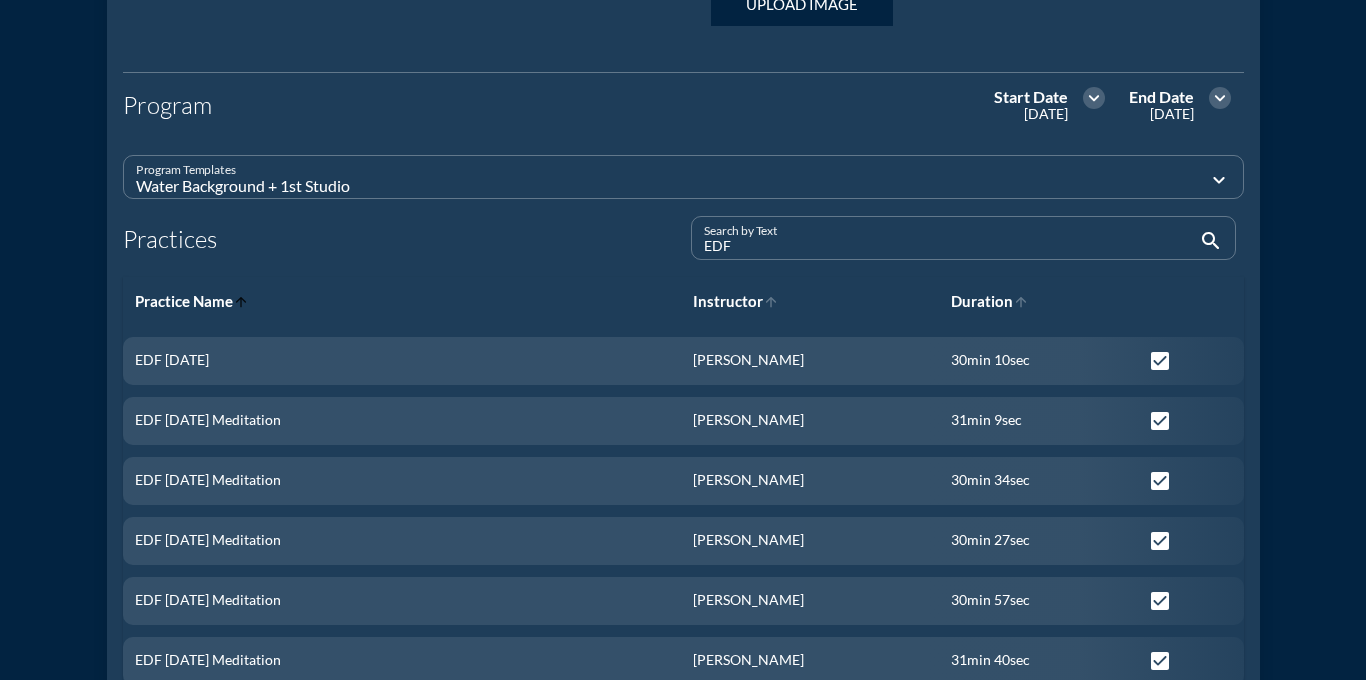 type on "EDF:" 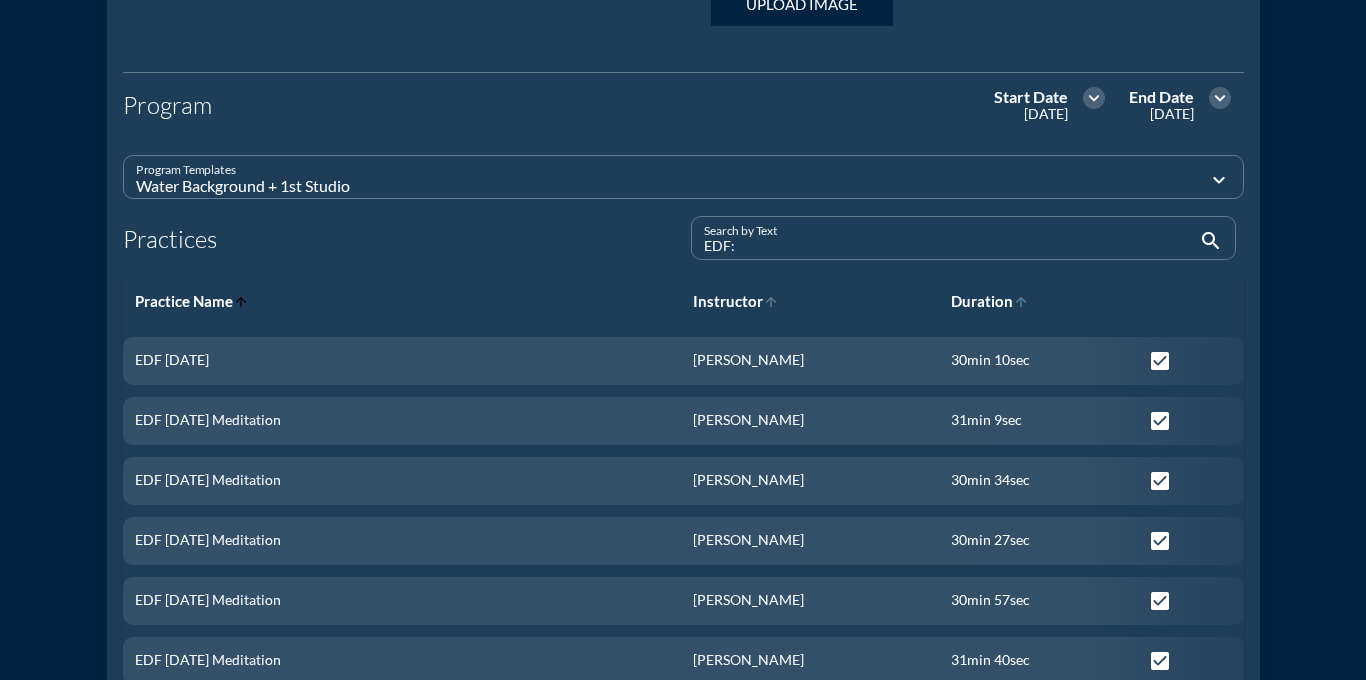 checkbox on "false" 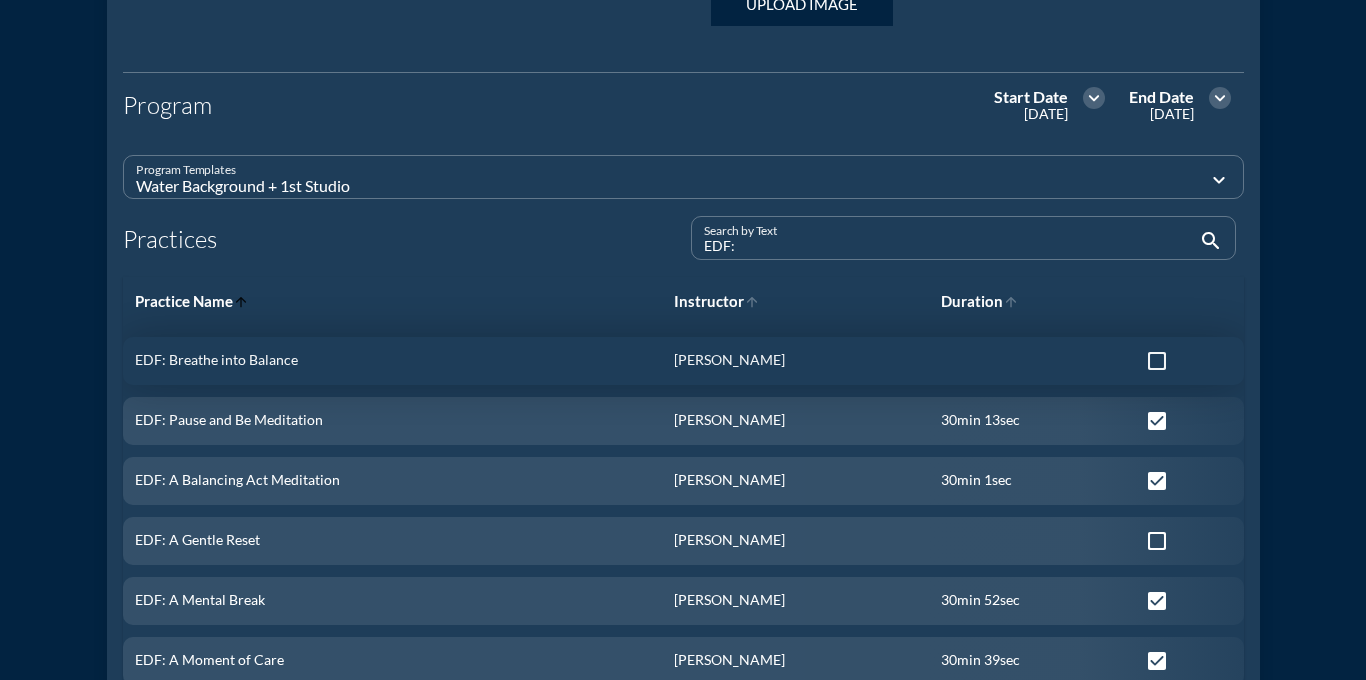 type on "EDF:" 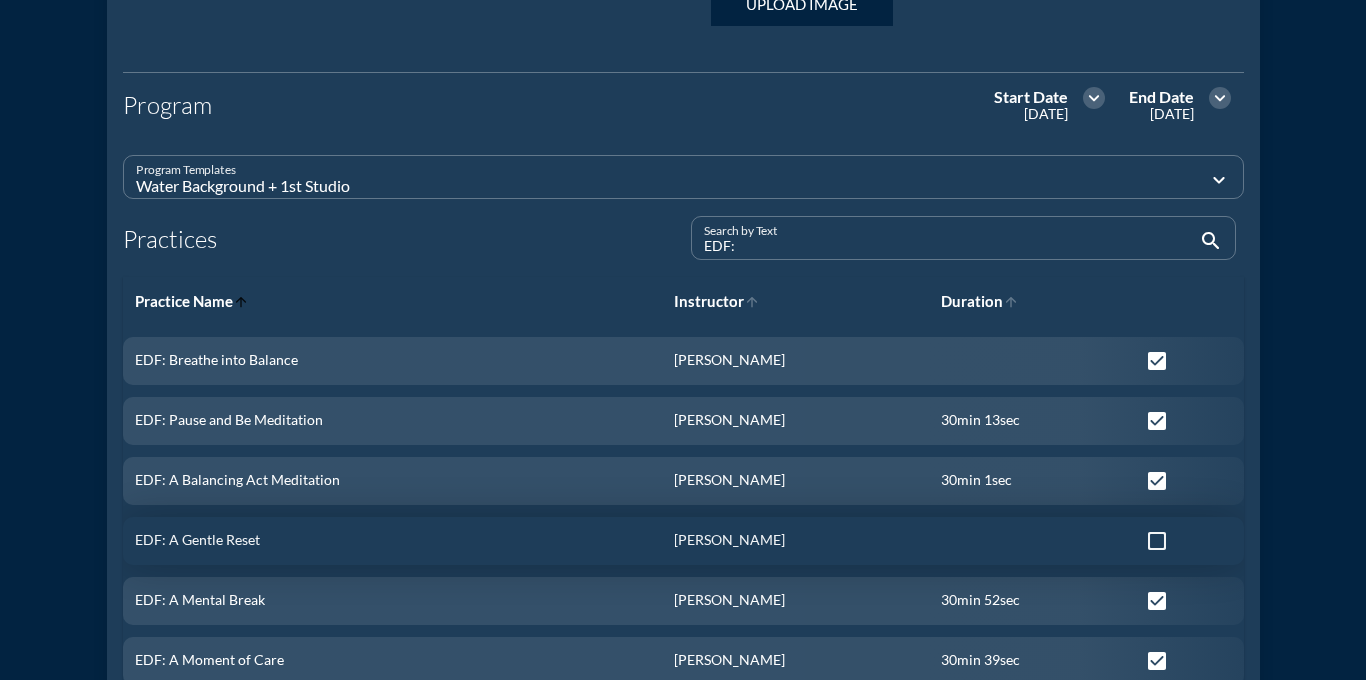 click at bounding box center (1157, 541) 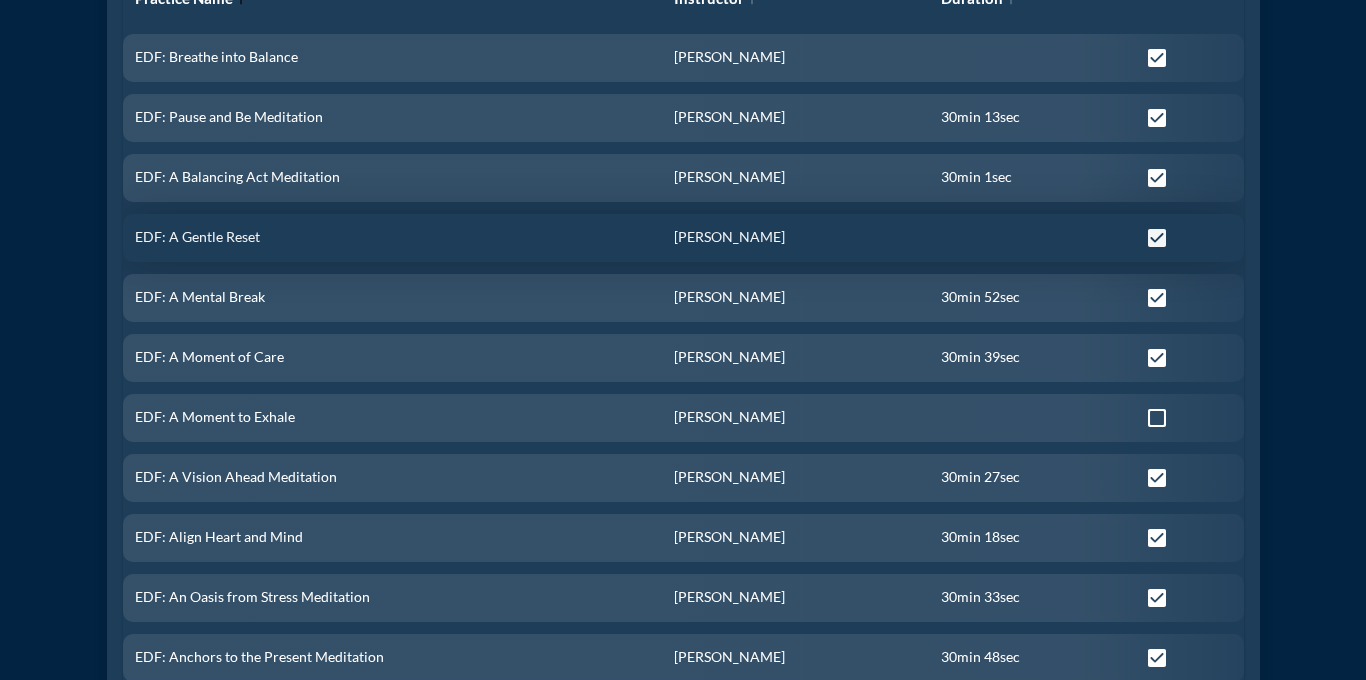 scroll, scrollTop: 1042, scrollLeft: 0, axis: vertical 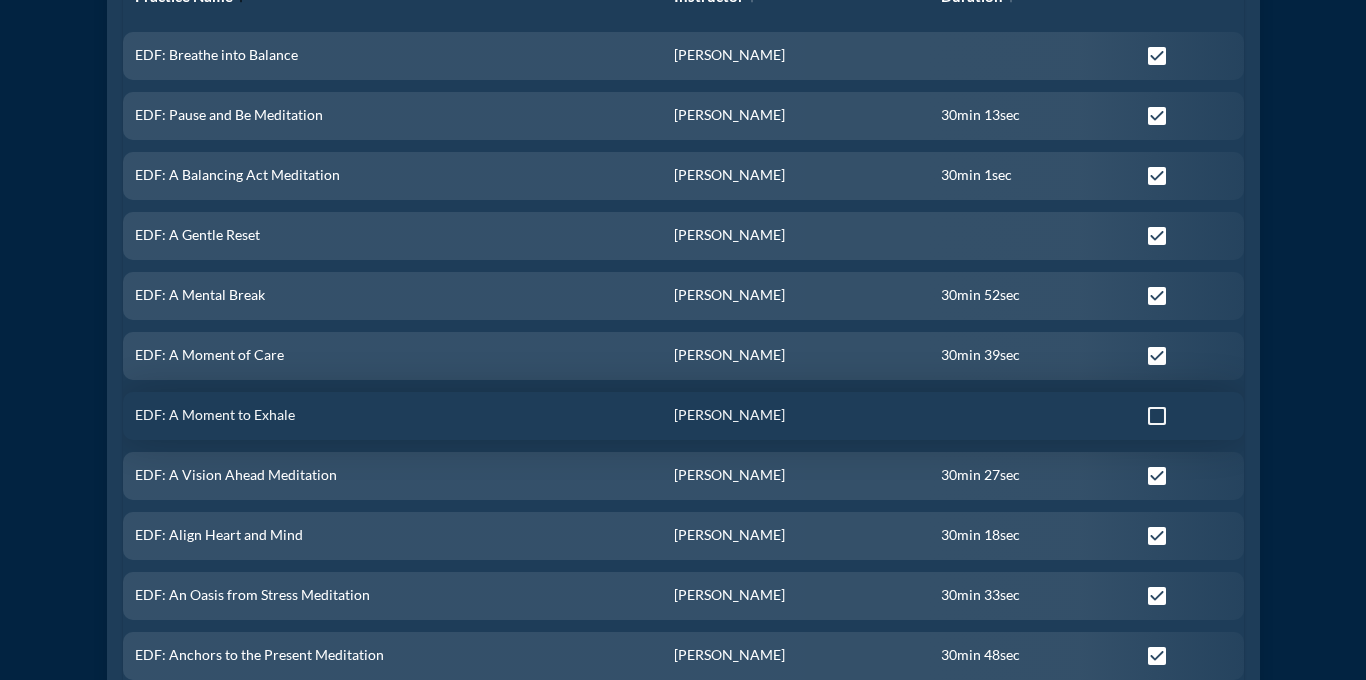click at bounding box center [1157, 416] 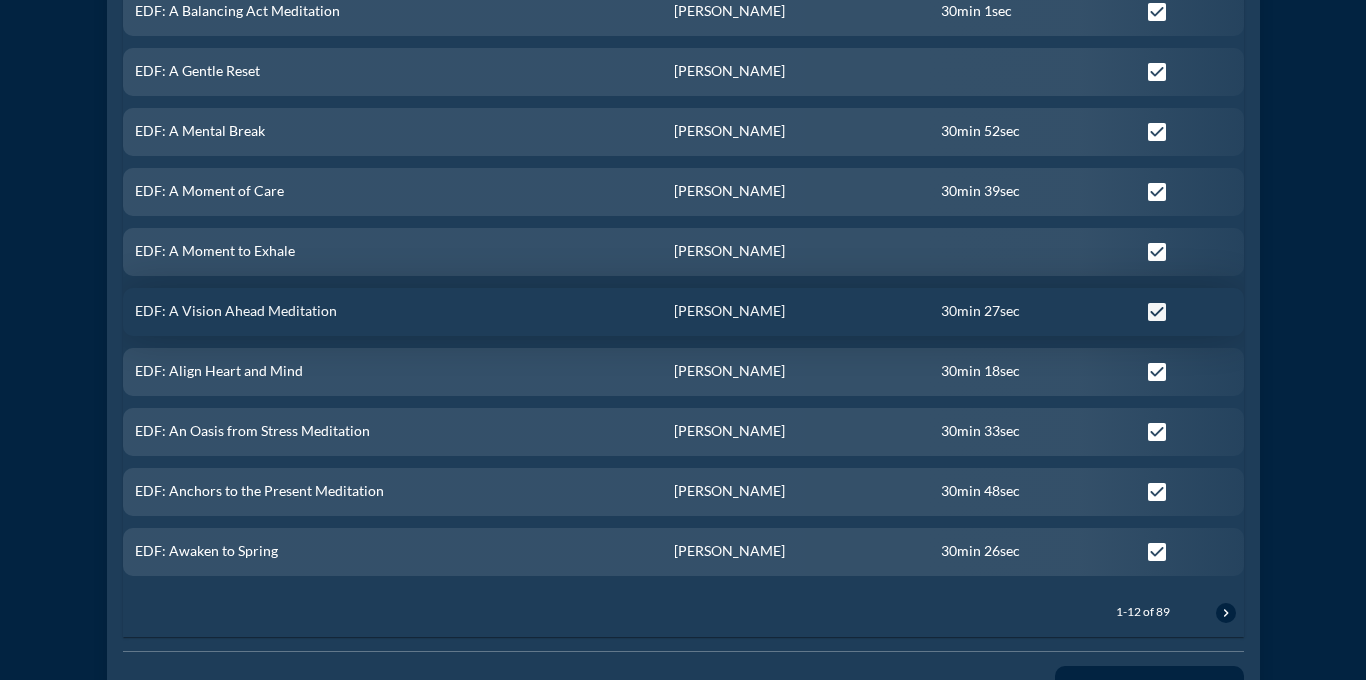 scroll, scrollTop: 1208, scrollLeft: 0, axis: vertical 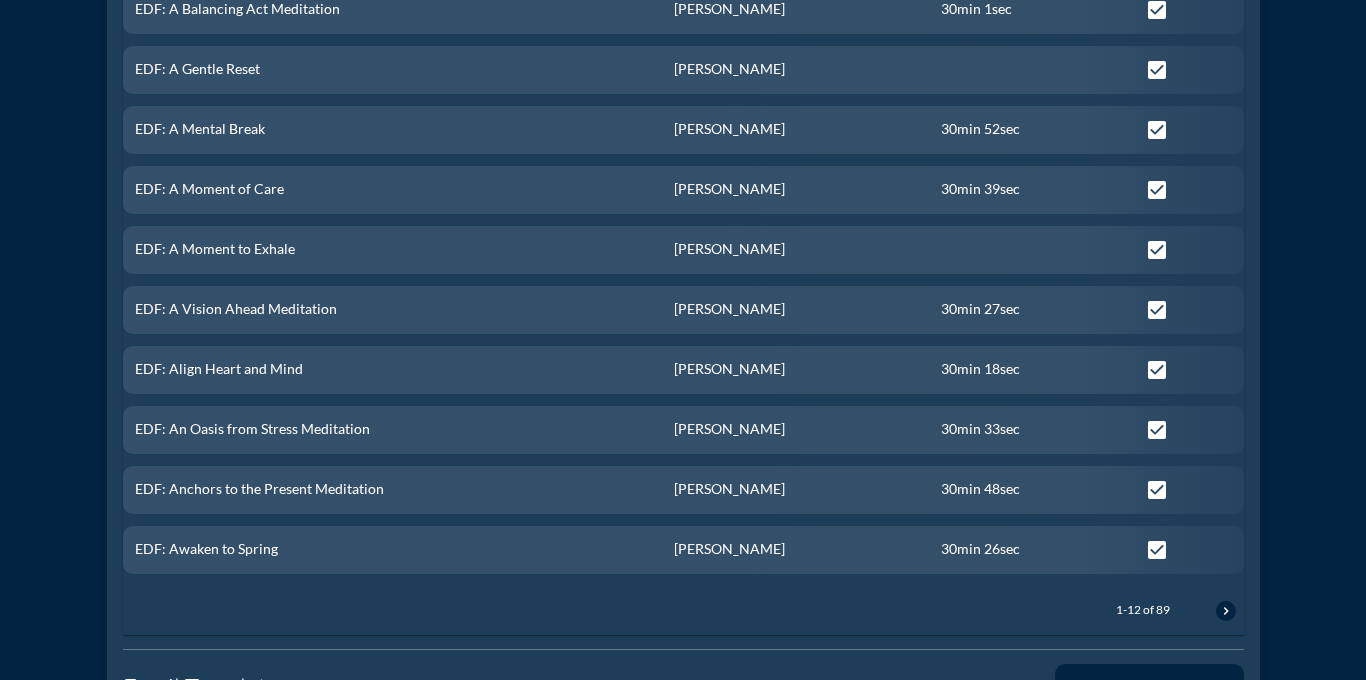 click on "chevron_right" at bounding box center (1226, 611) 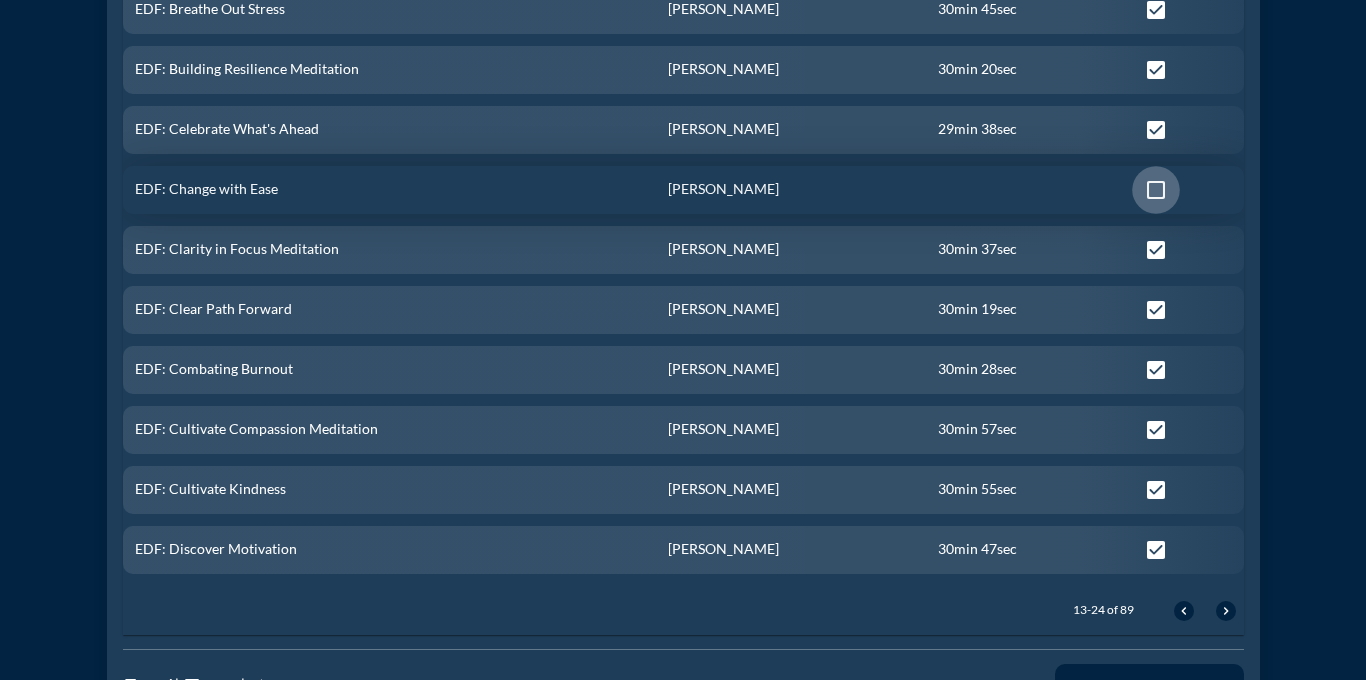 click at bounding box center (1156, 190) 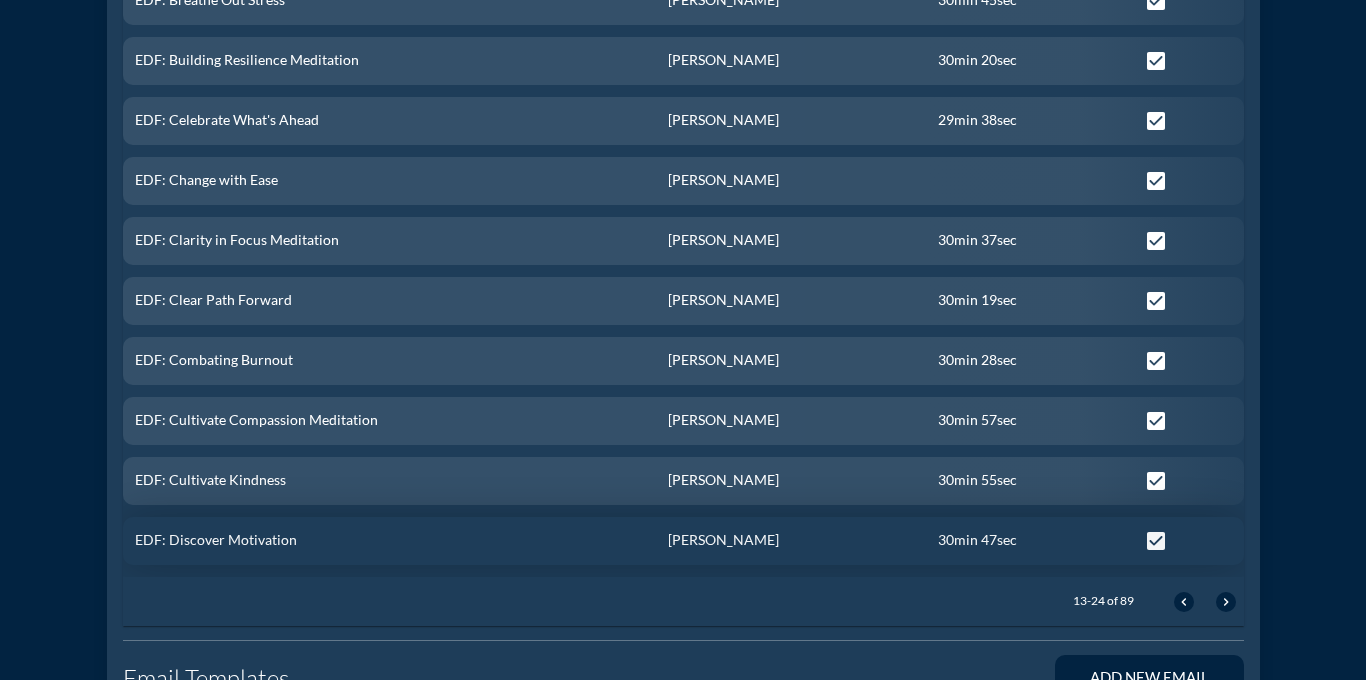 scroll, scrollTop: 1263, scrollLeft: 0, axis: vertical 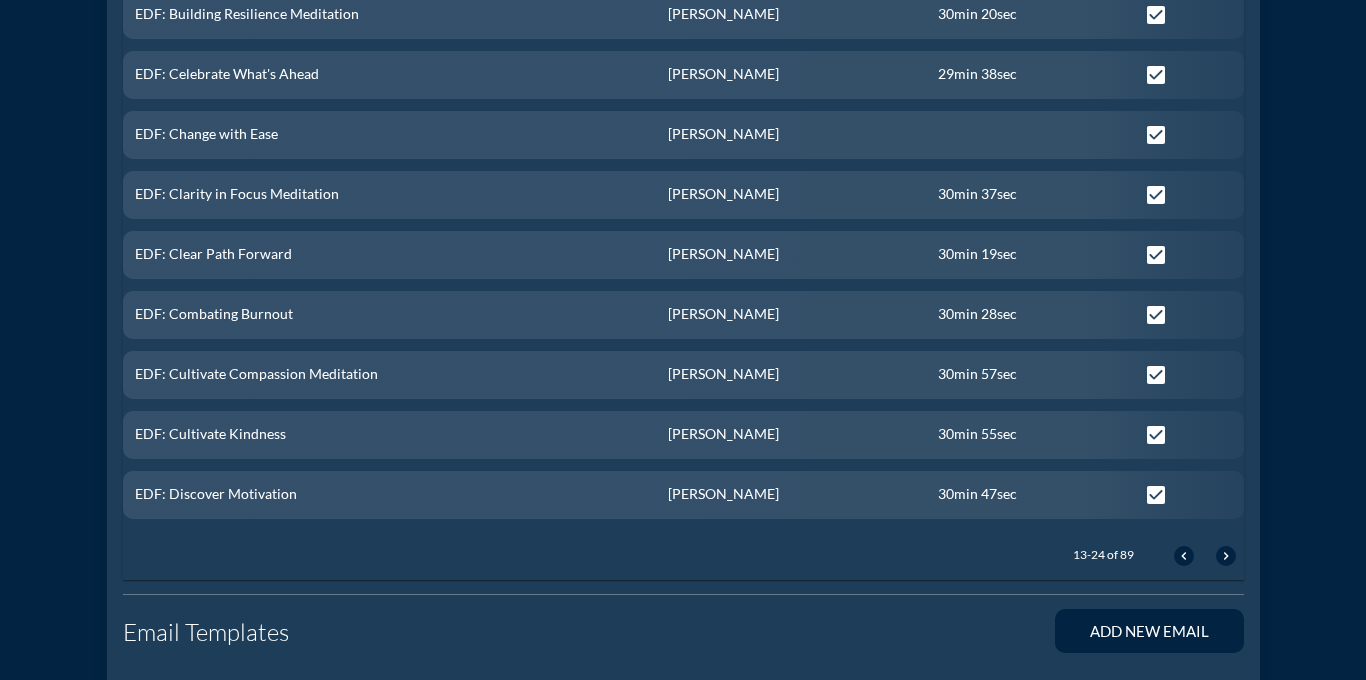 click on "chevron_right" at bounding box center (1226, 556) 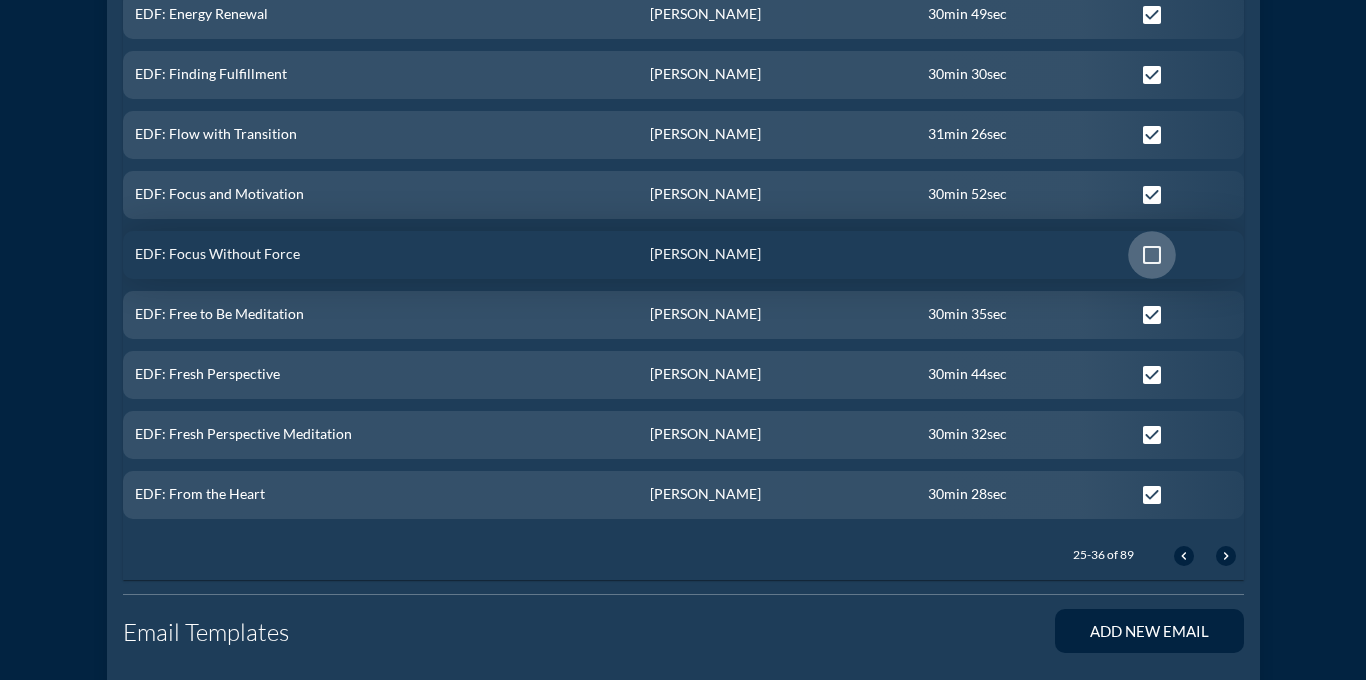click at bounding box center [1152, 255] 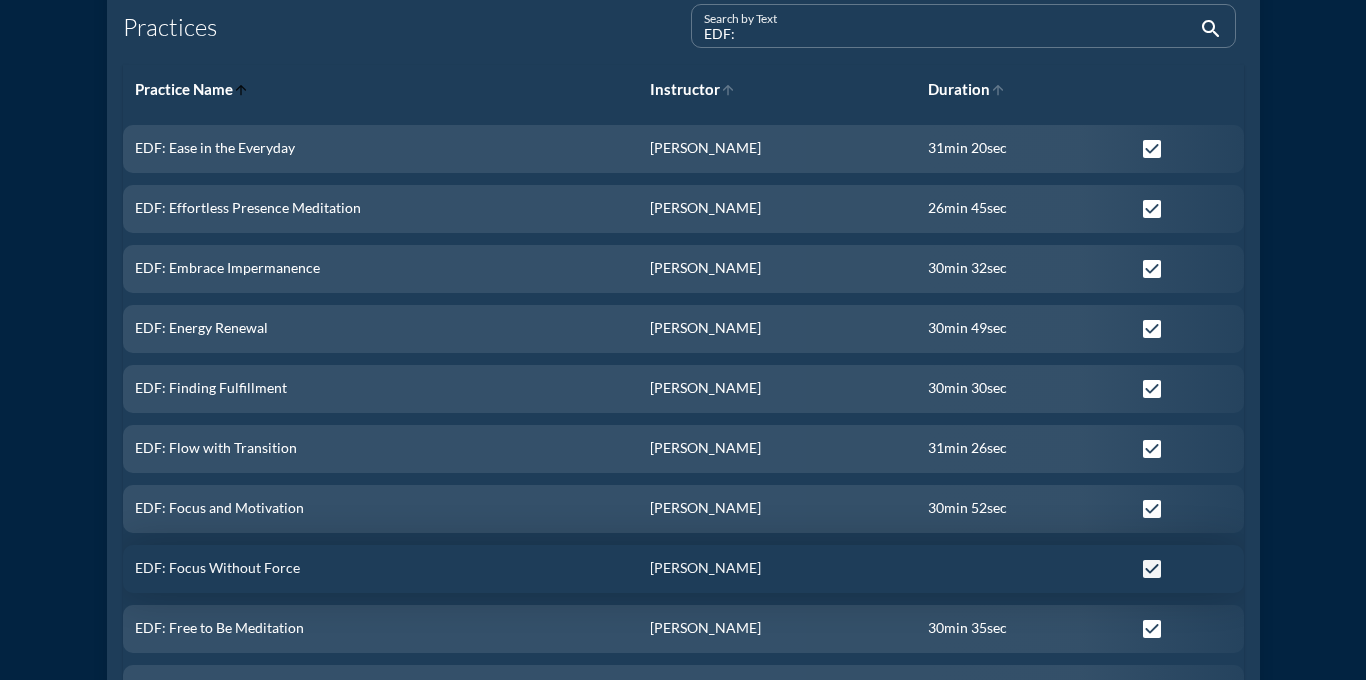 scroll, scrollTop: 1330, scrollLeft: 0, axis: vertical 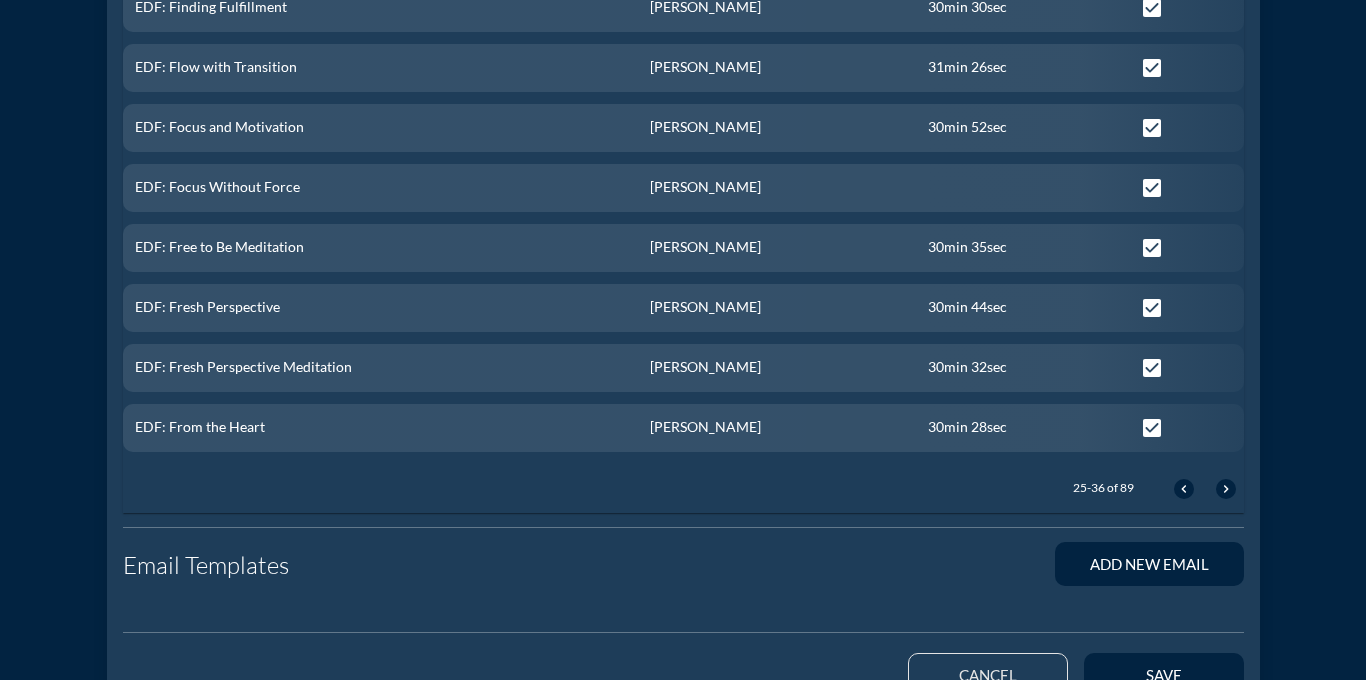click on "chevron_right" at bounding box center (1226, 489) 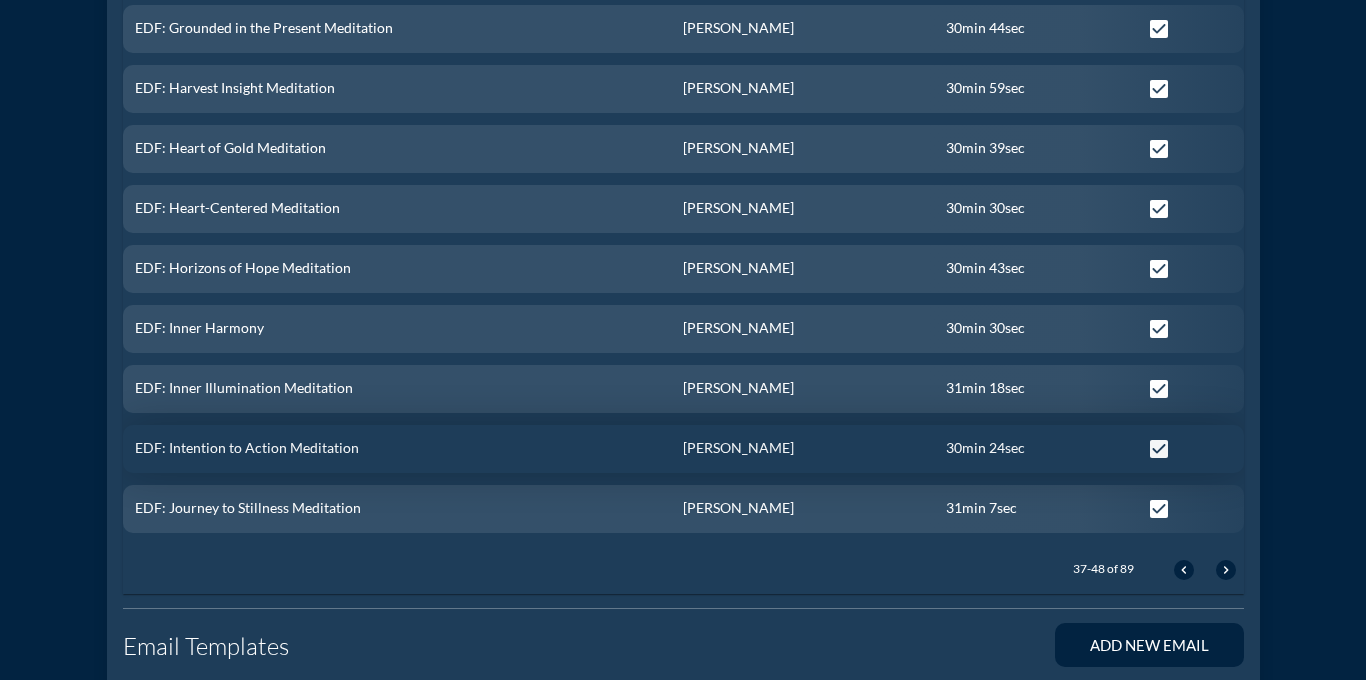 scroll, scrollTop: 1279, scrollLeft: 0, axis: vertical 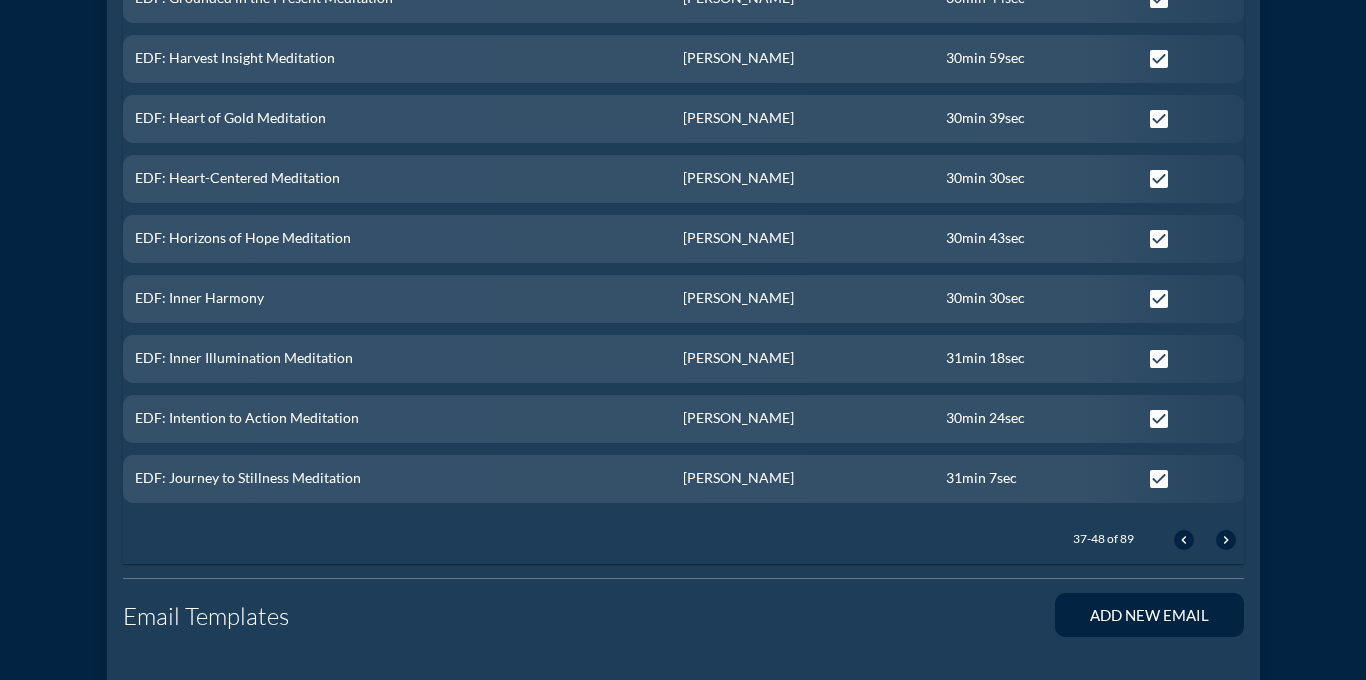 click on "chevron_right" at bounding box center [1226, 540] 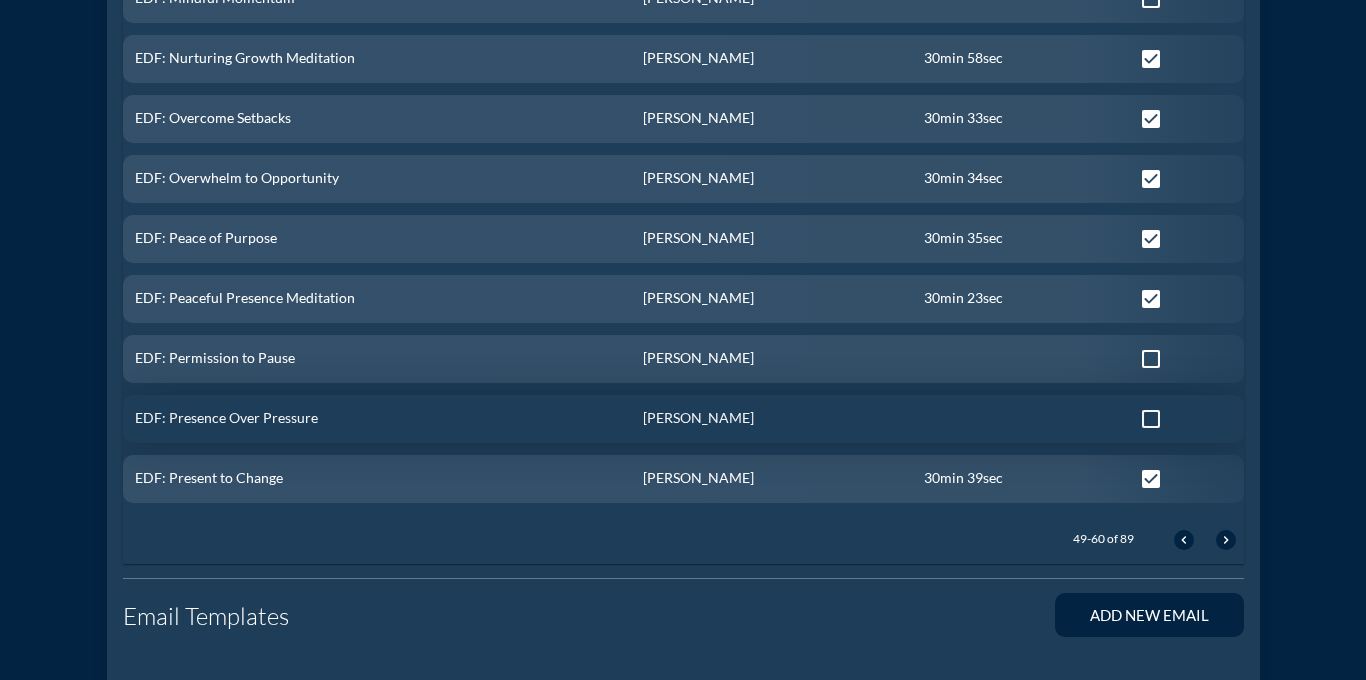 click at bounding box center (1151, 419) 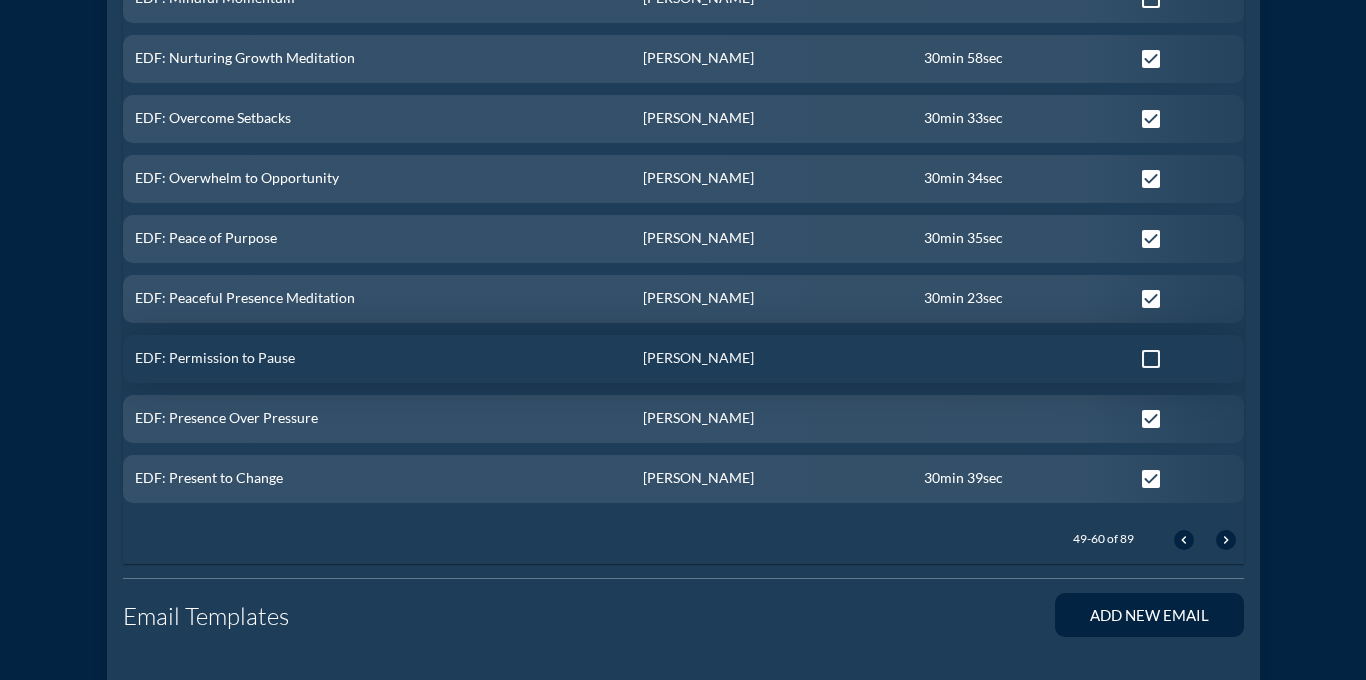 click at bounding box center [1151, 359] 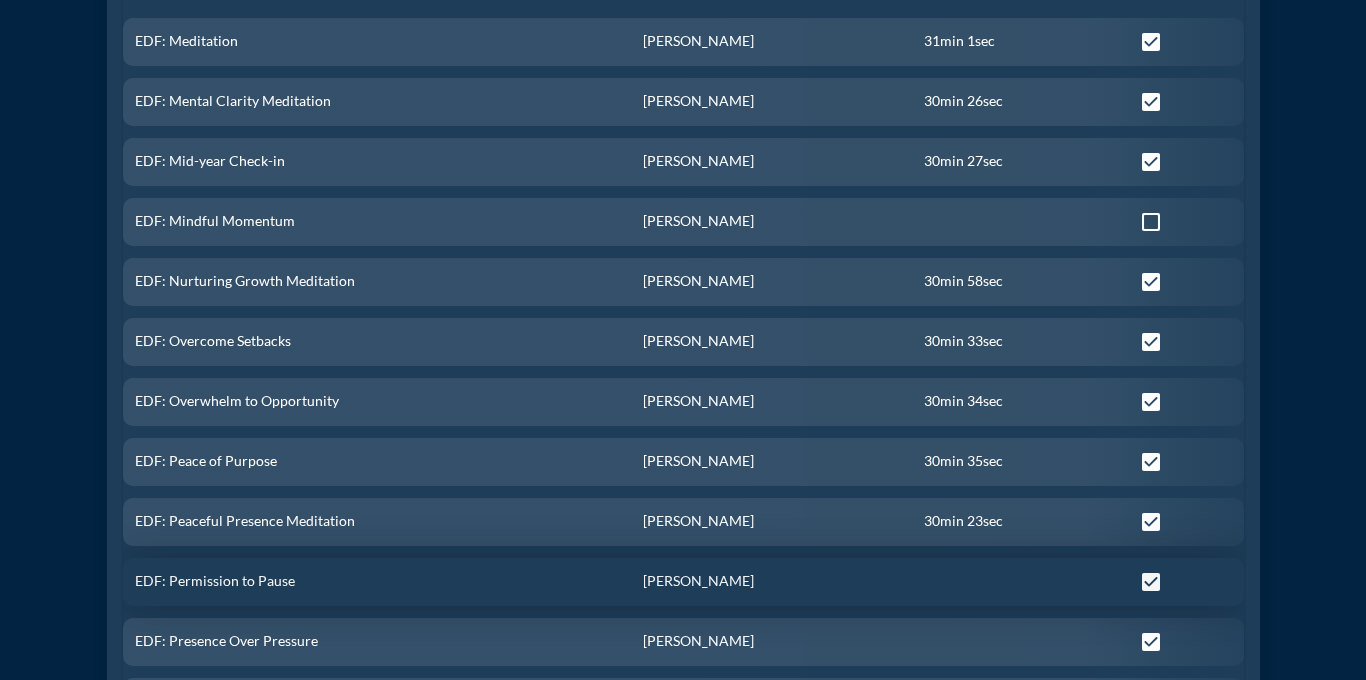 scroll, scrollTop: 1048, scrollLeft: 0, axis: vertical 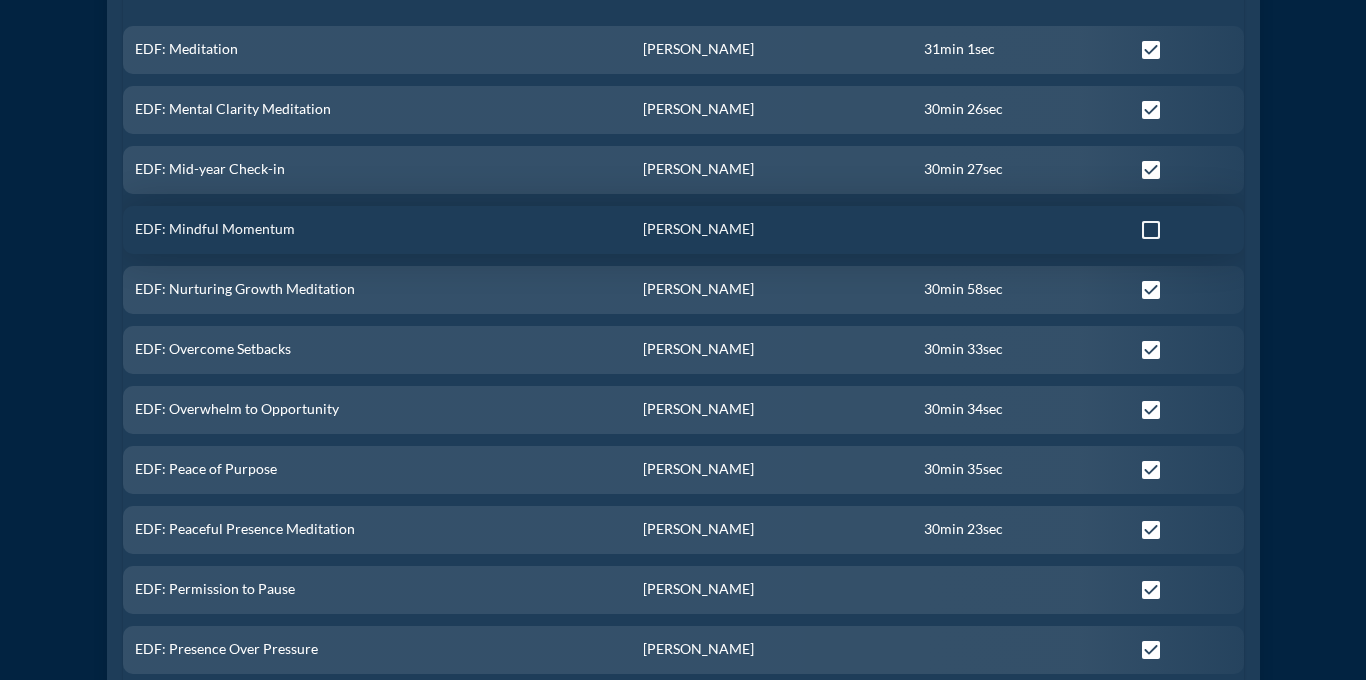 click at bounding box center (1151, 230) 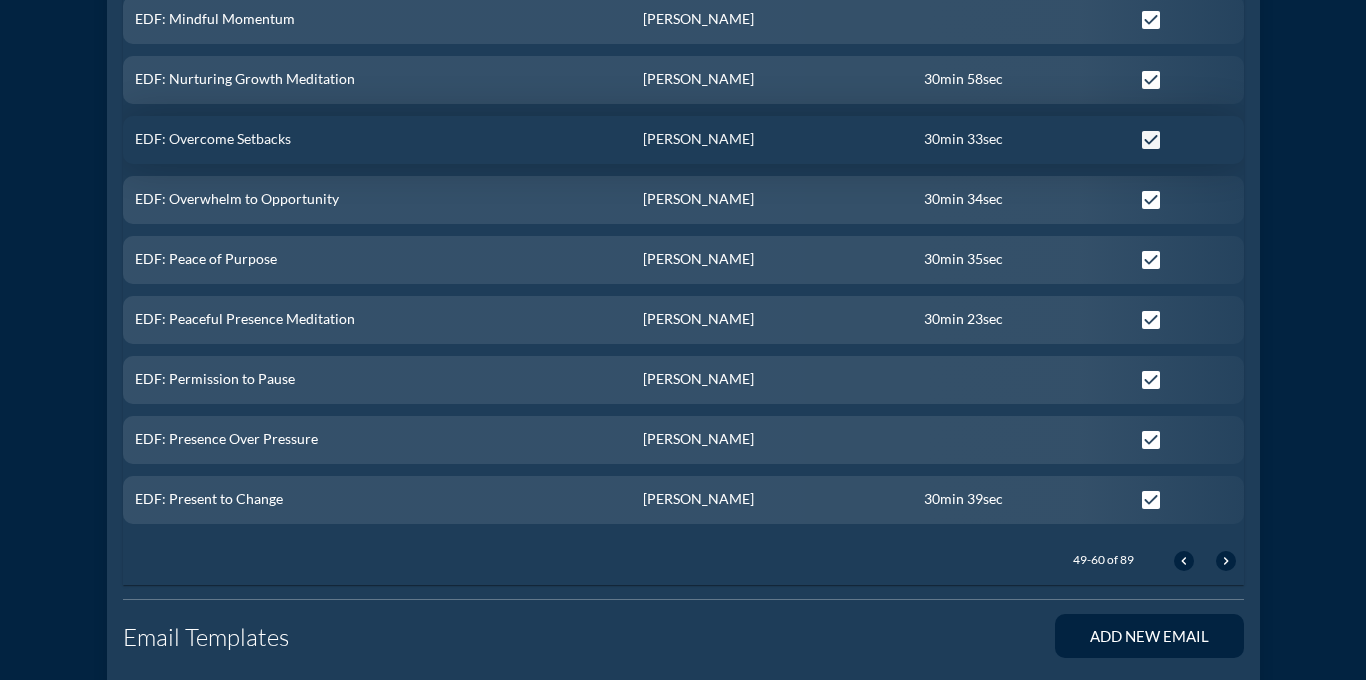 scroll, scrollTop: 1261, scrollLeft: 0, axis: vertical 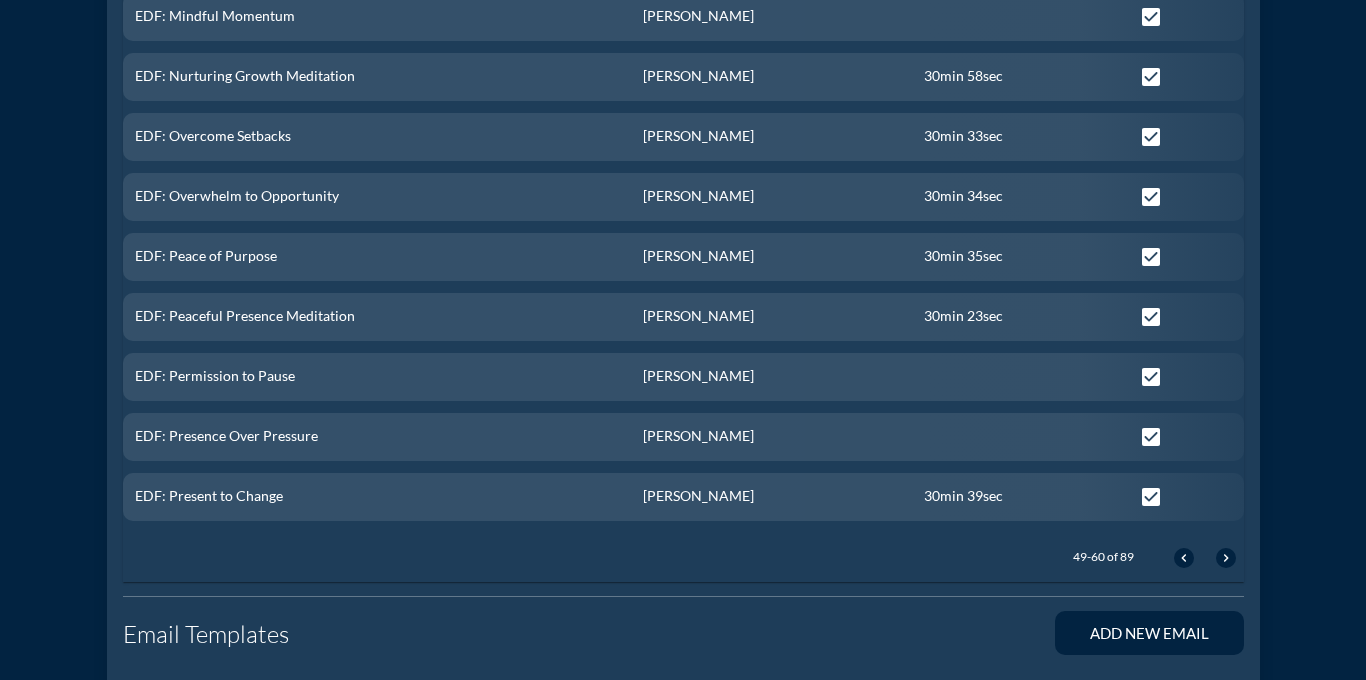 click on "chevron_right" at bounding box center [1226, 558] 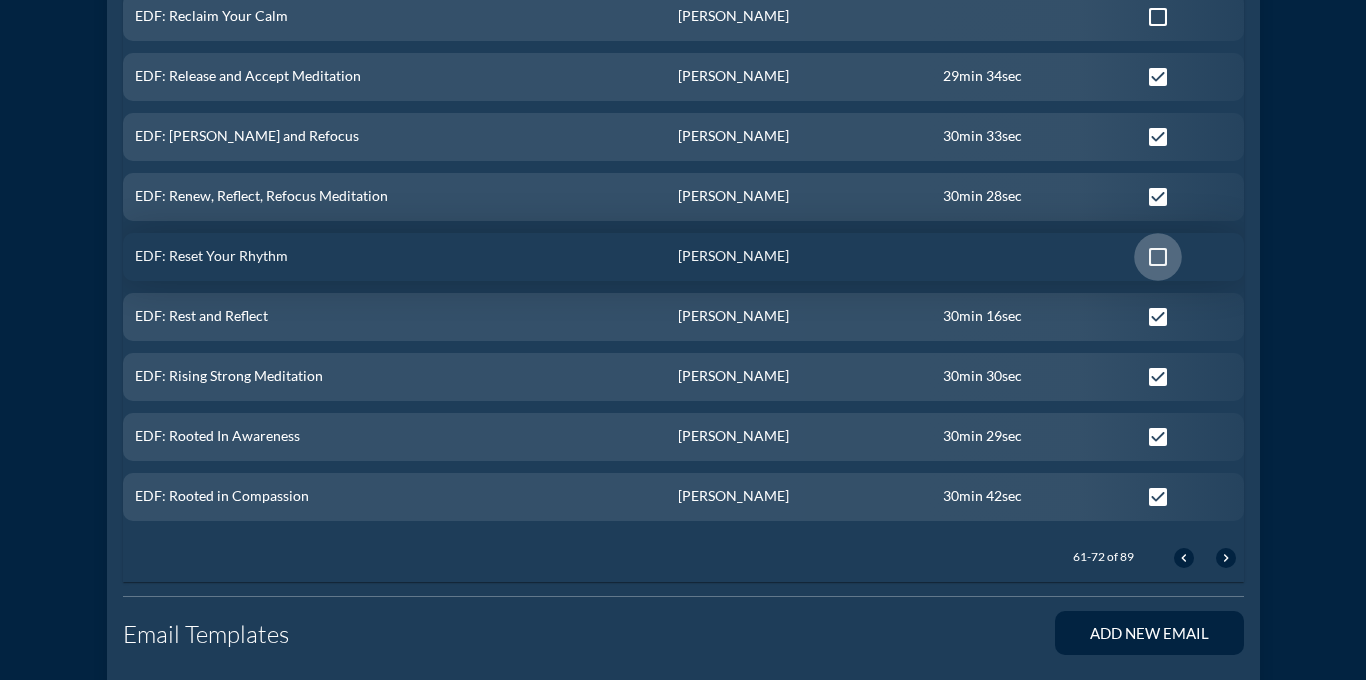 click at bounding box center [1158, 257] 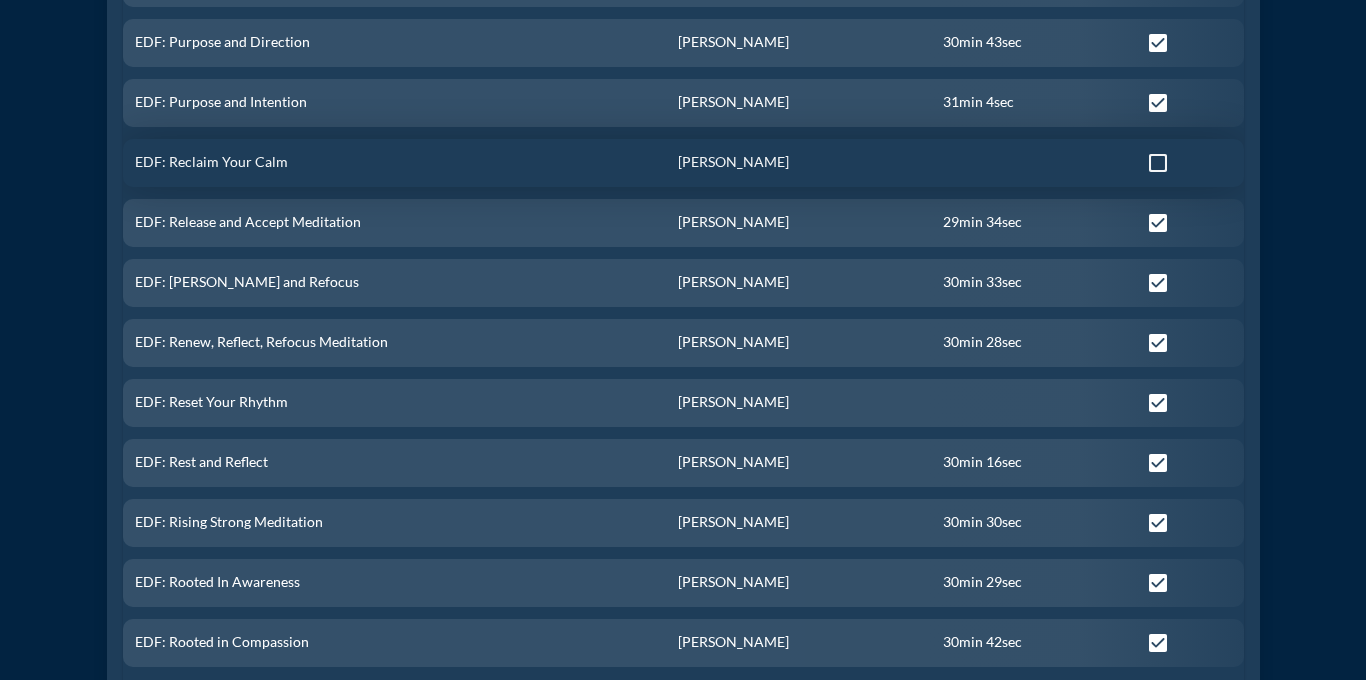 click at bounding box center (1158, 163) 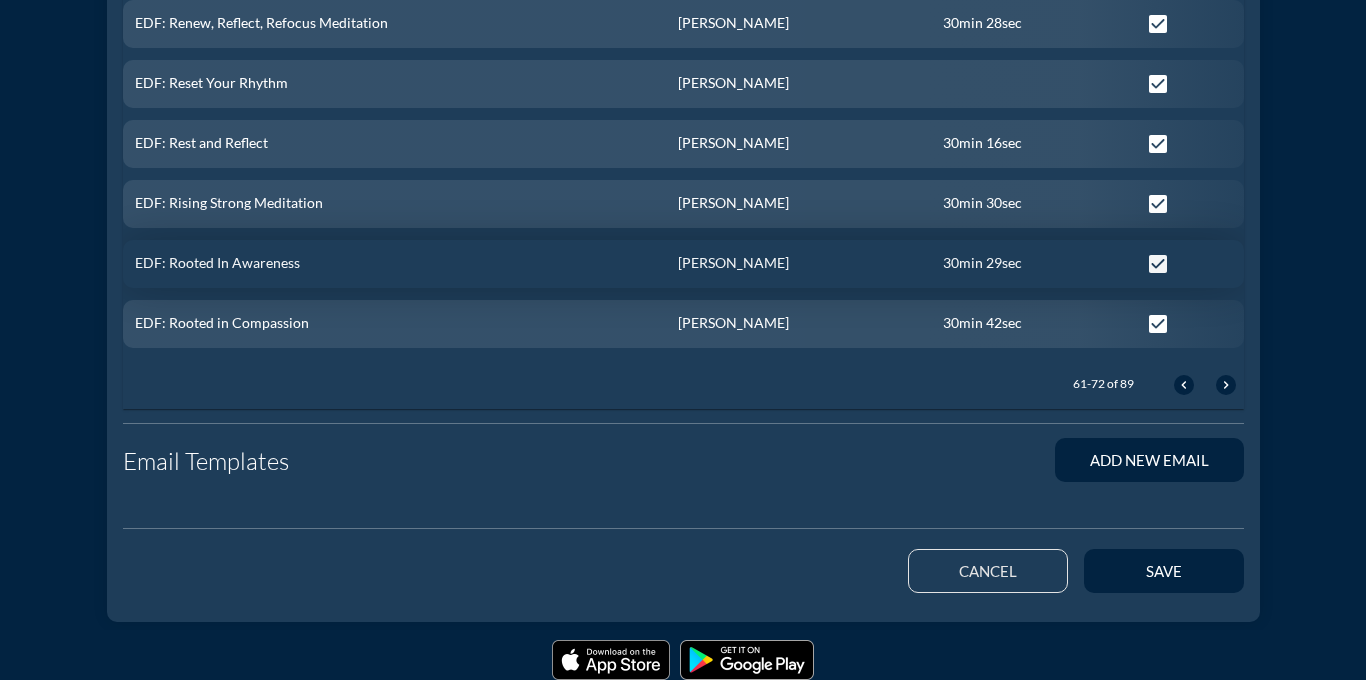 scroll, scrollTop: 1485, scrollLeft: 0, axis: vertical 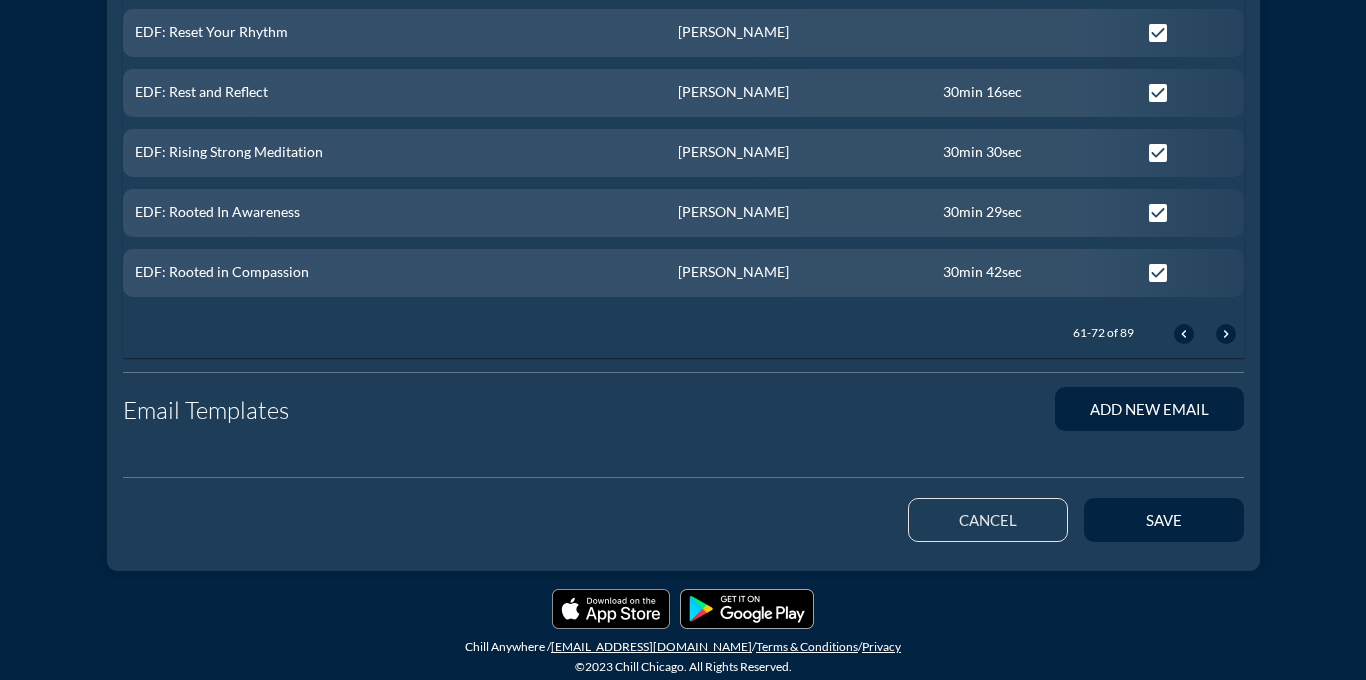 click on "61-72 of 89 chevron_left chevron_right" at bounding box center [1146, 334] 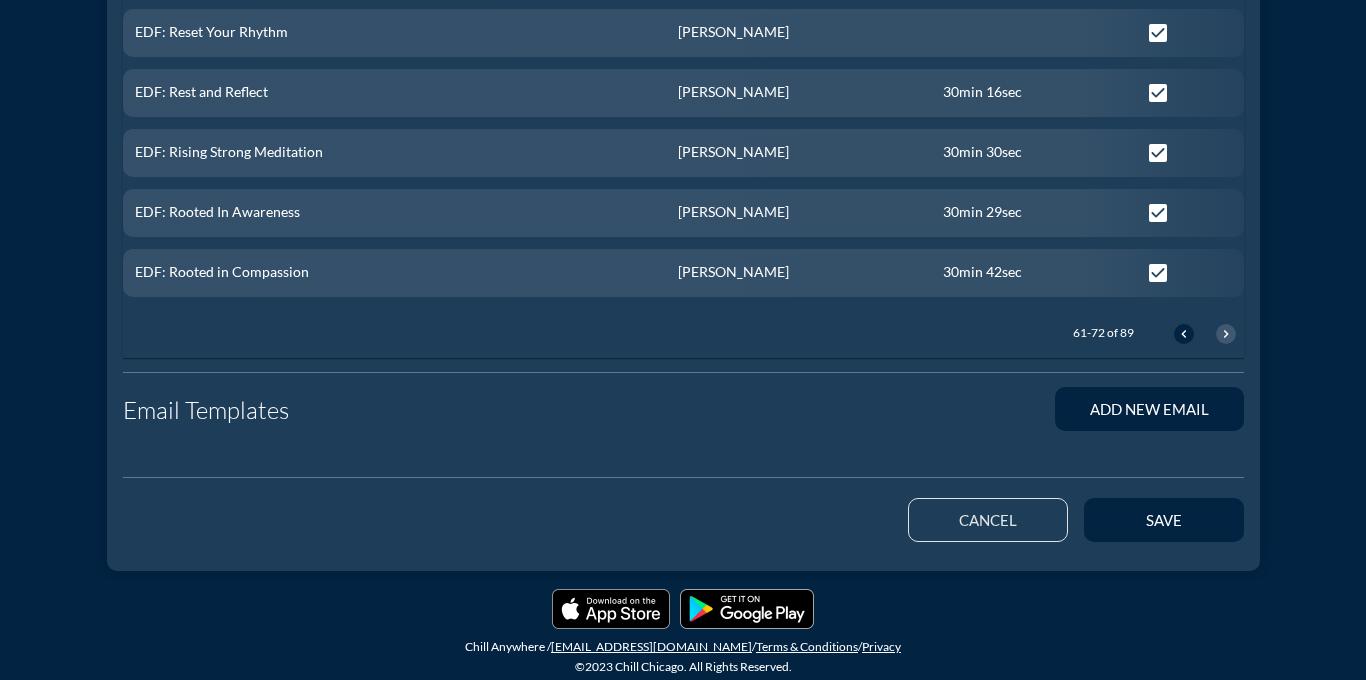 click on "chevron_right" at bounding box center [1226, 334] 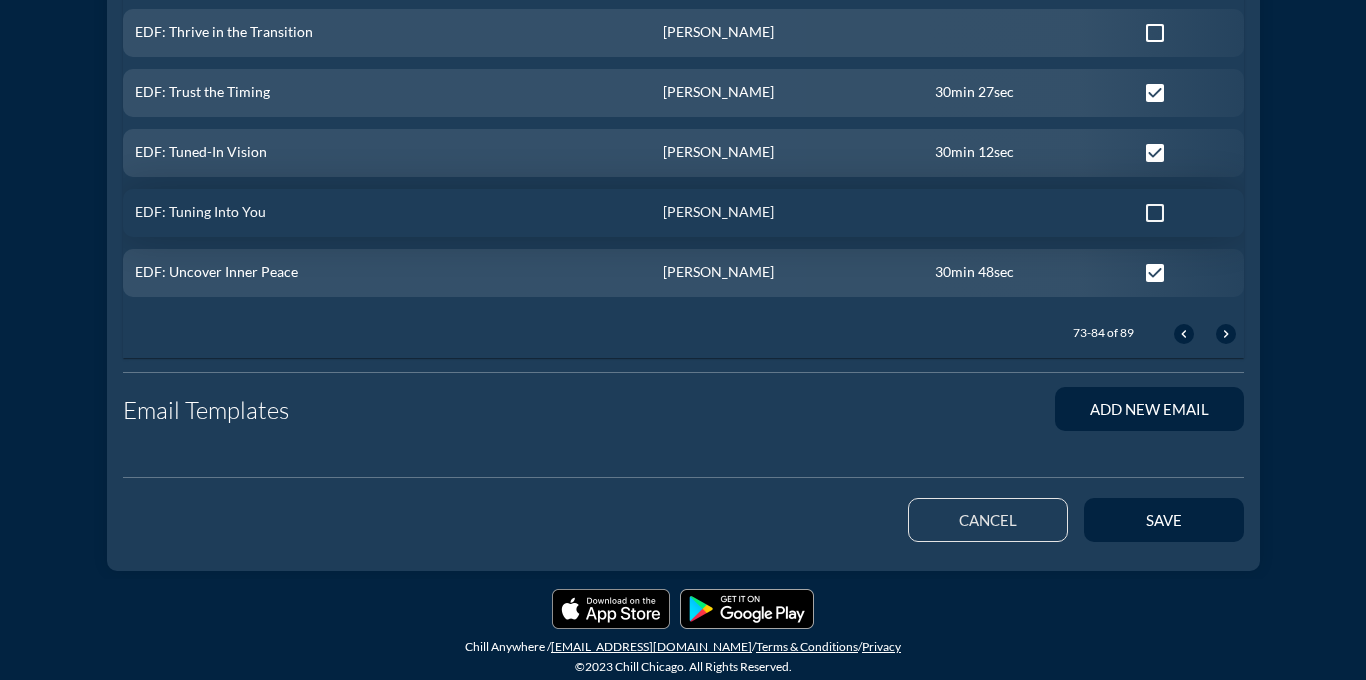 click at bounding box center (1155, 213) 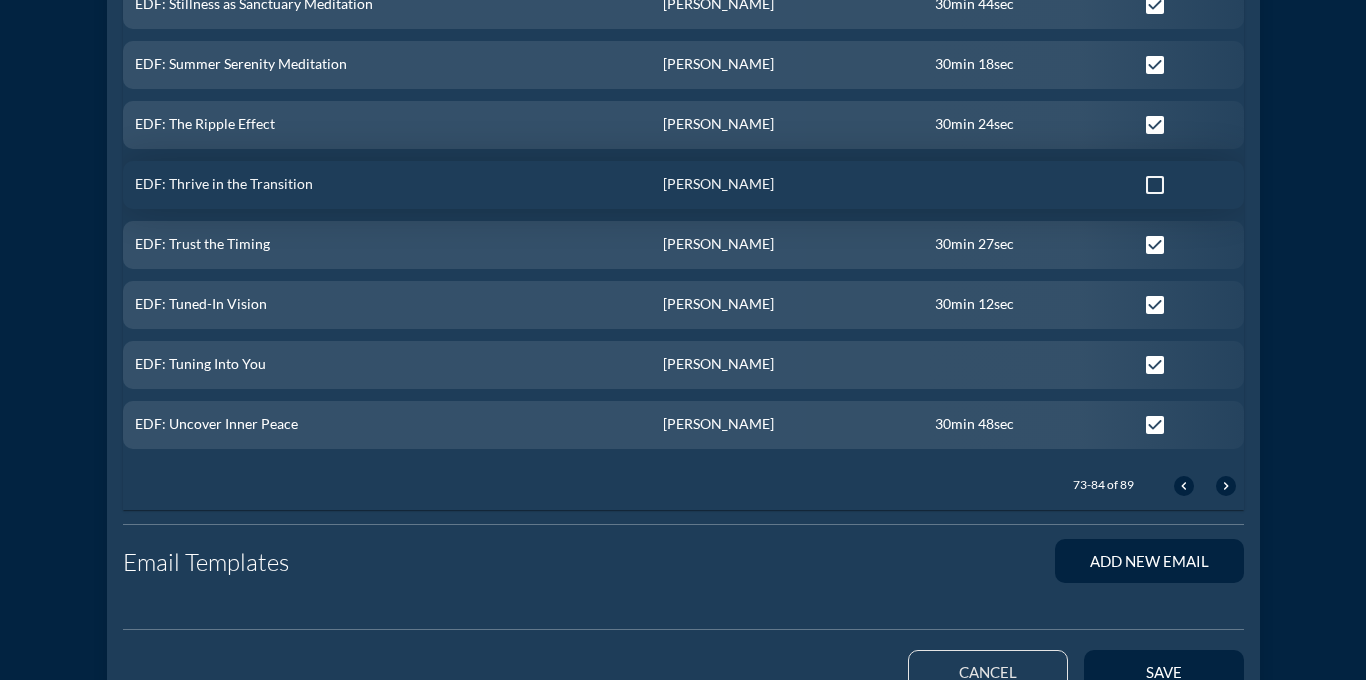 click at bounding box center (1155, 185) 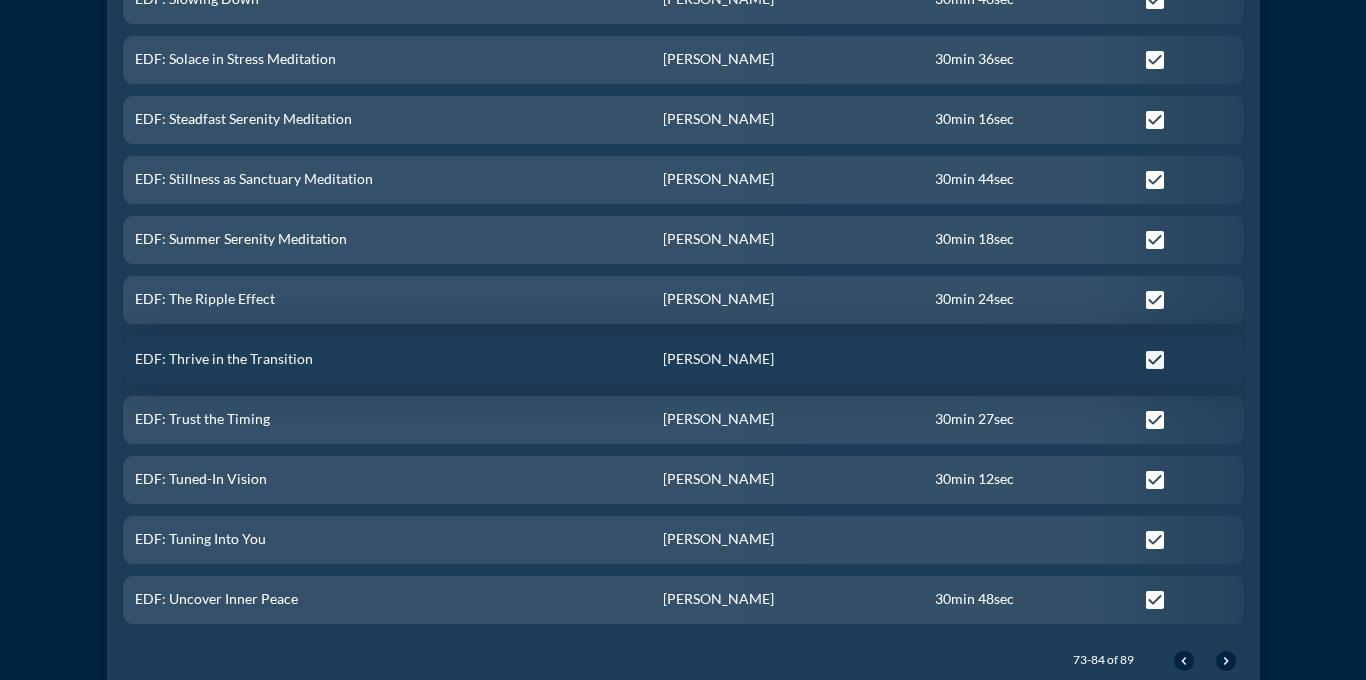 scroll, scrollTop: 1215, scrollLeft: 0, axis: vertical 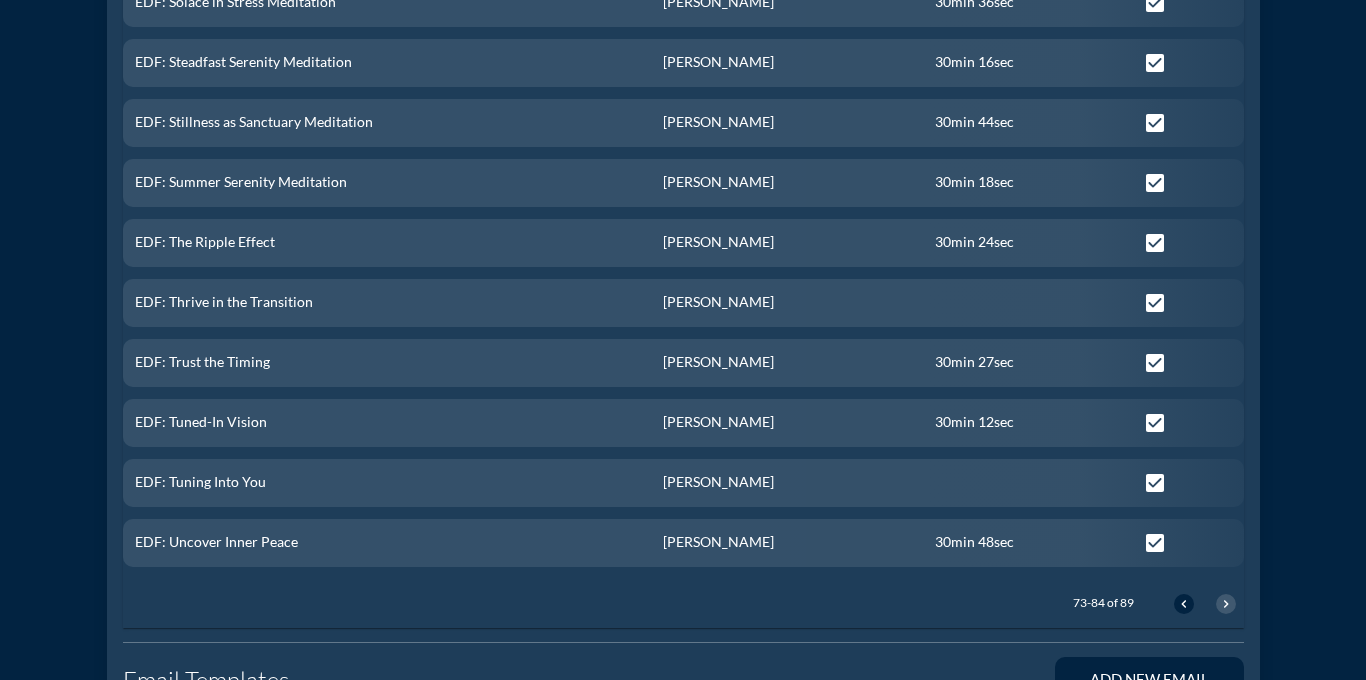 click on "chevron_right" at bounding box center [1226, 604] 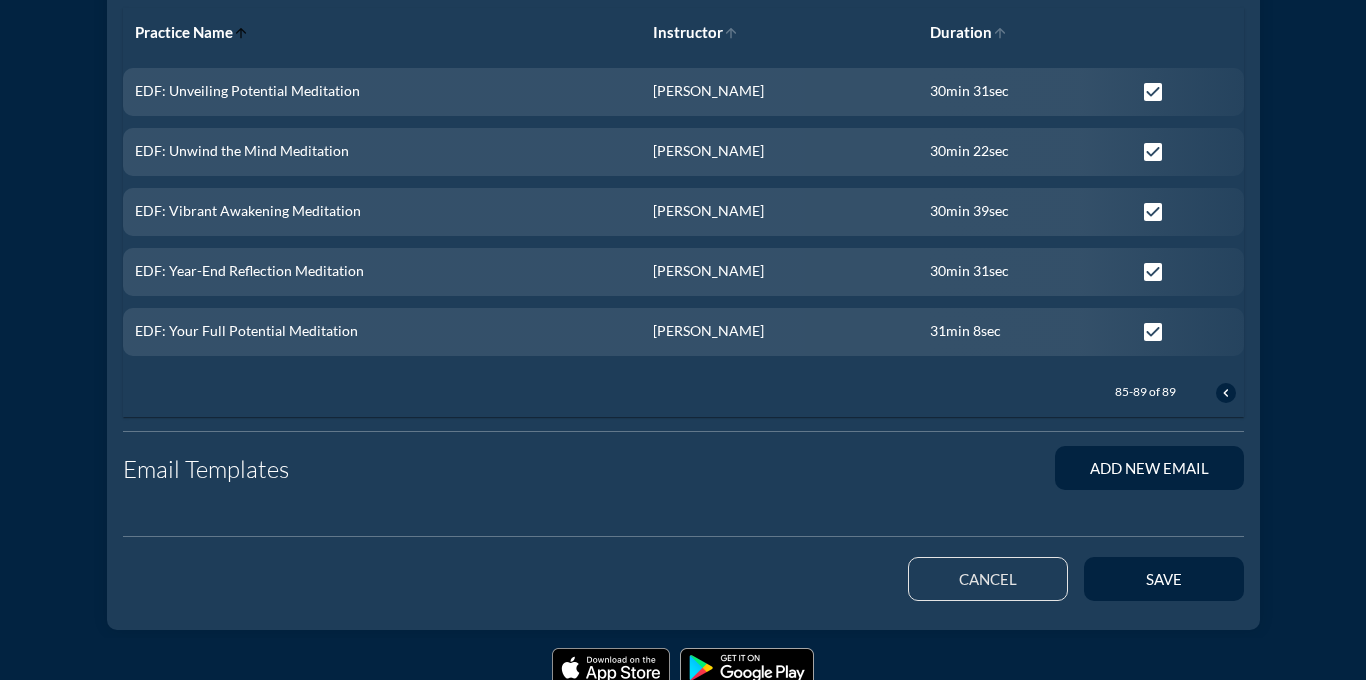 scroll, scrollTop: 1022, scrollLeft: 0, axis: vertical 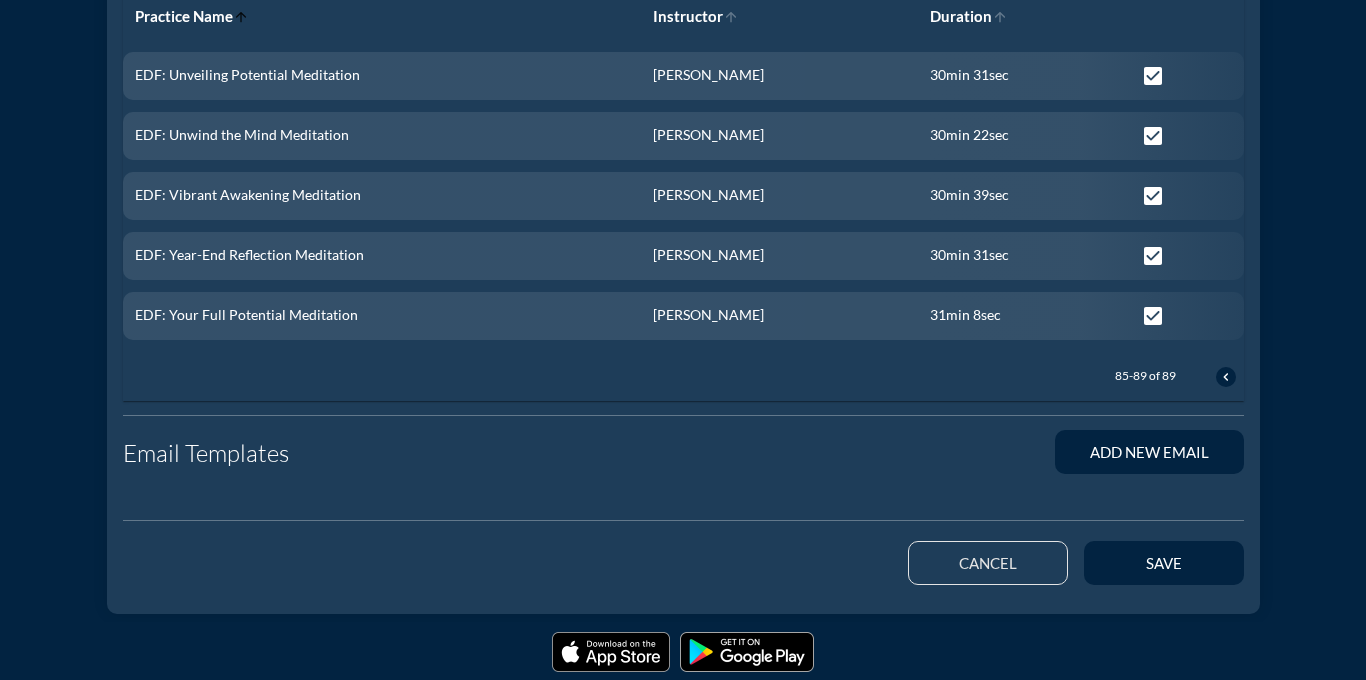 click on "chevron_left" at bounding box center [1226, 377] 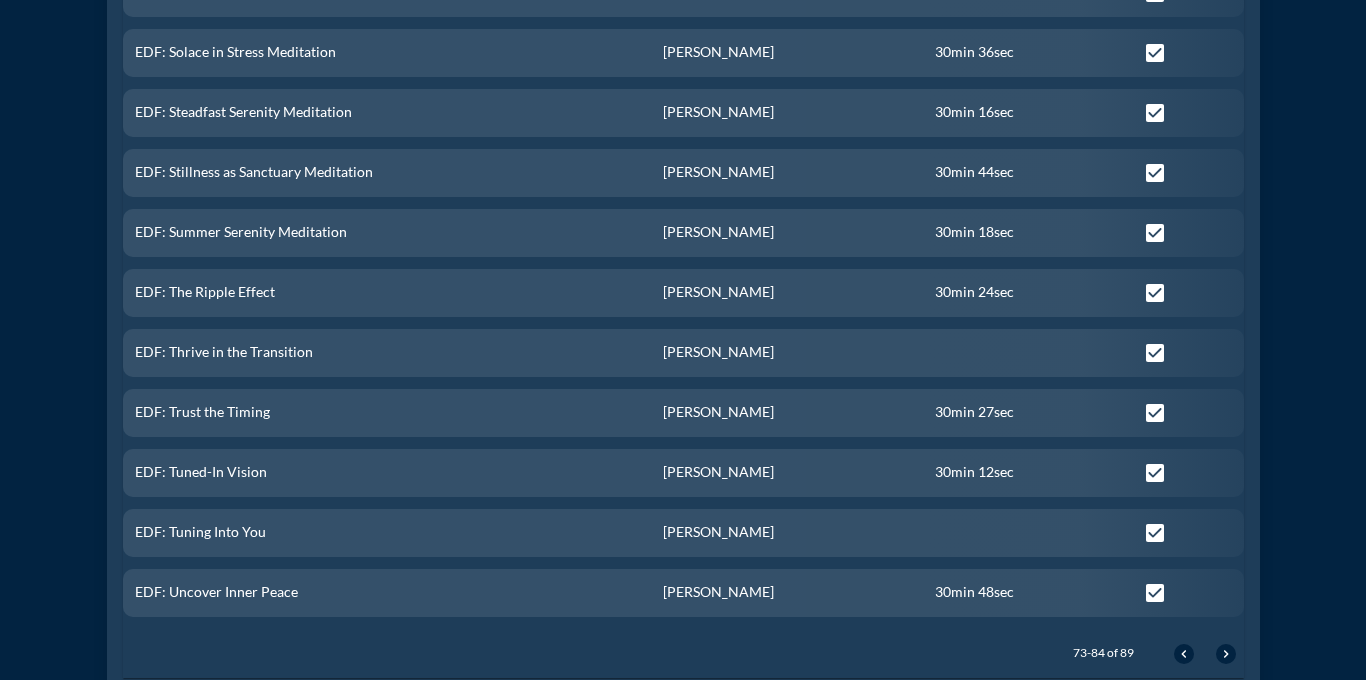 scroll, scrollTop: 1390, scrollLeft: 0, axis: vertical 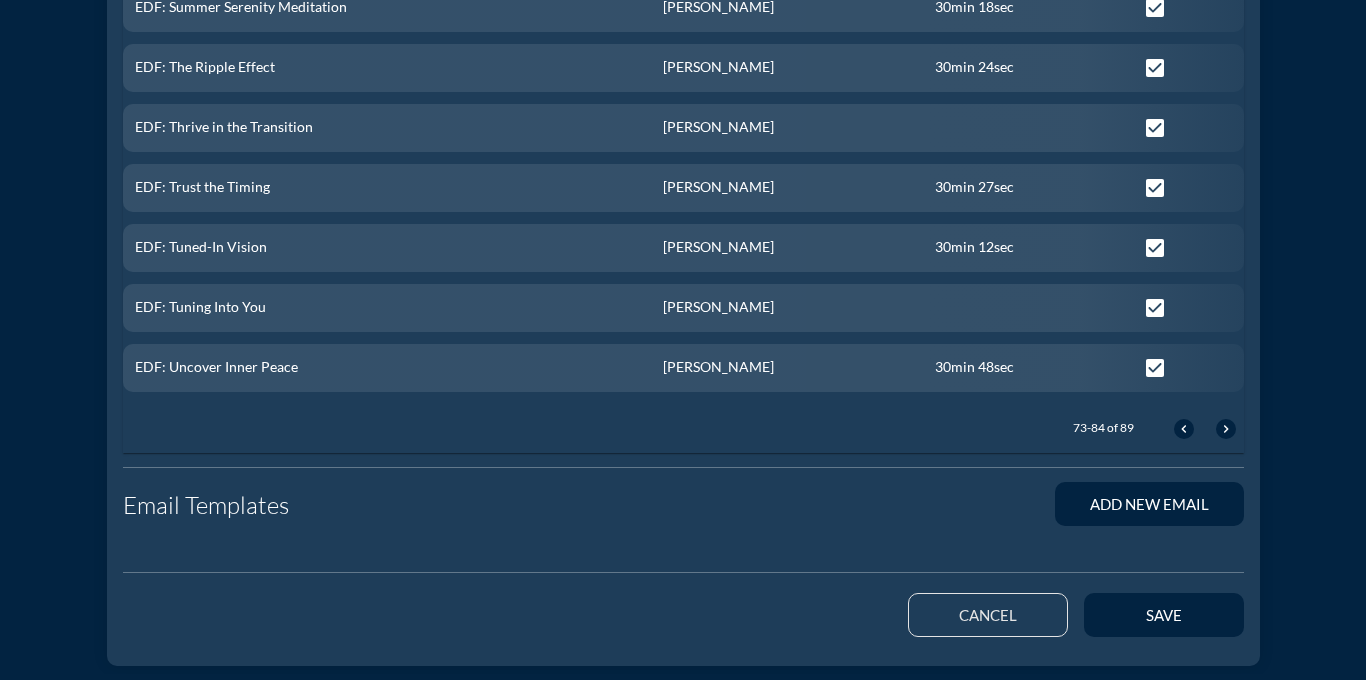 click on "chevron_left" at bounding box center [1184, 429] 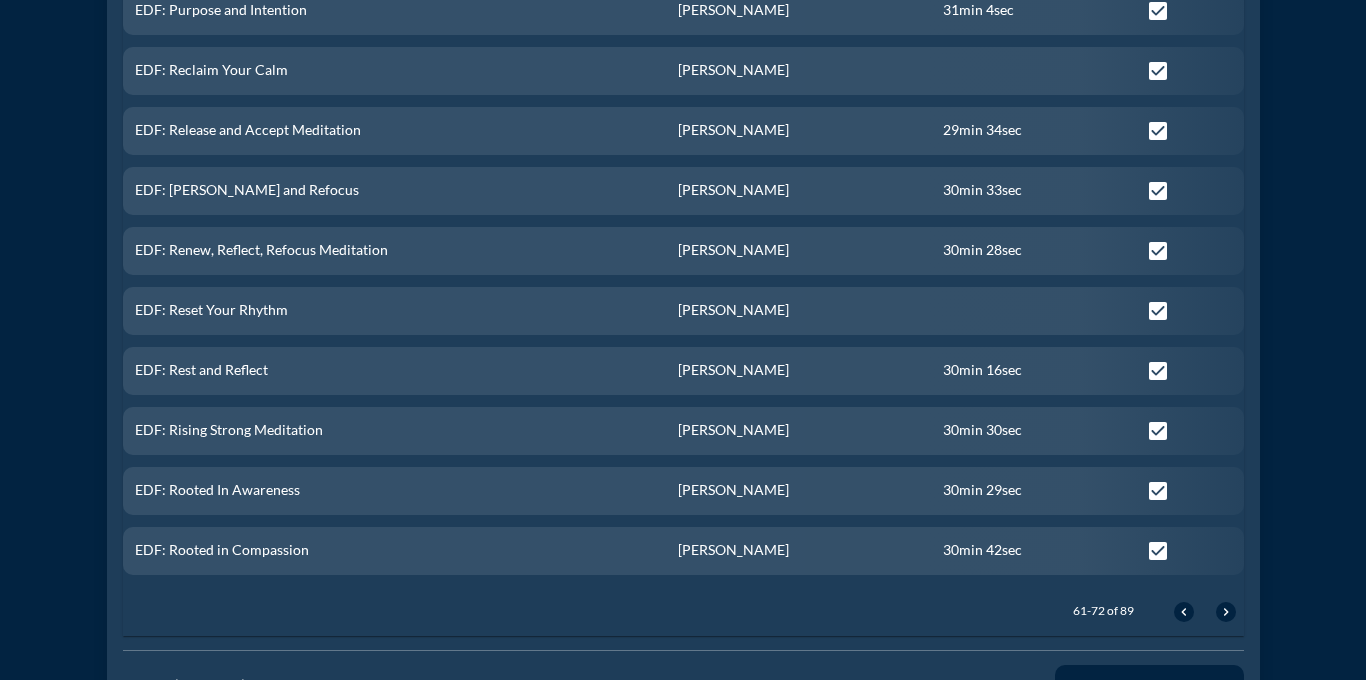 scroll, scrollTop: 1279, scrollLeft: 0, axis: vertical 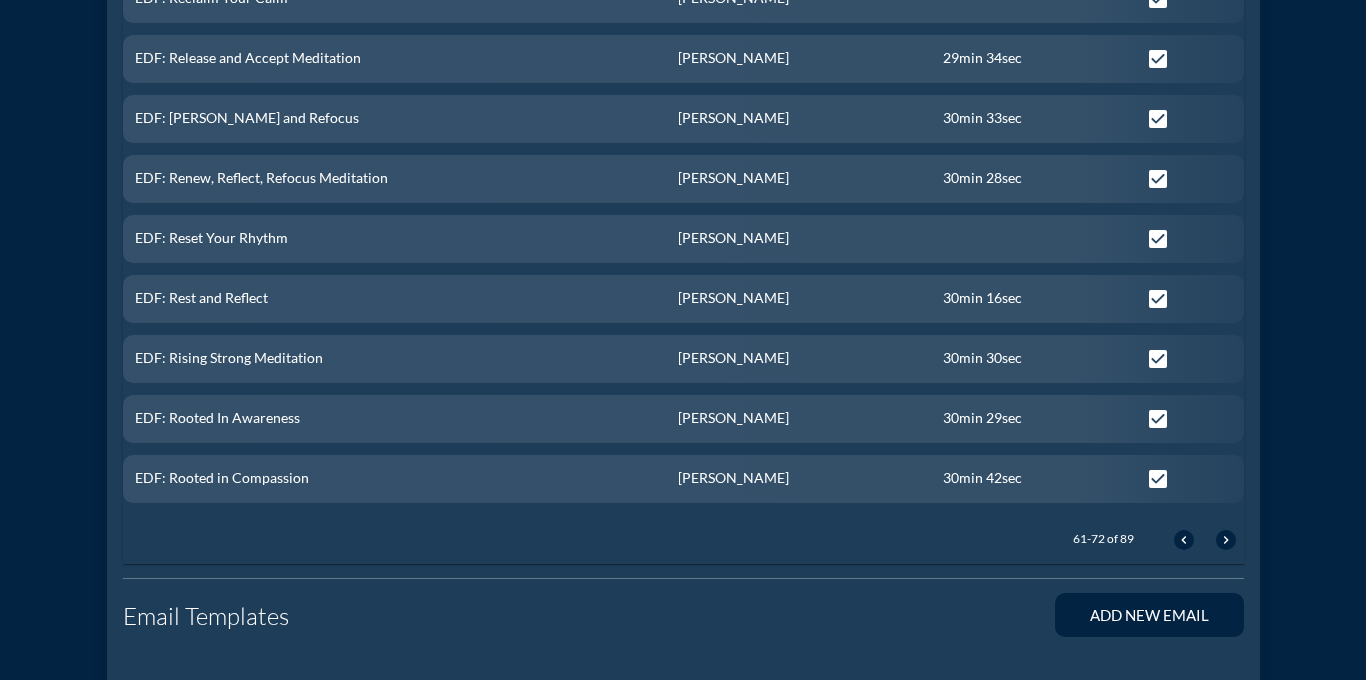 click on "chevron_left" at bounding box center (1184, 540) 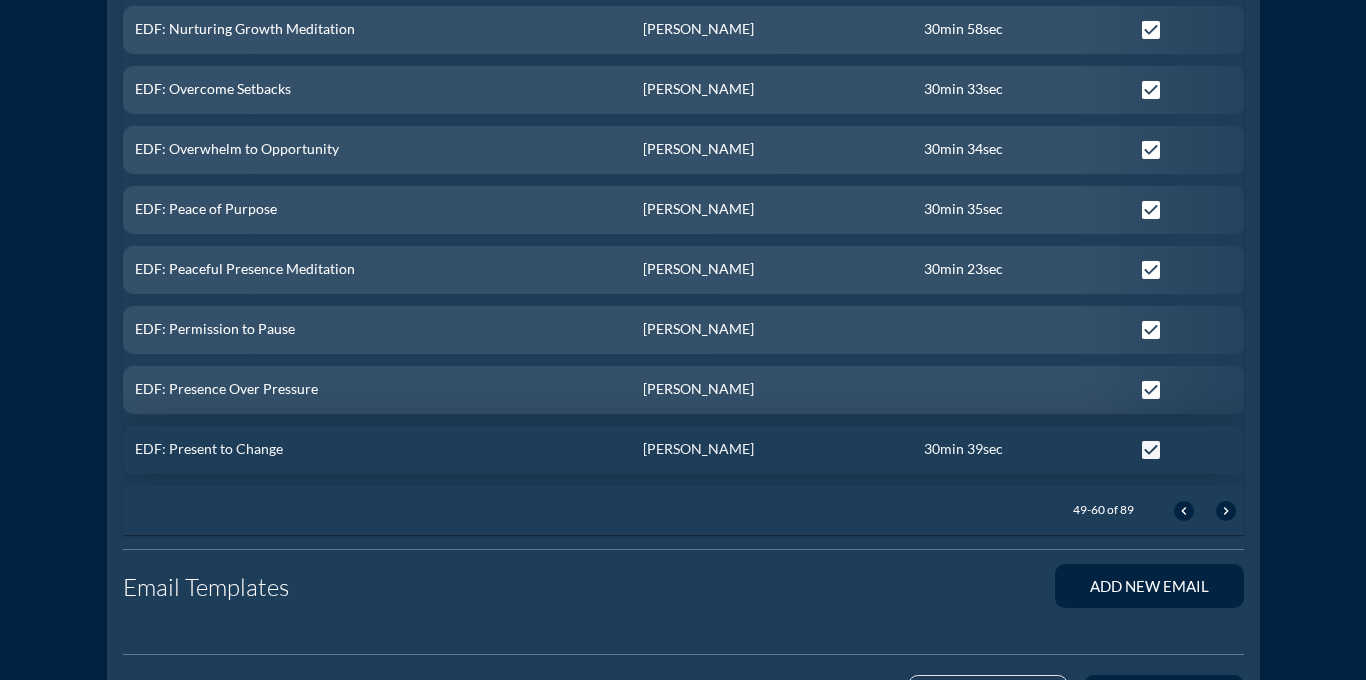 scroll, scrollTop: 1362, scrollLeft: 0, axis: vertical 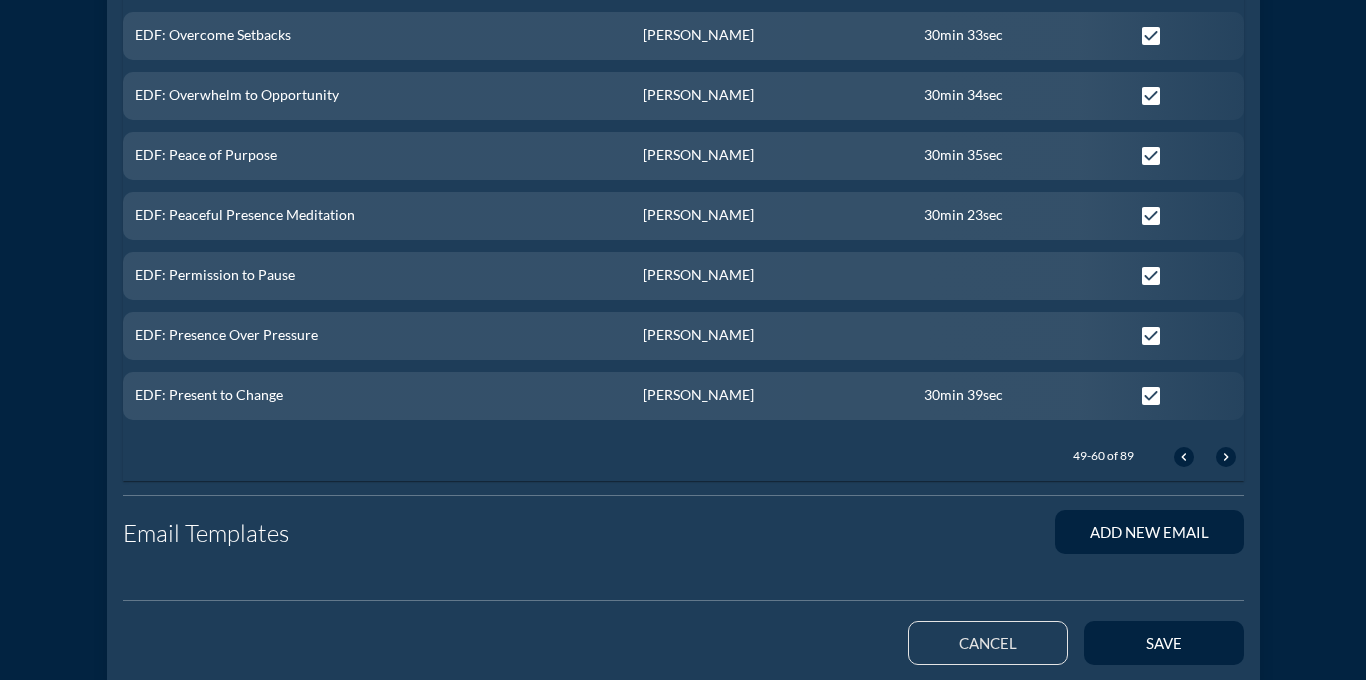 click on "chevron_left" at bounding box center [1184, 457] 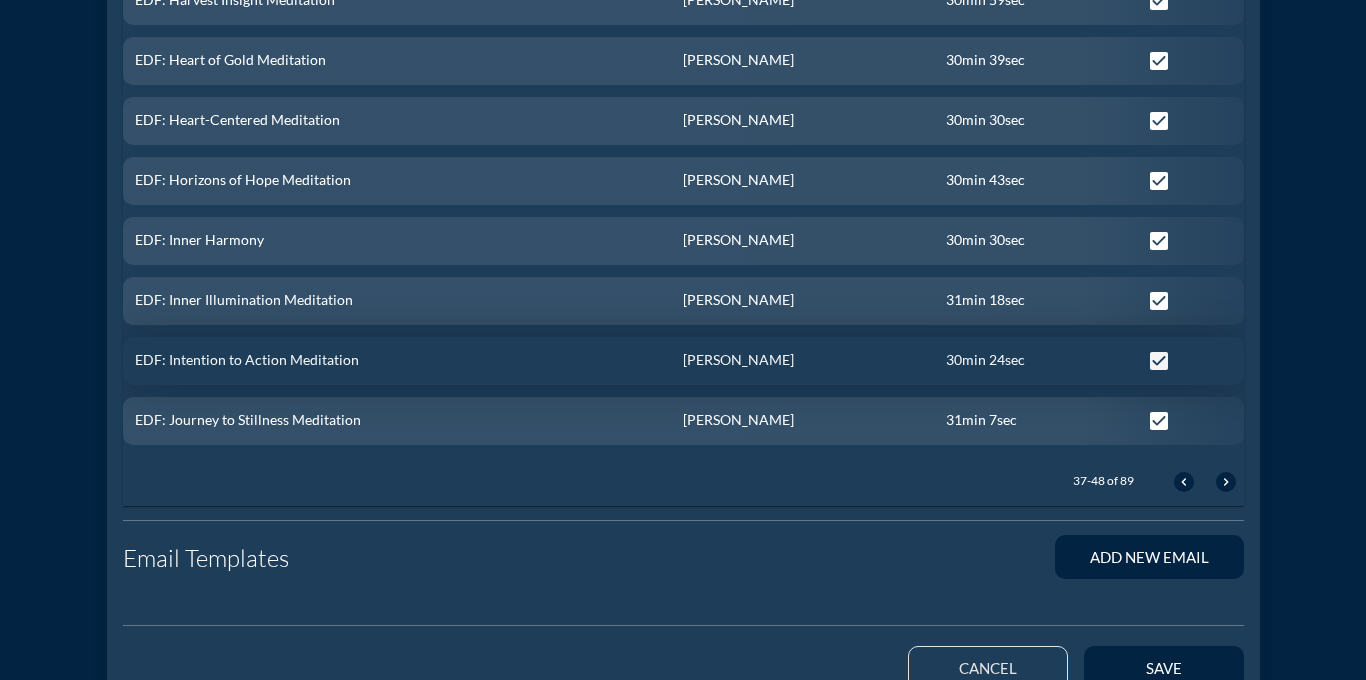 scroll, scrollTop: 1340, scrollLeft: 0, axis: vertical 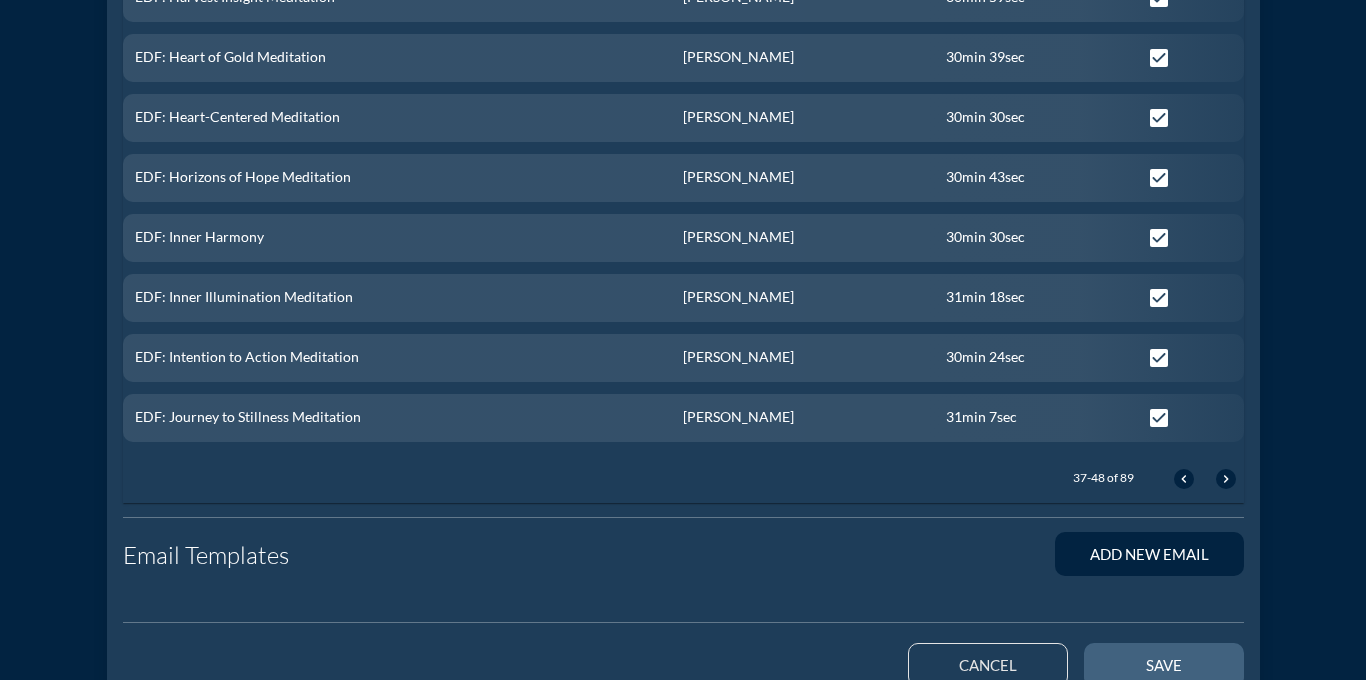 click on "save" at bounding box center [1164, 665] 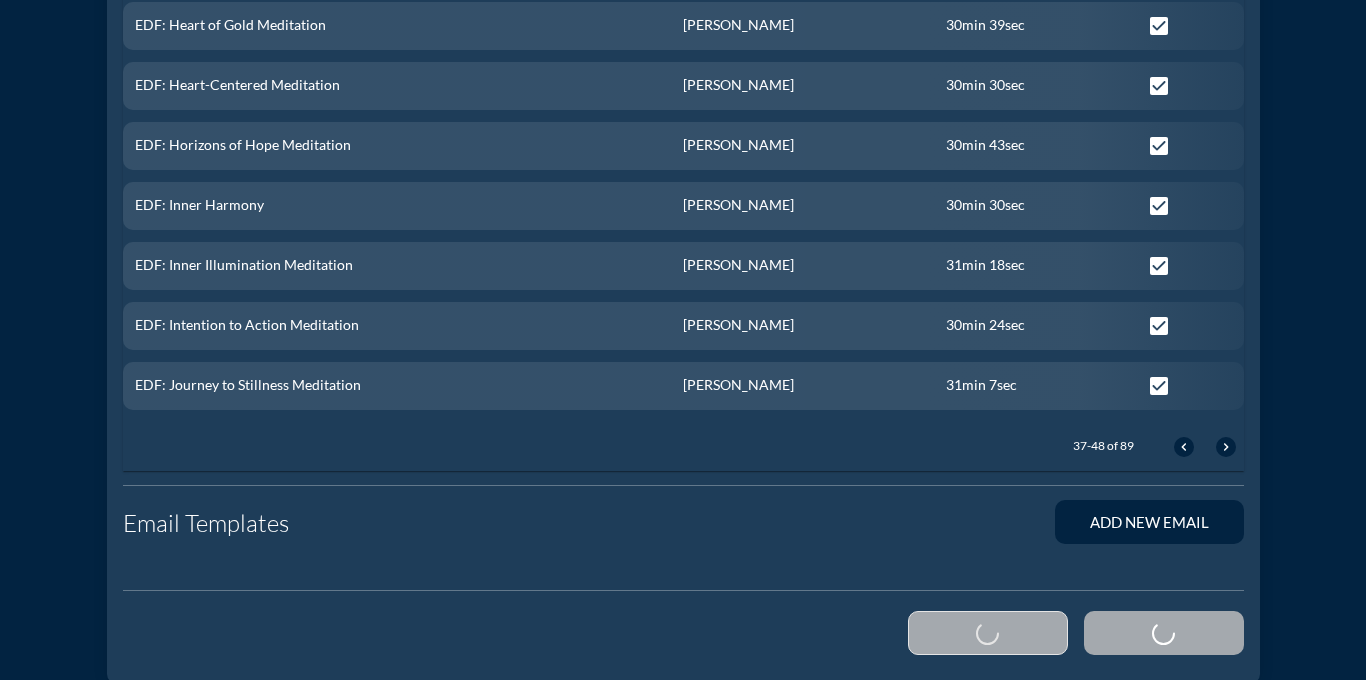 scroll, scrollTop: 1378, scrollLeft: 0, axis: vertical 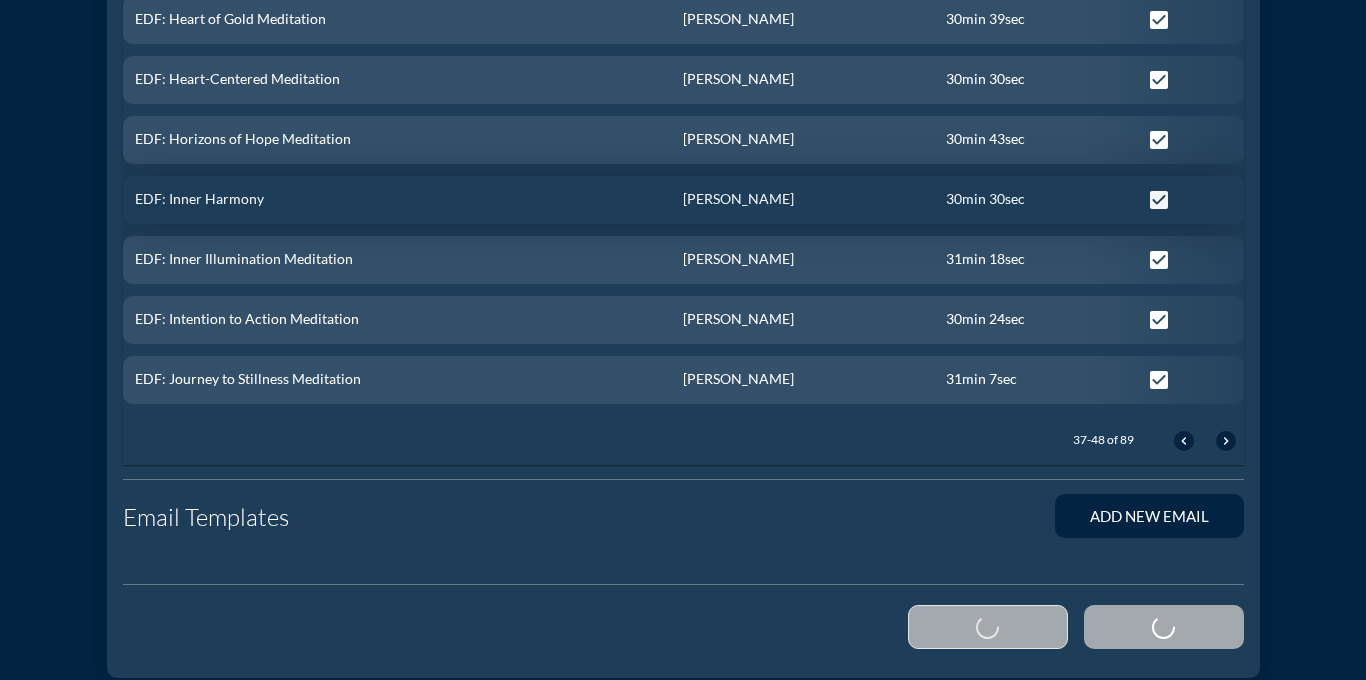 type 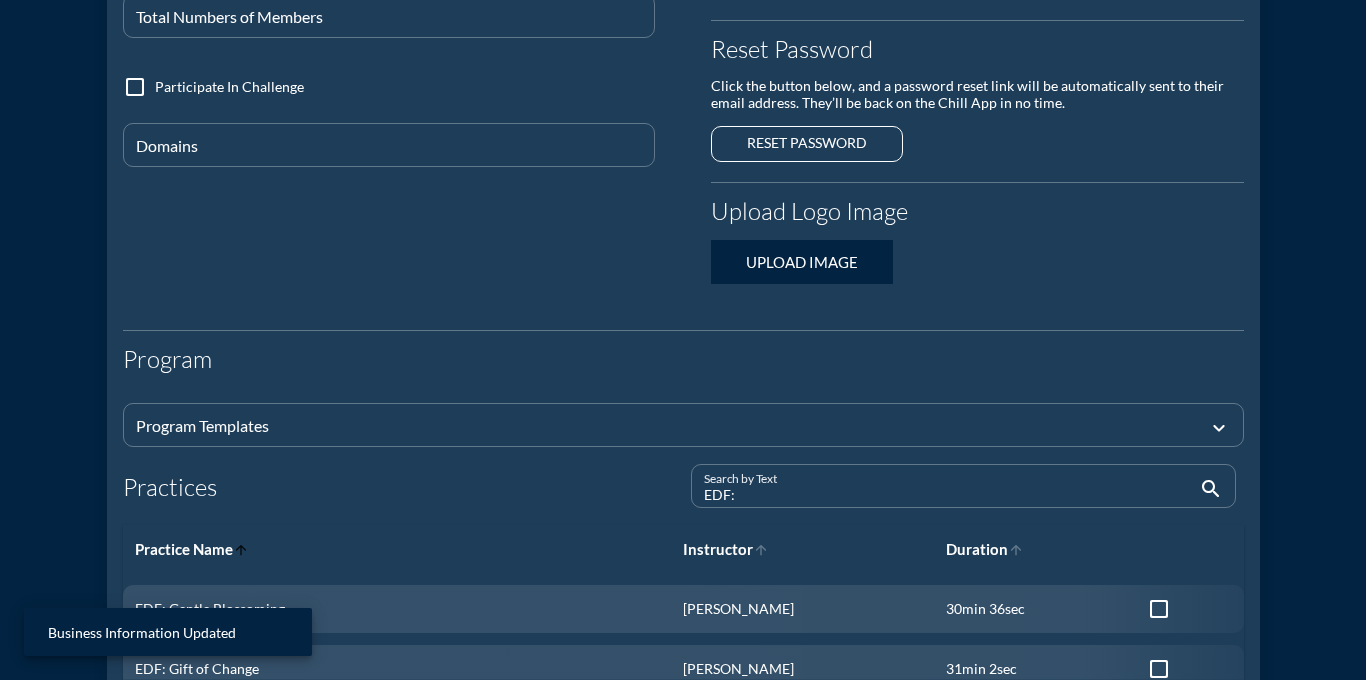scroll, scrollTop: 0, scrollLeft: 0, axis: both 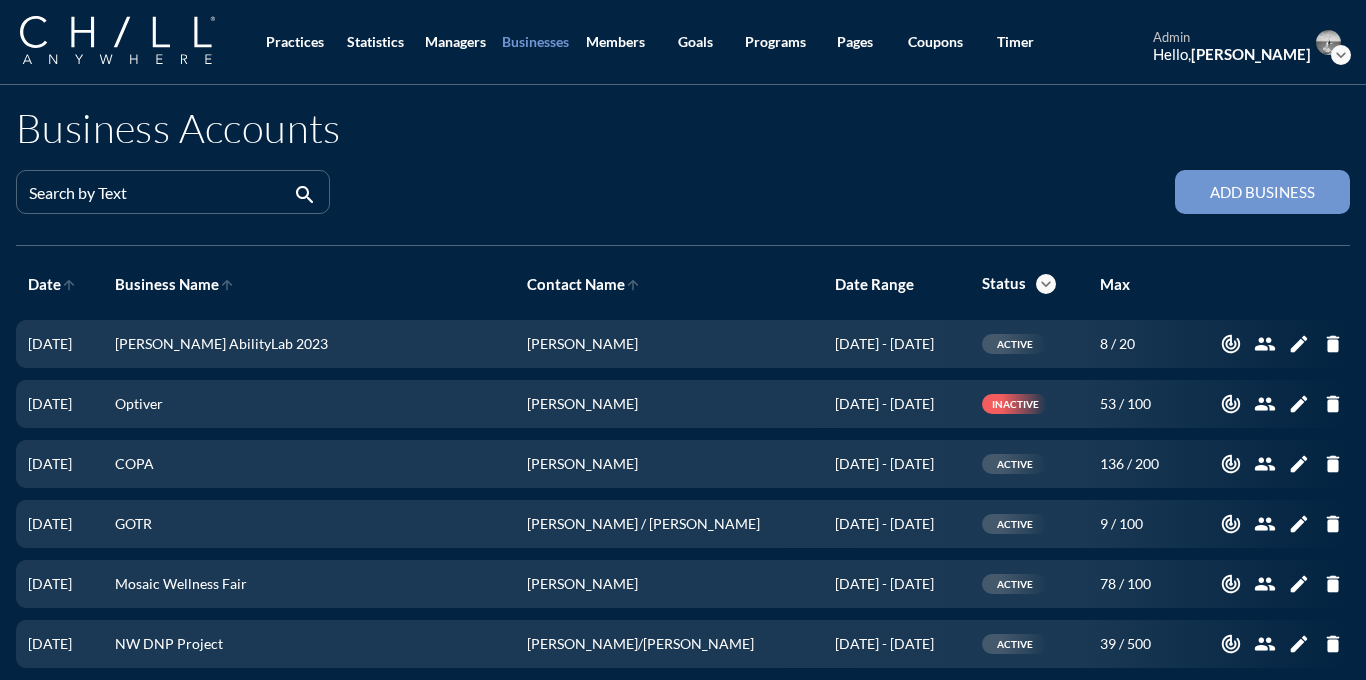 click on "Practices Statistics Managers Businesses Members Goals Programs Pages Coupons Timer admin Hello,  [PERSON_NAME] expand_more" at bounding box center [683, 42] 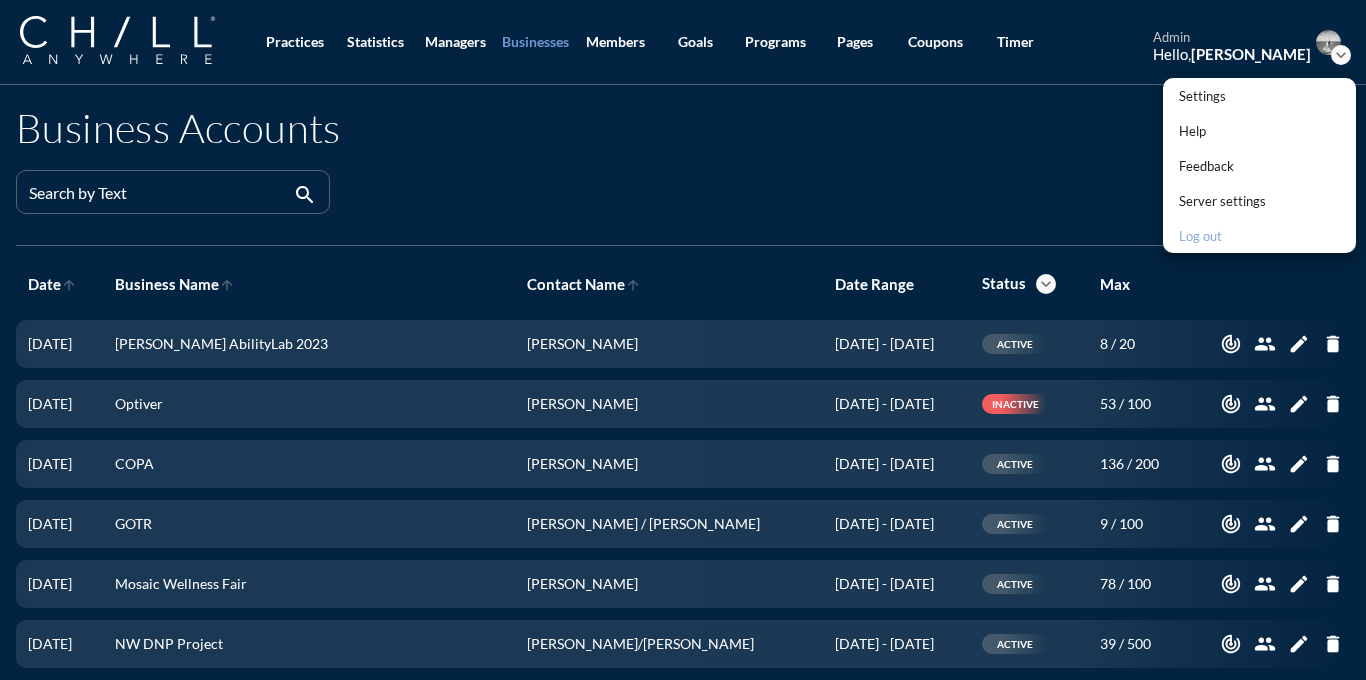 click on "Log out" at bounding box center (1222, 236) 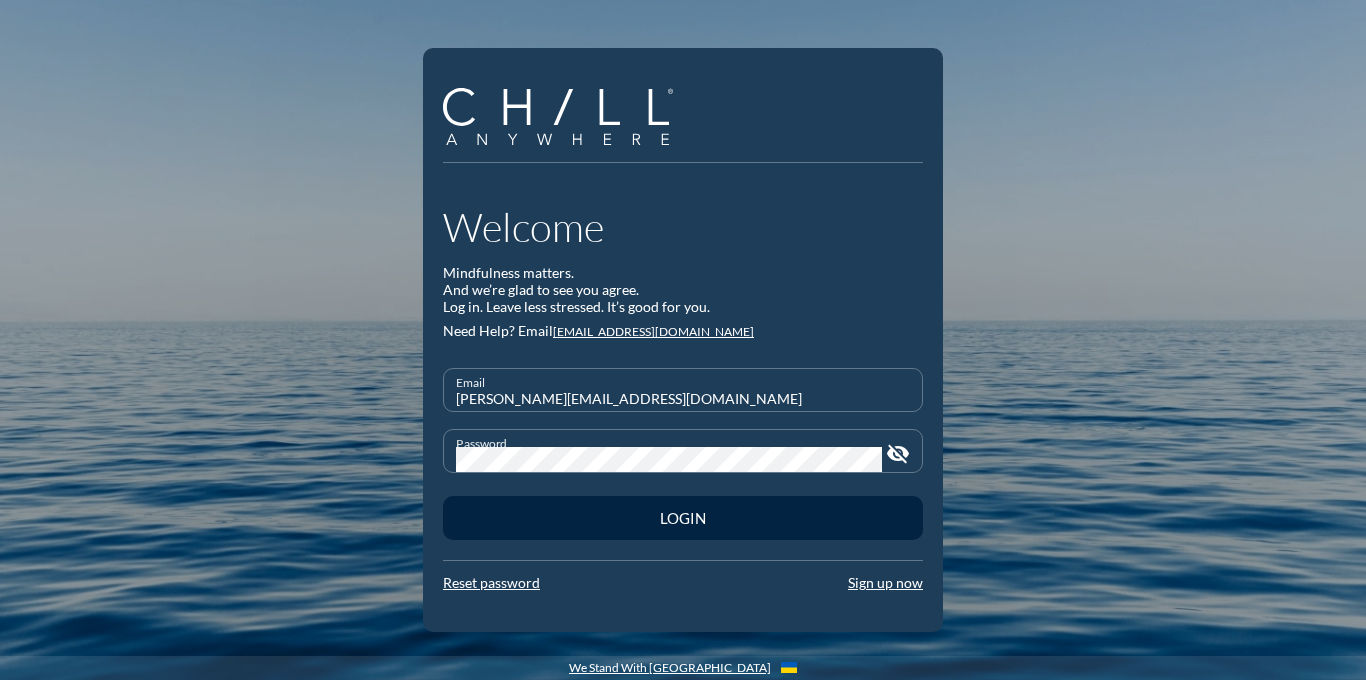 click on "[PERSON_NAME][EMAIL_ADDRESS][DOMAIN_NAME]" at bounding box center [683, 398] 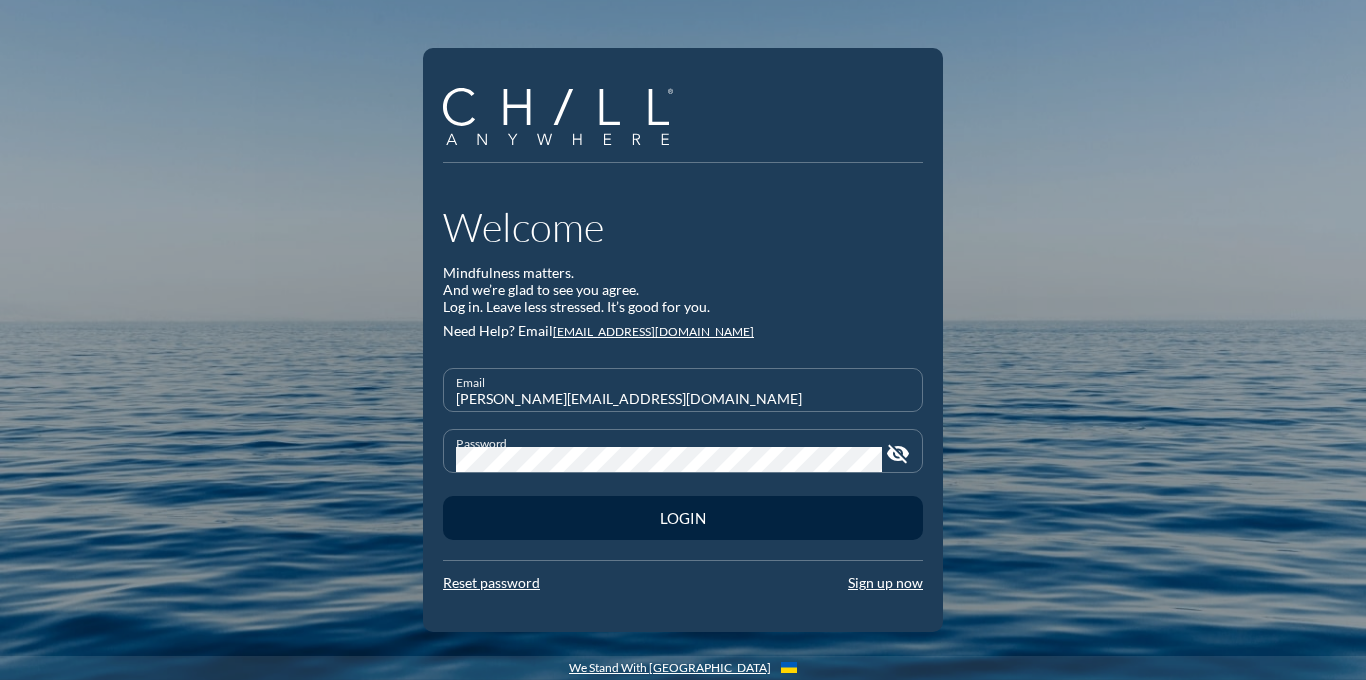 type on "[EMAIL_ADDRESS][DOMAIN_NAME]" 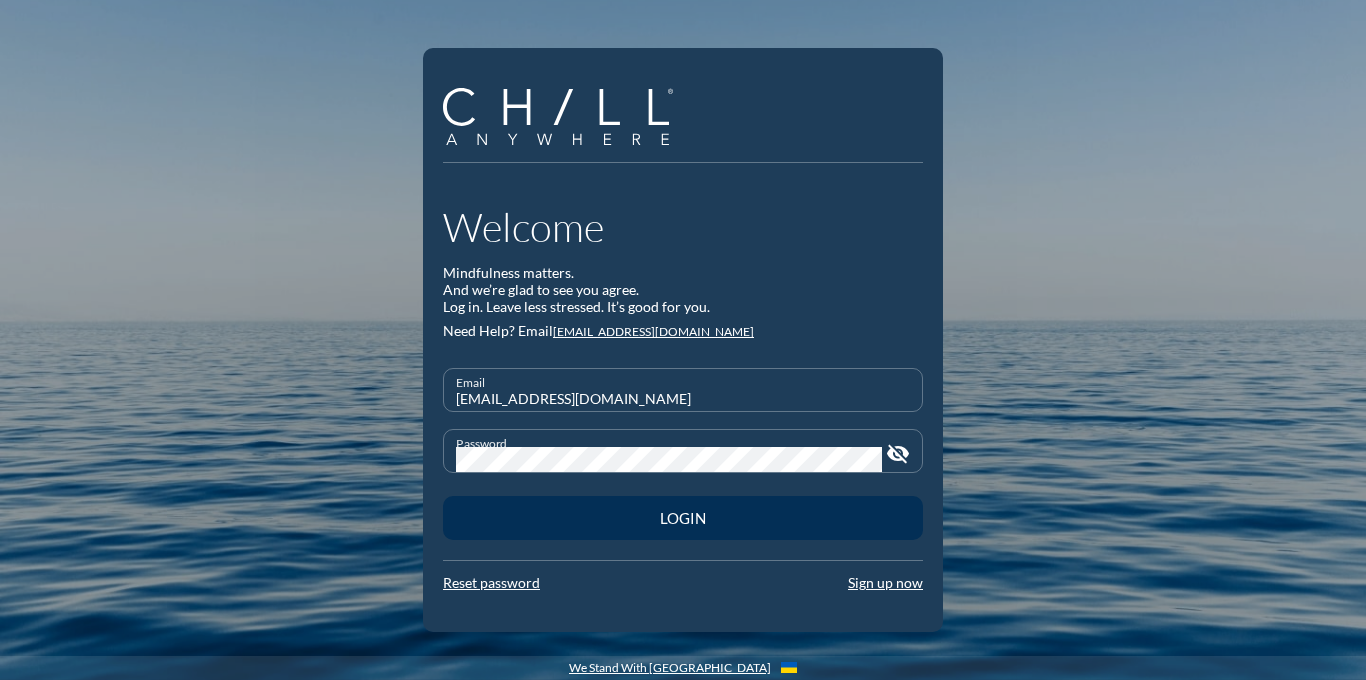 click on "Login" at bounding box center (683, 518) 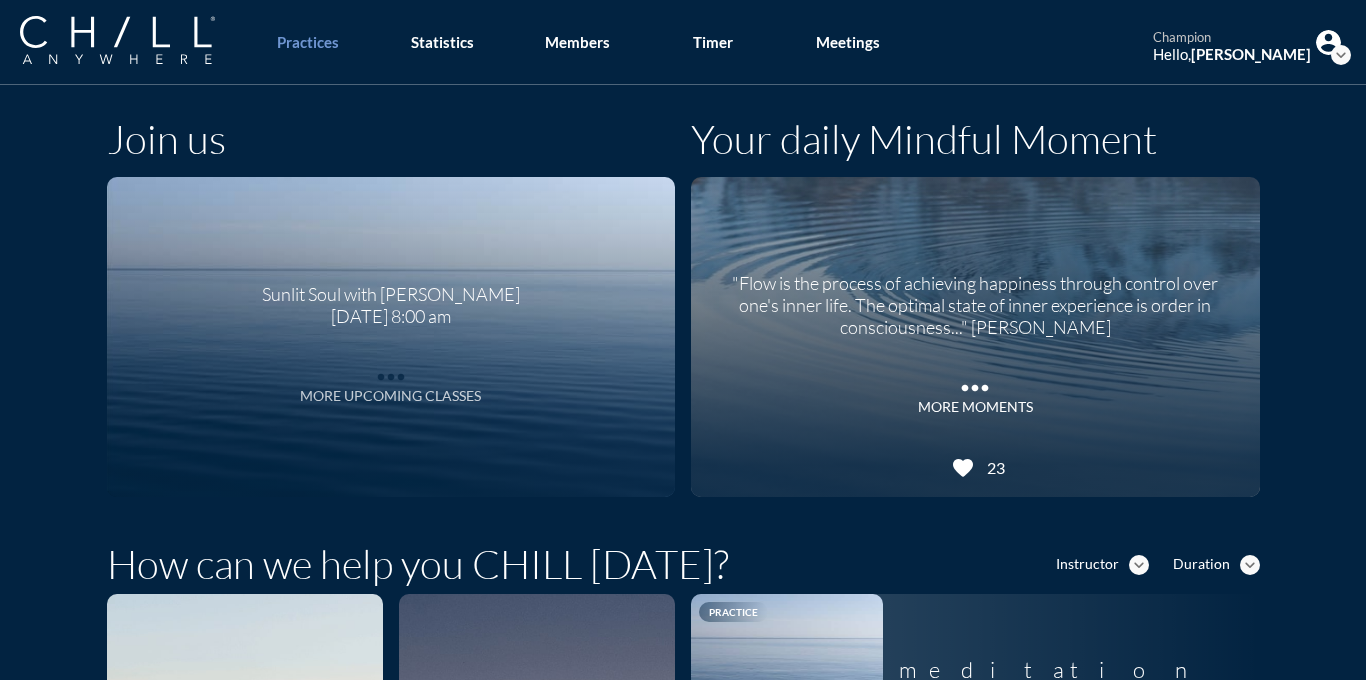 click on "more_horiz" at bounding box center (391, 372) 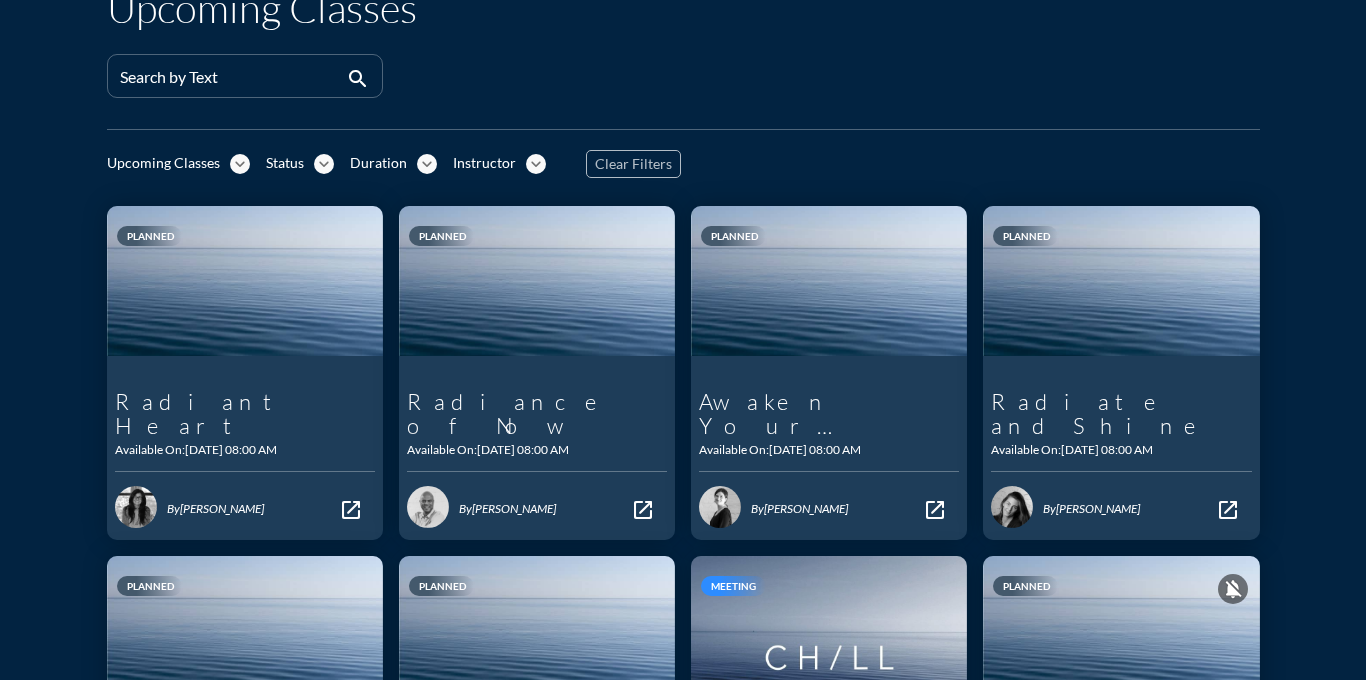 scroll, scrollTop: 0, scrollLeft: 0, axis: both 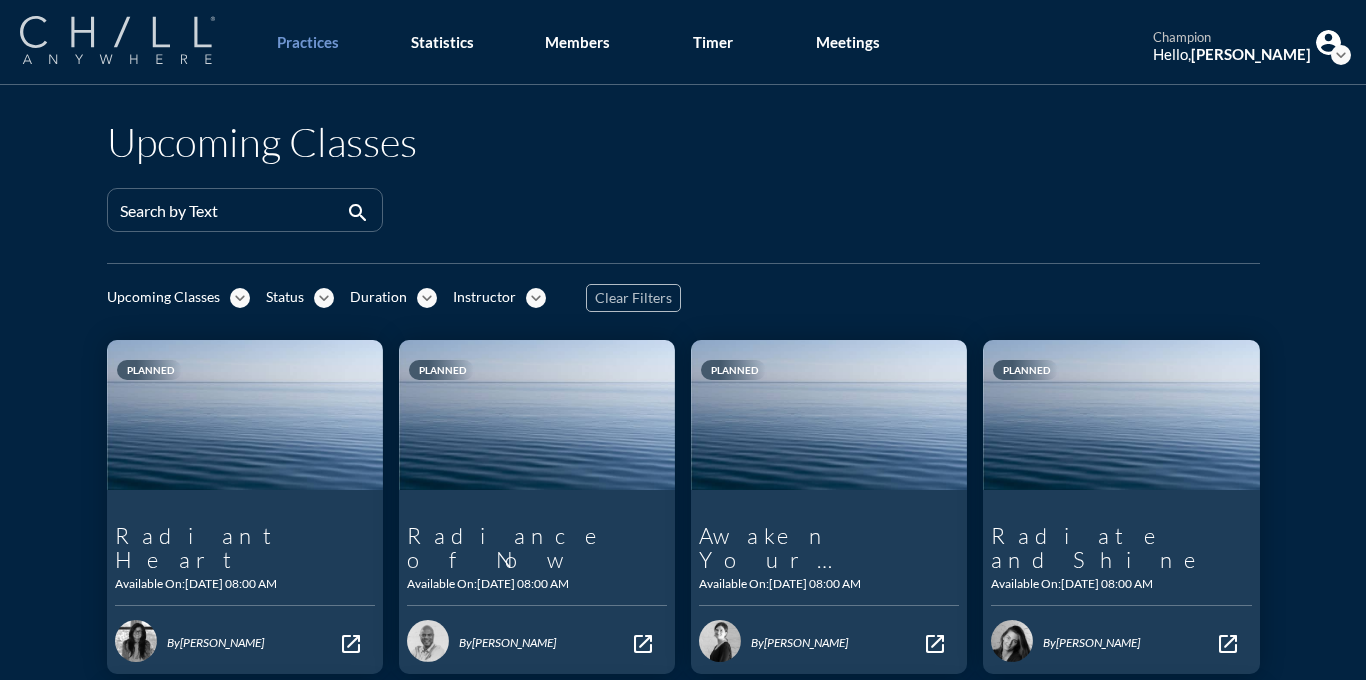 click at bounding box center (117, 40) 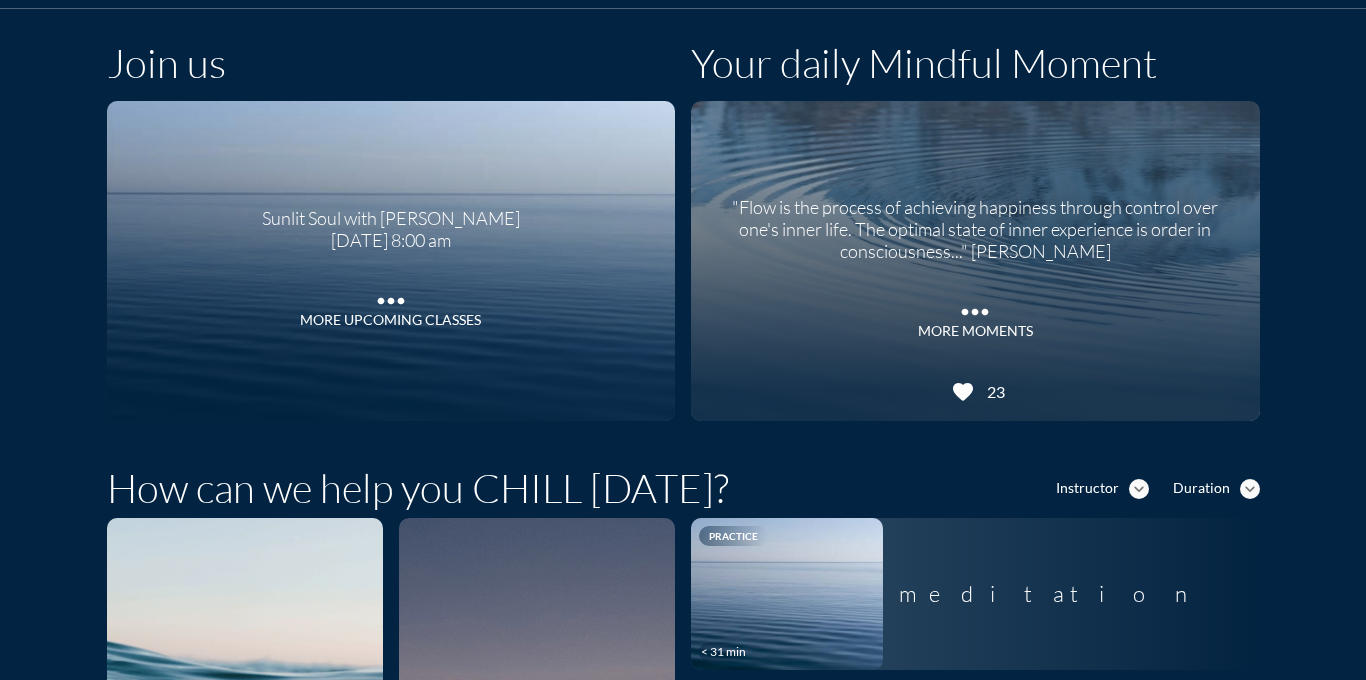 scroll, scrollTop: 0, scrollLeft: 0, axis: both 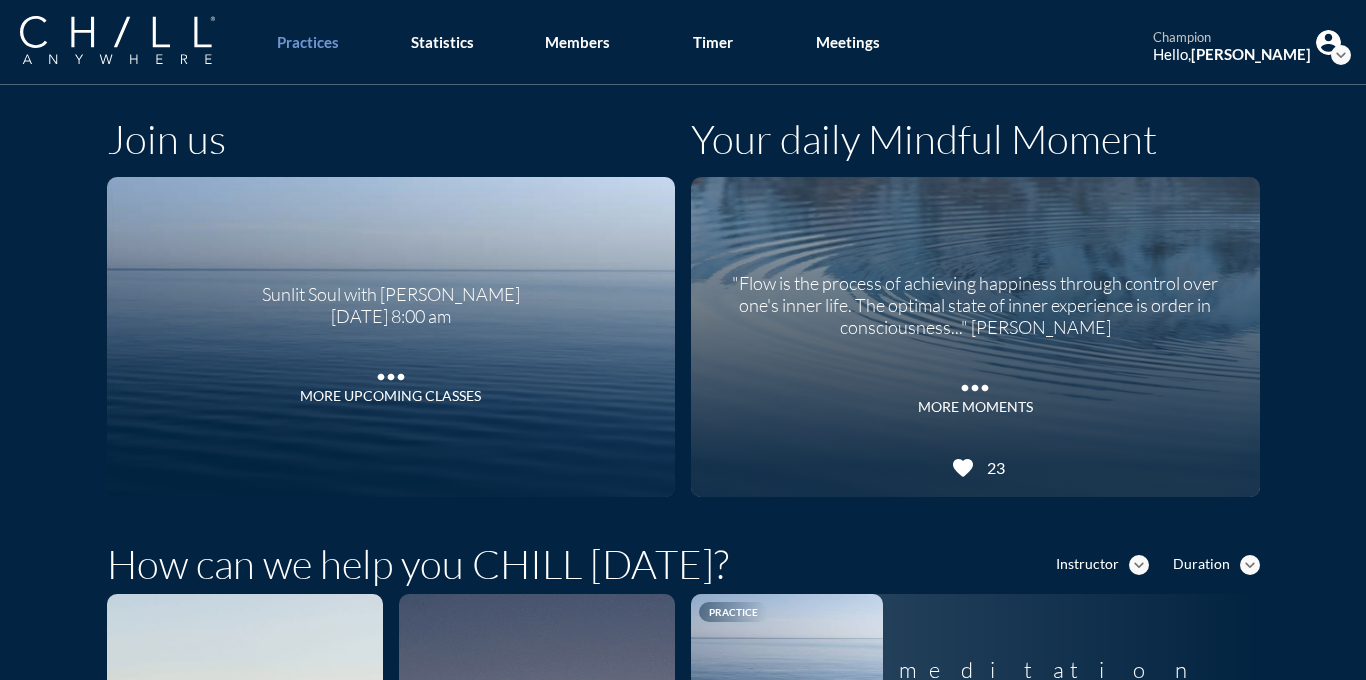 click at bounding box center [1328, 42] 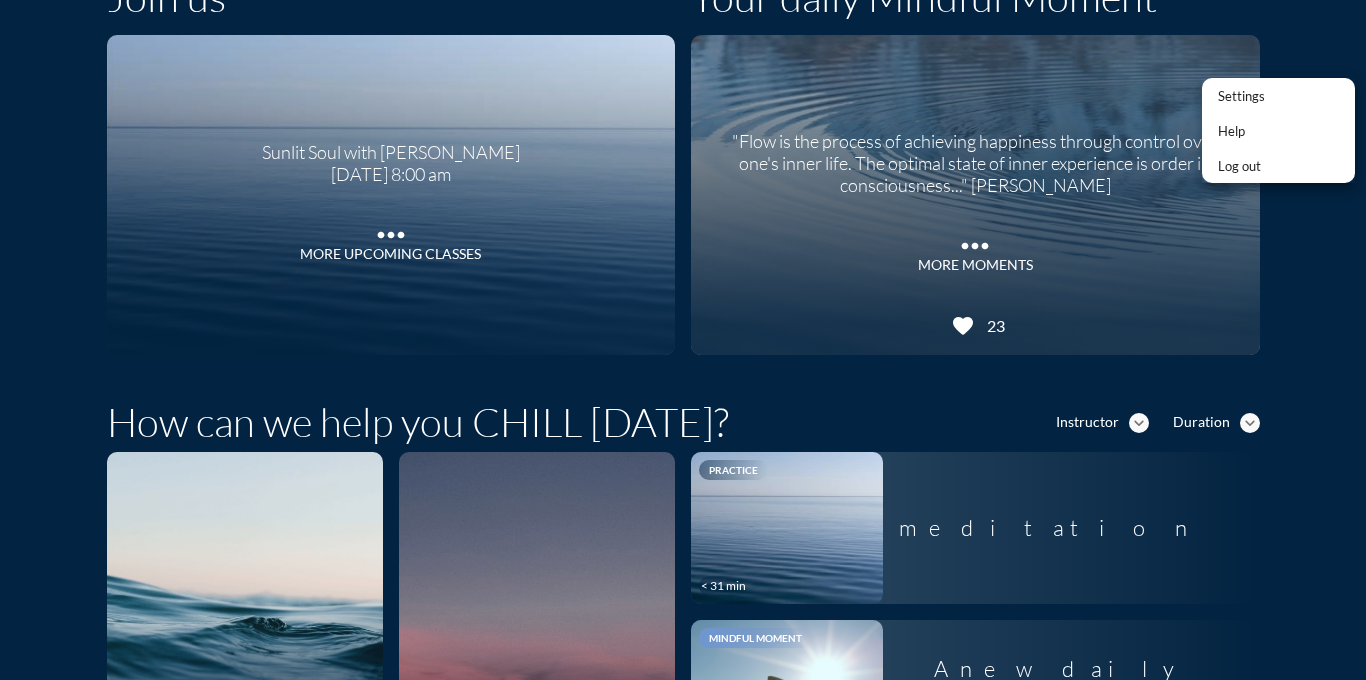scroll, scrollTop: 0, scrollLeft: 0, axis: both 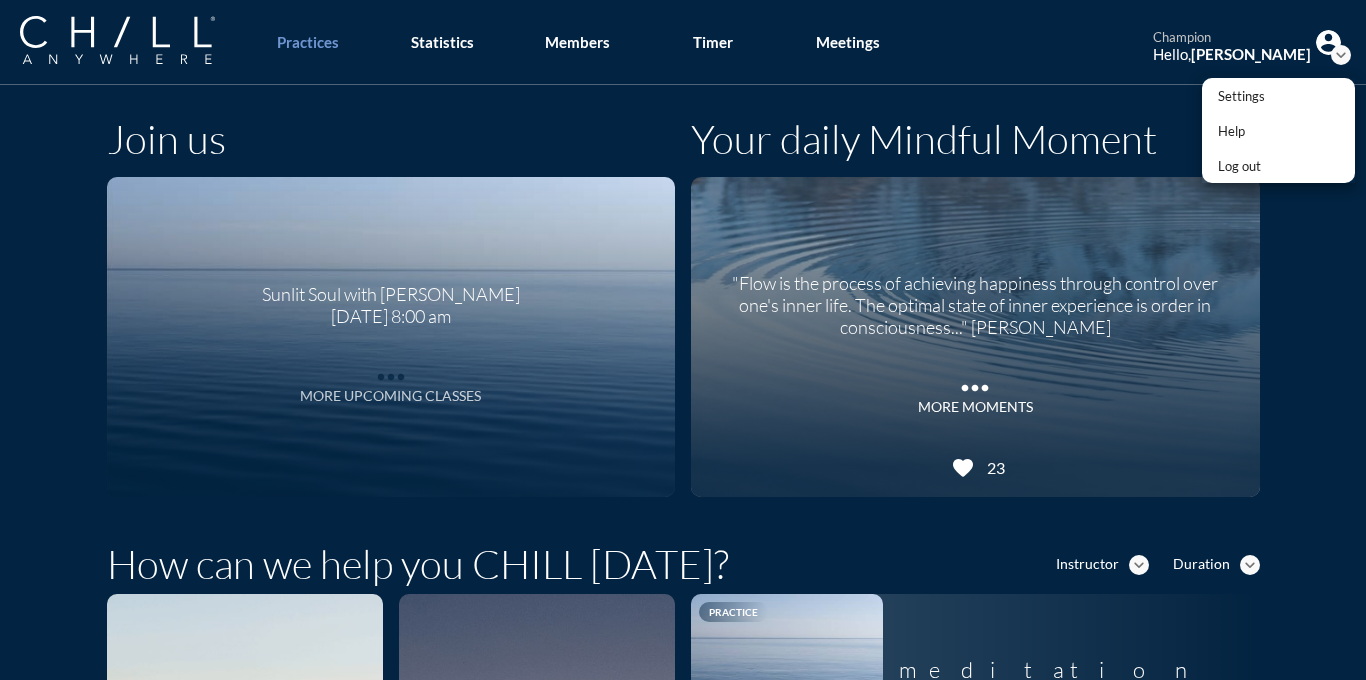 click on "more_horiz" at bounding box center (391, 372) 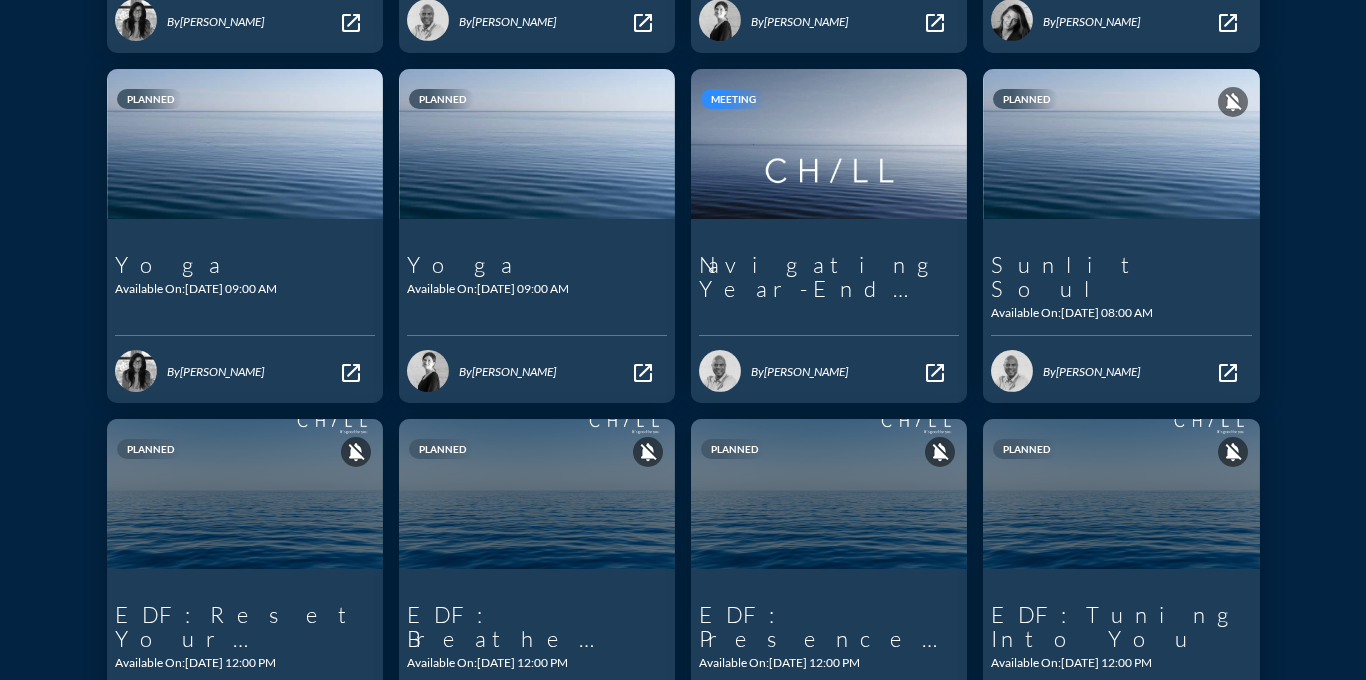 scroll, scrollTop: 720, scrollLeft: 0, axis: vertical 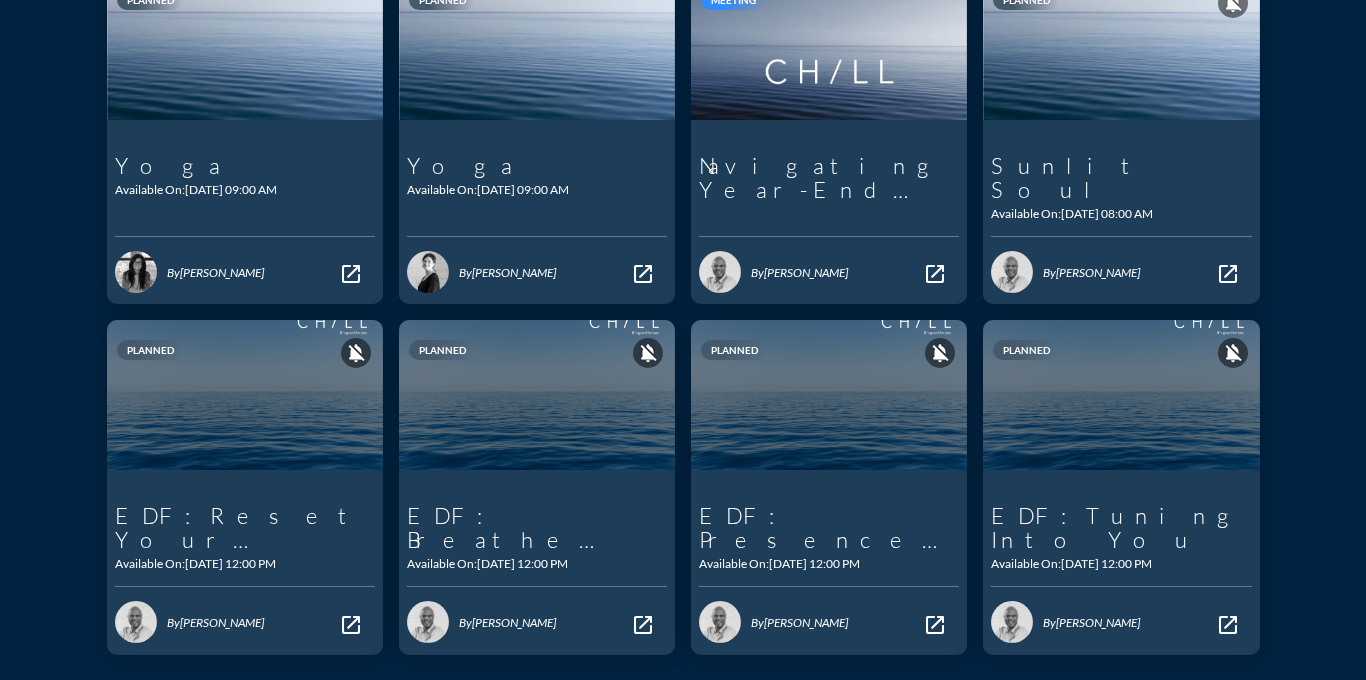 click on "open_in_new" at bounding box center (351, 625) 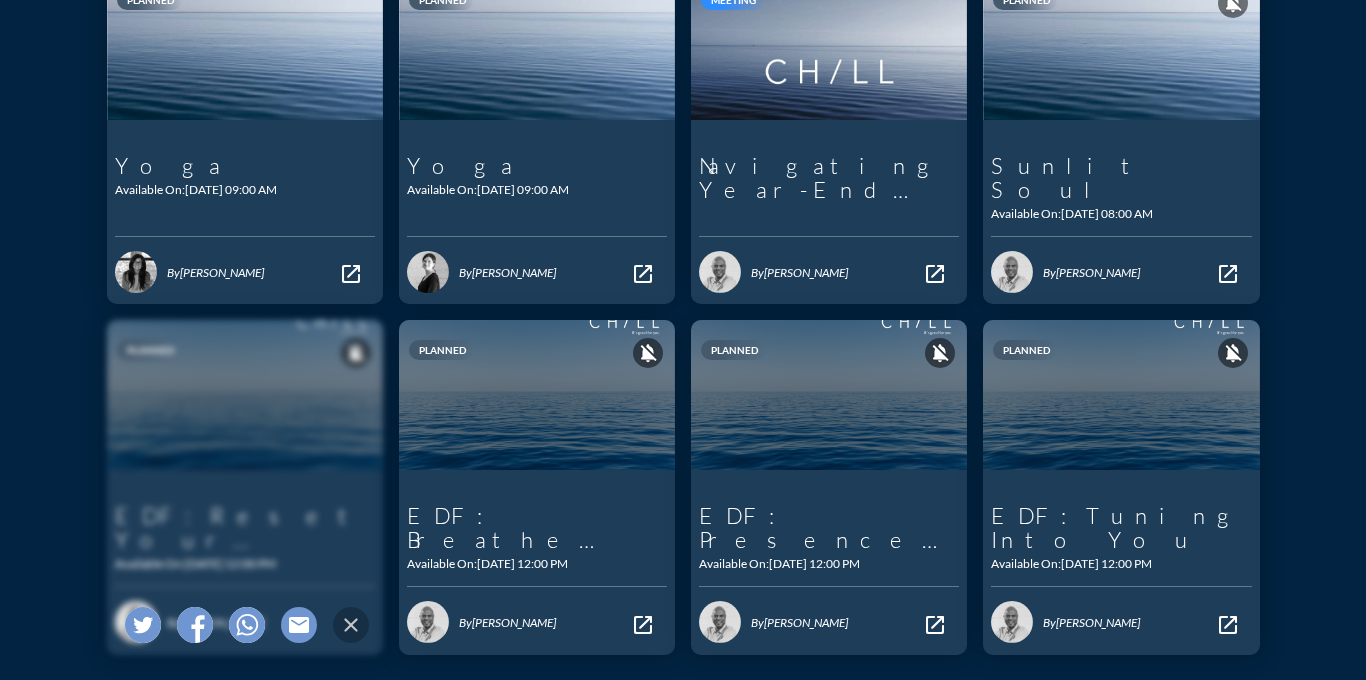 click on "close" at bounding box center (351, 625) 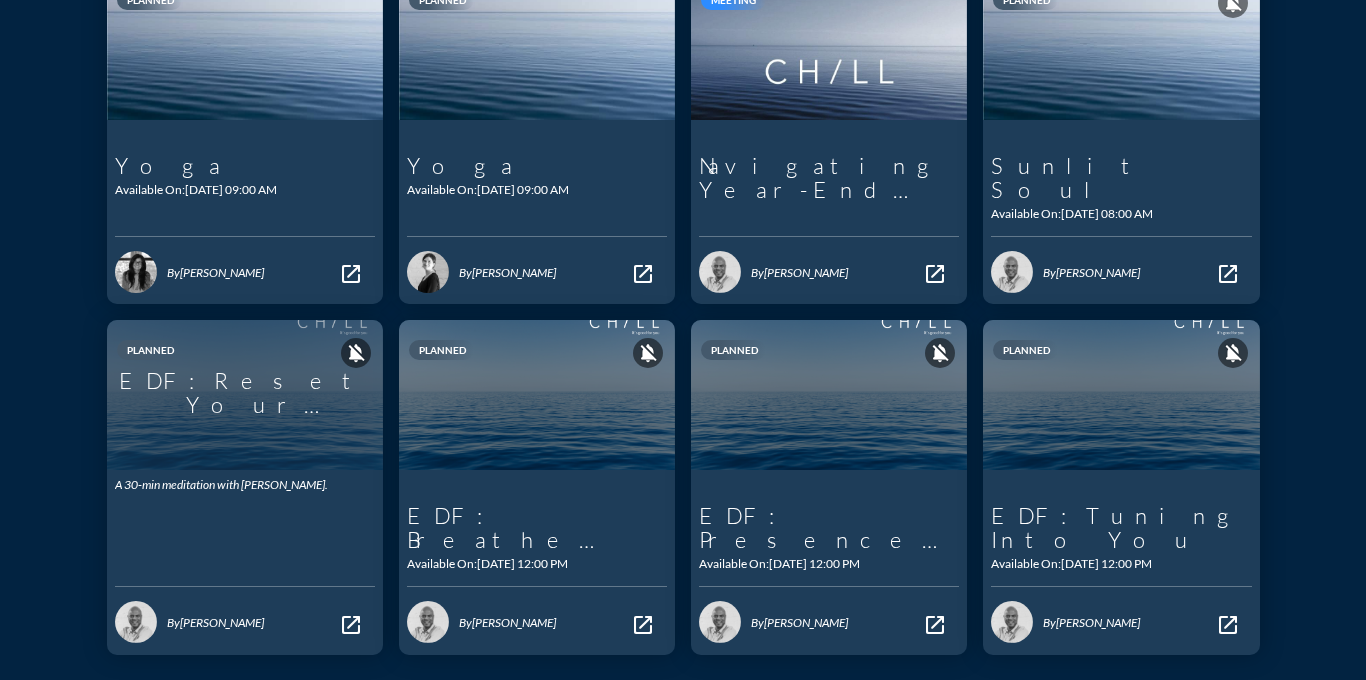 click on "A 30-min meditation with [PERSON_NAME]." at bounding box center [245, 520] 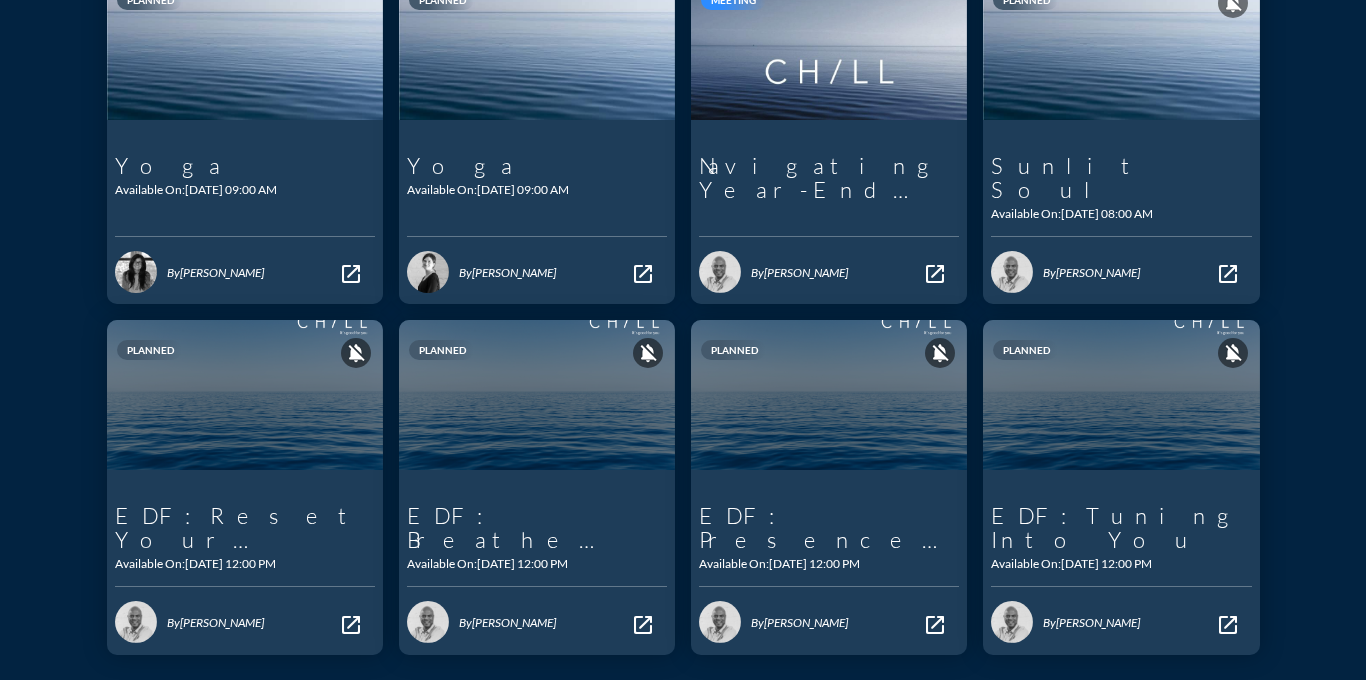 click on "open_in_new" at bounding box center [643, 625] 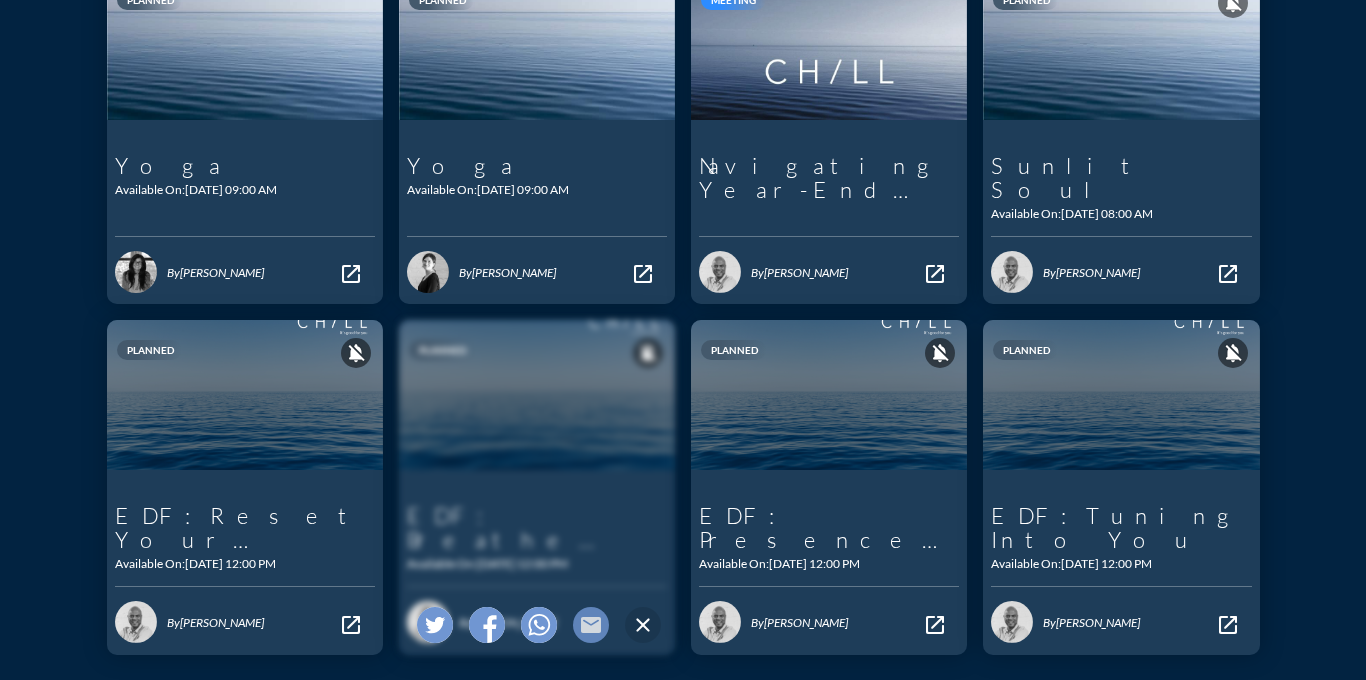 click on "mail" at bounding box center [591, 625] 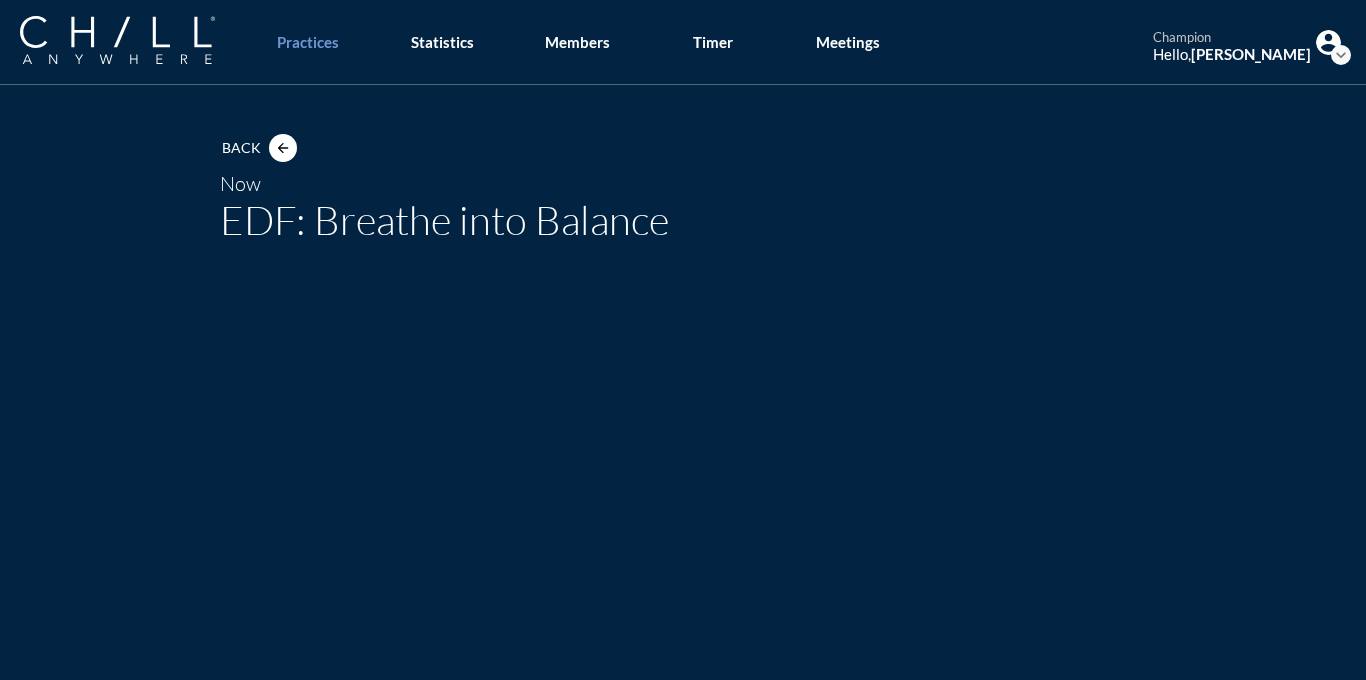 scroll, scrollTop: 0, scrollLeft: 0, axis: both 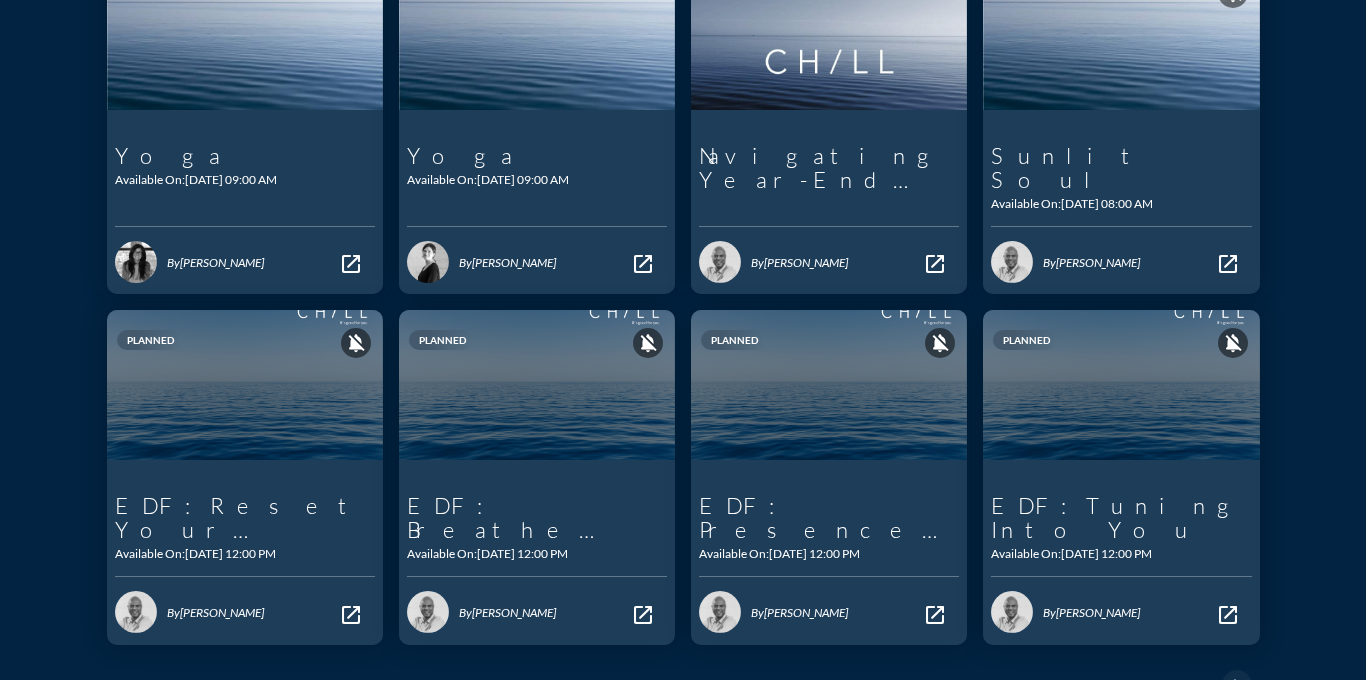 click on "open_in_new" at bounding box center (351, 615) 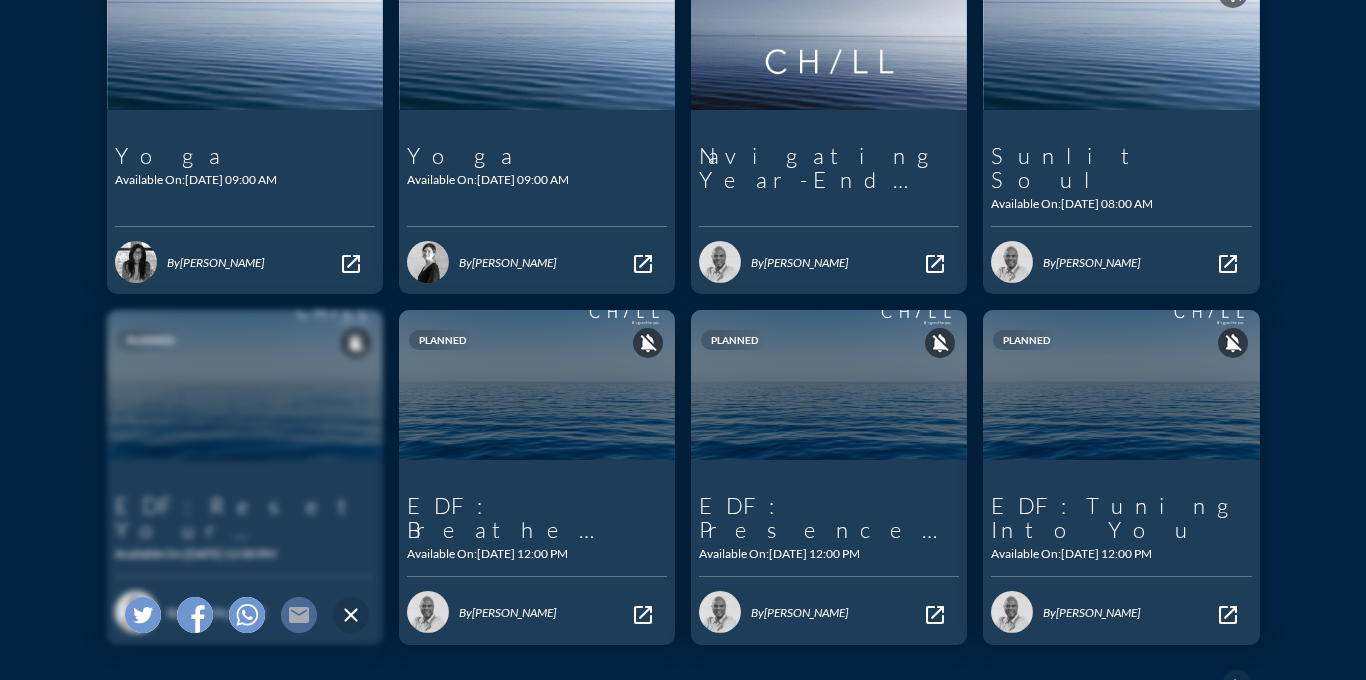 click on "mail" at bounding box center (299, 615) 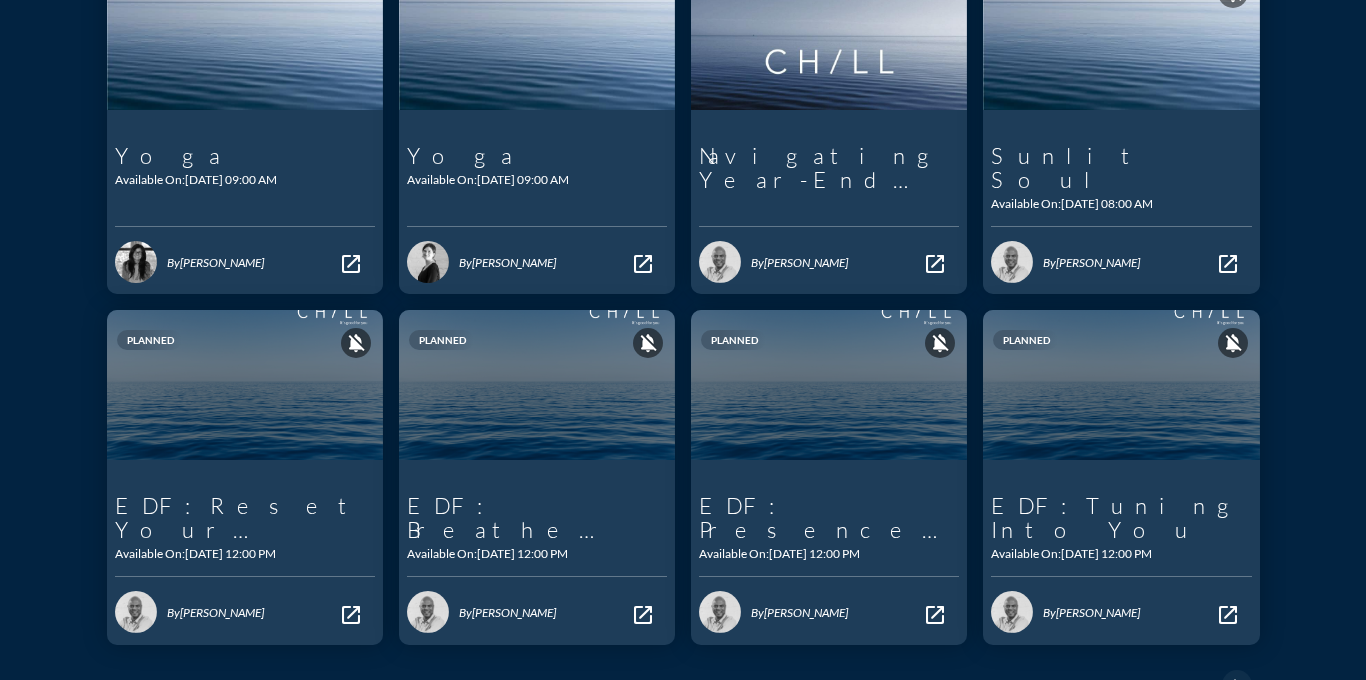 click on "open_in_new" at bounding box center (351, 615) 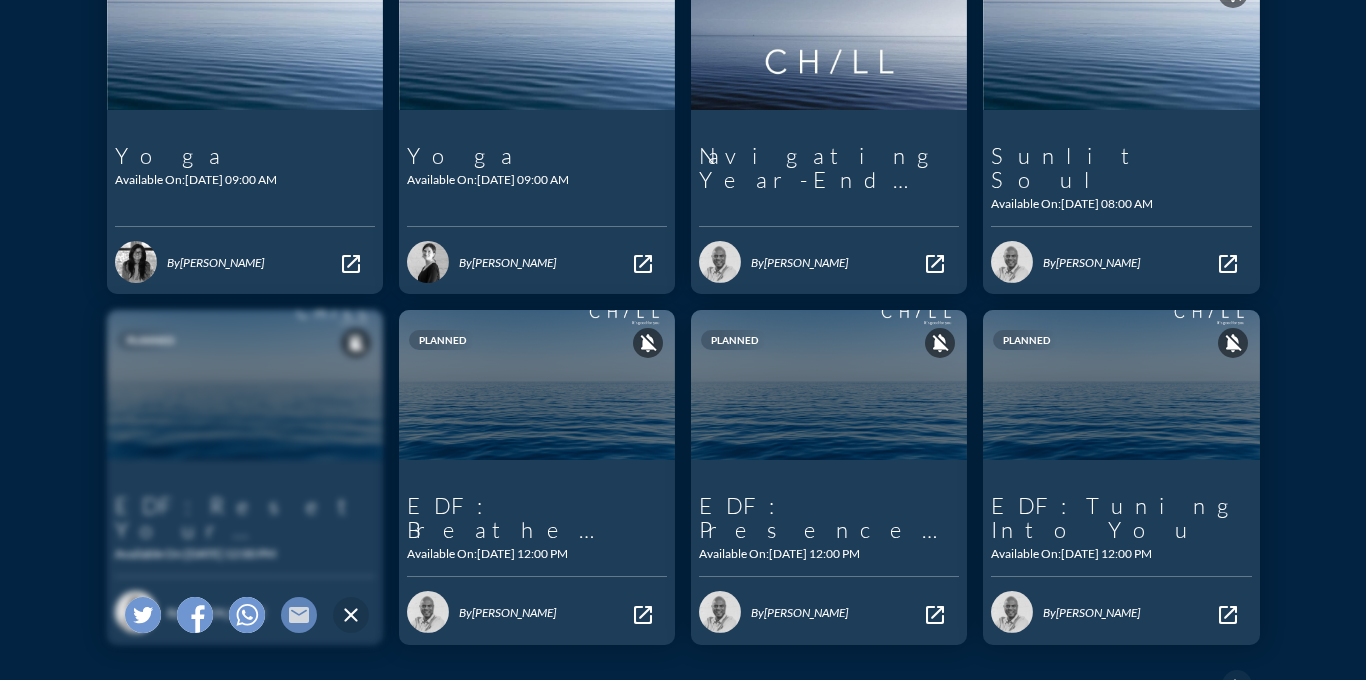 click on "mail" at bounding box center (299, 615) 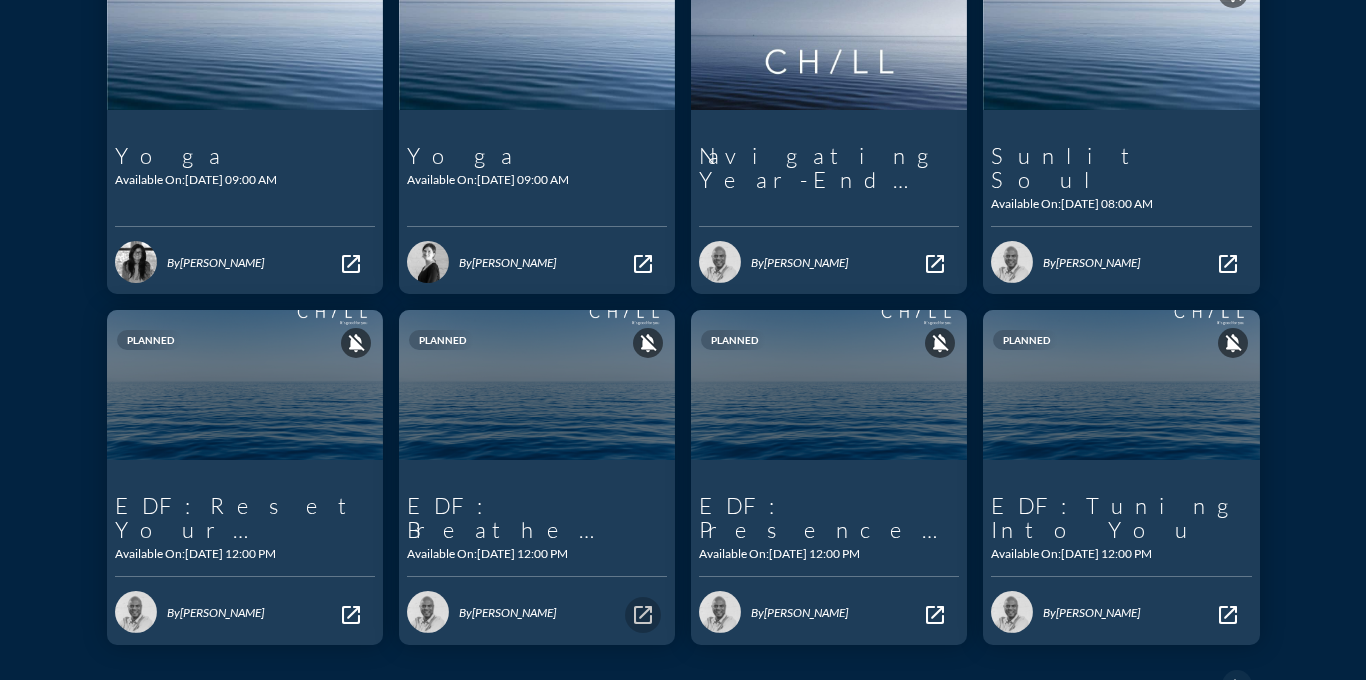 click on "open_in_new" at bounding box center [643, 615] 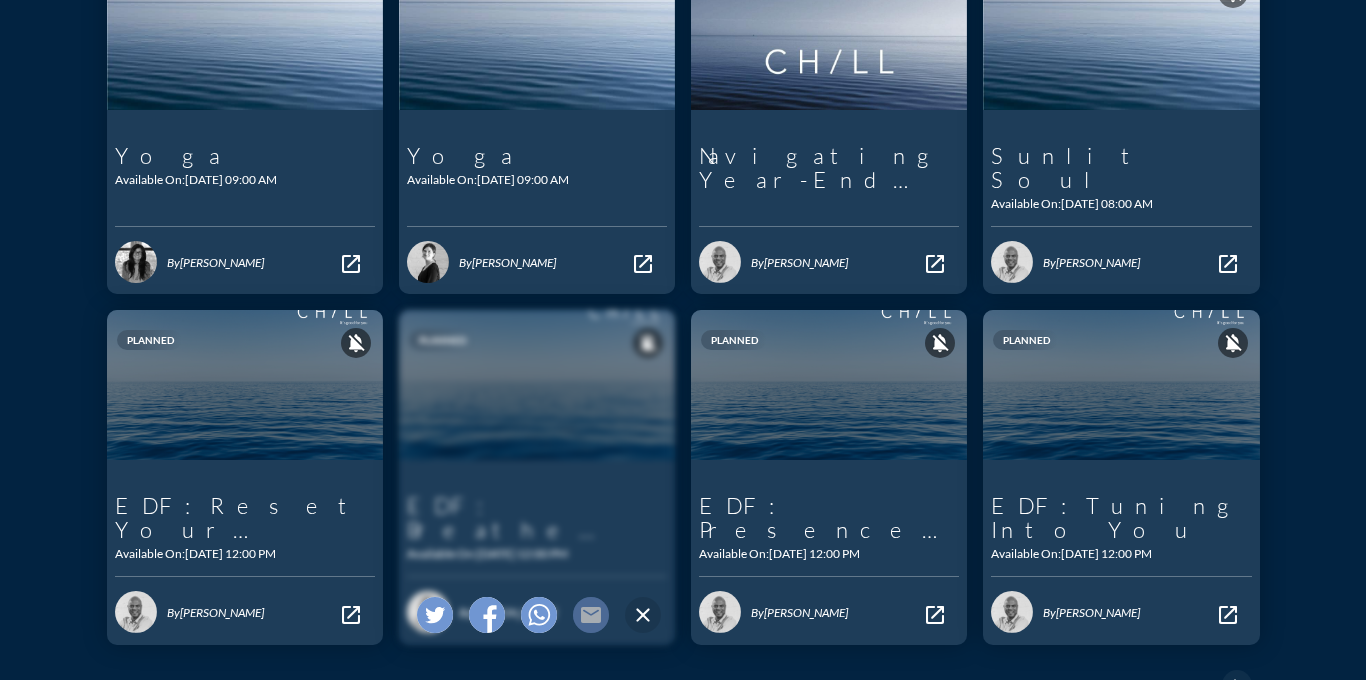 click on "mail" at bounding box center [591, 615] 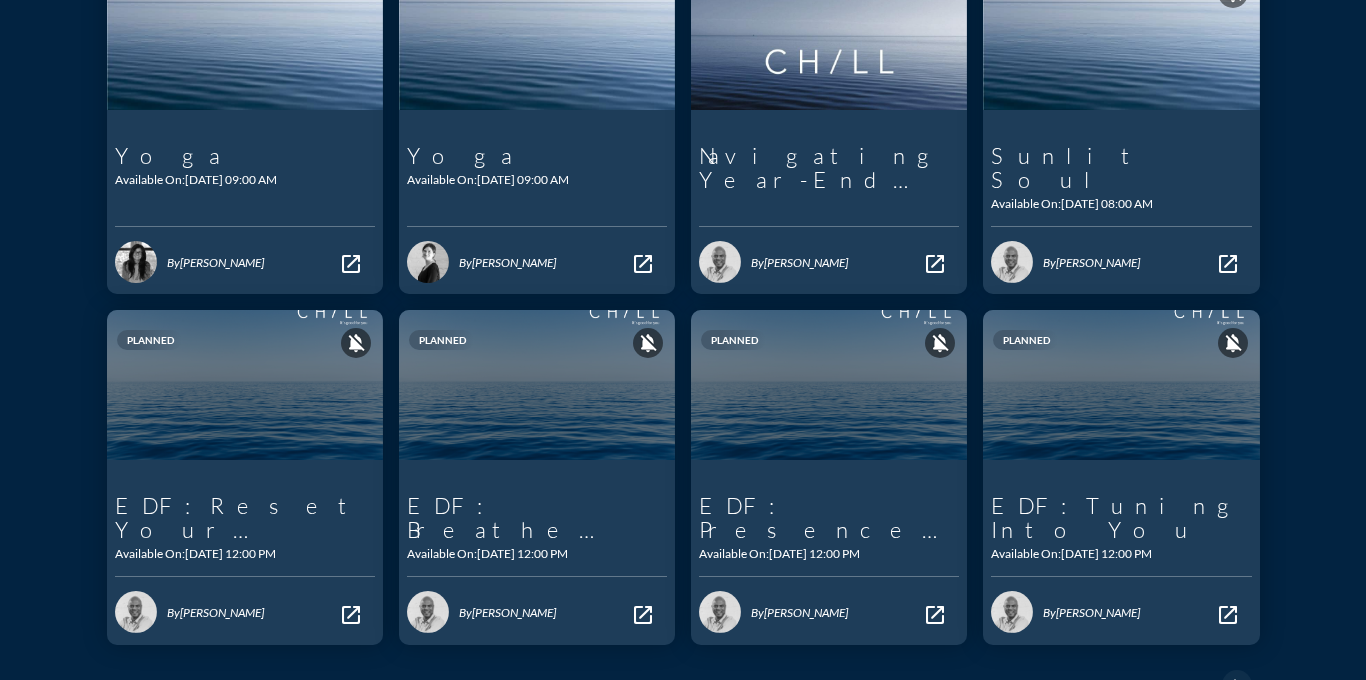 click on "open_in_new" at bounding box center (935, 615) 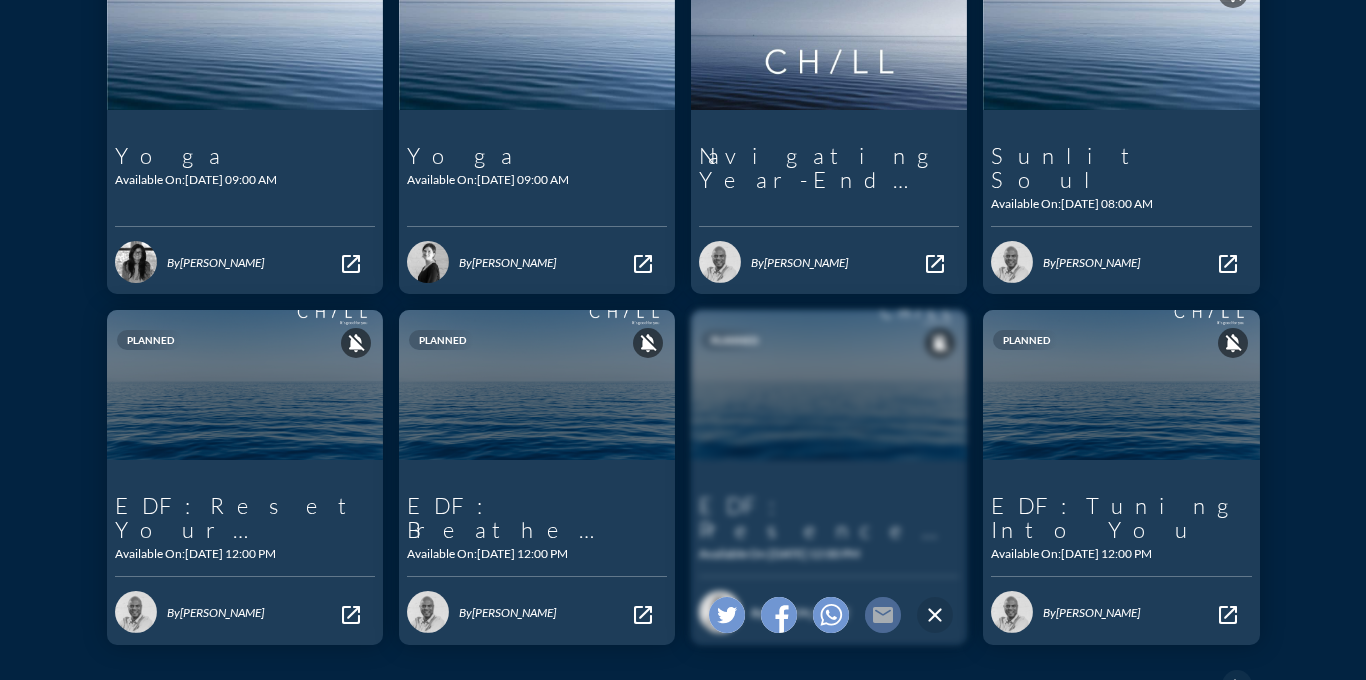 click on "mail" at bounding box center (883, 615) 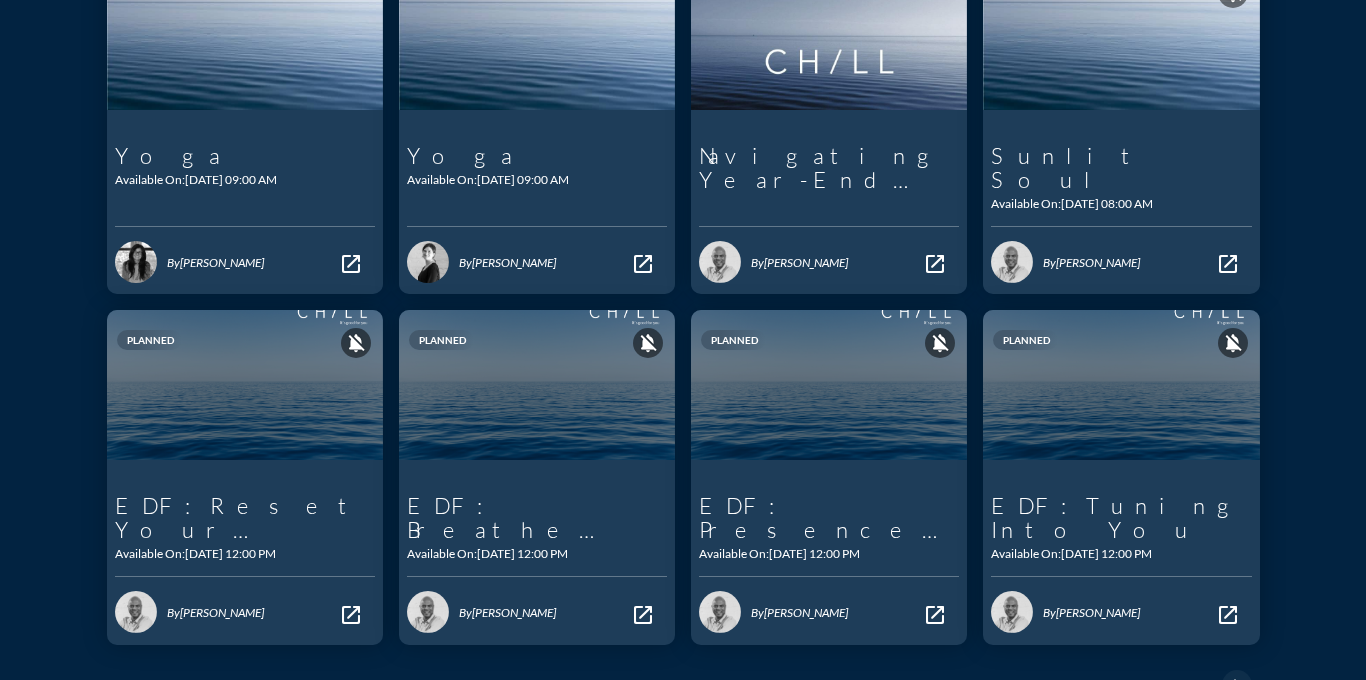 click on "open_in_new" at bounding box center (935, 615) 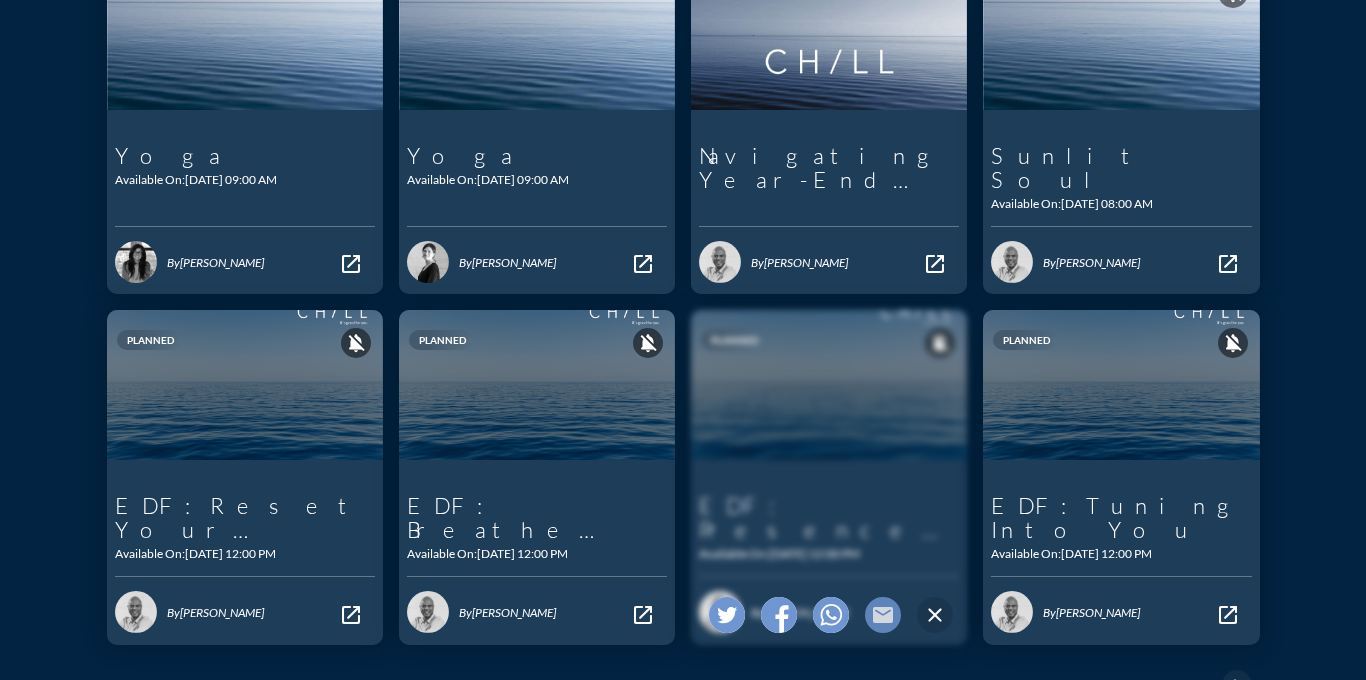 click on "mail" at bounding box center (883, 615) 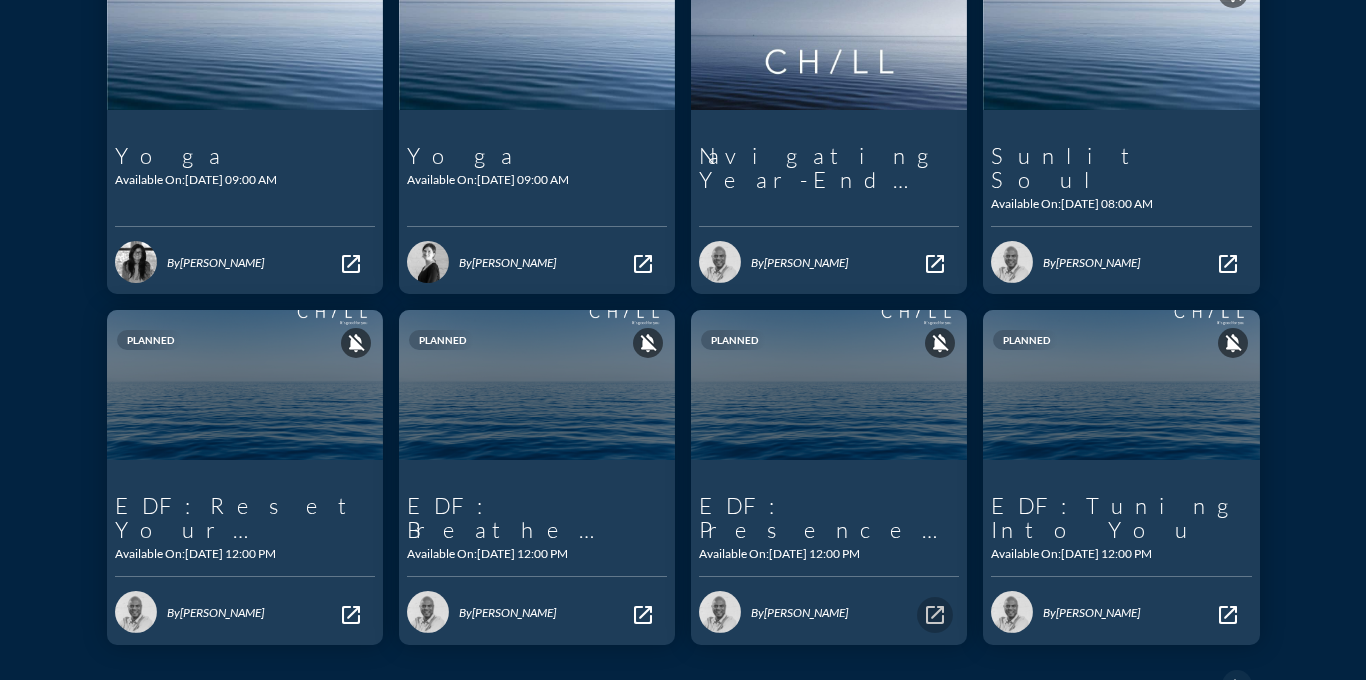 click on "open_in_new" at bounding box center [935, 615] 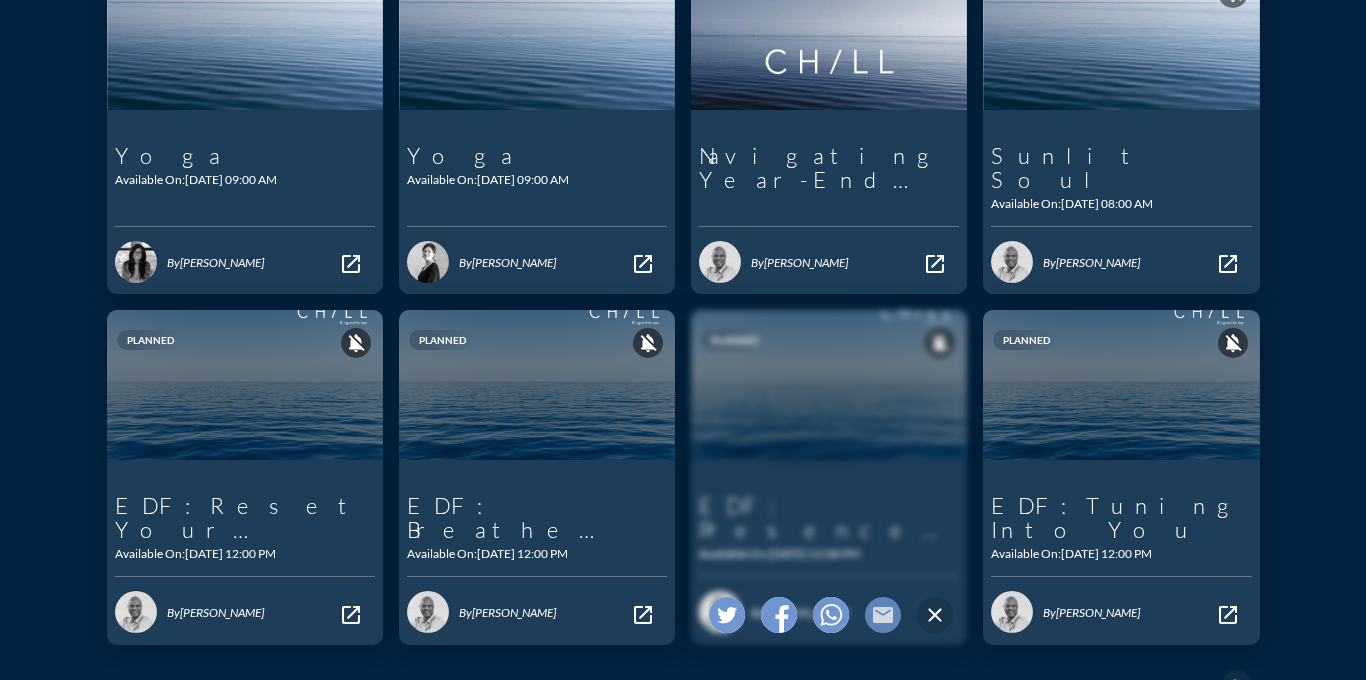 click on "mail" at bounding box center [883, 615] 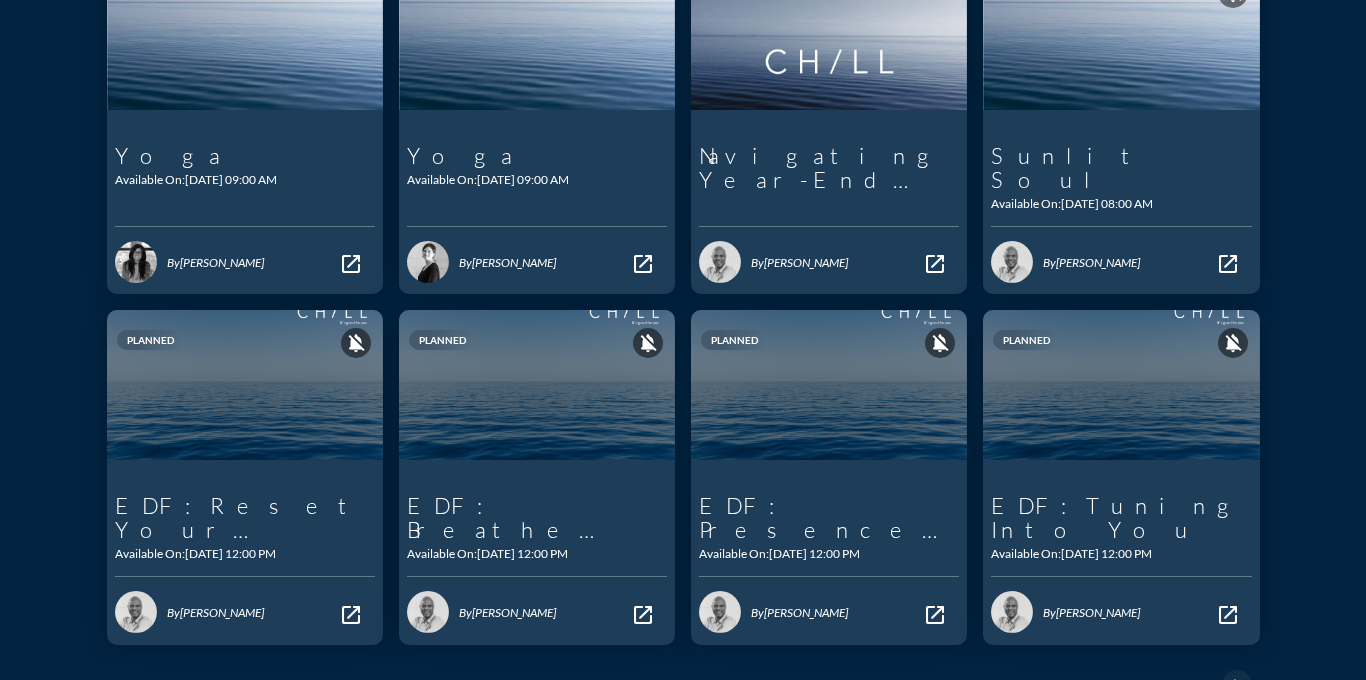 click on "open_in_new" at bounding box center [1228, 615] 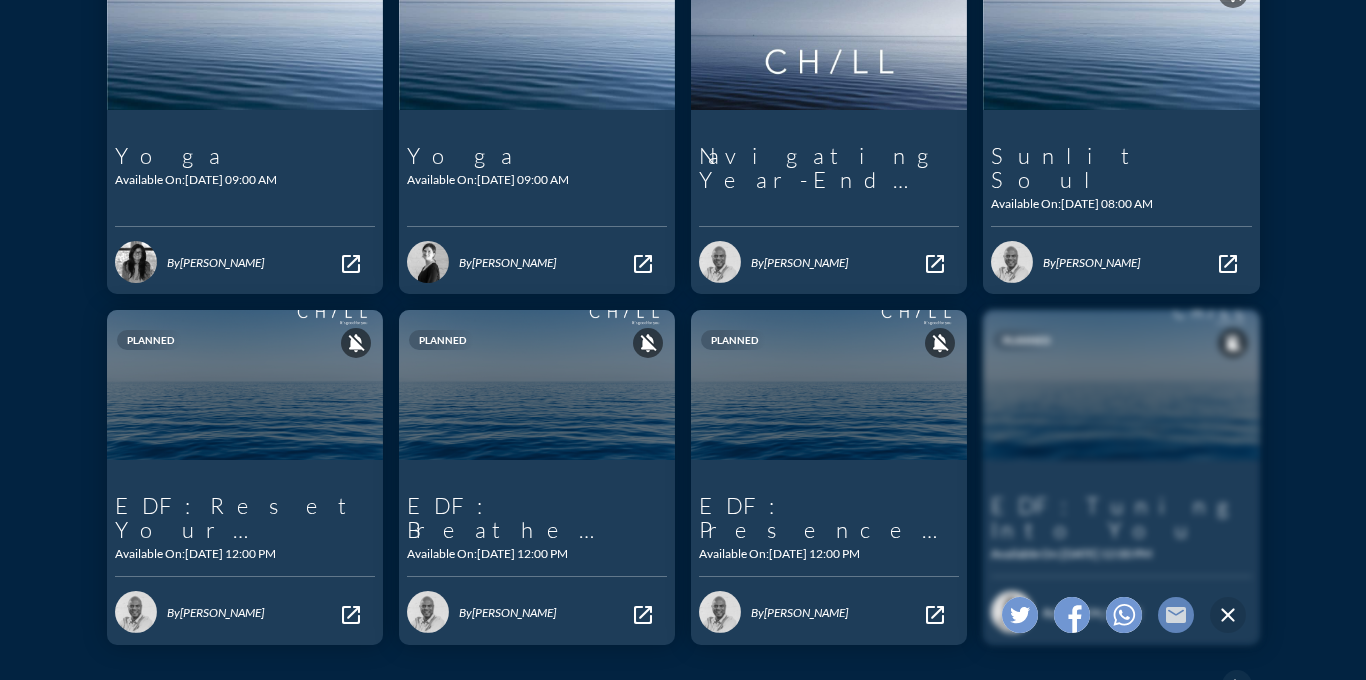 click on "mail" at bounding box center [1176, 615] 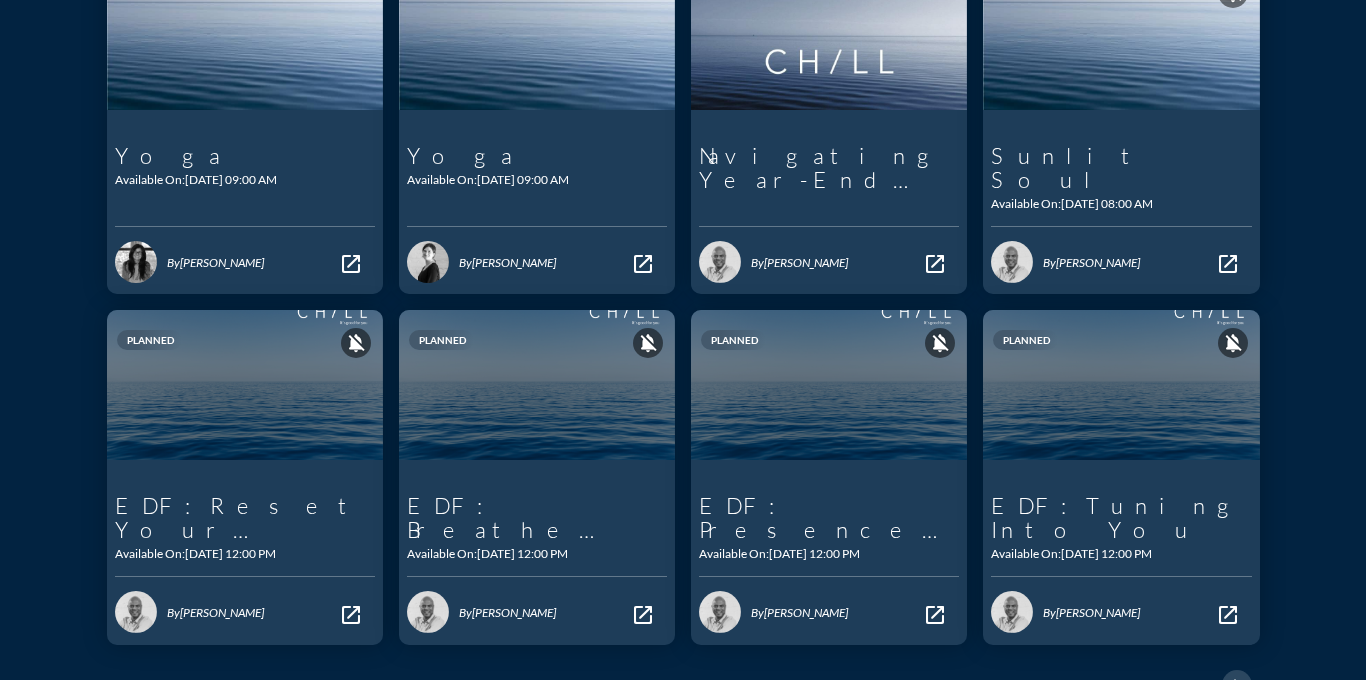 click on "chevron_right" at bounding box center [1237, 685] 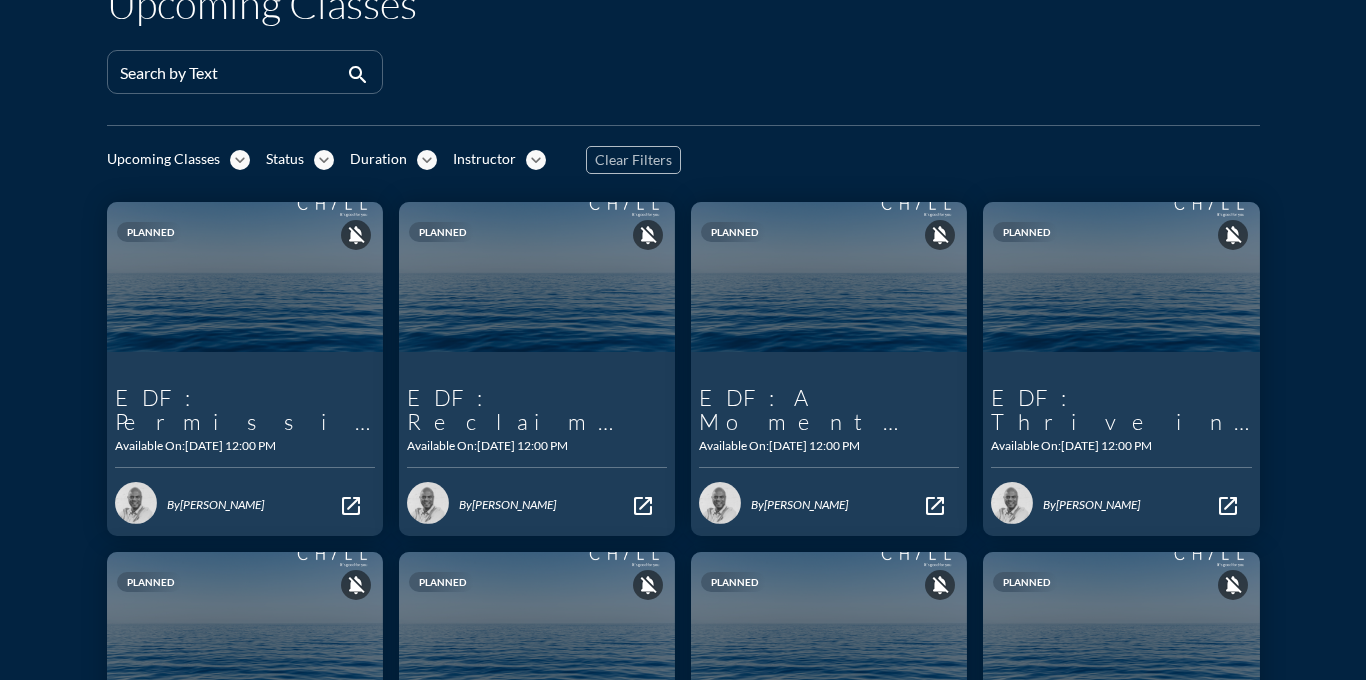 scroll, scrollTop: 159, scrollLeft: 0, axis: vertical 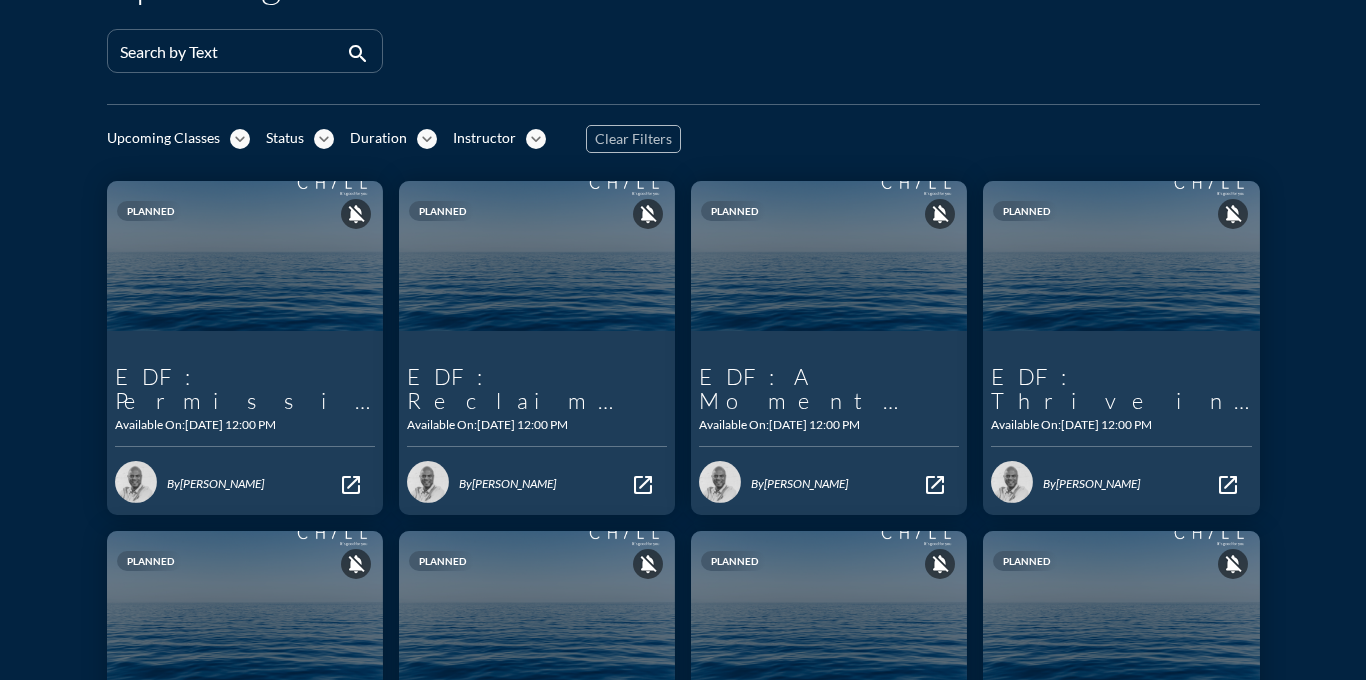 click on "open_in_new" at bounding box center (351, 485) 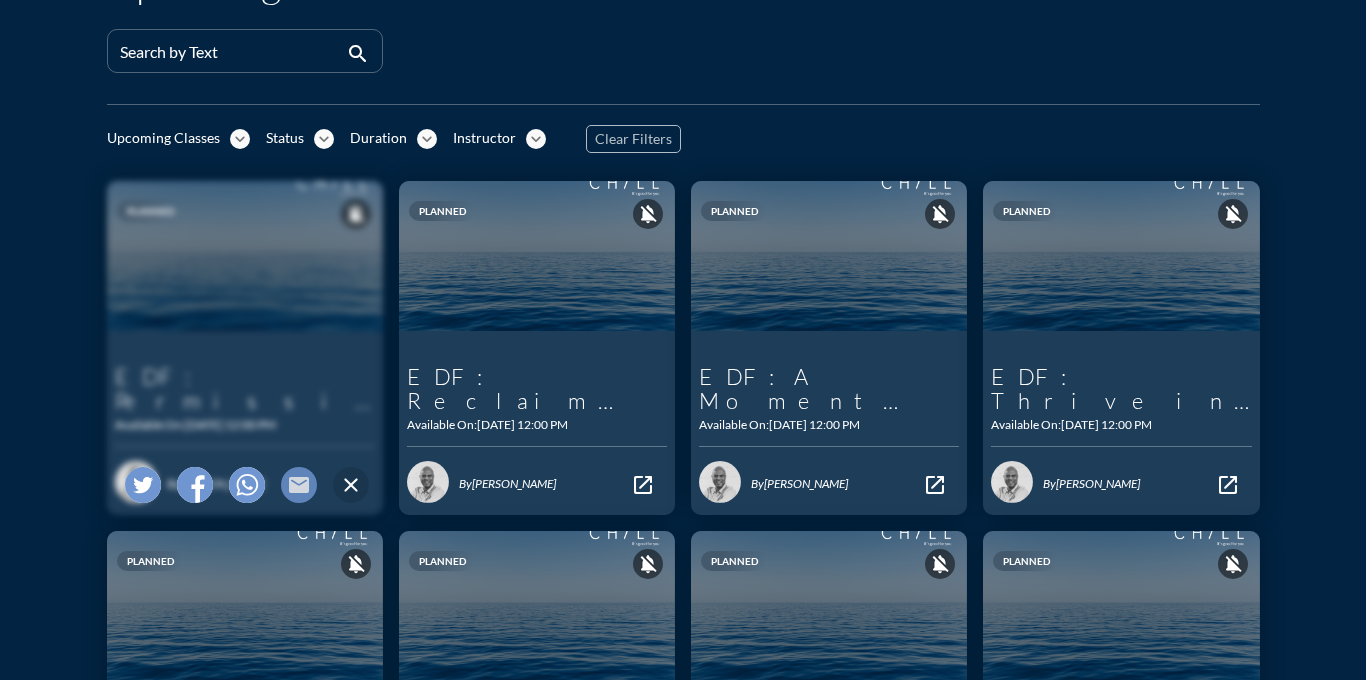 click on "mail" at bounding box center [299, 485] 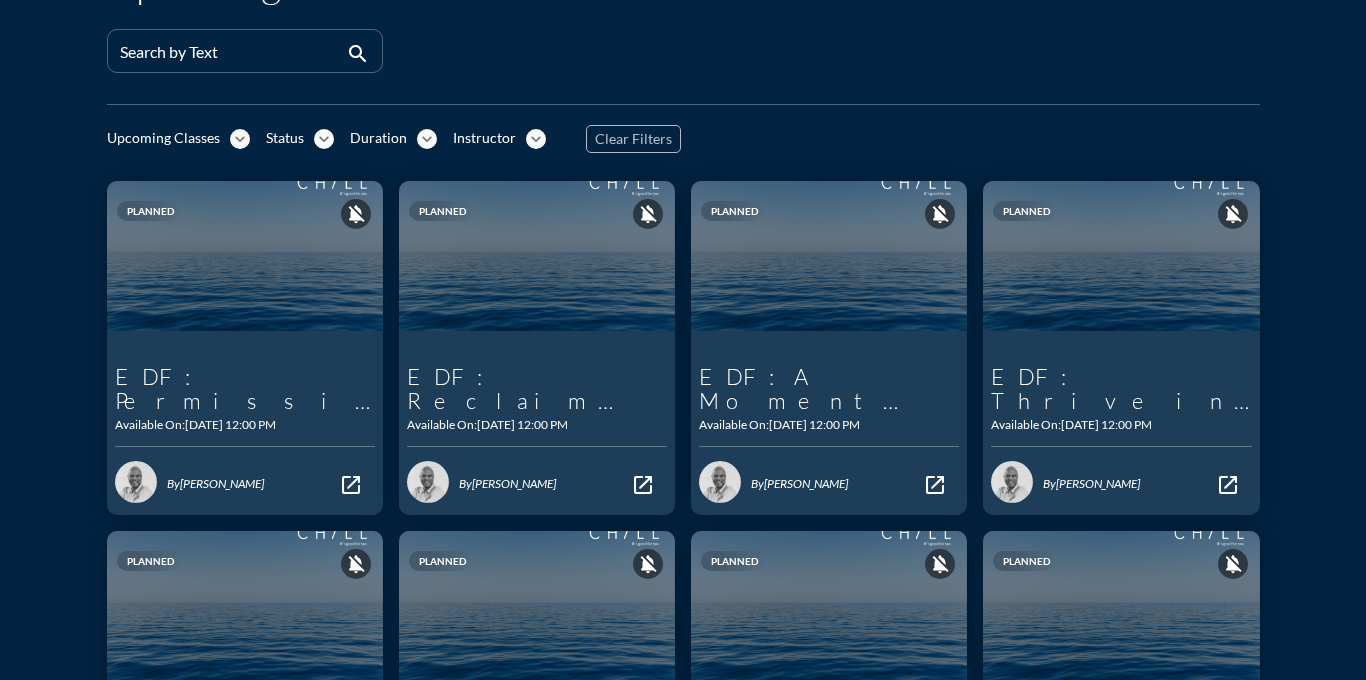 click on "open_in_new" at bounding box center (643, 485) 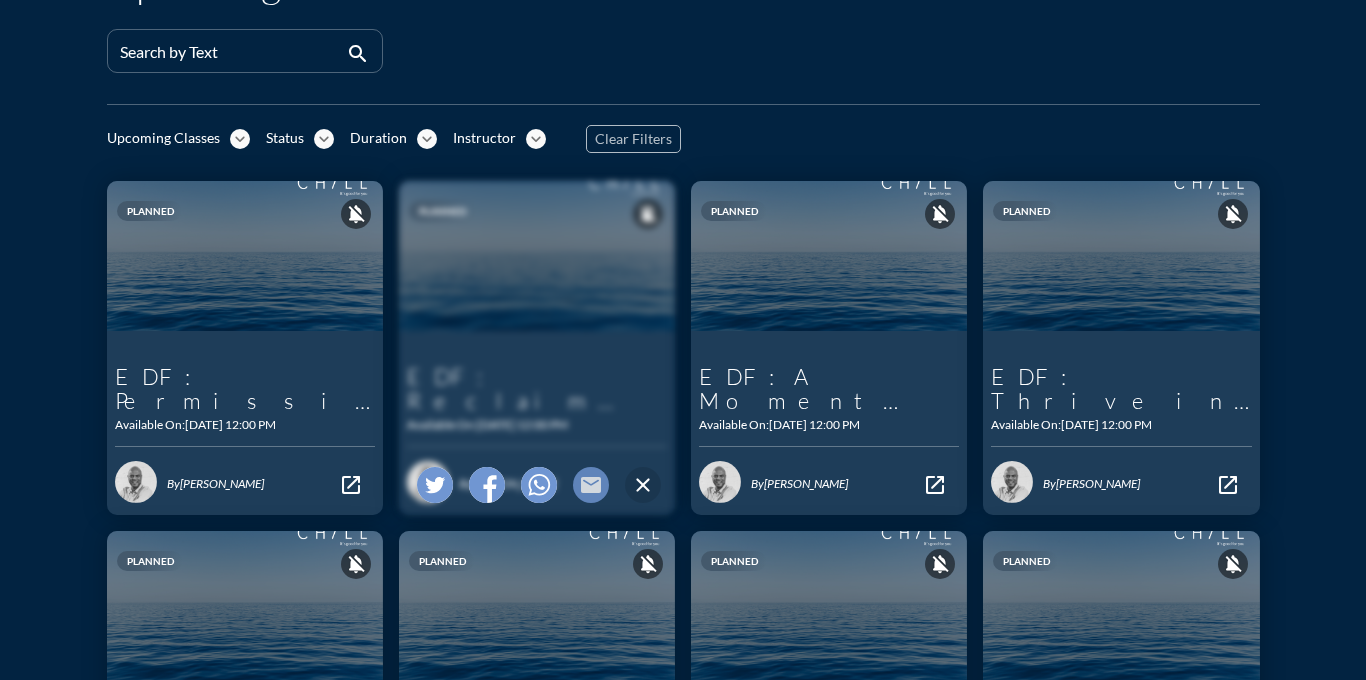 click on "mail" at bounding box center [591, 485] 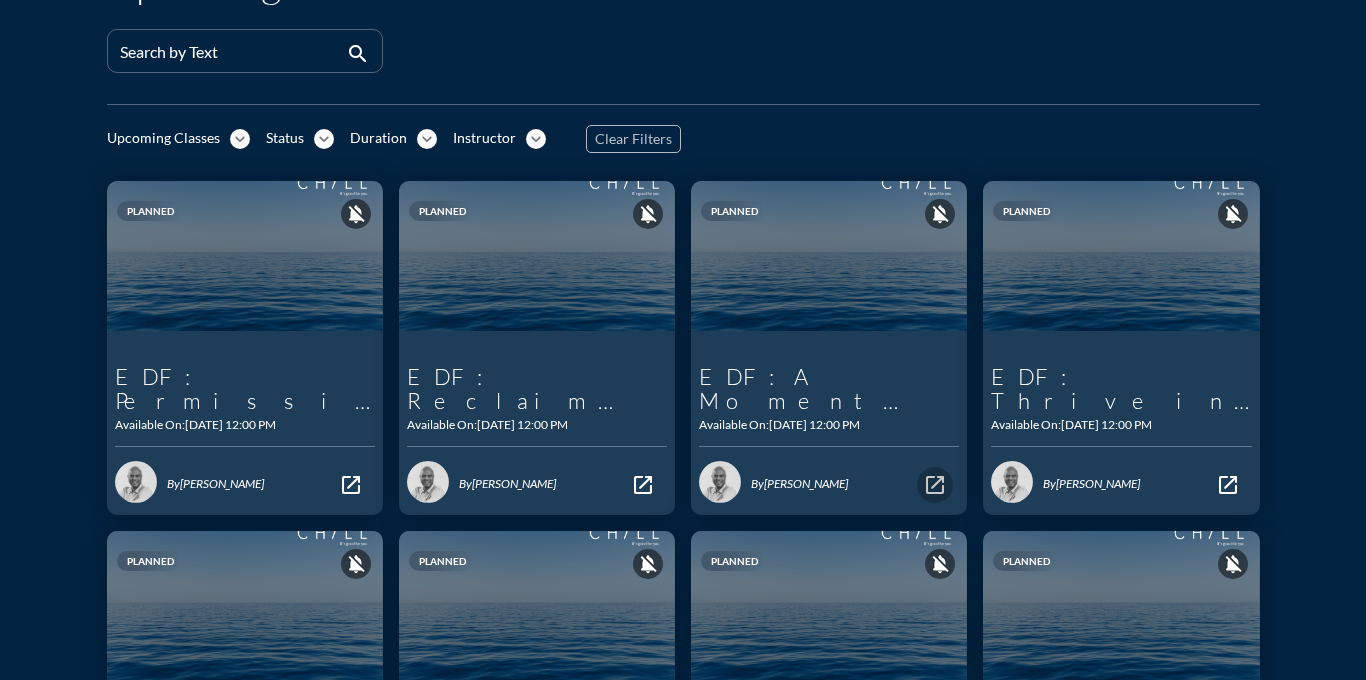 click on "open_in_new" at bounding box center (935, 485) 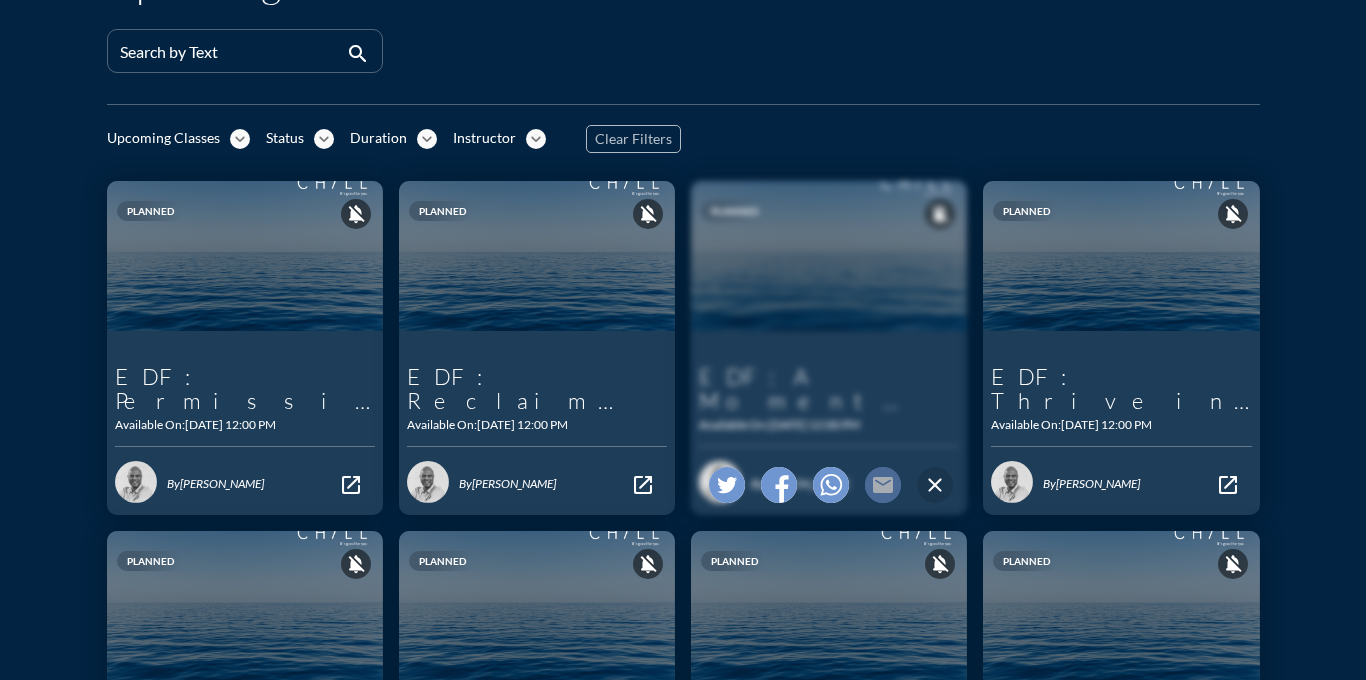 click on "mail" at bounding box center (883, 485) 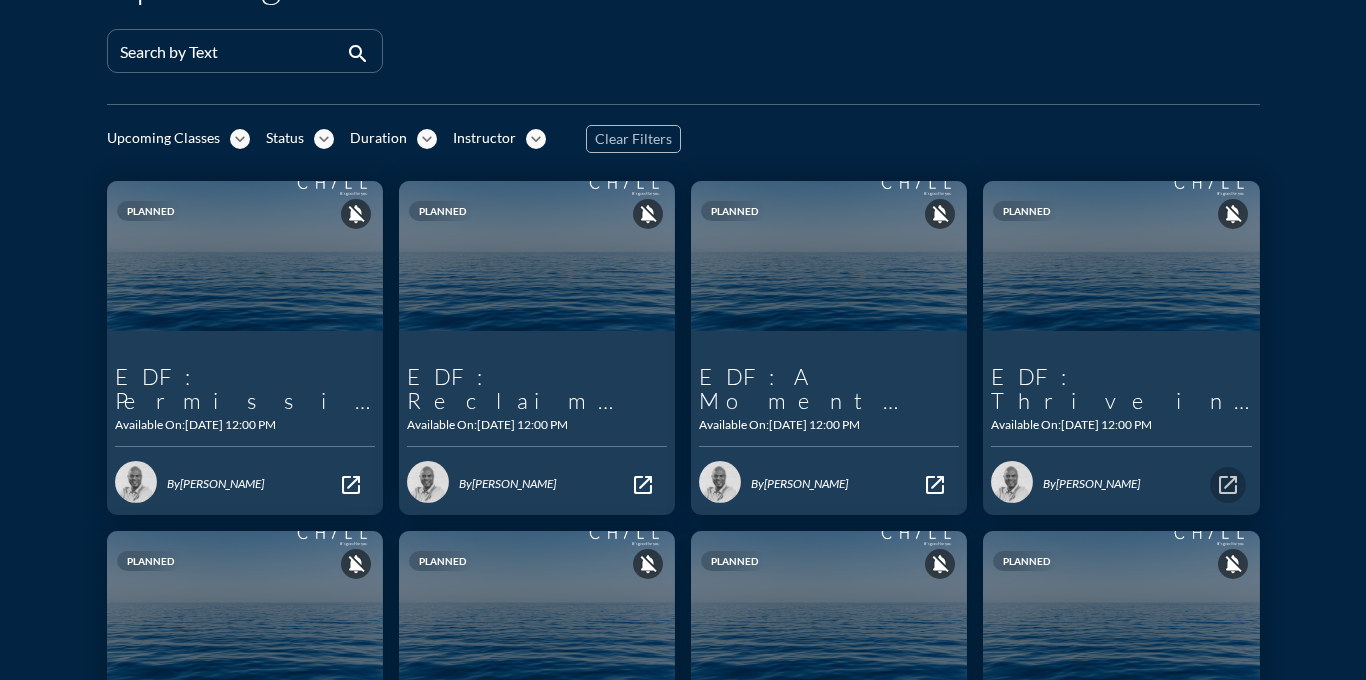 click on "open_in_new" at bounding box center (1228, 485) 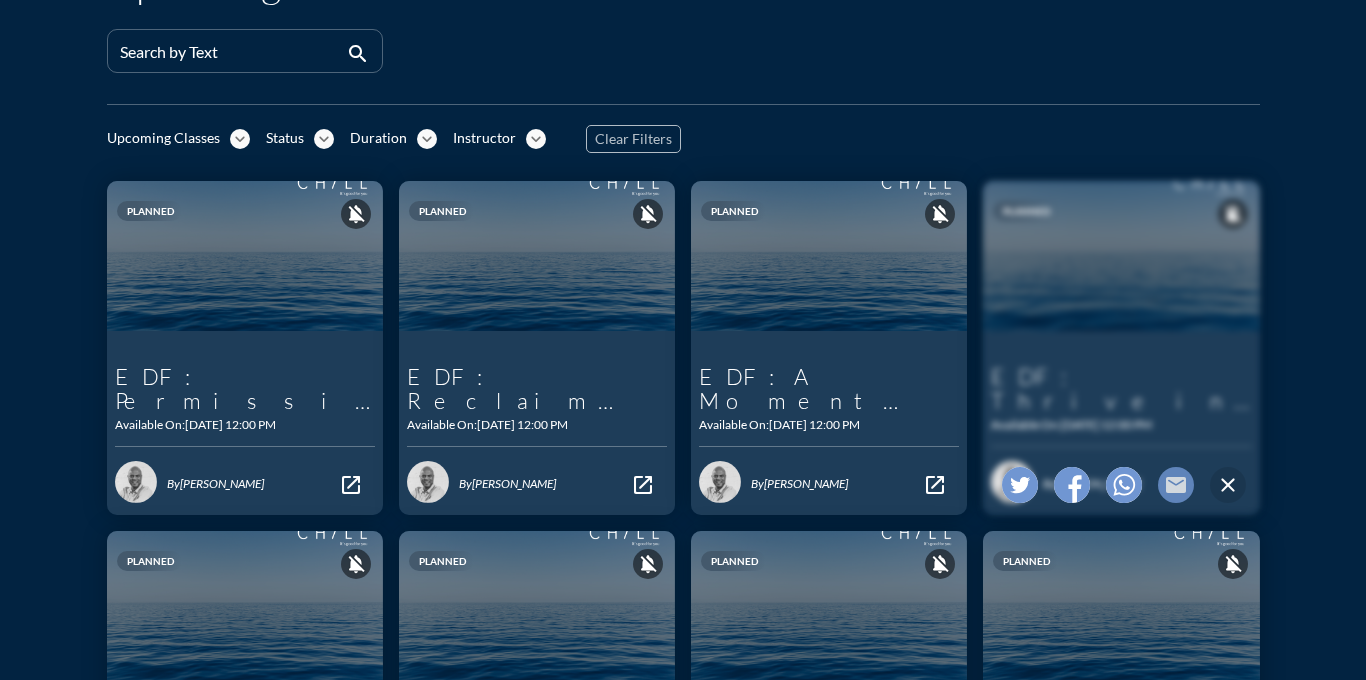 click on "mail" at bounding box center (1176, 485) 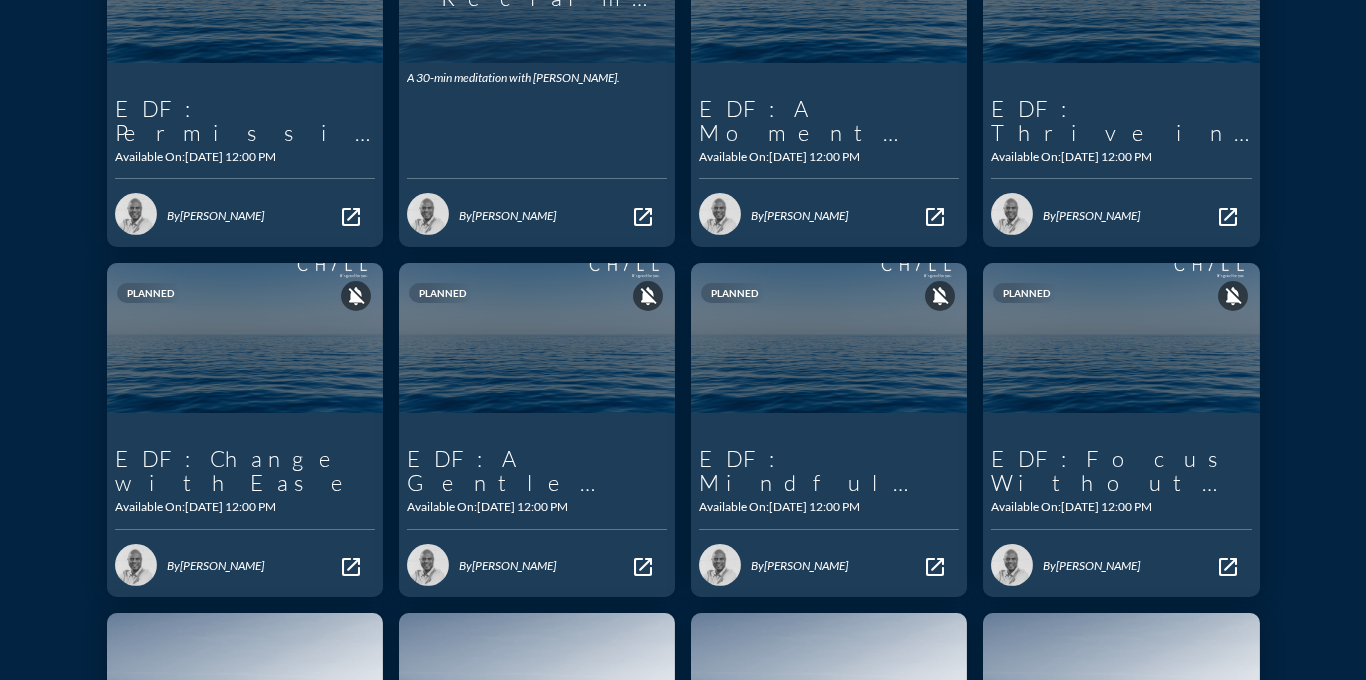 scroll, scrollTop: 430, scrollLeft: 0, axis: vertical 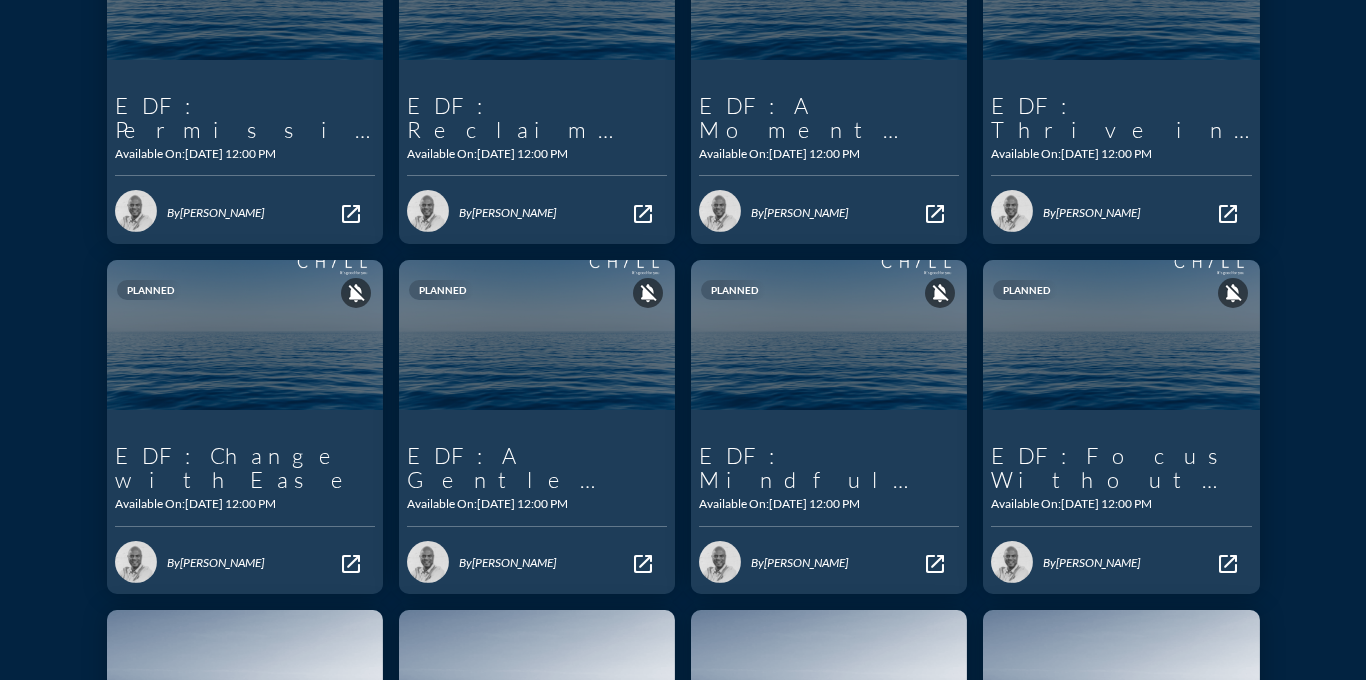 click on "open_in_new" at bounding box center [351, 564] 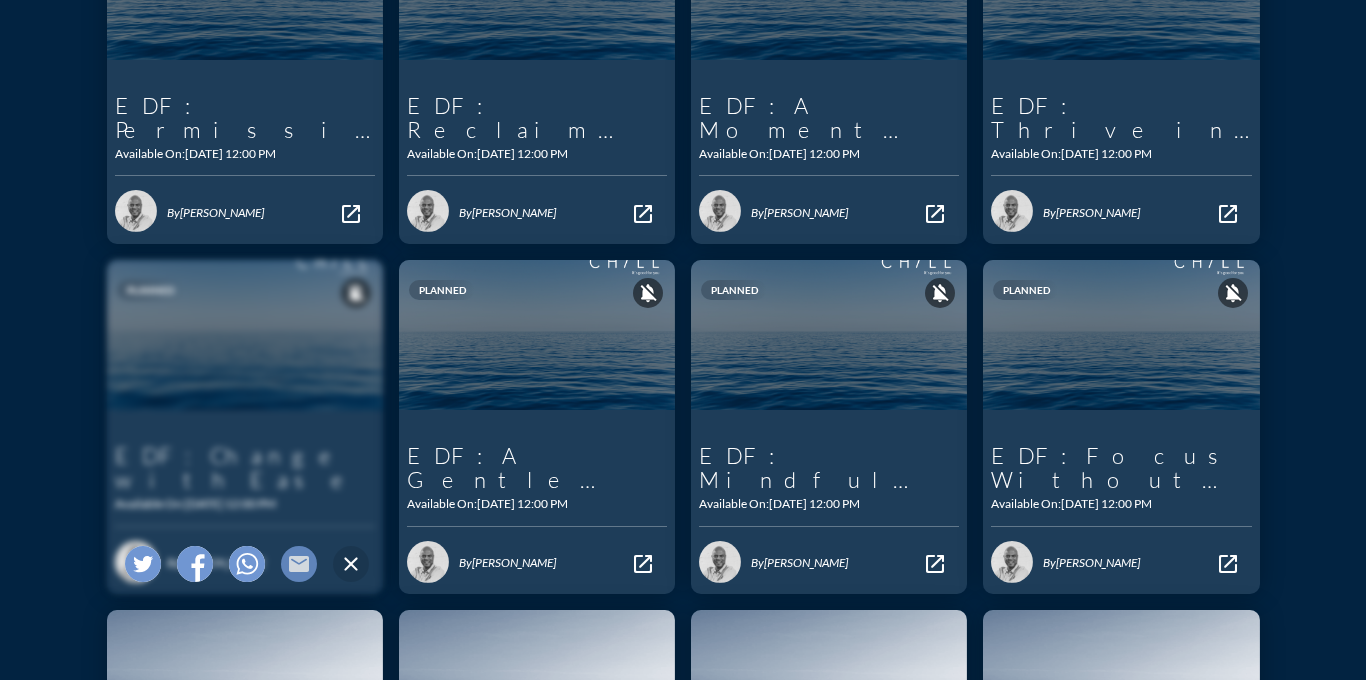 click on "mail" at bounding box center [299, 564] 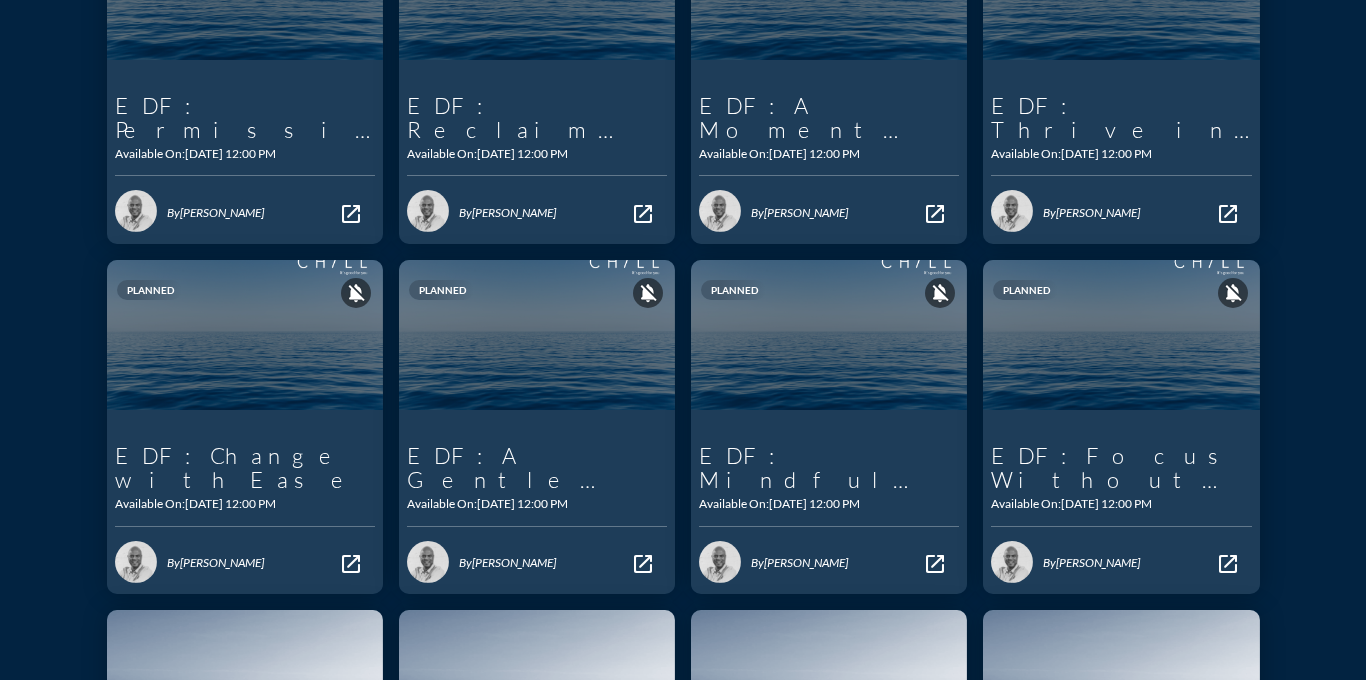 click on "open_in_new" at bounding box center (643, 564) 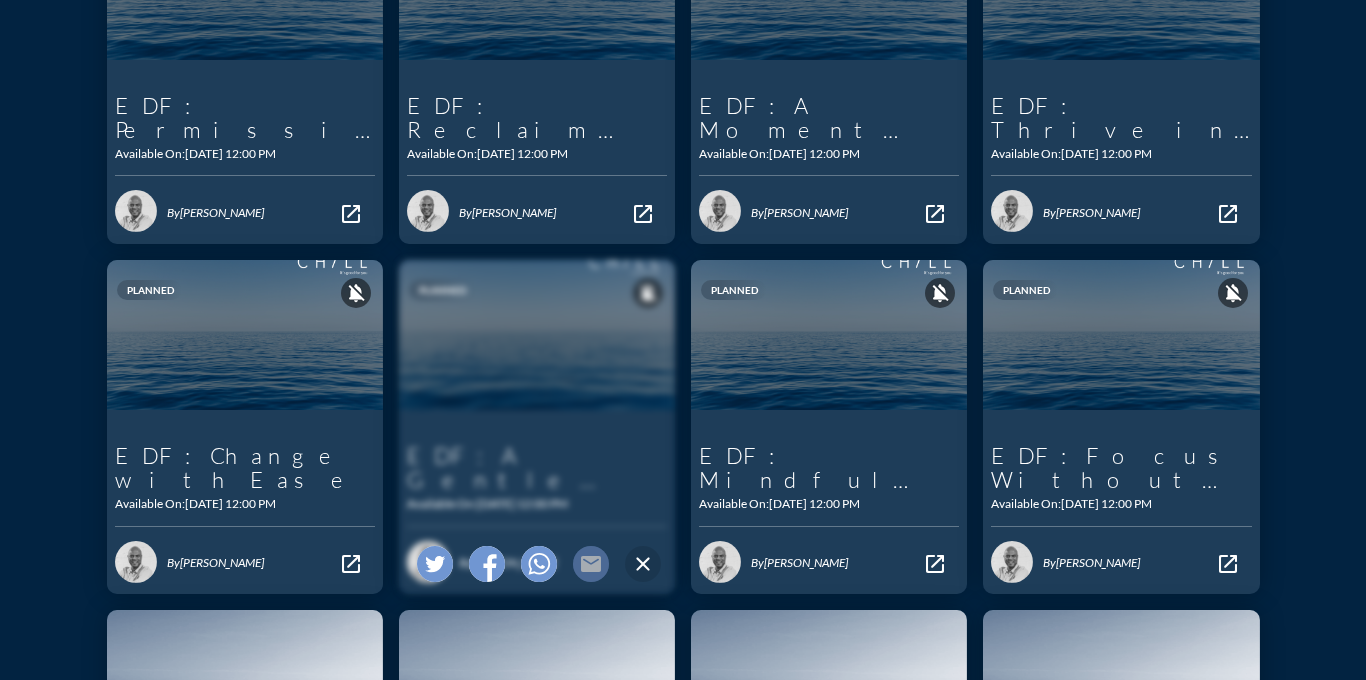 click on "mail" at bounding box center (591, 564) 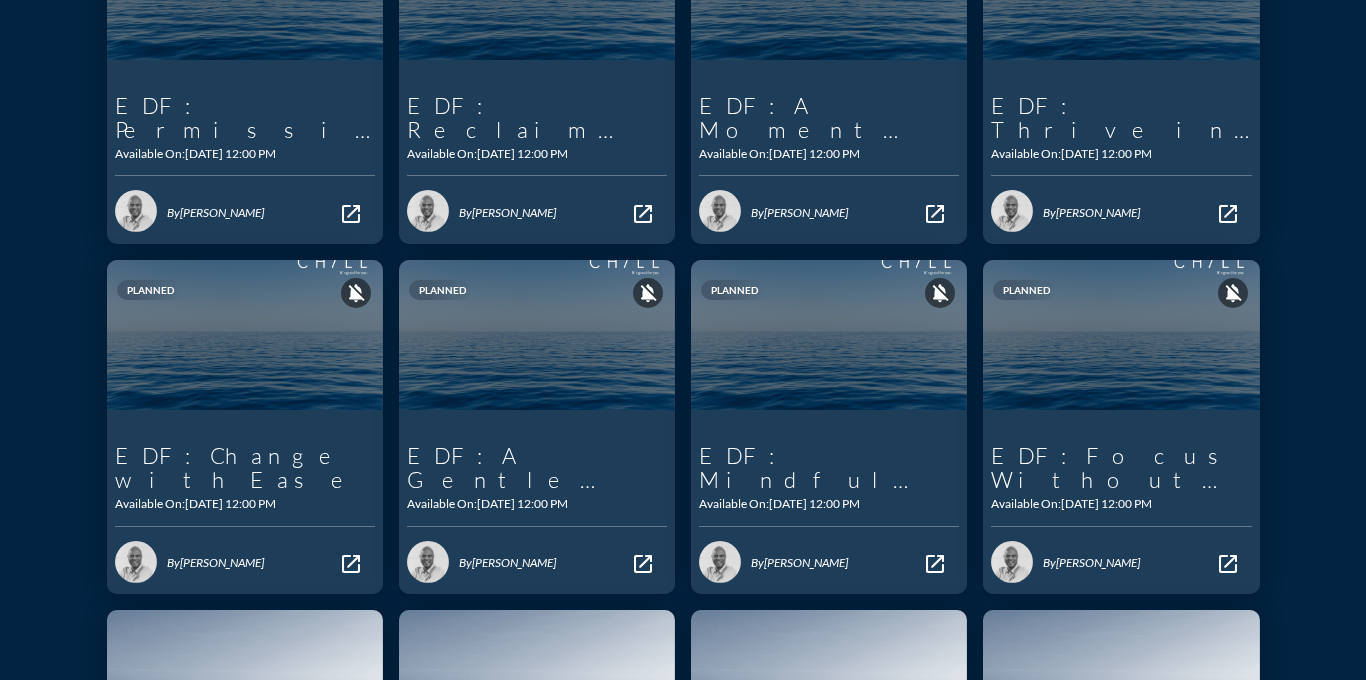 click on "open_in_new" at bounding box center [935, 564] 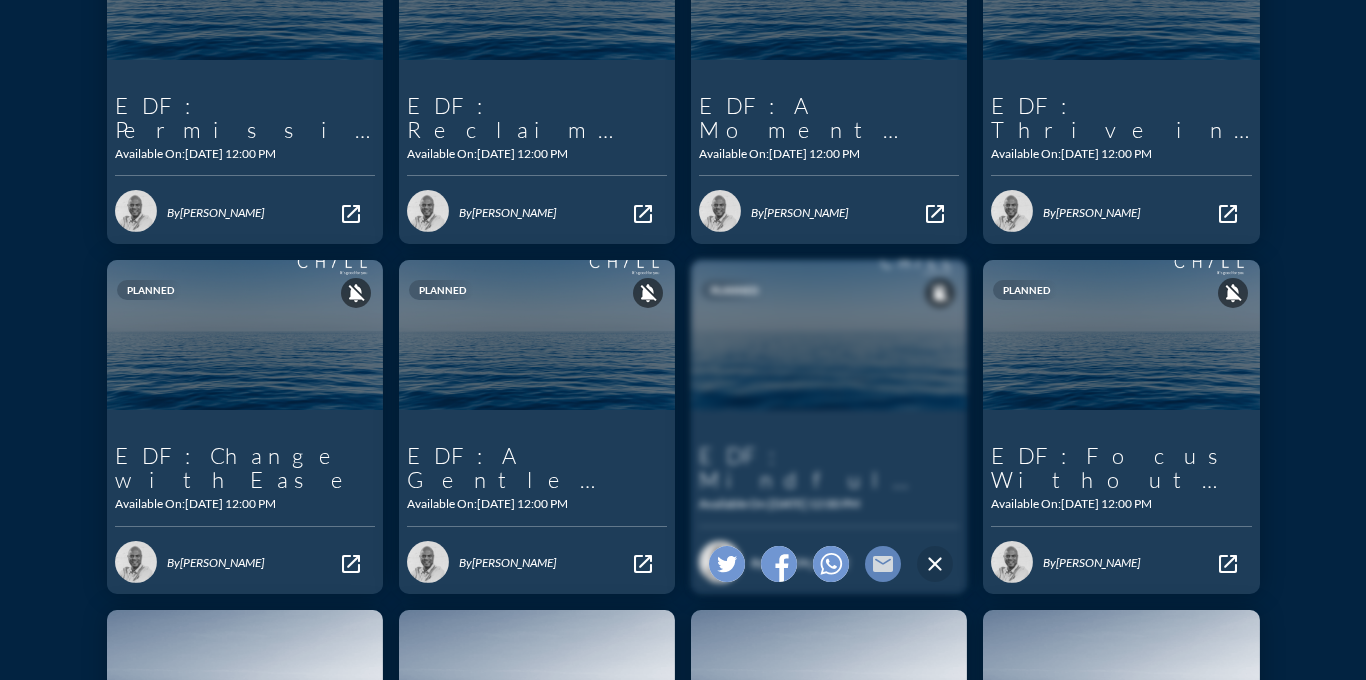 click on "mail" at bounding box center [883, 564] 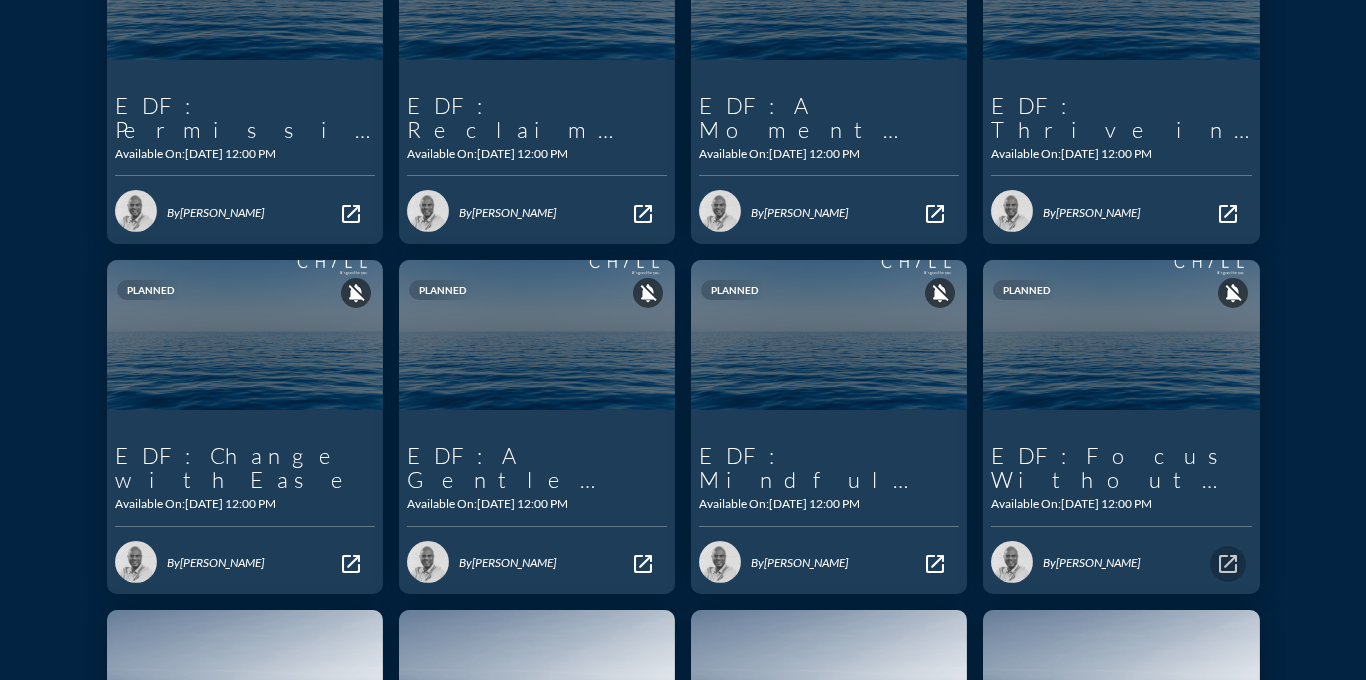 click on "open_in_new" at bounding box center [1228, 564] 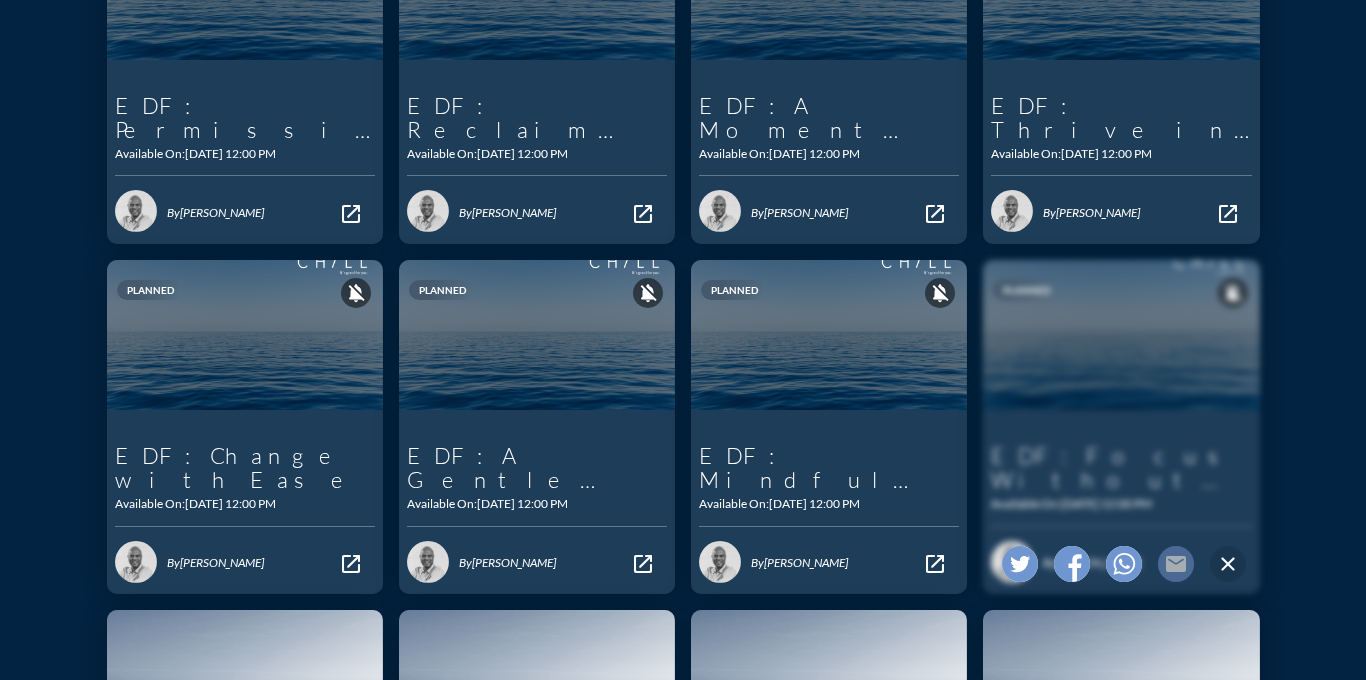 click on "mail" at bounding box center [1176, 564] 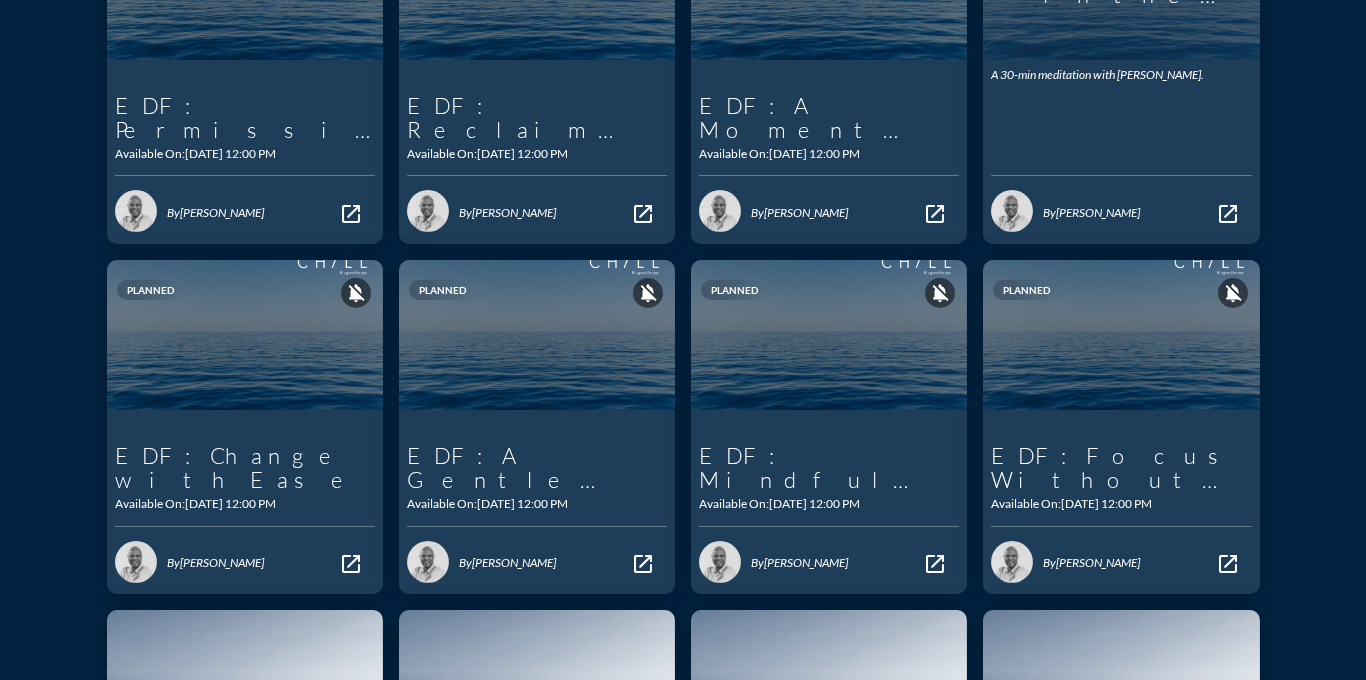 scroll, scrollTop: 0, scrollLeft: 0, axis: both 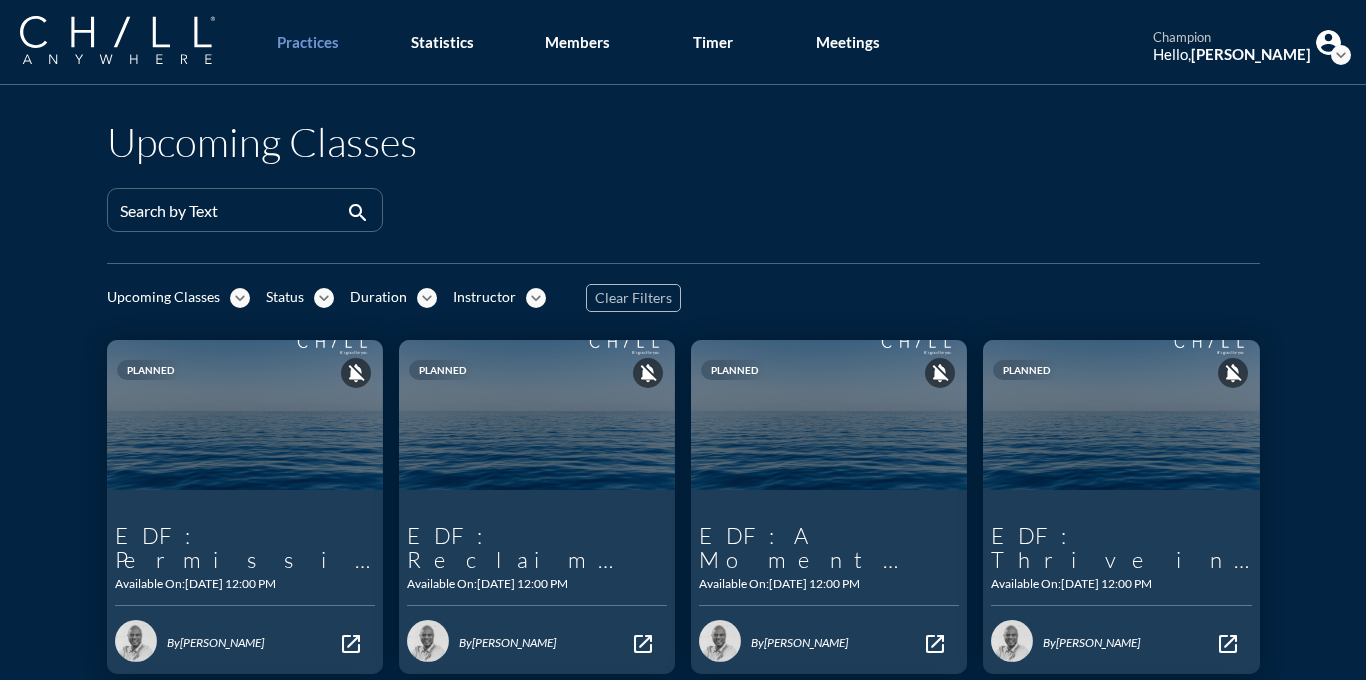 click on "expand_more" at bounding box center [1341, 55] 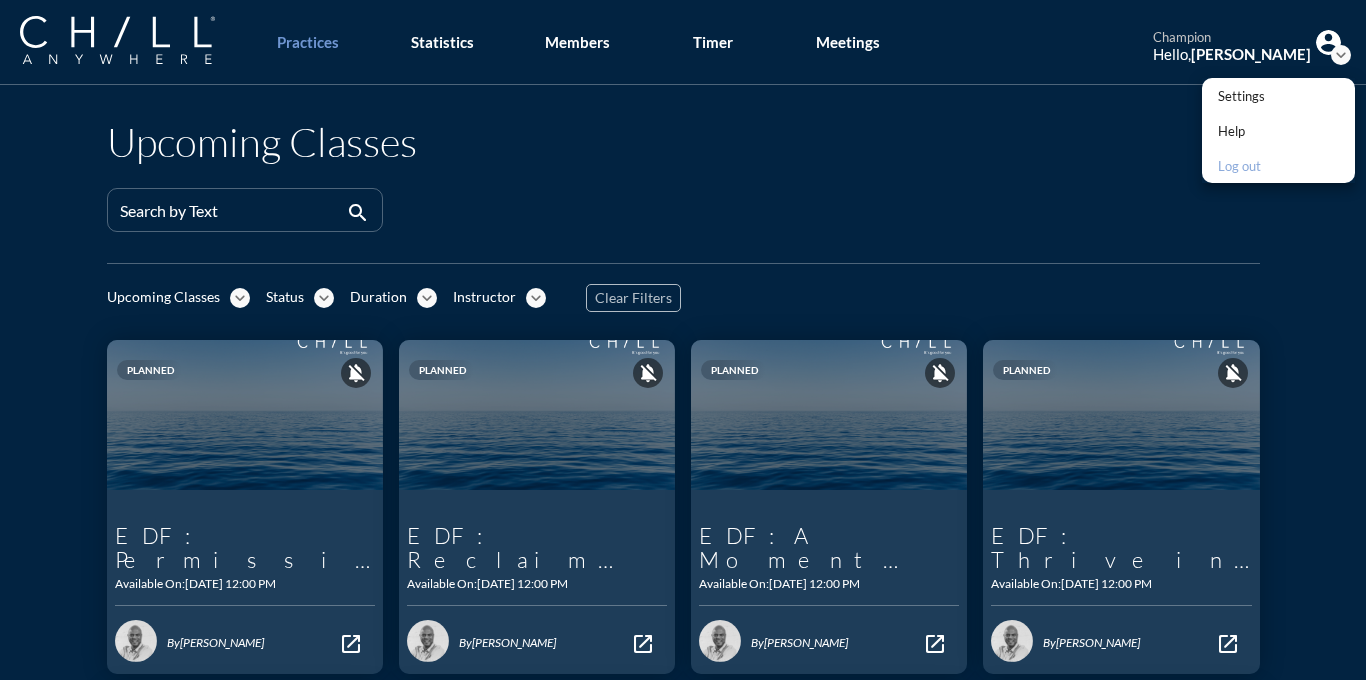 click on "Log out" at bounding box center [1278, 165] 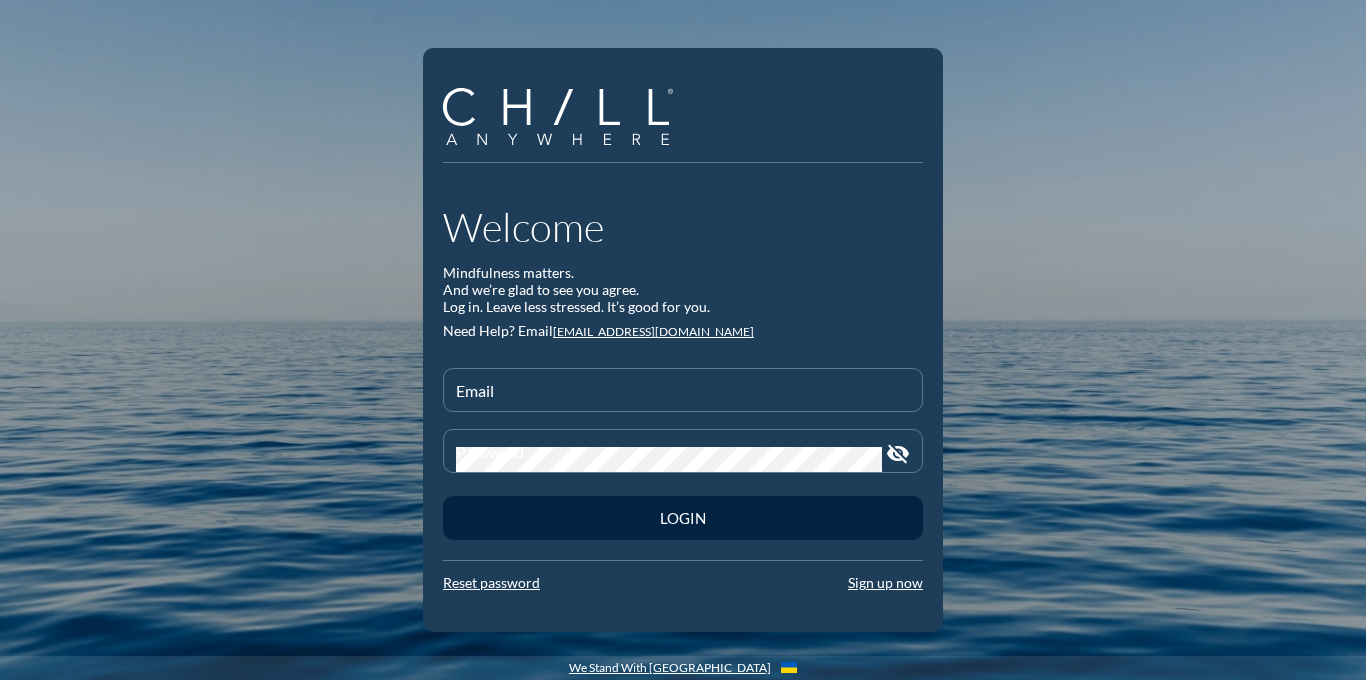 type on "[EMAIL_ADDRESS][DOMAIN_NAME]" 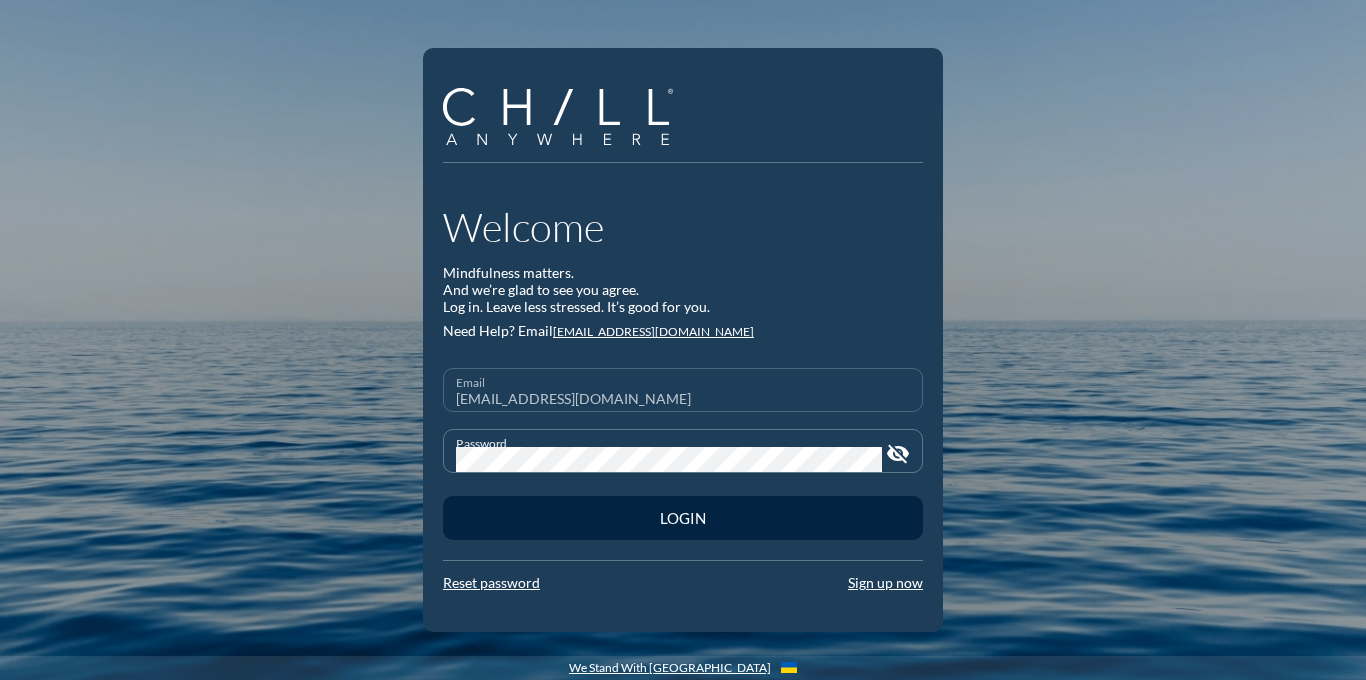 click on "[EMAIL_ADDRESS][DOMAIN_NAME]" at bounding box center [683, 398] 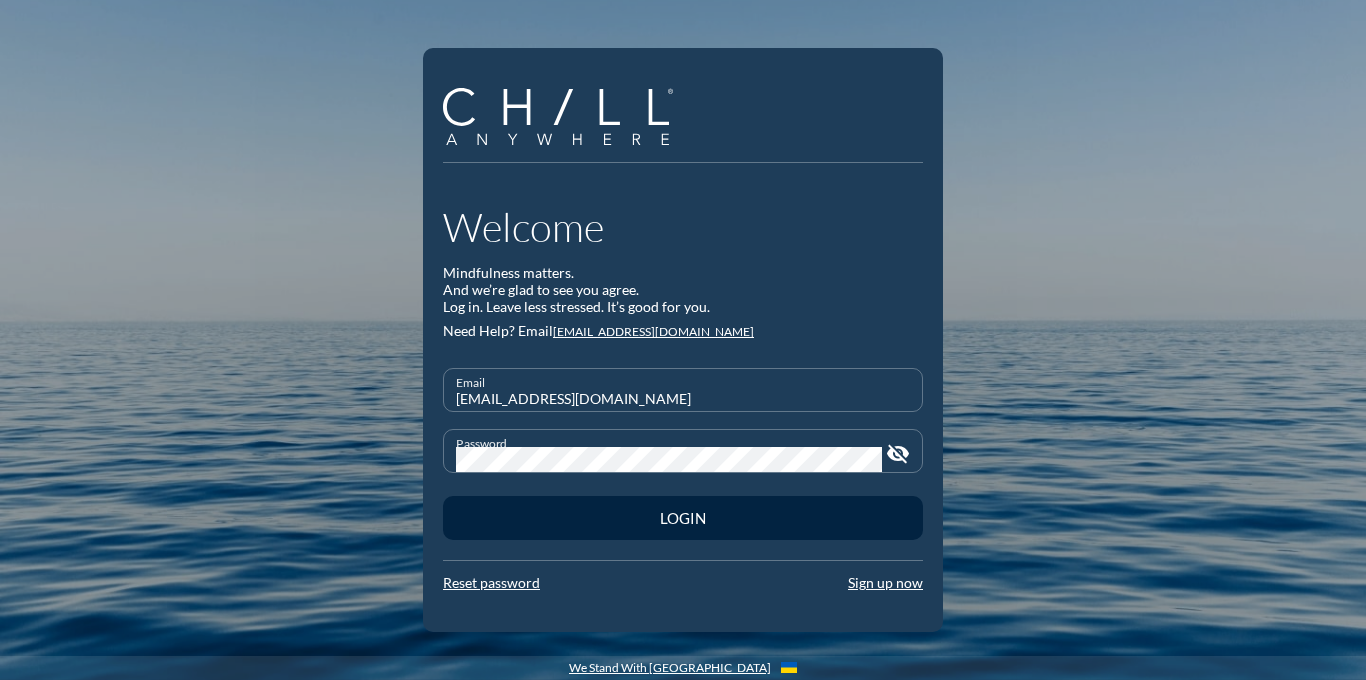 click on "Need Help? Email  info@chillanywhere.com" at bounding box center [683, 327] 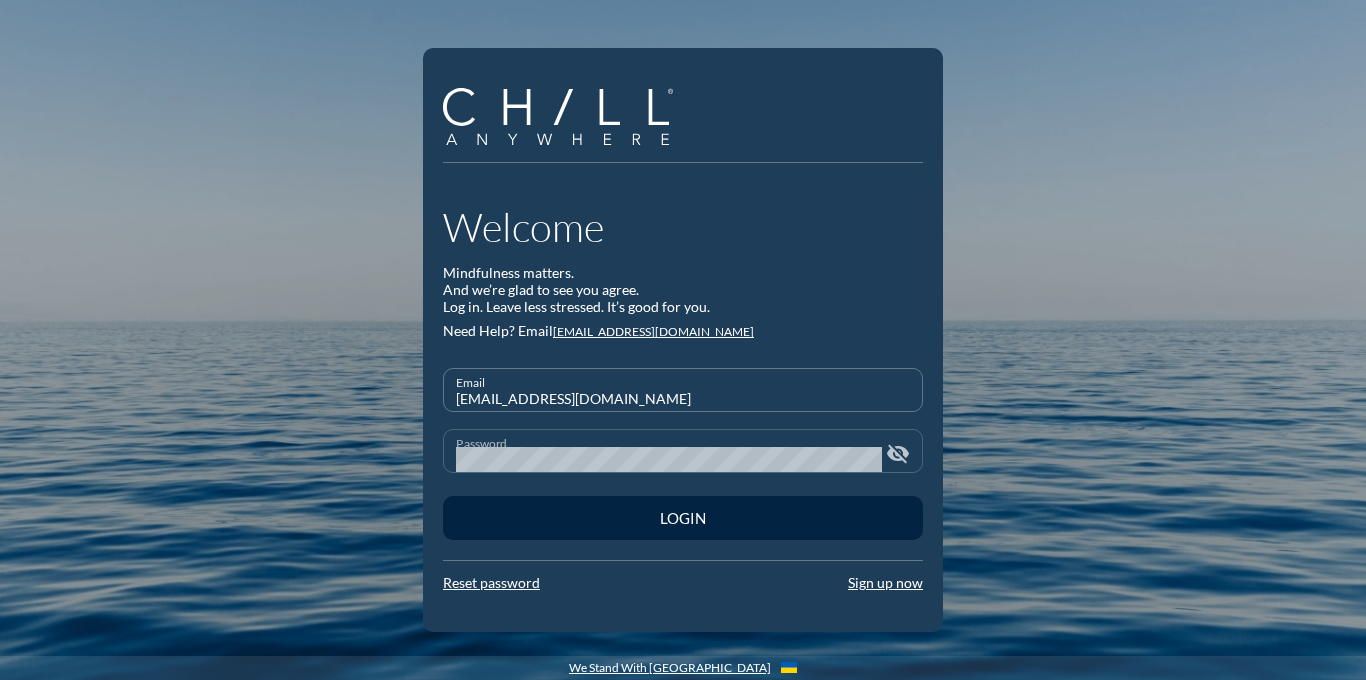 click on "visibility_off" at bounding box center (898, 454) 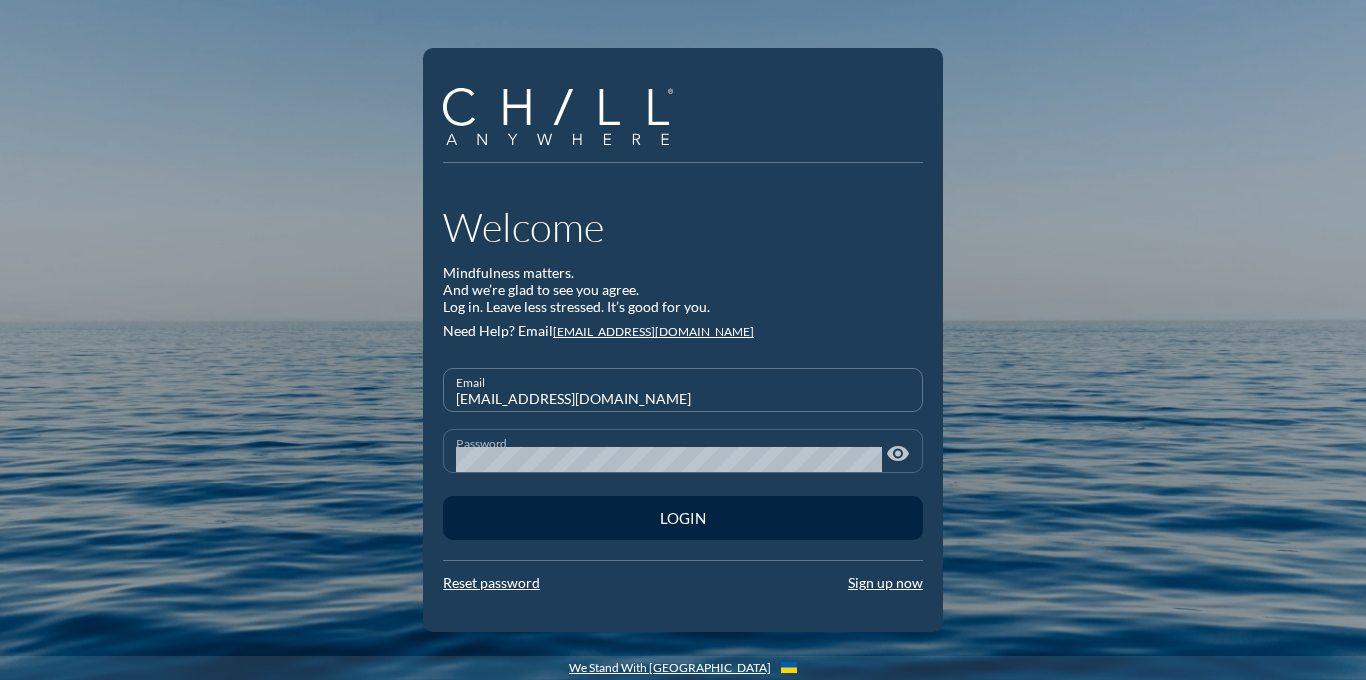 drag, startPoint x: 674, startPoint y: 394, endPoint x: 430, endPoint y: 392, distance: 244.0082 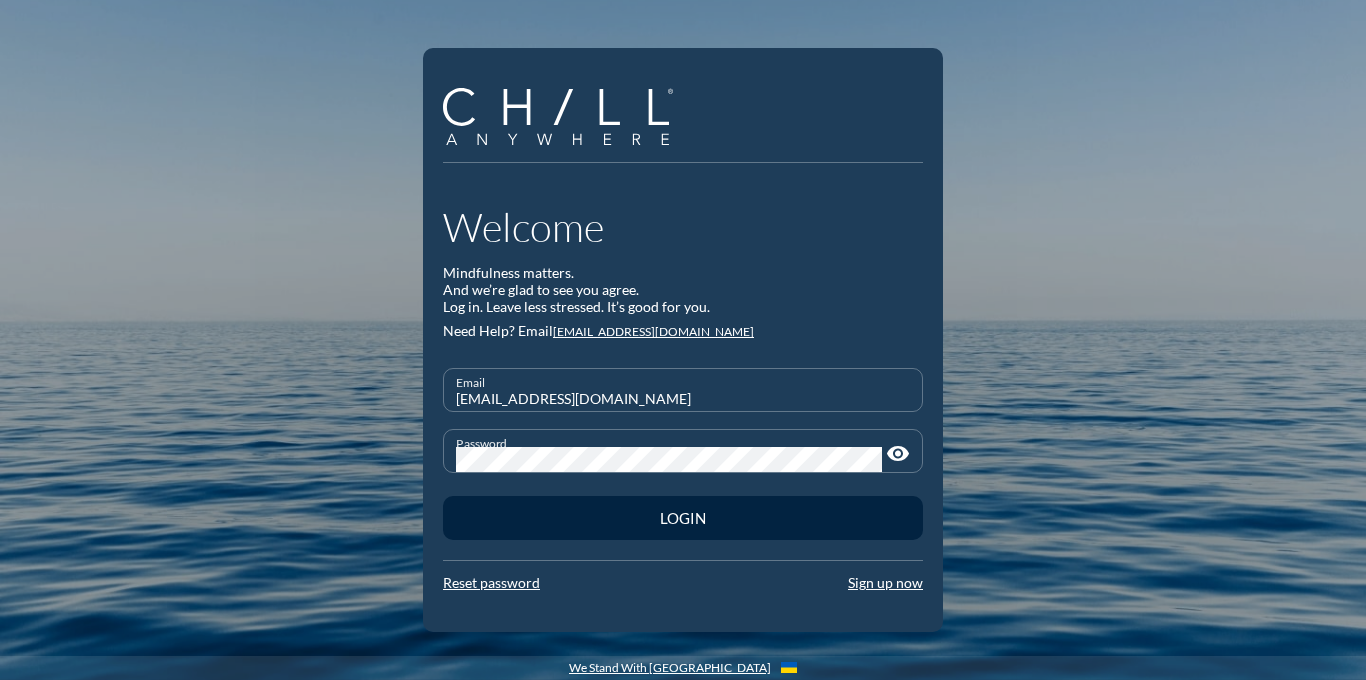 click on "Welcome Mindfulness matters.
And we’re glad to see you agree.
Log in. Leave less stressed. It’s good for you. Need Help? Email  info@chillanywhere.com Email edfchampion@chillanywhere.com Password visibility Login Reset password Sign up now" at bounding box center [683, 340] 